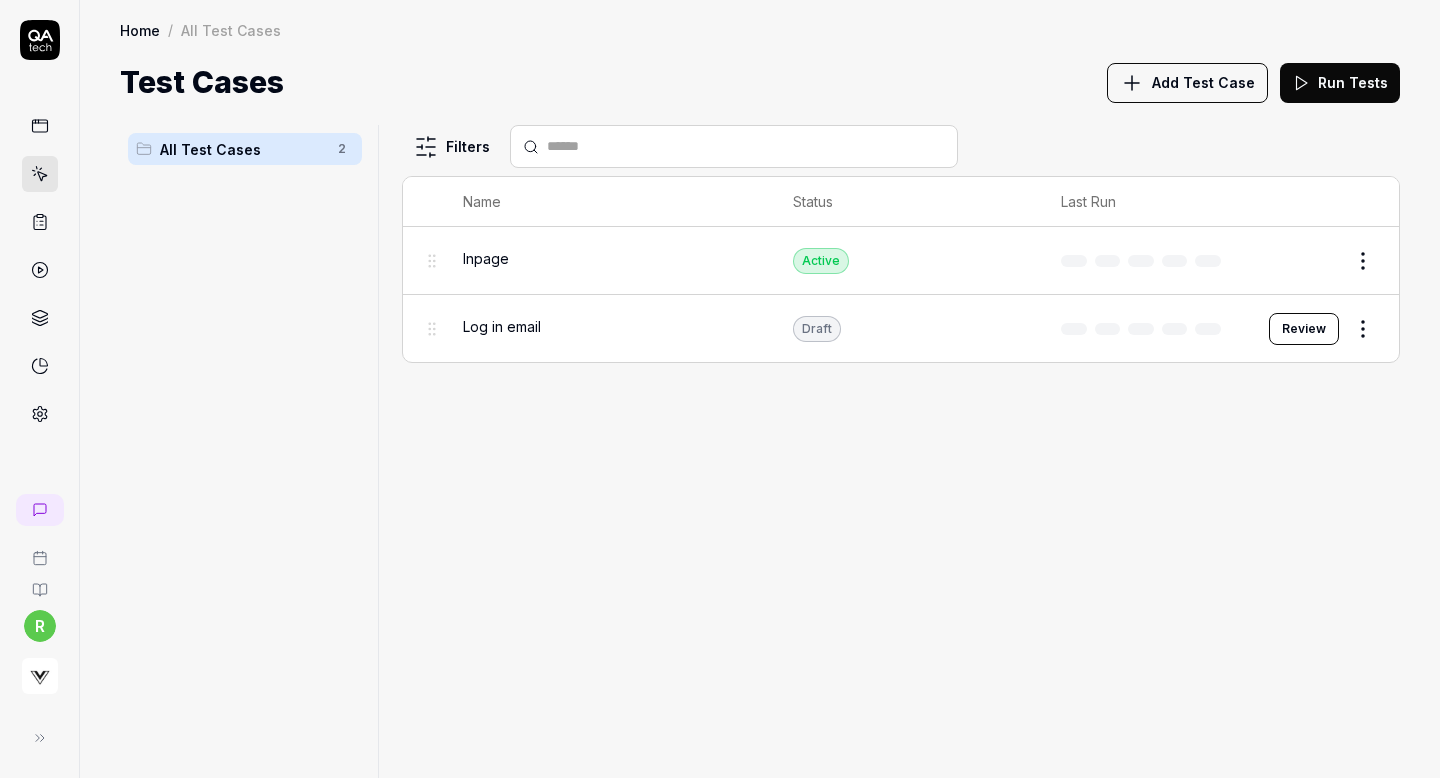 scroll, scrollTop: 0, scrollLeft: 0, axis: both 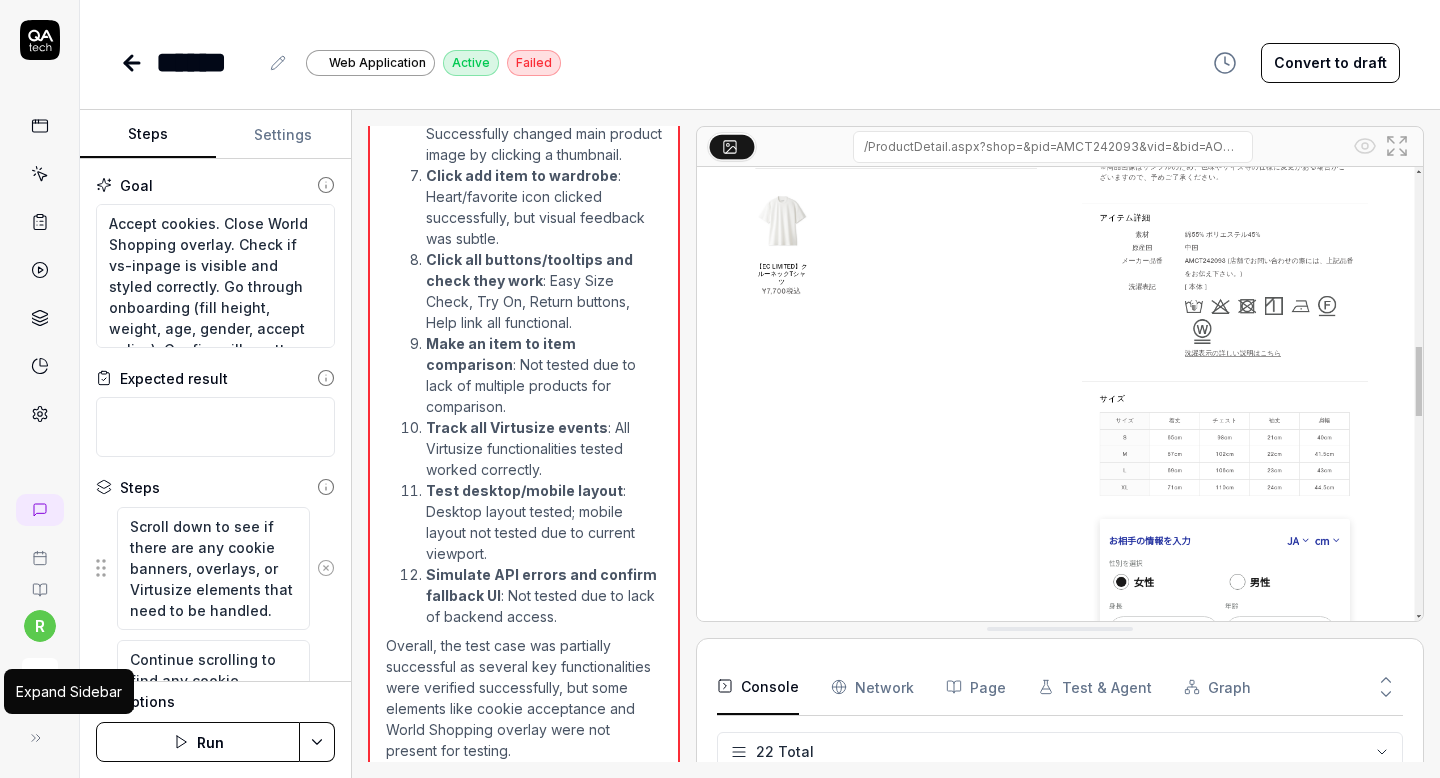 click at bounding box center (36, 738) 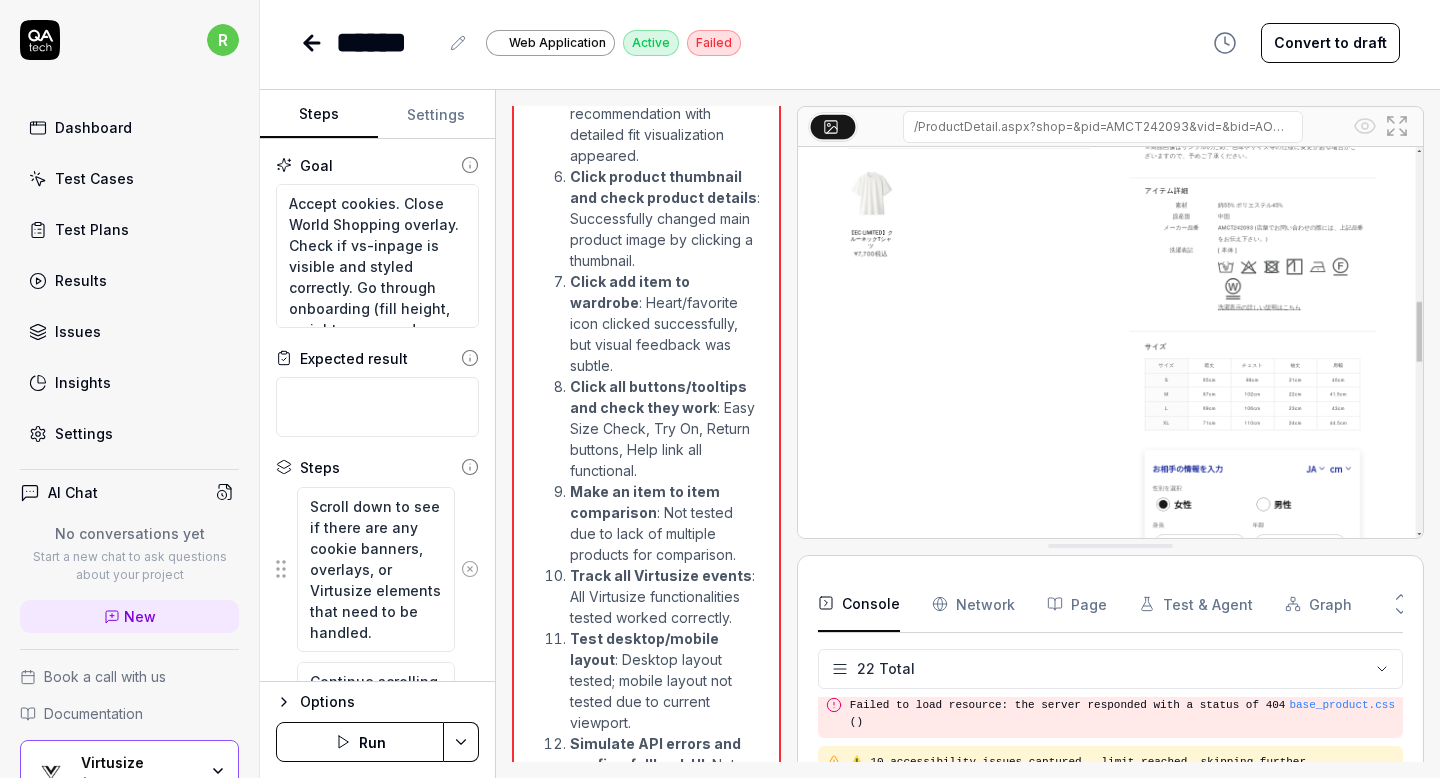 click on "Settings" at bounding box center (129, 433) 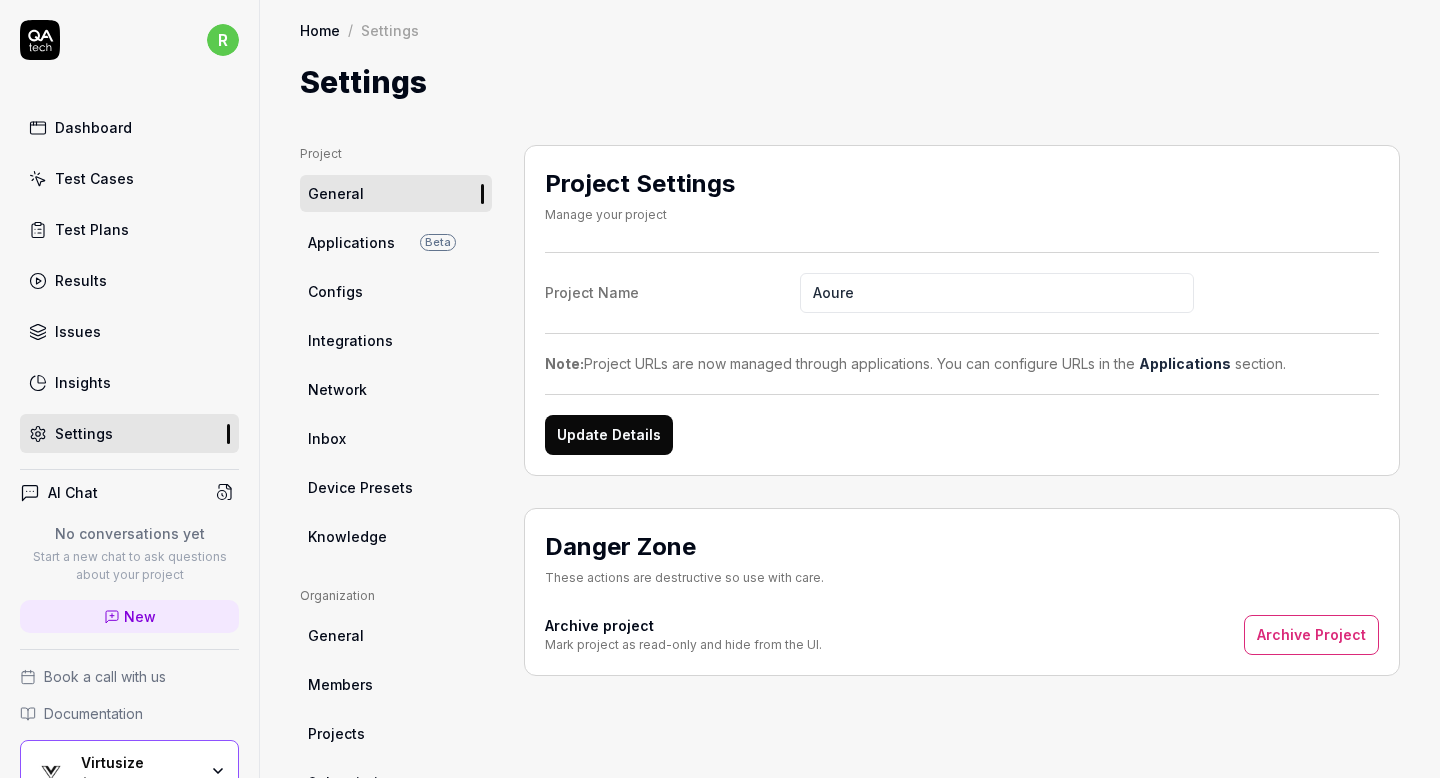click on "Beta" at bounding box center (438, 242) 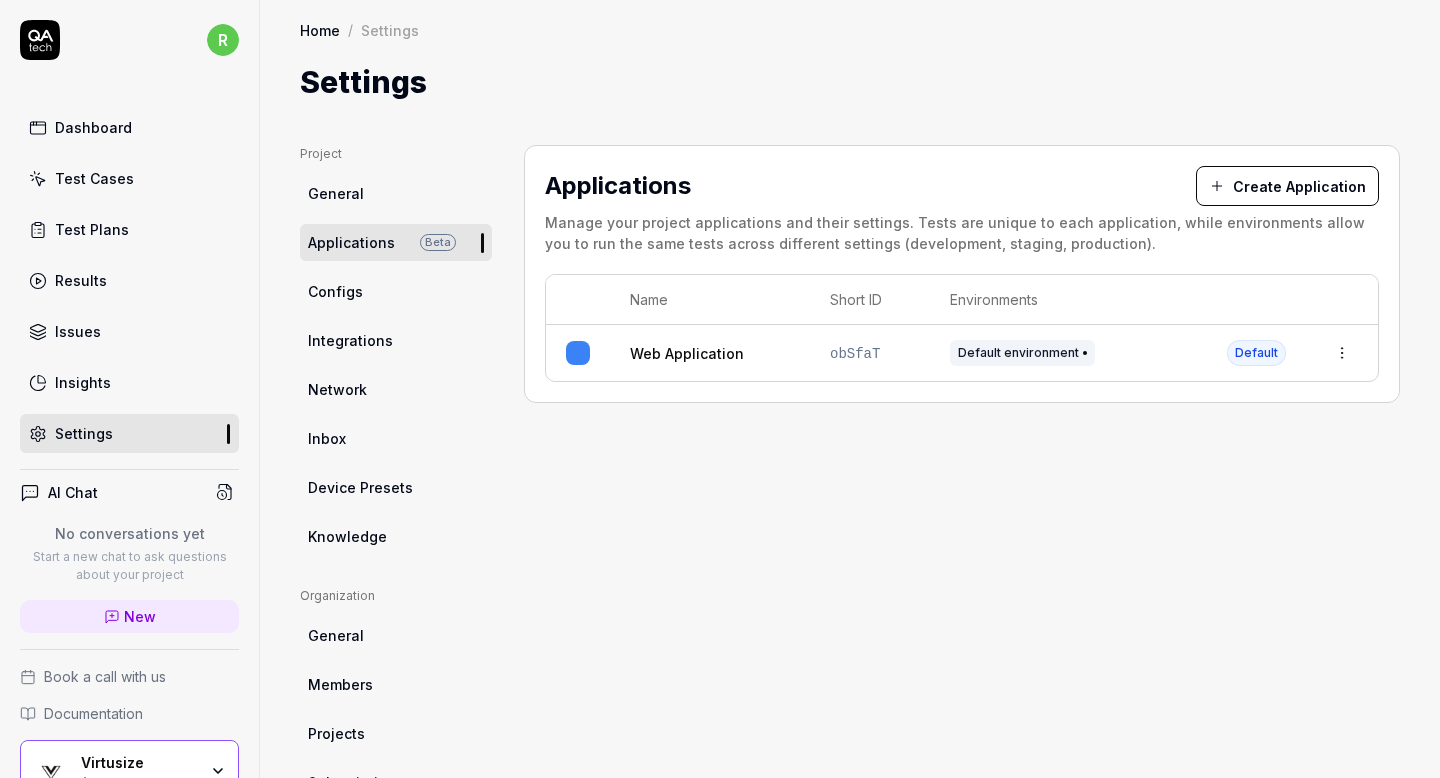 click on "r Dashboard Test Cases Test Plans Results Issues Insights Settings AI Chat No conversations yet Start a new chat to ask questions about your project New Book a call with us Documentation Virtusize Aoure Collapse Sidebar Home / Settings Home / Settings Settings Project General Applications Beta Configs Integrations Network Inbox Device Presets Knowledge Project Select a page Organization General Members Projects Subscription Connections Organization Select a page Profile My Details Authentication Email Password Profile Select a page Applications Create Application Manage your project applications and their settings. Tests are unique to each application, while environments allow you to run the same tests across different settings (development, staging, production). Name Short ID Environments Web Application obSfaT Default environment Default
*" at bounding box center (720, 389) 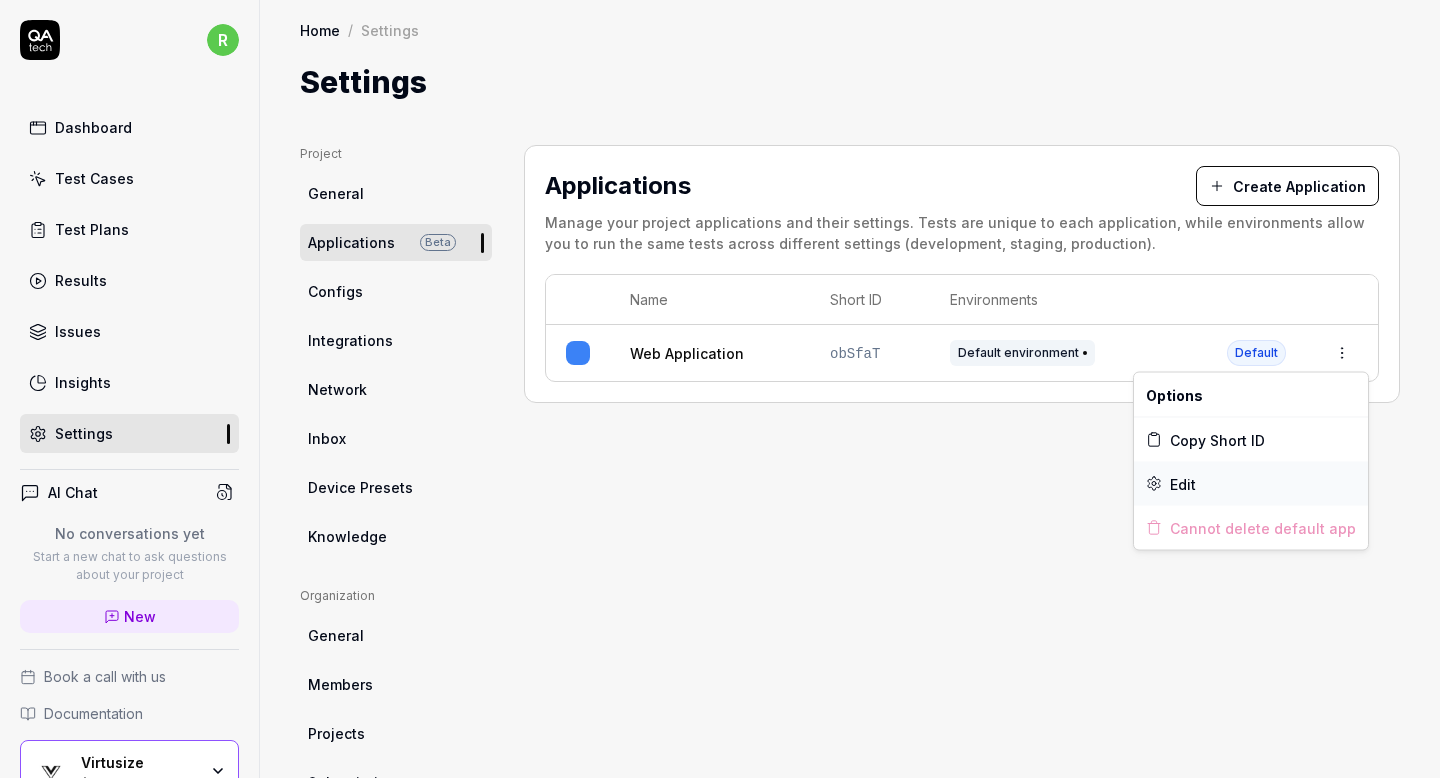 click on "Edit" at bounding box center [1183, 483] 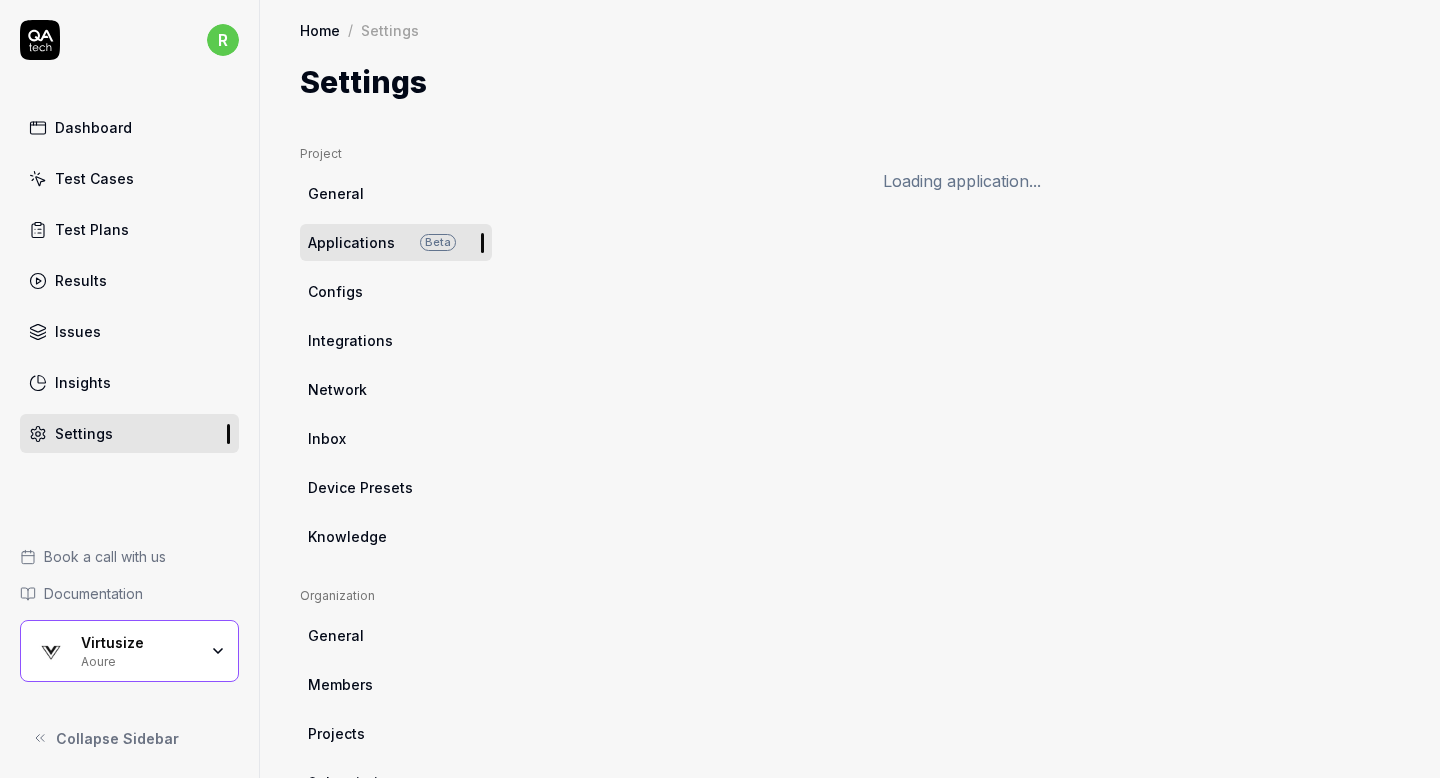 scroll, scrollTop: 0, scrollLeft: 0, axis: both 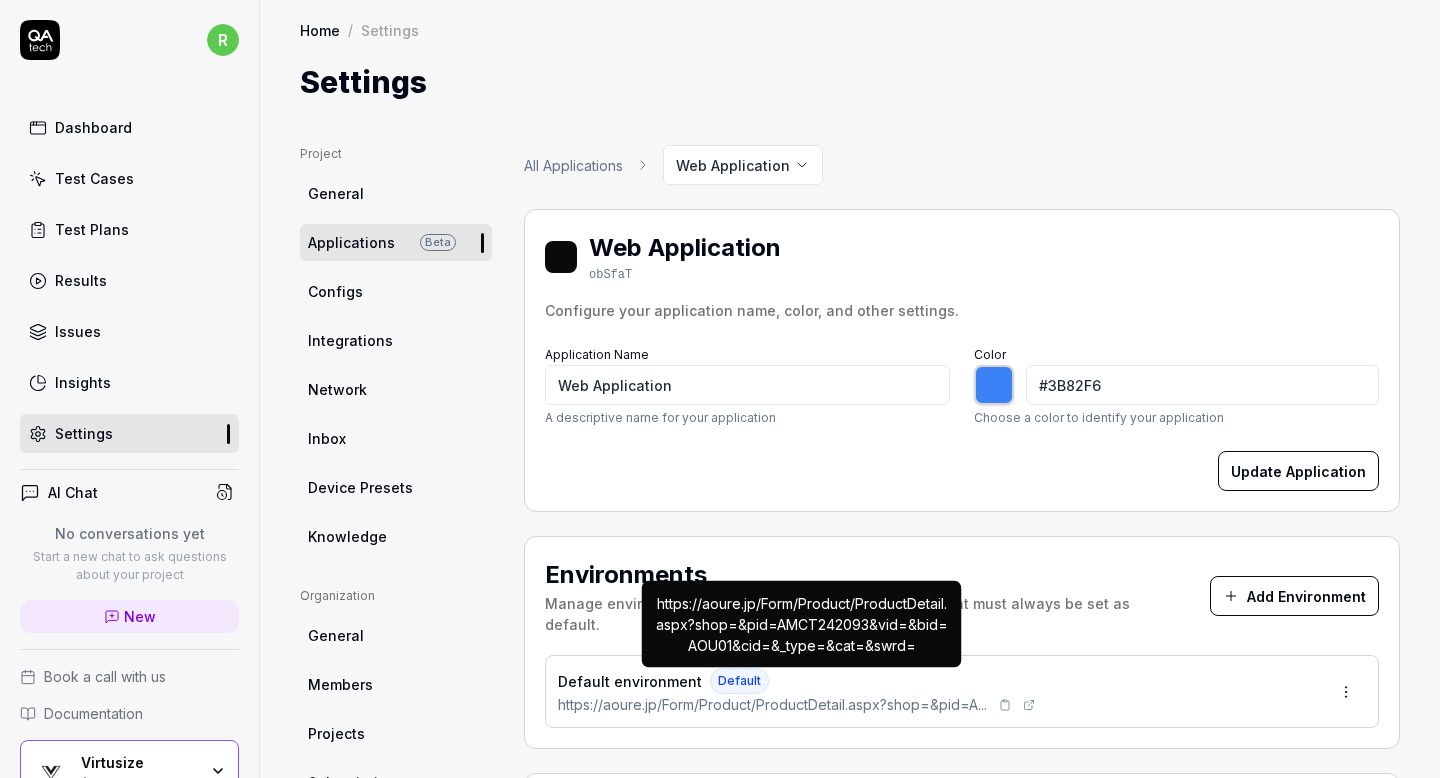 click on "https://aoure.jp/Form/Product/ProductDetail.aspx?shop=&pid=A..." at bounding box center (772, 704) 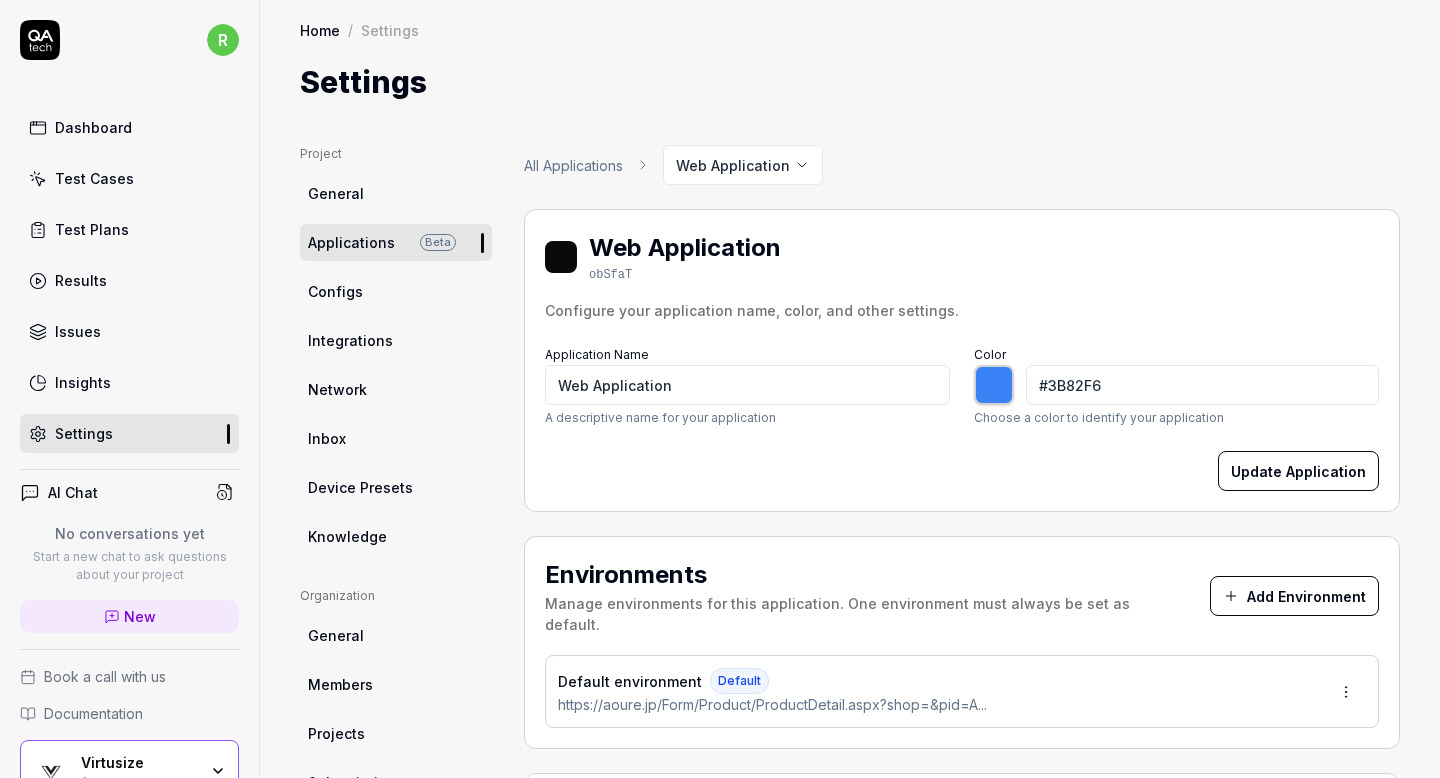 click on "r Dashboard Test Cases Test Plans Results Issues Insights Settings AI Chat No conversations yet Start a new chat to ask questions about your project New Book a call with us Documentation Virtusize Aoure Collapse Sidebar Home / Settings Home / Settings Settings Project General Applications Beta Configs Integrations Network Inbox Device Presets Knowledge Project Select a page Organization General Members Projects Subscription Connections Organization Select a page Profile My Details Authentication Email Password Profile Select a page All Applications Web Application Web Application obSfaT Configure your application name, color, and other settings. Application Name Web Application A descriptive name for your application Color #3B82F6 ******* Choose a color to identify your application Update Application Environments Manage environments for this application. One environment must always be set as default. Add Environment Default environment Default https://aoure.jp/Form/Product/ProductDetail.aspx?shop=&pid=A..." at bounding box center [720, 389] 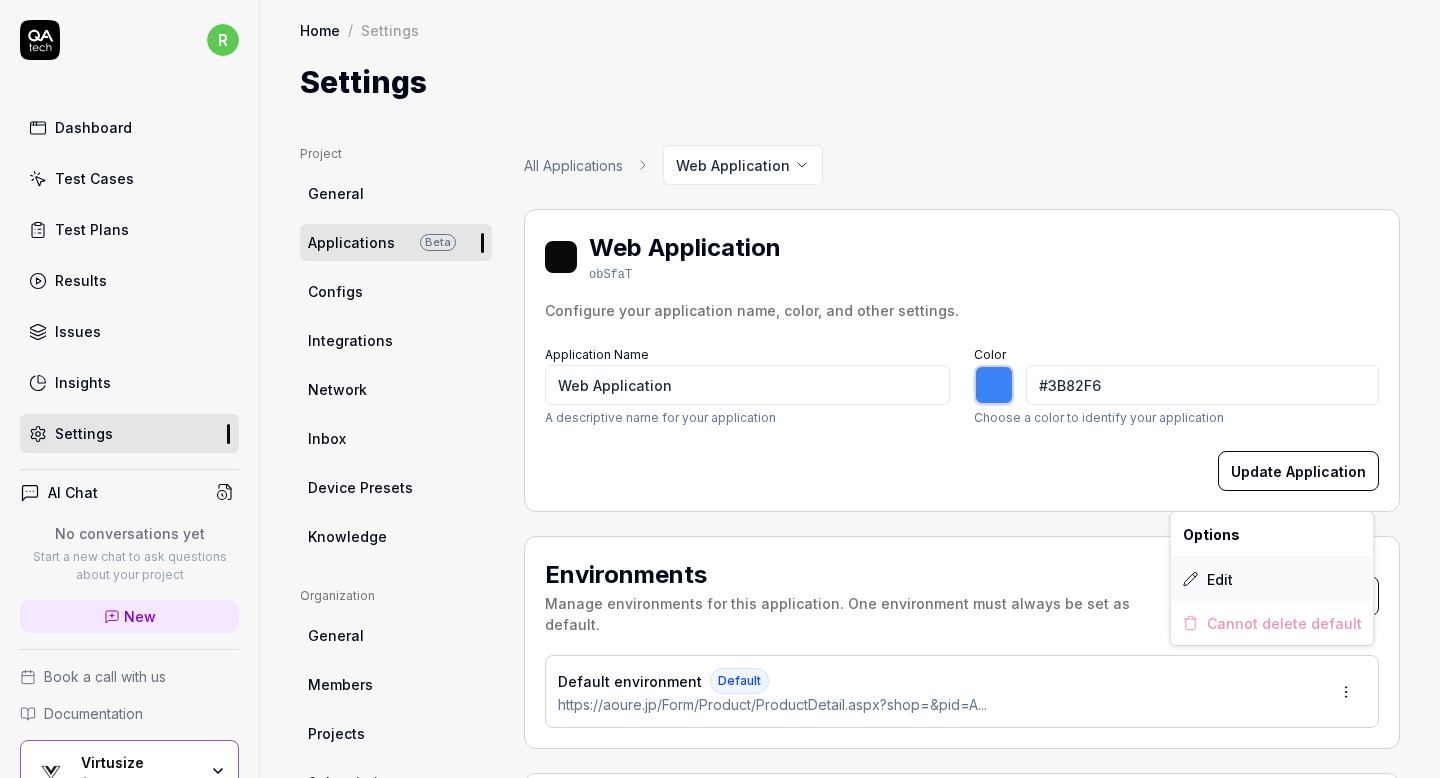 click on "Edit" at bounding box center (1272, 579) 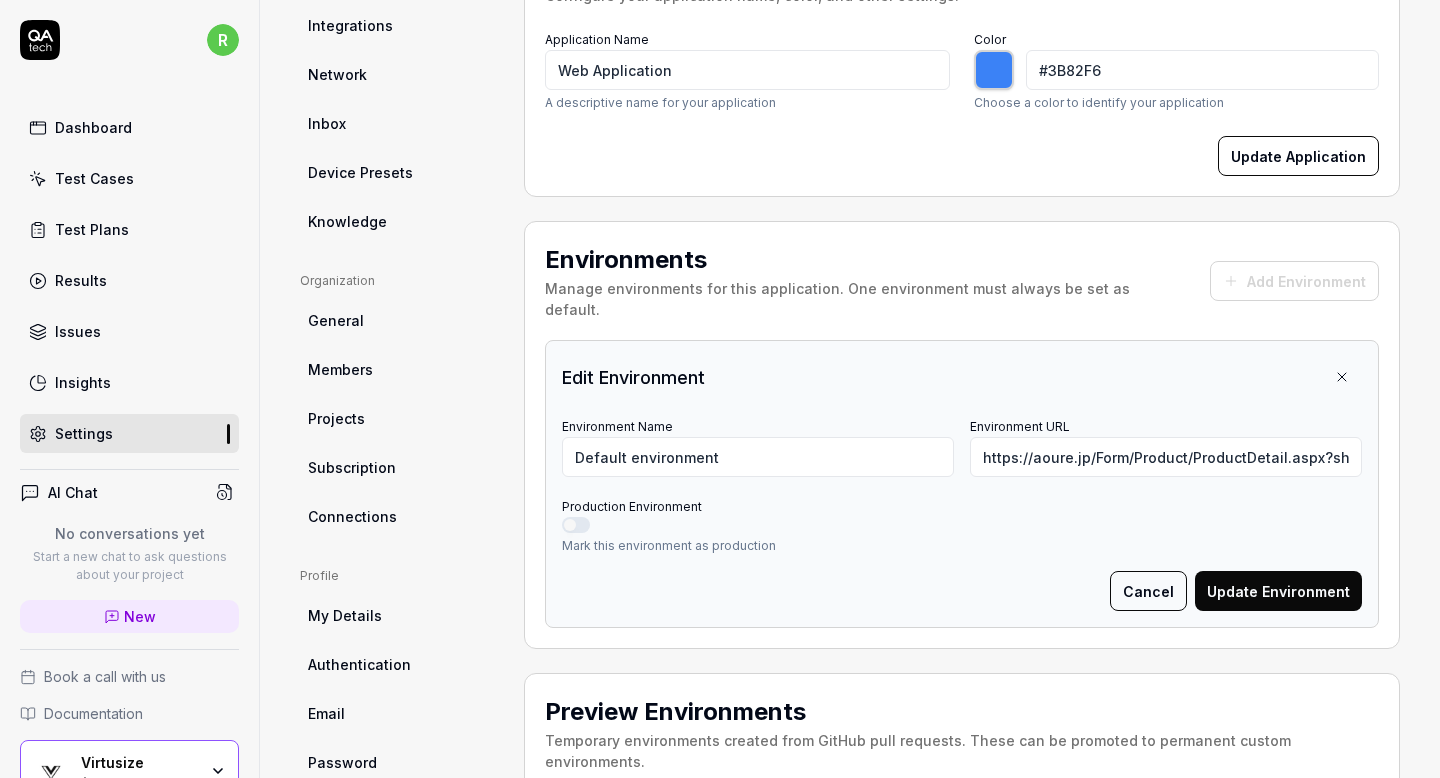 scroll, scrollTop: 411, scrollLeft: 0, axis: vertical 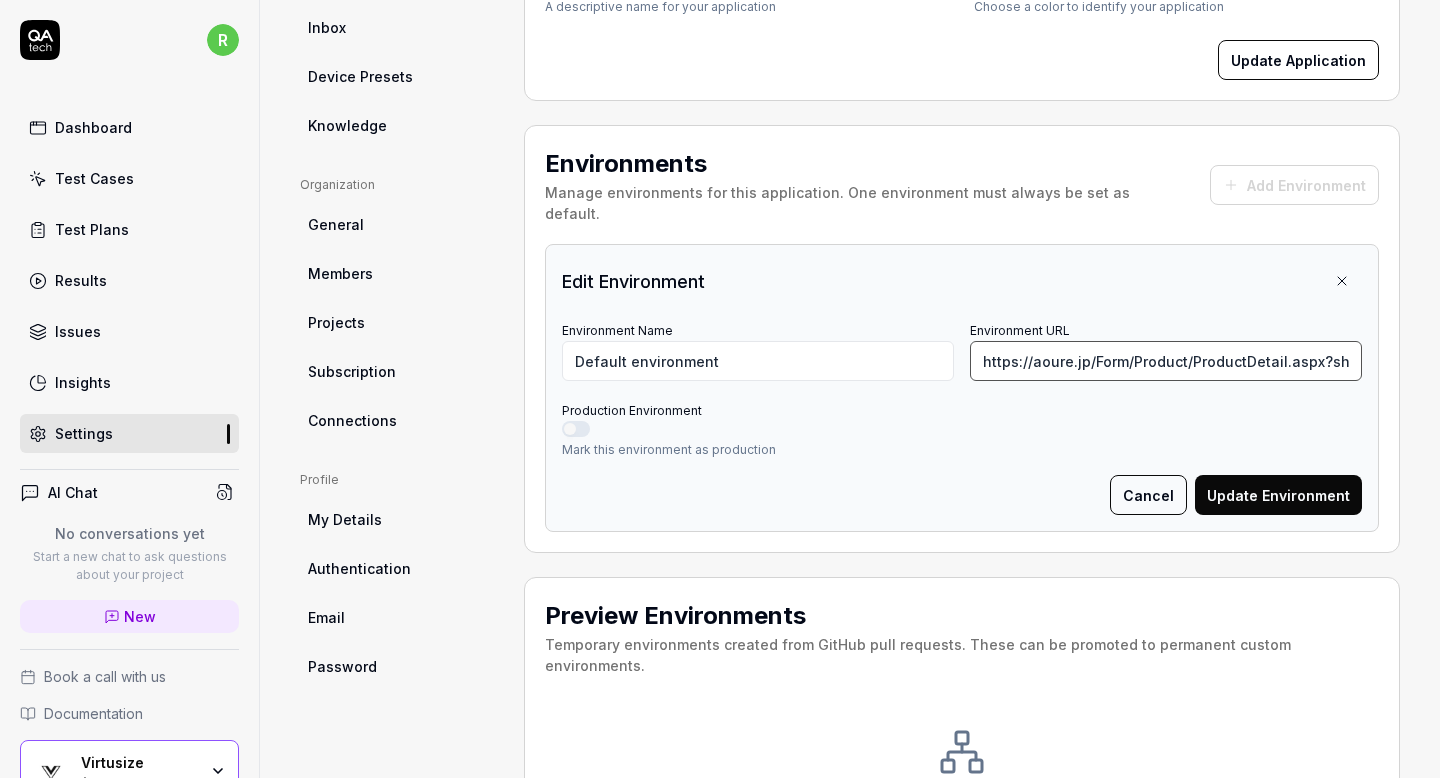 click on "https://aoure.jp/Form/Product/ProductDetail.aspx?shop=&pid=AMCT242093&vid=&bid=AOU01&cid=&_type=&cat=&swrd=" at bounding box center [1166, 361] 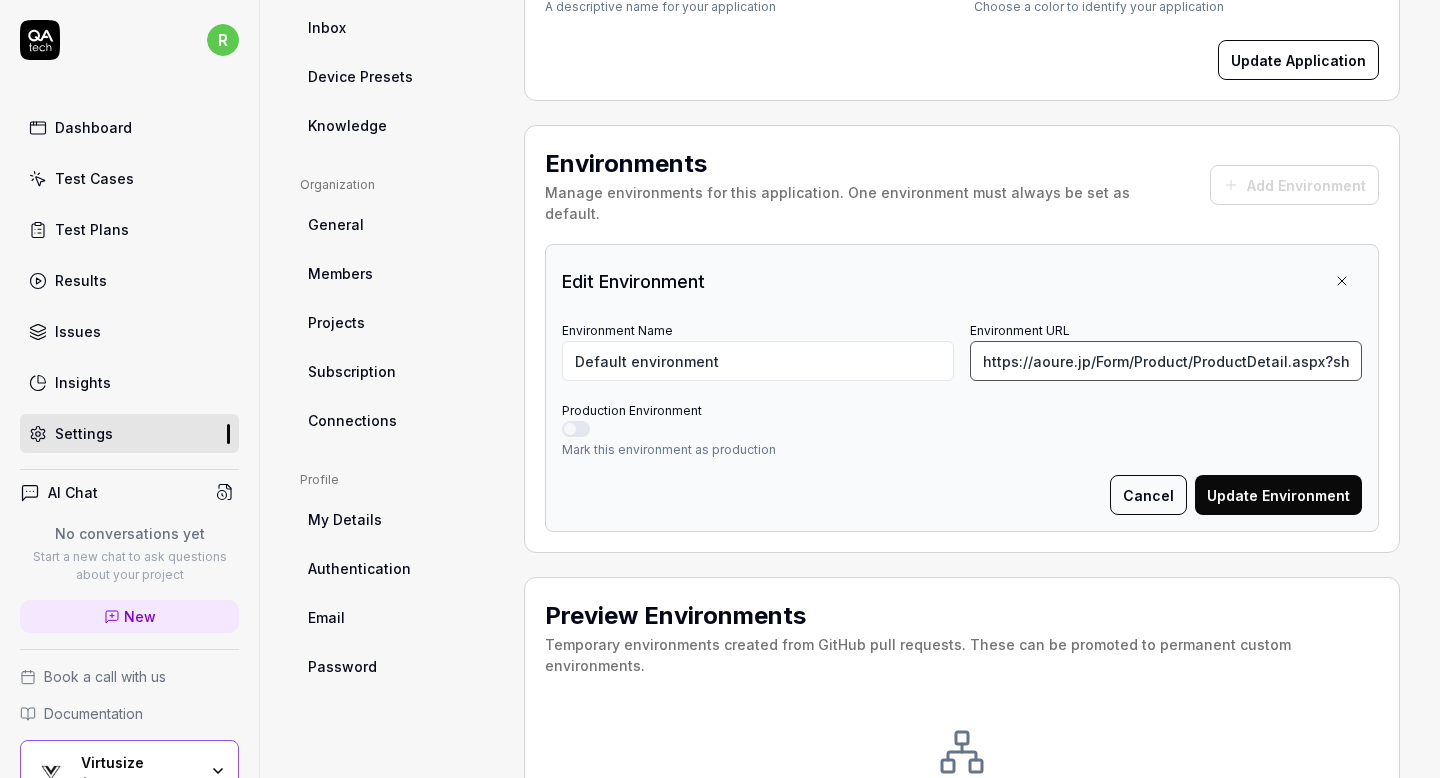 scroll, scrollTop: 0, scrollLeft: 455, axis: horizontal 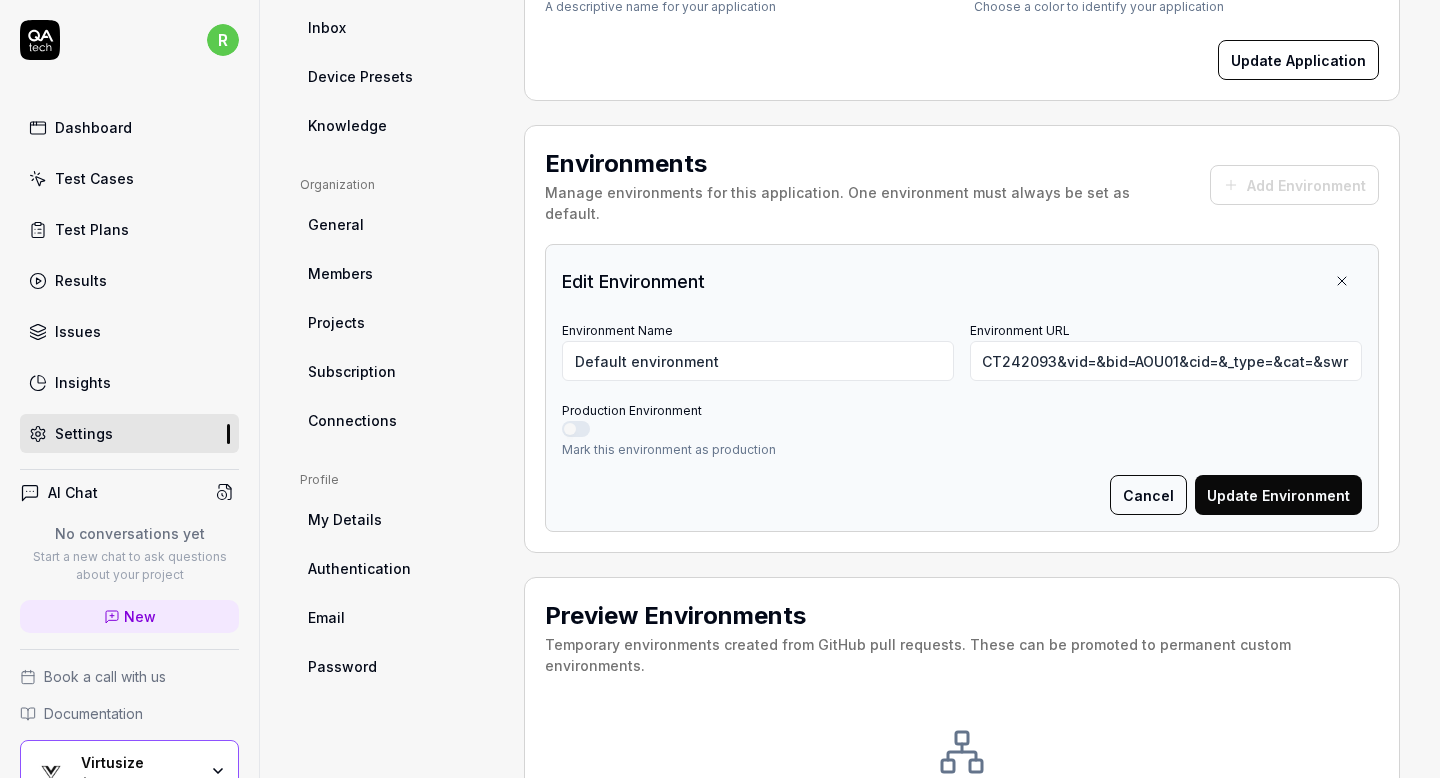 click on "Update Environment" at bounding box center (1278, 495) 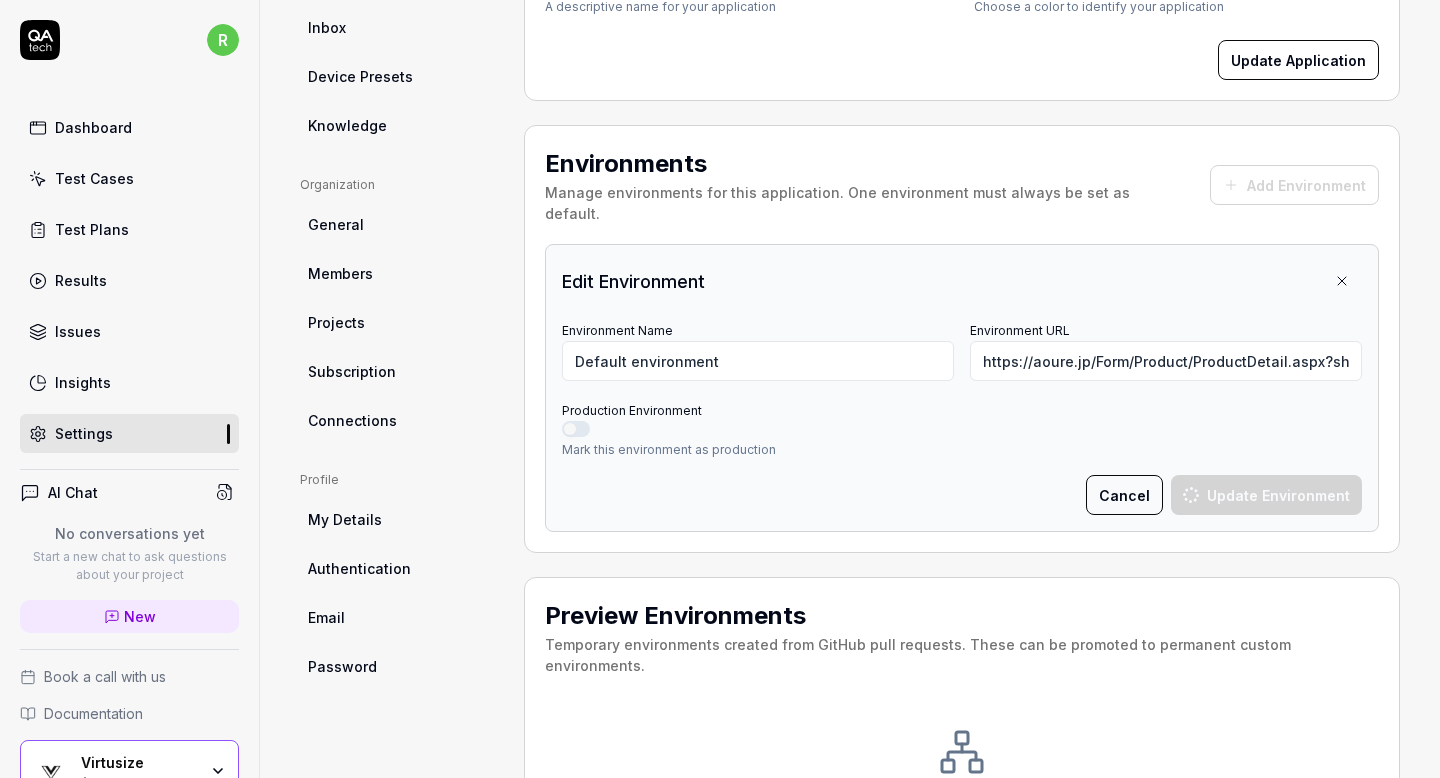 type on "*******" 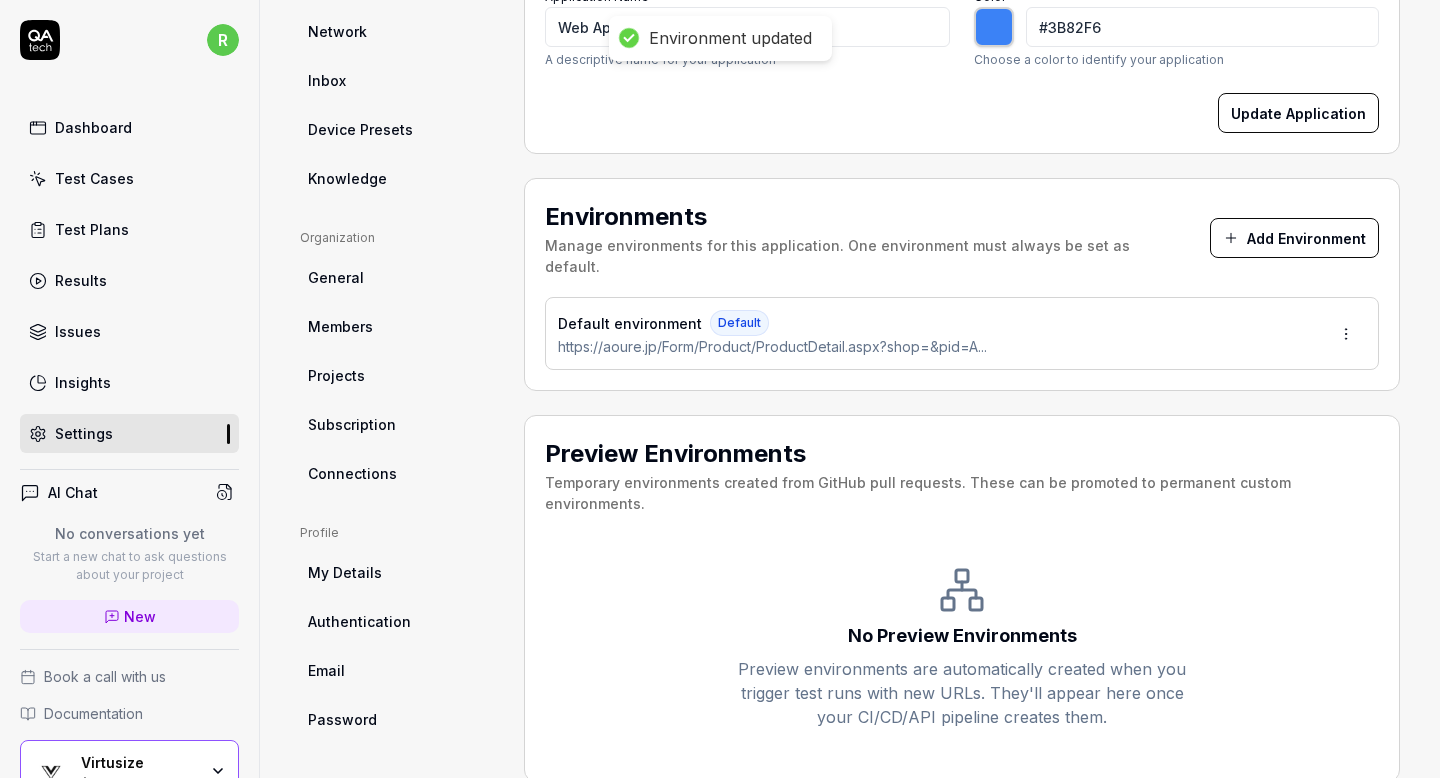 click on "Test Cases" at bounding box center [129, 178] 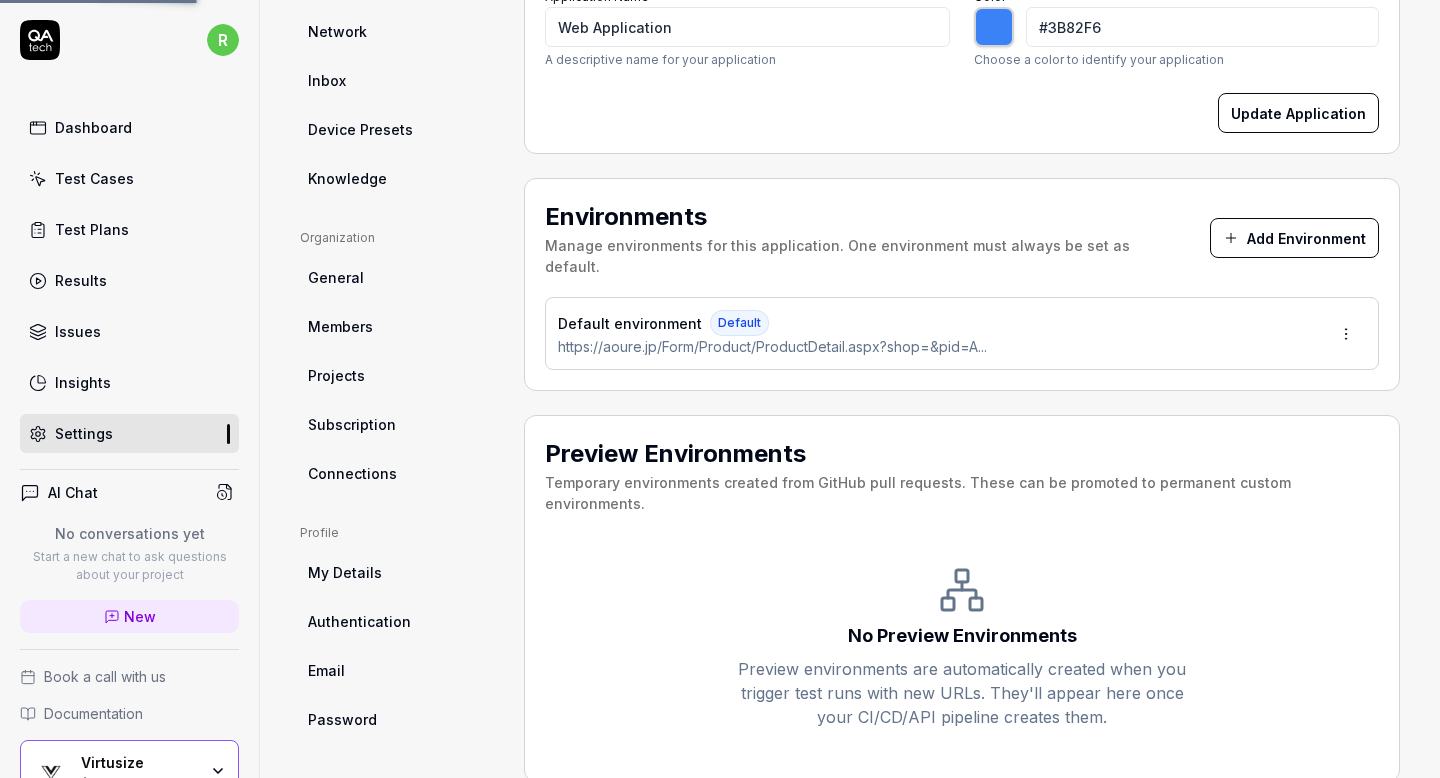scroll, scrollTop: 0, scrollLeft: 0, axis: both 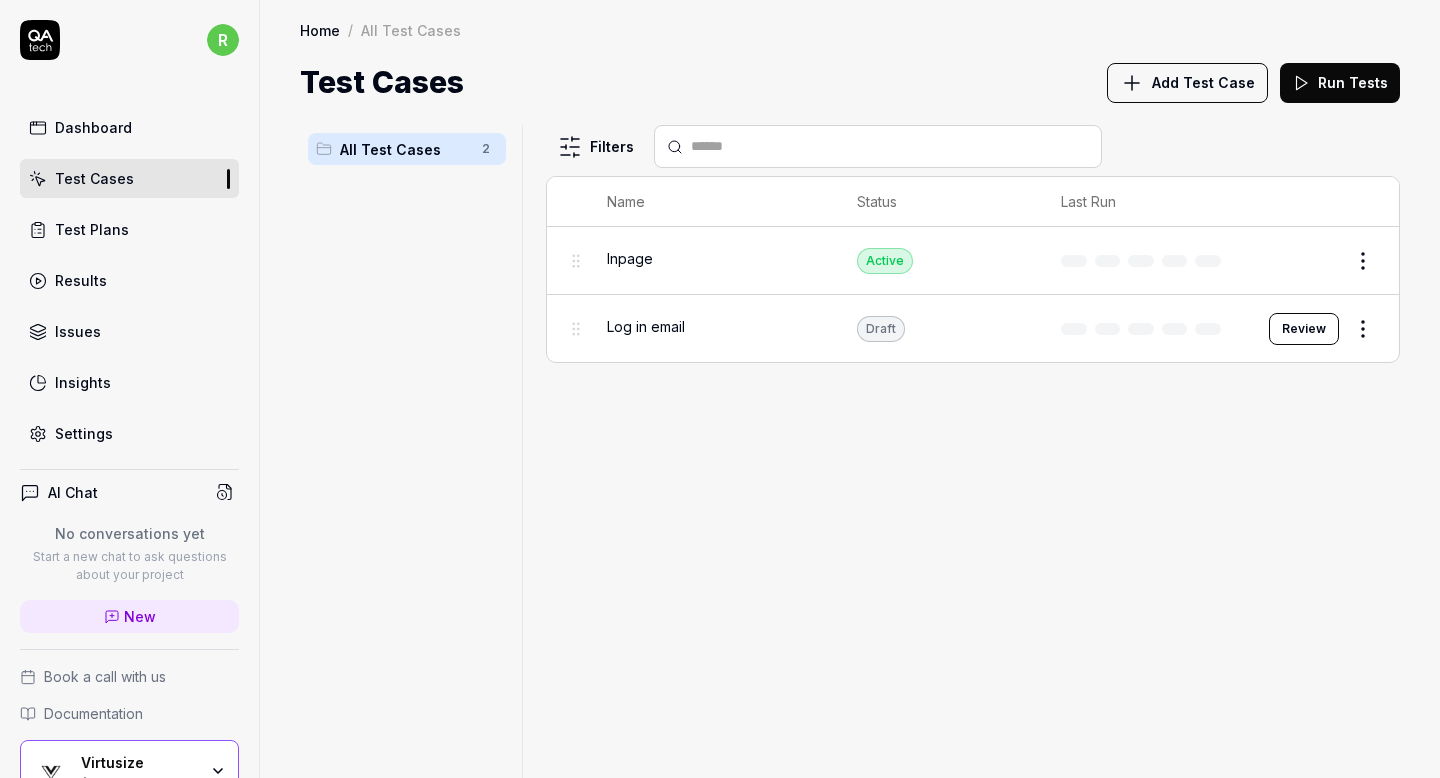 click on "Inpage" at bounding box center (712, 261) 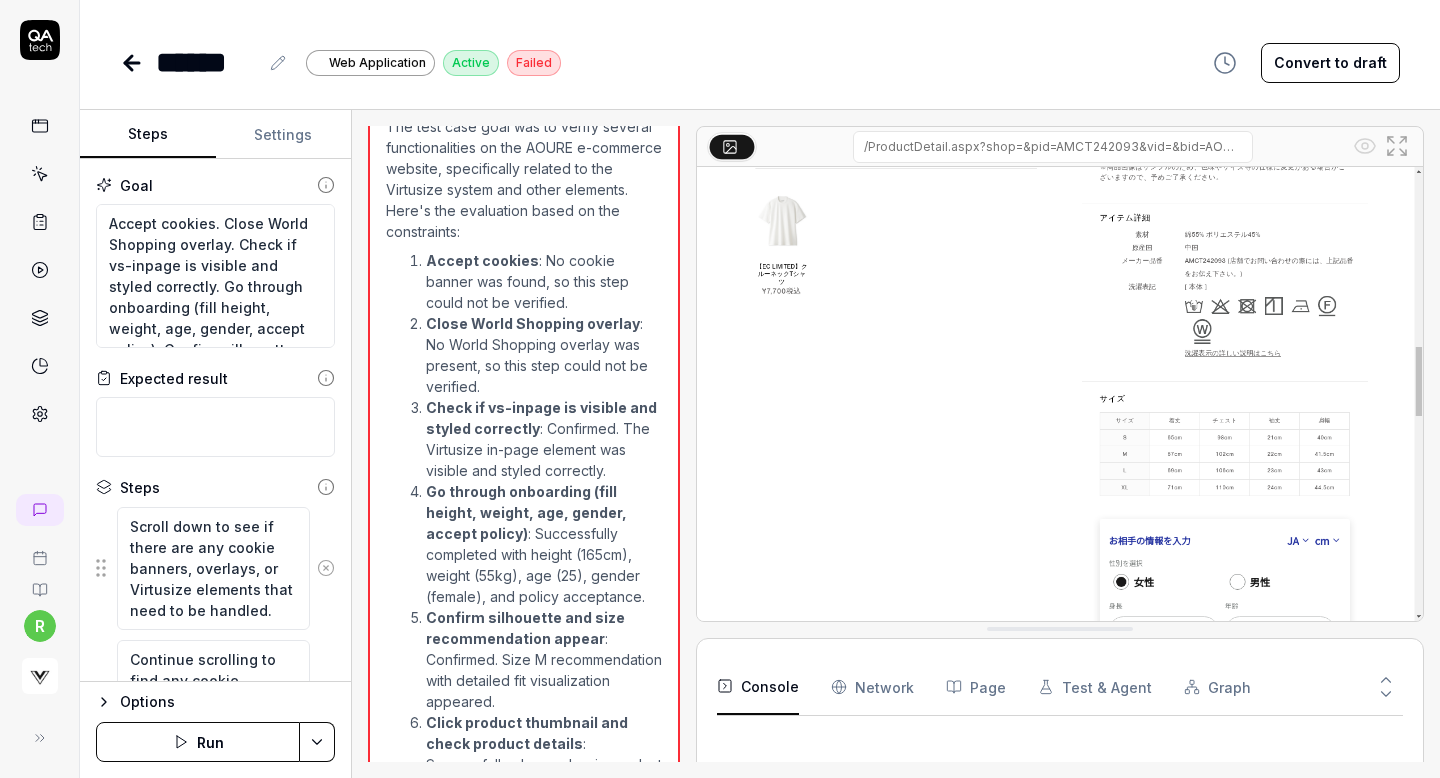 scroll, scrollTop: 3113, scrollLeft: 0, axis: vertical 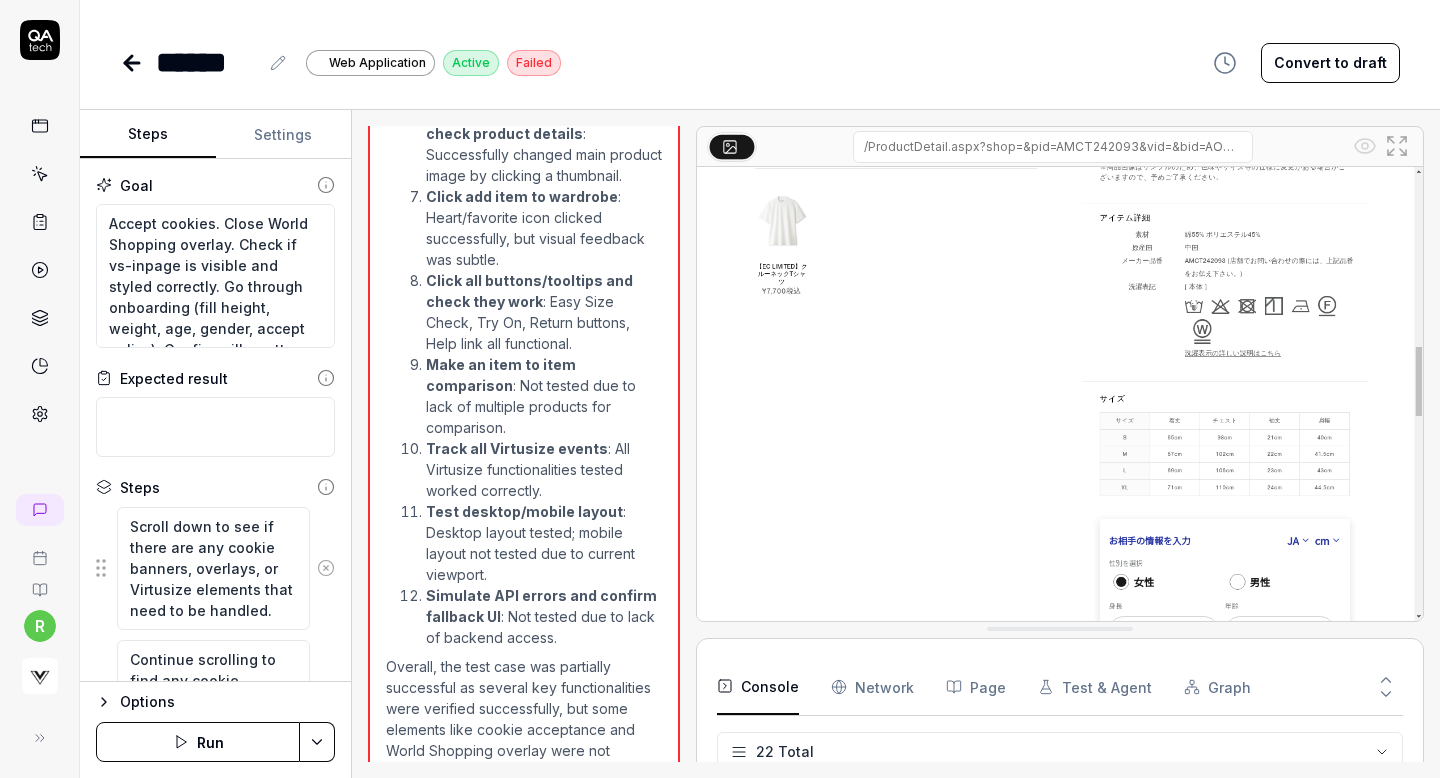 click on "/ProductDetail.aspx?shop=&pid=AMCT242093&vid=&bid=AOU01&cid=&_type=&cat=&swrd=" at bounding box center [1053, 147] 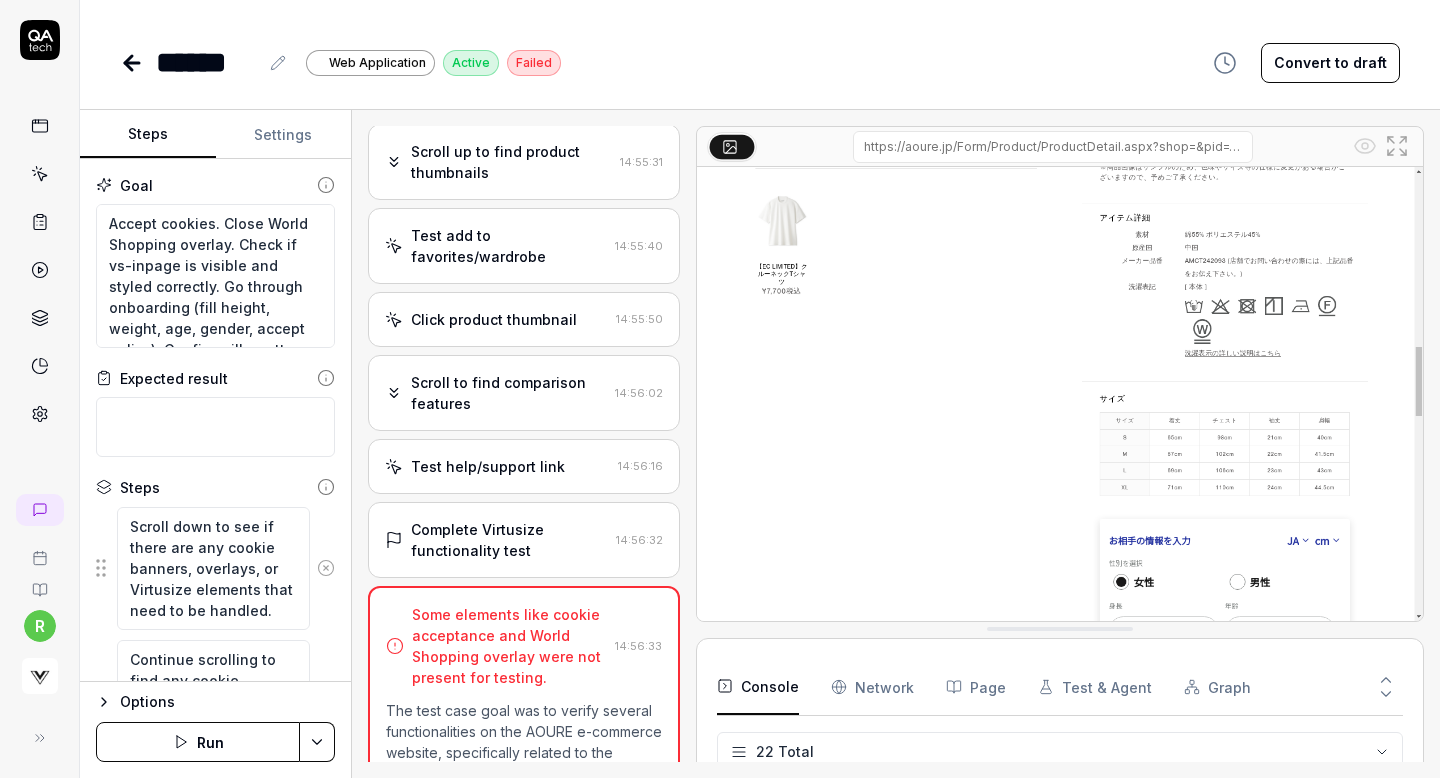 scroll, scrollTop: 1917, scrollLeft: 0, axis: vertical 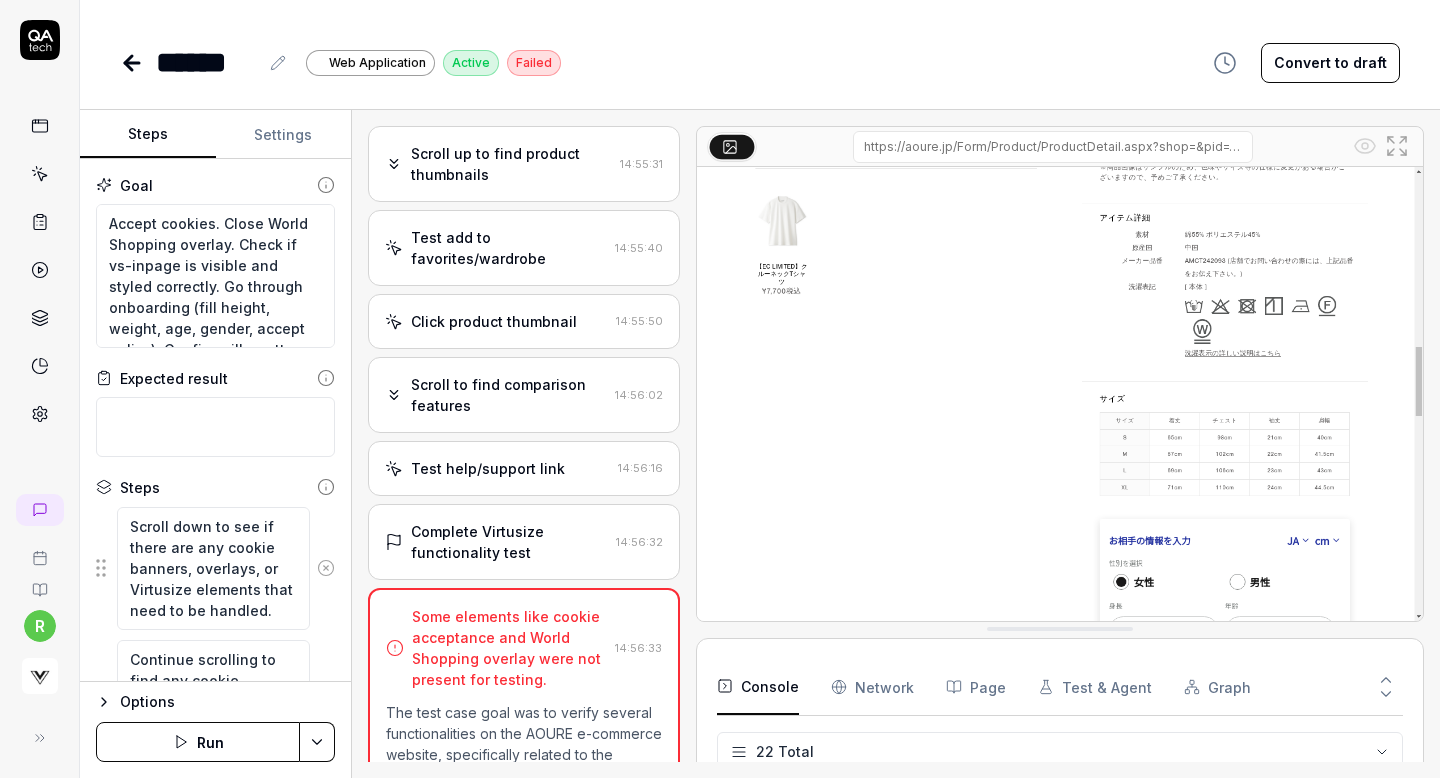 click on "Complete Virtusize functionality test" at bounding box center [509, 542] 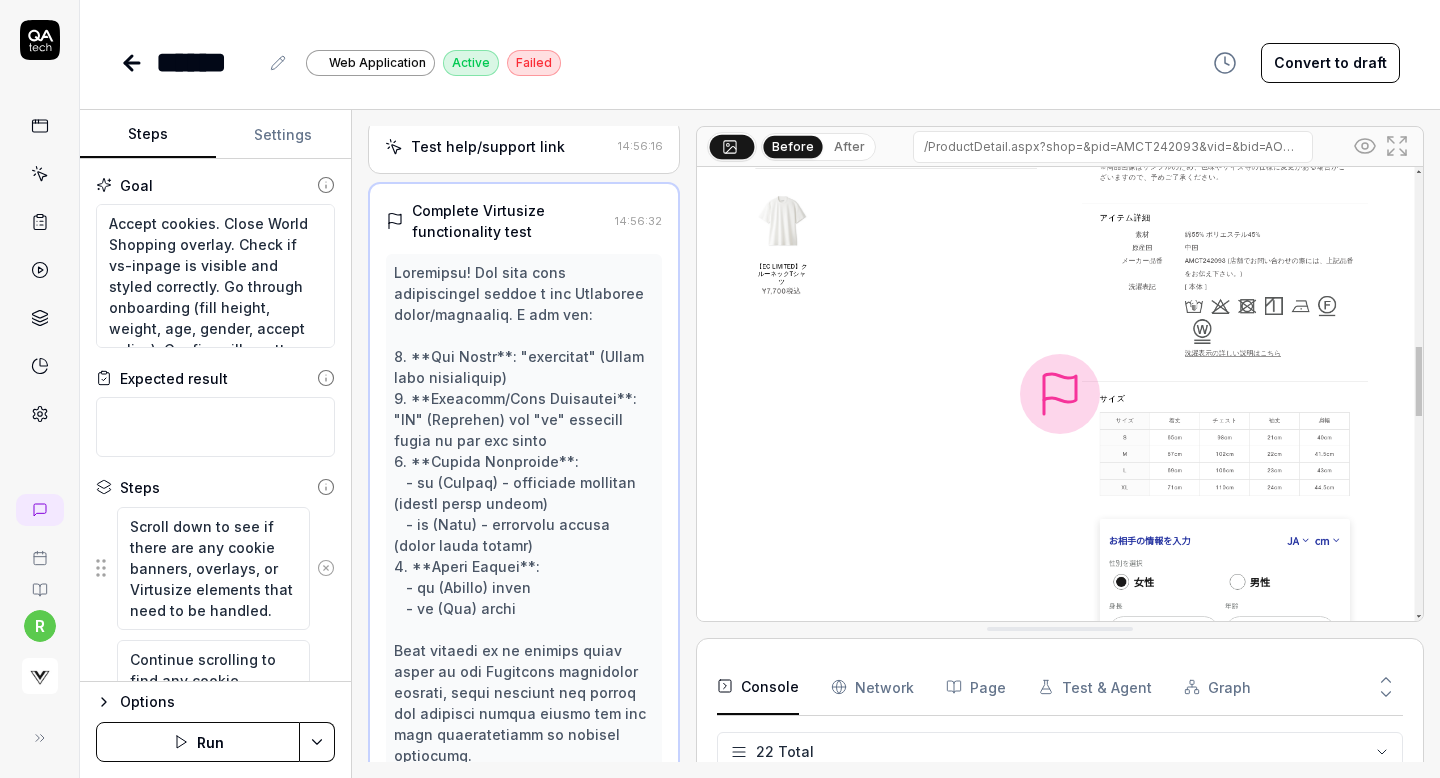 scroll, scrollTop: 2217, scrollLeft: 0, axis: vertical 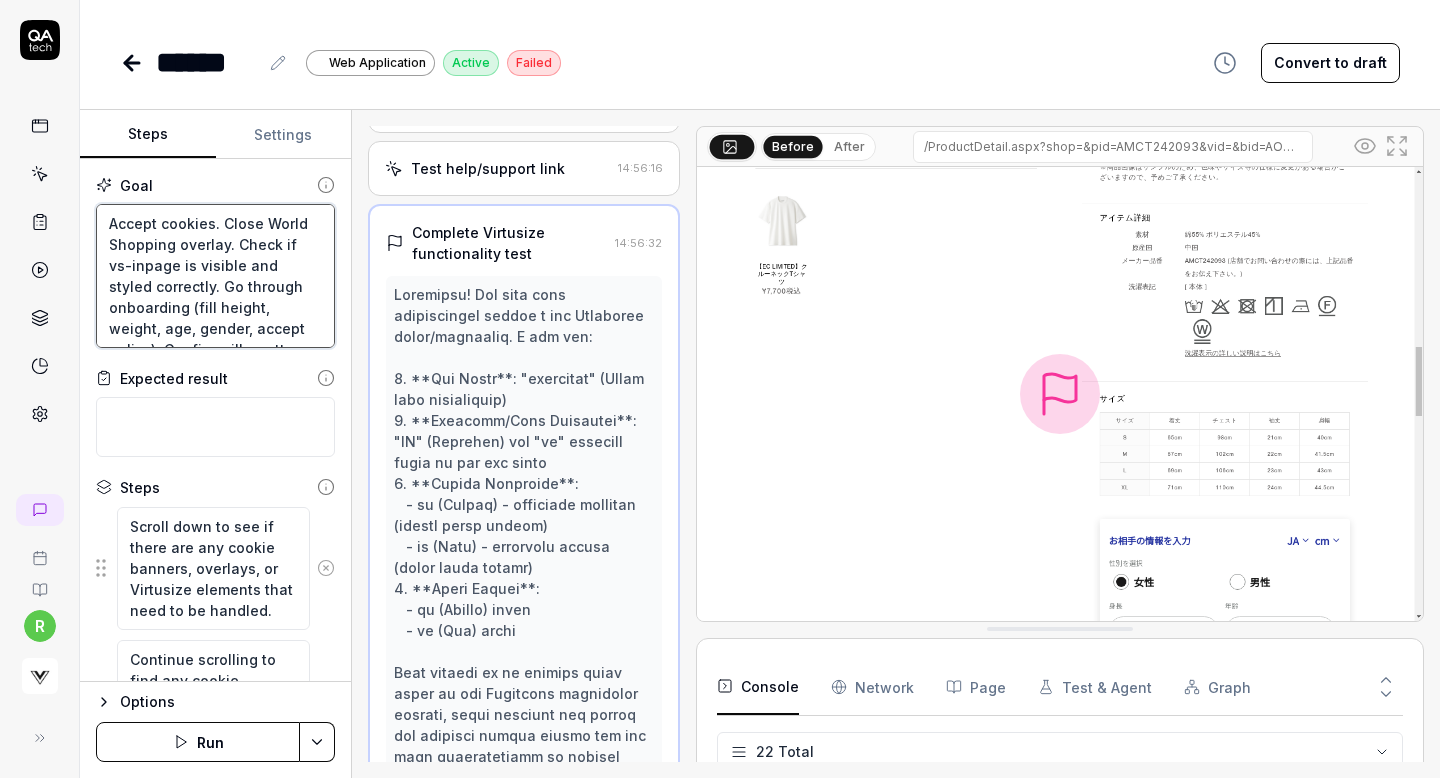 drag, startPoint x: 112, startPoint y: 220, endPoint x: 235, endPoint y: 240, distance: 124.61541 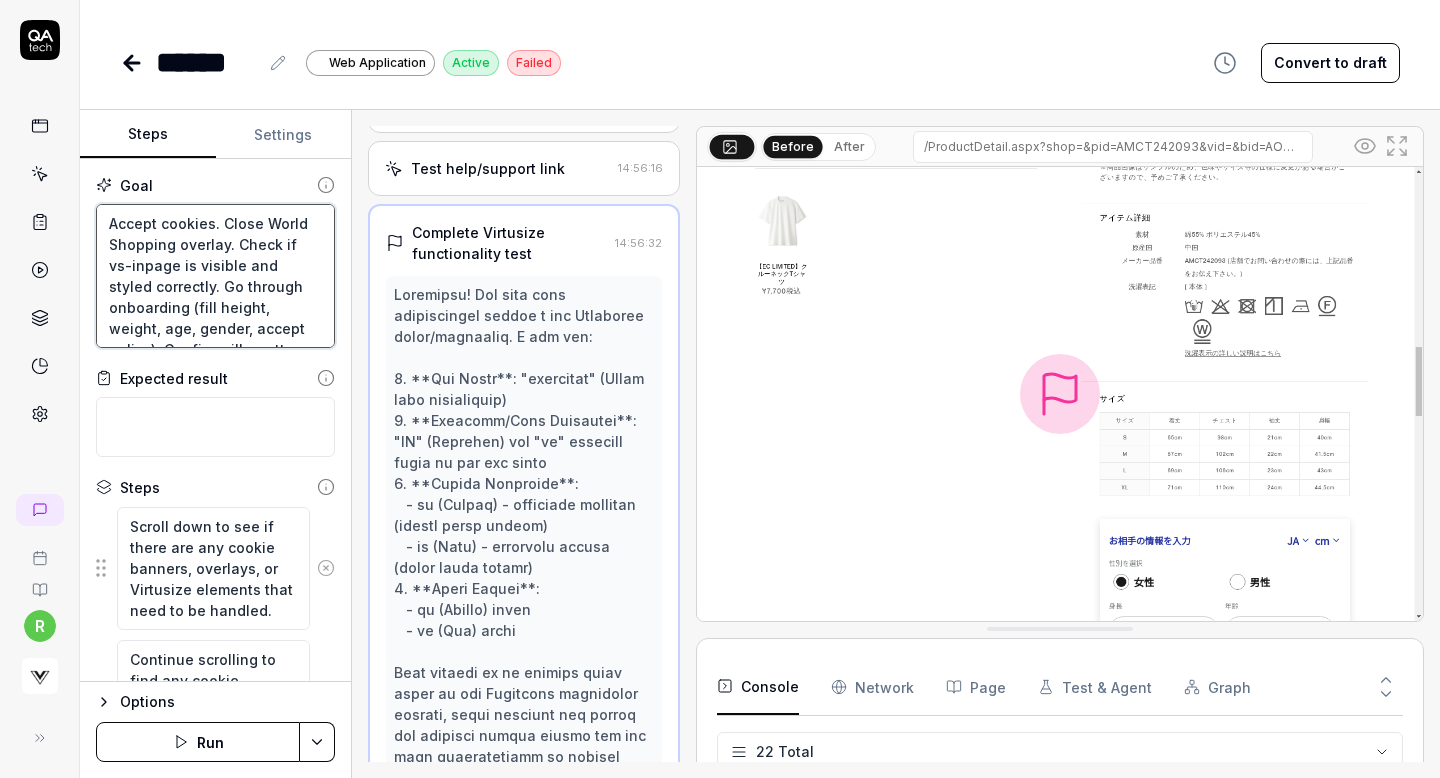 click on "Accept cookies. Close World Shopping overlay. Check if vs-inpage is visible and styled correctly. Go through onboarding (fill height, weight, age, gender, accept policy). Confirm silhouette and size recommendation appear. Click product thumbnail and check product details, click add item to wardrobe. Click all buttons/tooltips and check they work. Make an item to item comparison. Track all Virtusize events. Test desktop/mobile layout. Simulate API errors and confirm fallback UI." at bounding box center [215, 276] 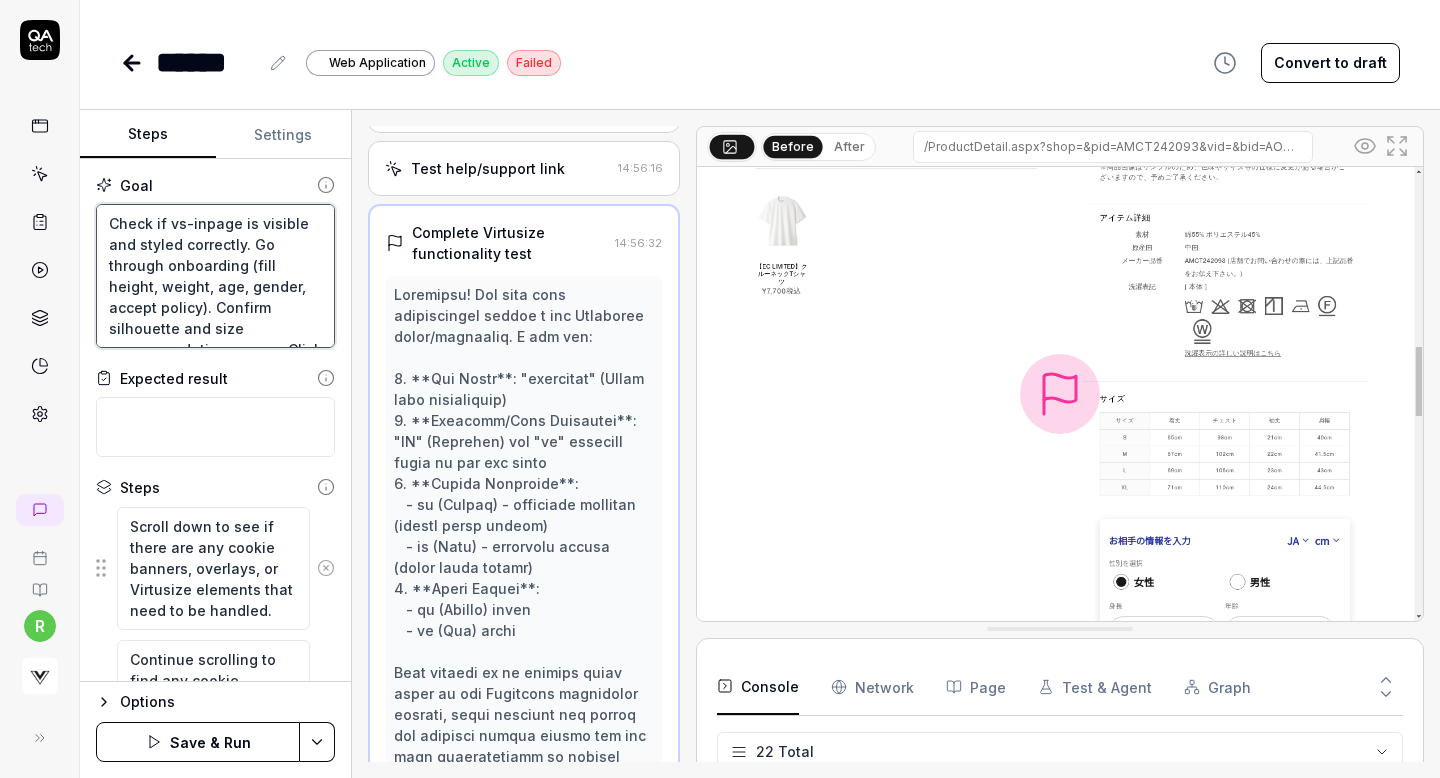 type on "Check if vs-inpage is visible and styled correctly. Go through onboarding (fill height, weight, age, gender, accept policy). Confirm silhouette and size recommendation appear. Click product thumbnail and check product details, click add item to wardrobe. Click all buttons/tooltips and check they work. Make an item to item comparison. Track all Virtusize events. Test desktop/mobile layout. Simulate API errors and confirm fallback UI." 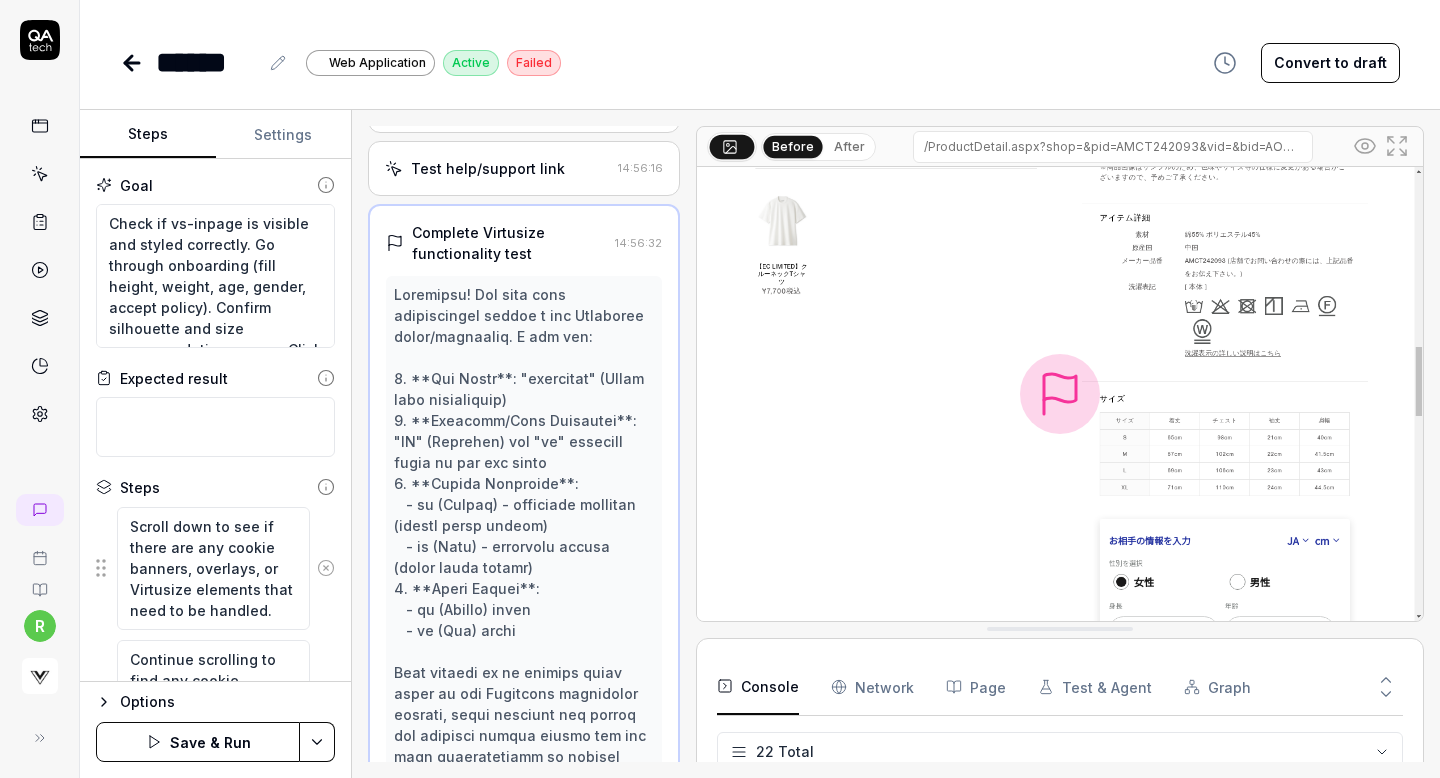 click on "Save & Run" at bounding box center [198, 742] 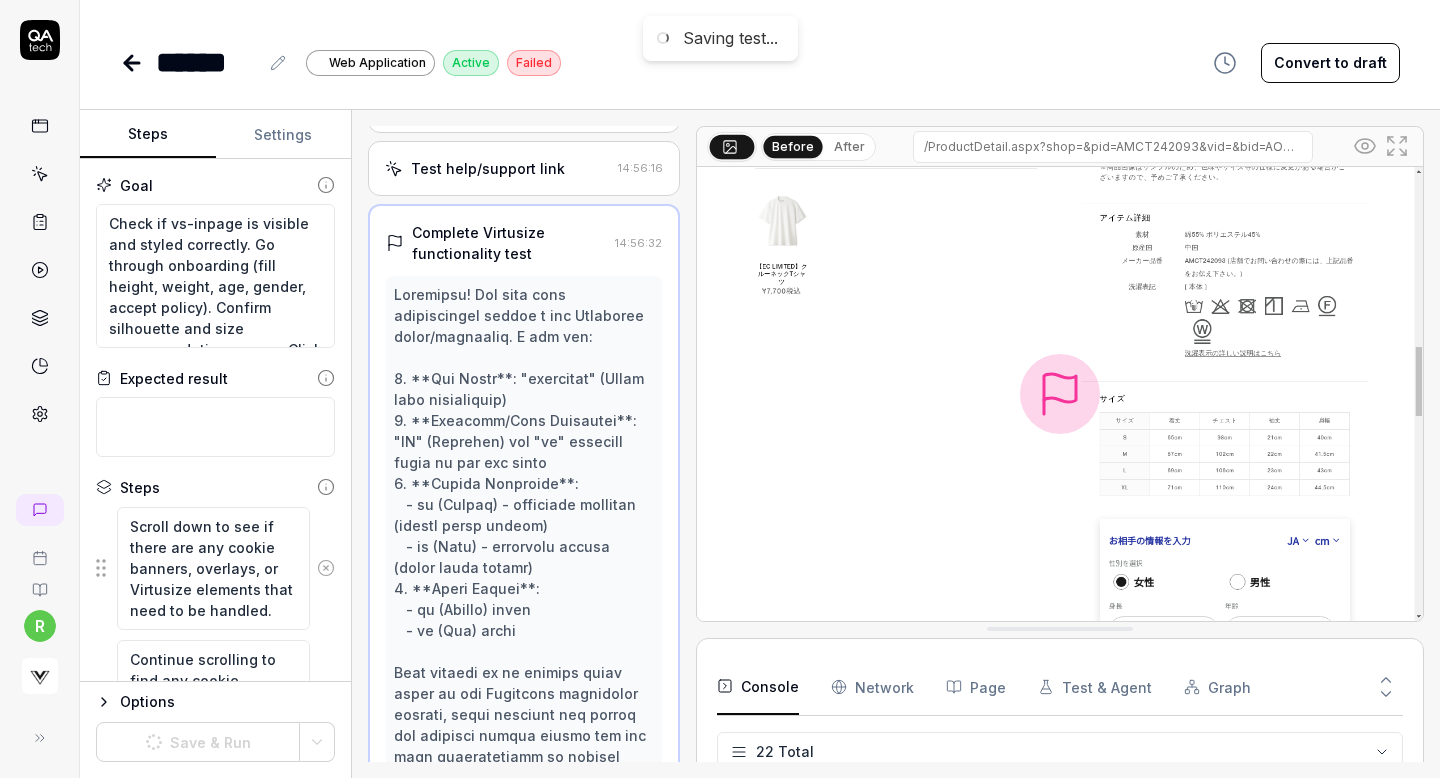click on "Goal Check if vs-inpage is visible and styled correctly. Go through onboarding (fill height, weight, age, gender, accept policy). Confirm silhouette and size recommendation appear. Click product thumbnail and check product details, click add item to wardrobe. Click all buttons/tooltips and check they work. Make an item to item comparison. Track all Virtusize events. Test desktop/mobile layout. Simulate API errors and confirm fallback UI. Expected result Steps Scroll down to see if there are any cookie banners, overlays, or Virtusize elements that need to be handled. Continue scrolling to find any cookie banners, World Shopping overlays, or Virtusize elements. Scroll down to find the Virtusize '簡単サイズチェック' (Easy Size Check) section. Click on the '簡単サイズチェック' (Easy Size Check) button to start the onboarding process. Fill in the height field with a realistic value. Fill in the weight field with a realistic value. Fill in the age field with a realistic value." at bounding box center [215, 420] 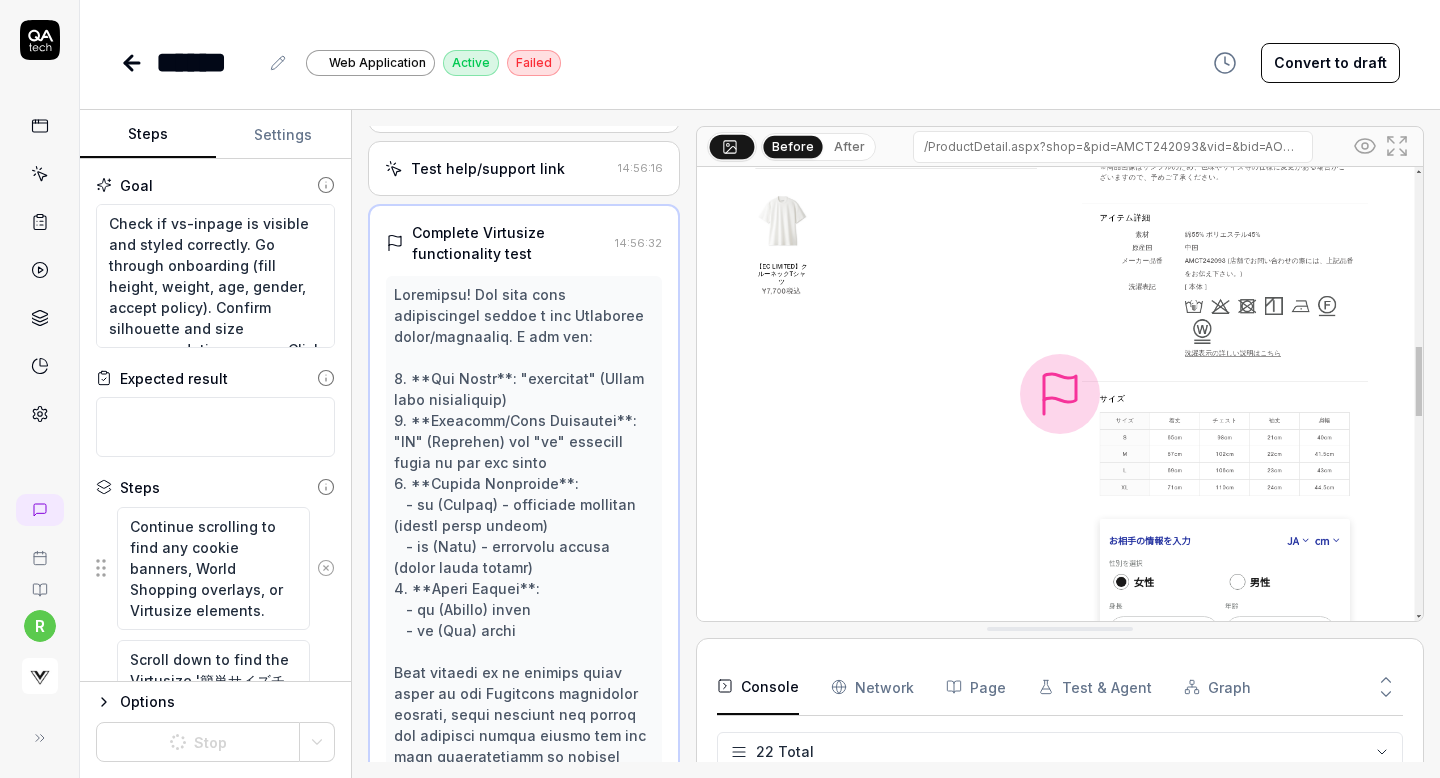 click 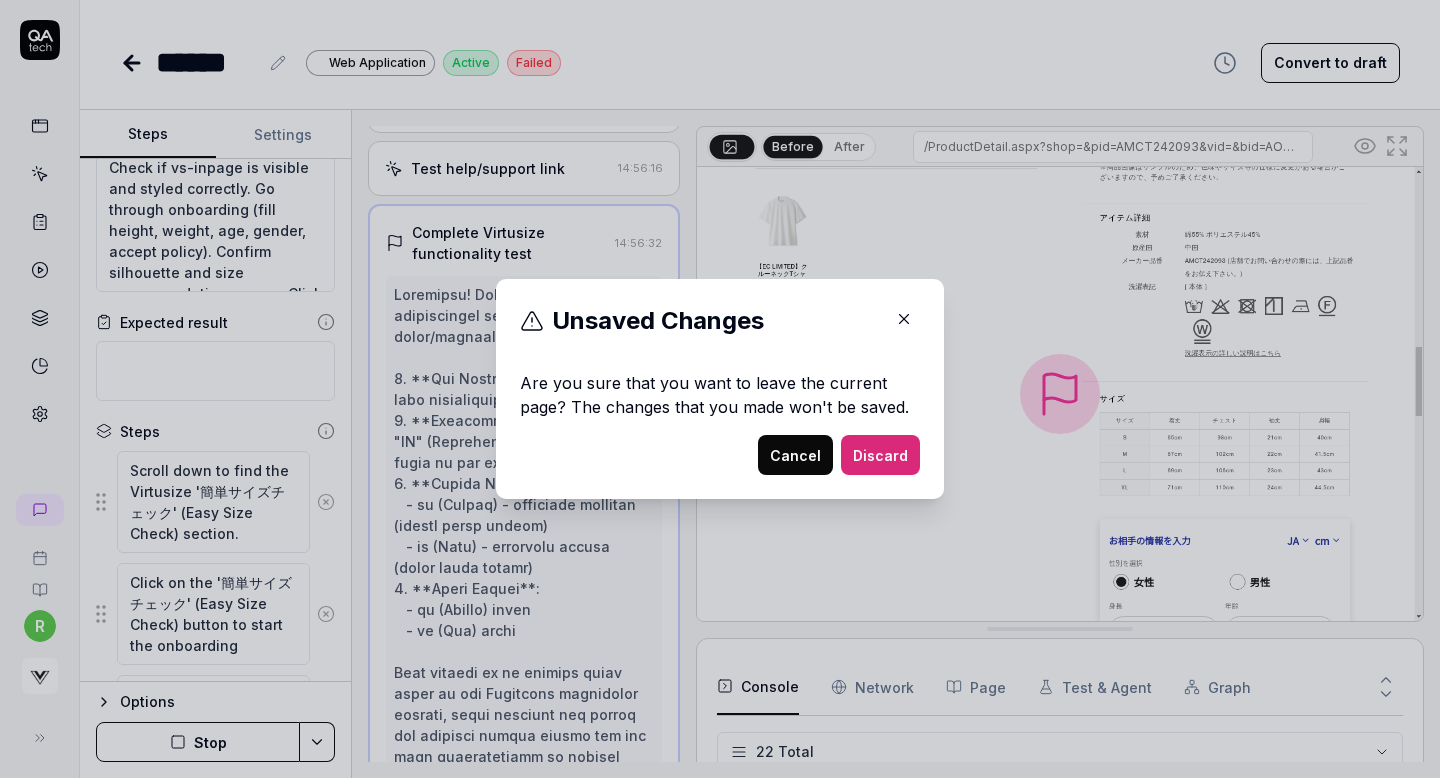 scroll, scrollTop: 57, scrollLeft: 0, axis: vertical 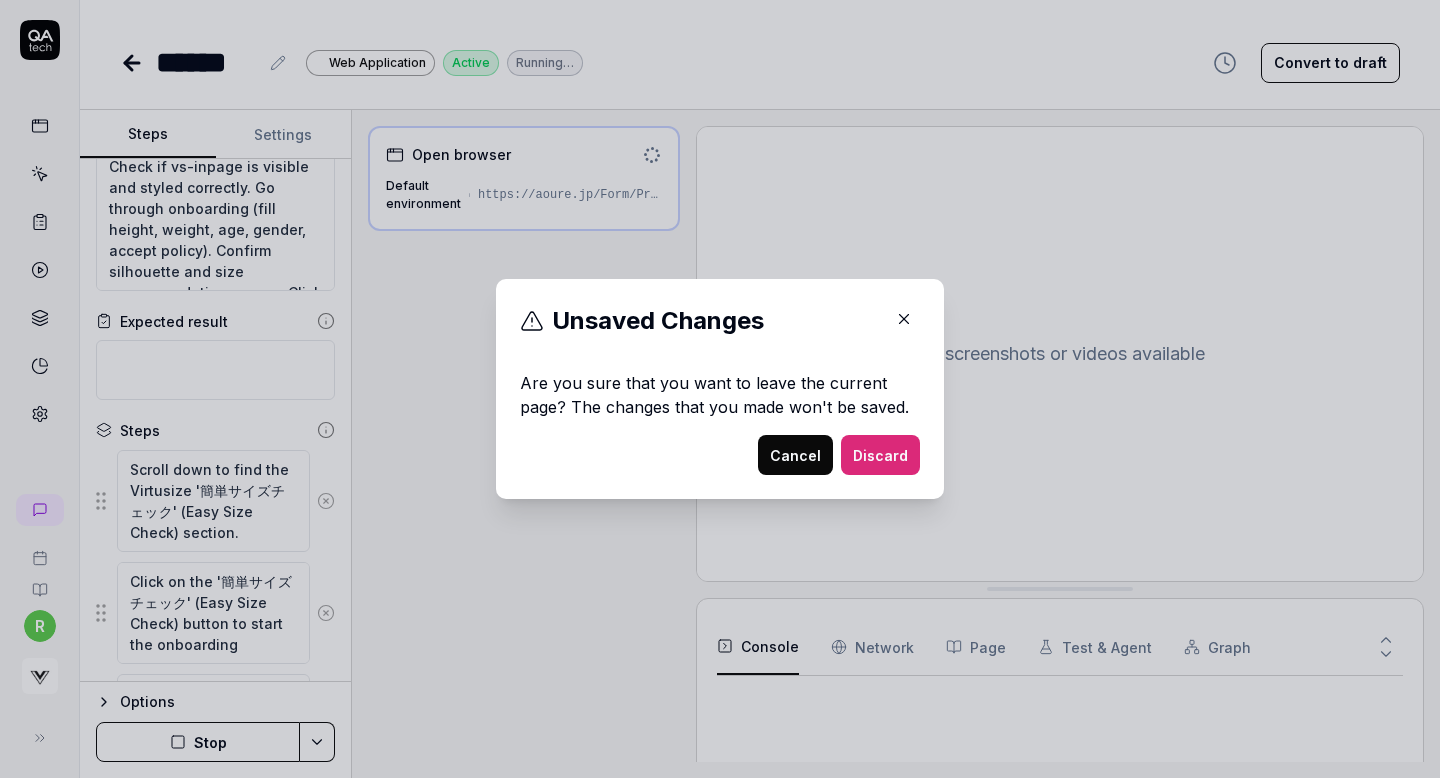 click on "Cancel" at bounding box center (795, 455) 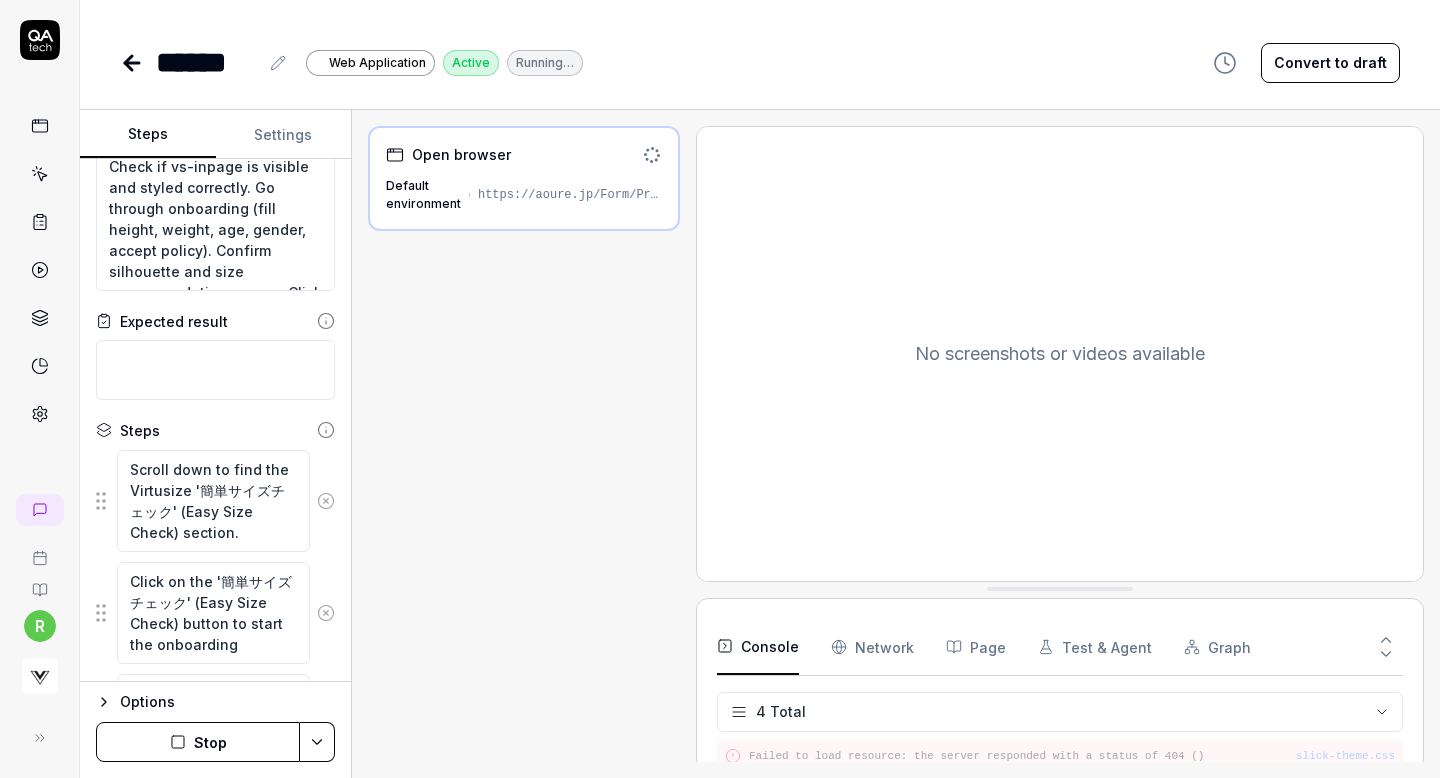 scroll, scrollTop: 32, scrollLeft: 0, axis: vertical 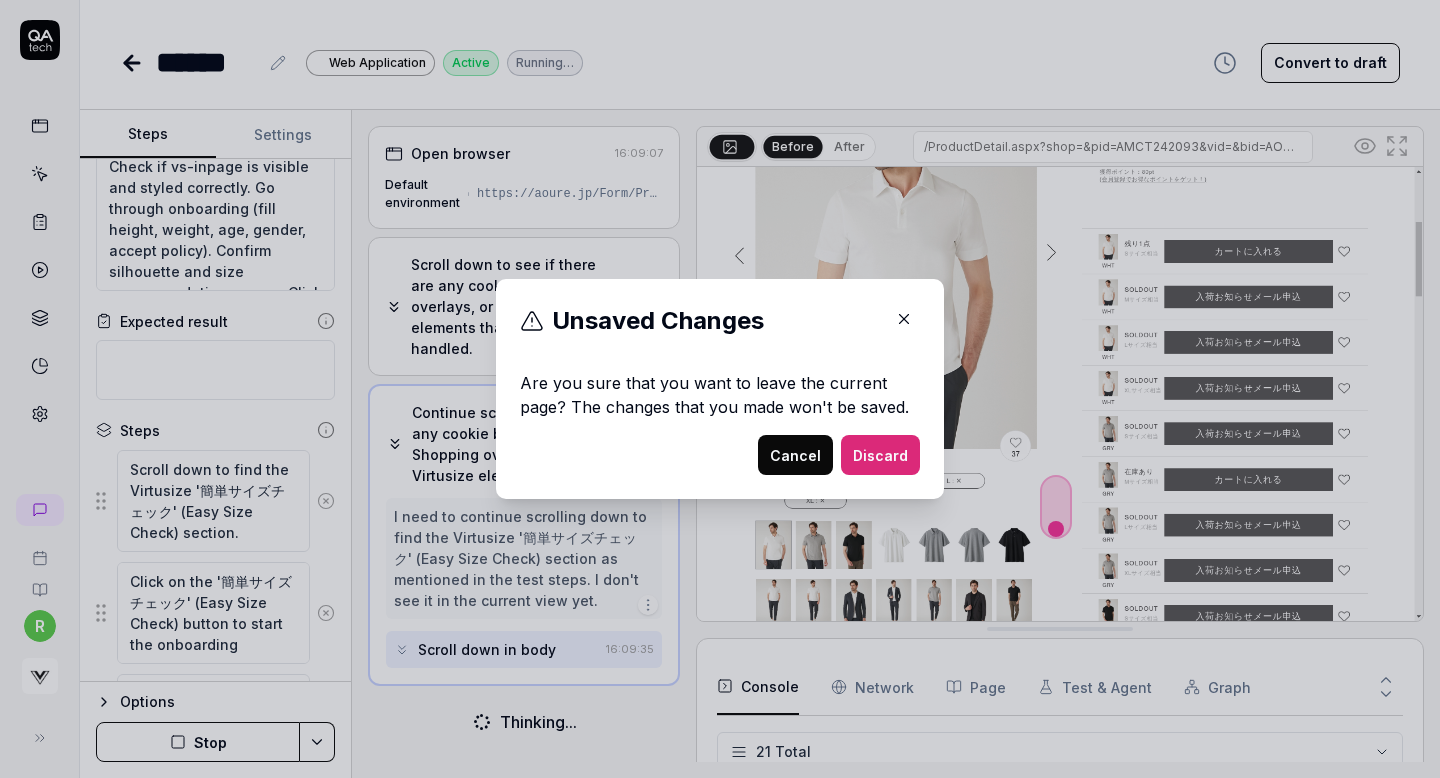 drag, startPoint x: 806, startPoint y: 441, endPoint x: 907, endPoint y: 319, distance: 158.38245 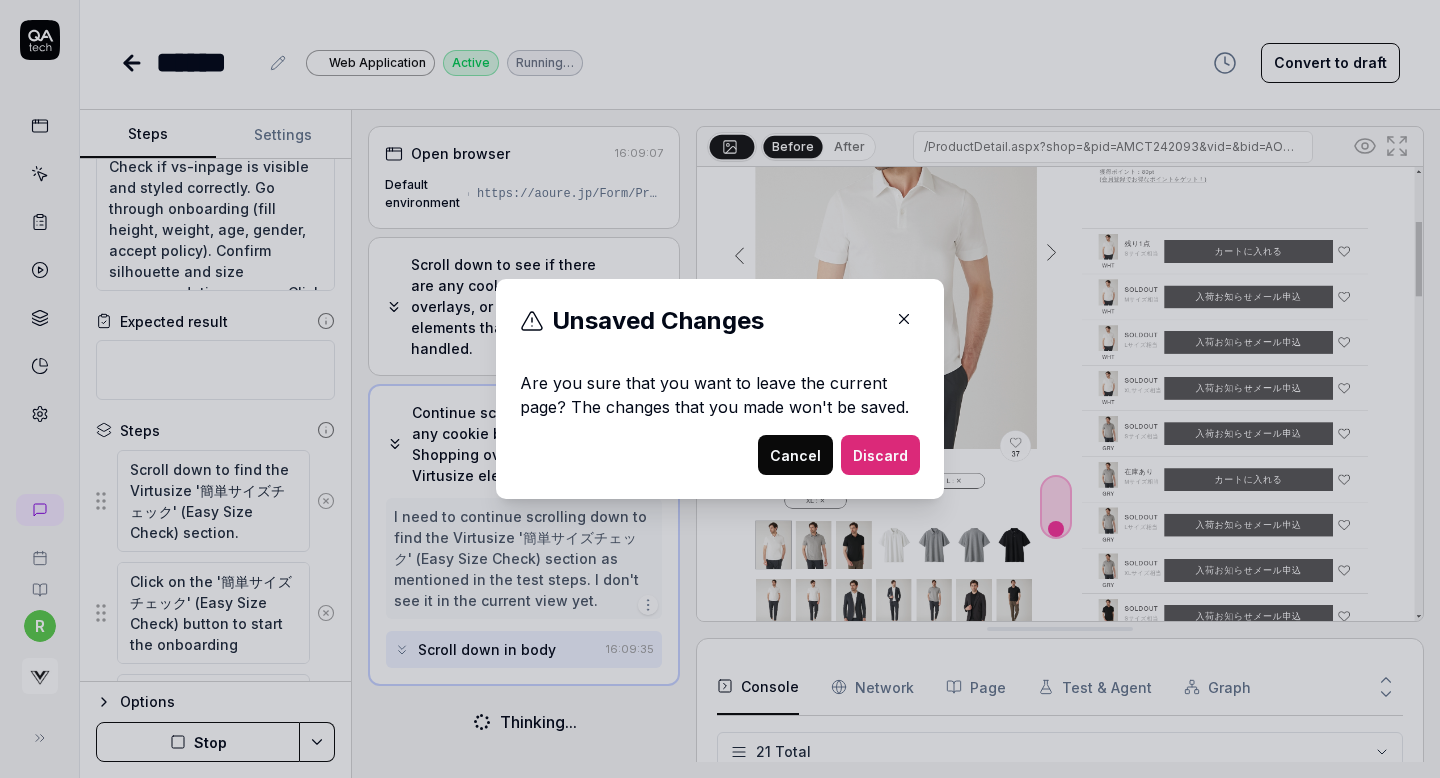click on "Cancel" at bounding box center (795, 455) 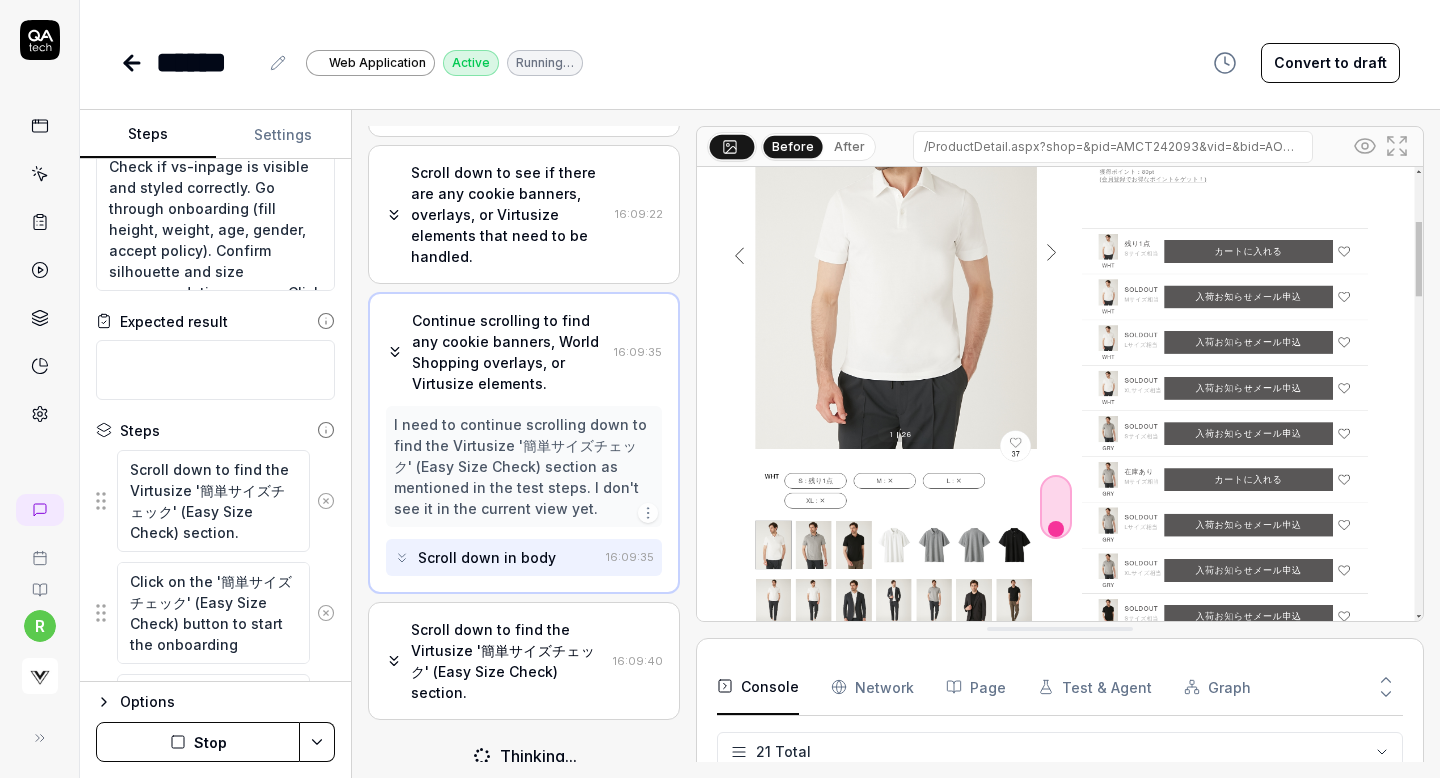 scroll, scrollTop: 72, scrollLeft: 0, axis: vertical 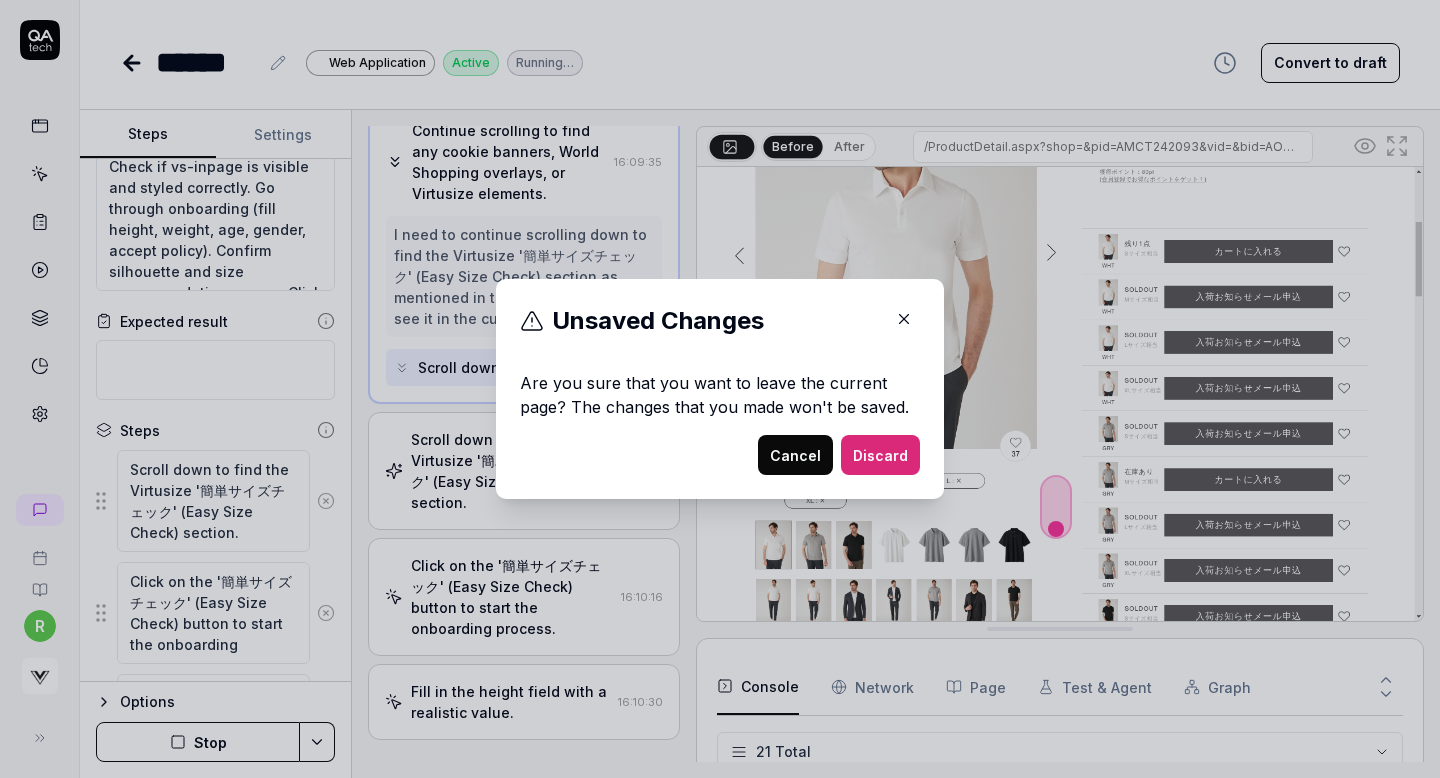 click on "Cancel" at bounding box center (795, 455) 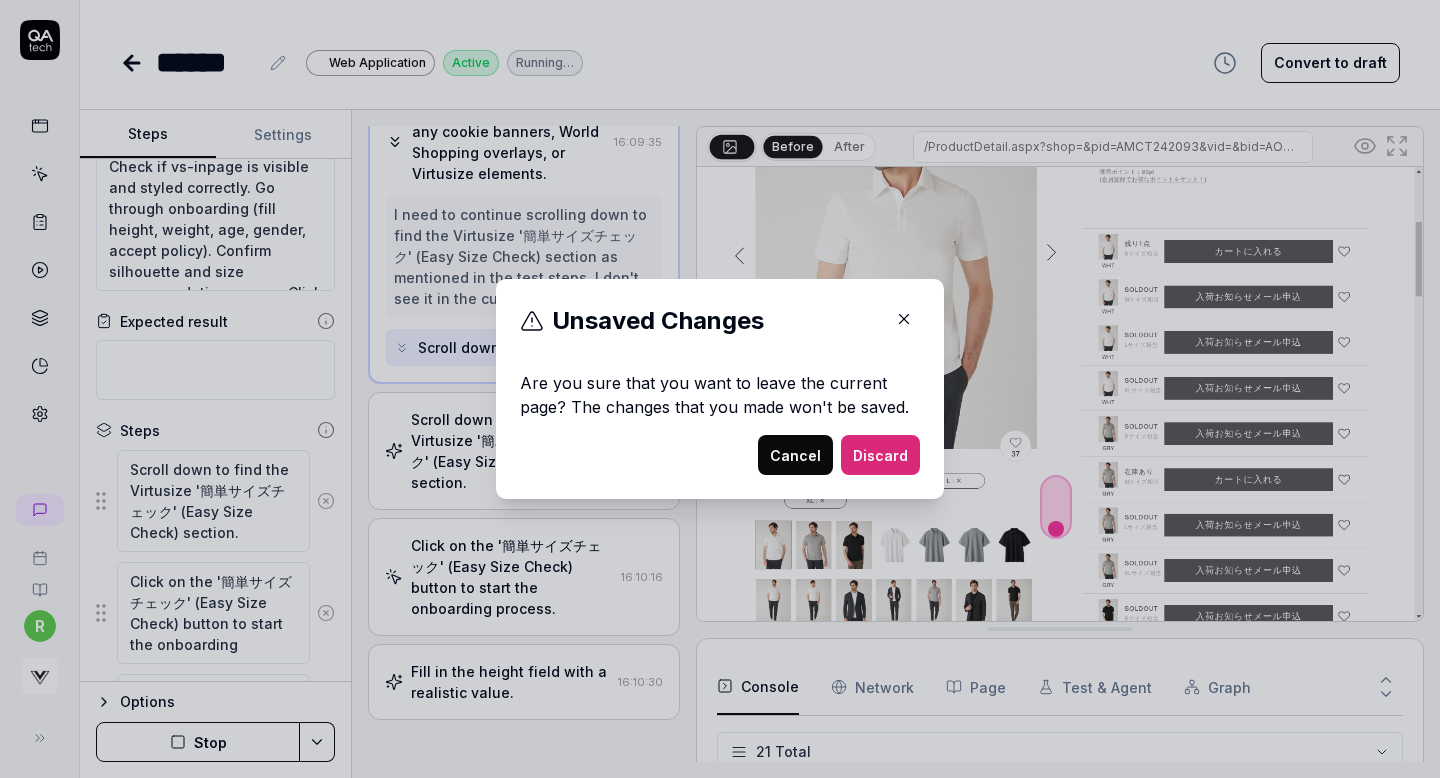 scroll, scrollTop: 282, scrollLeft: 0, axis: vertical 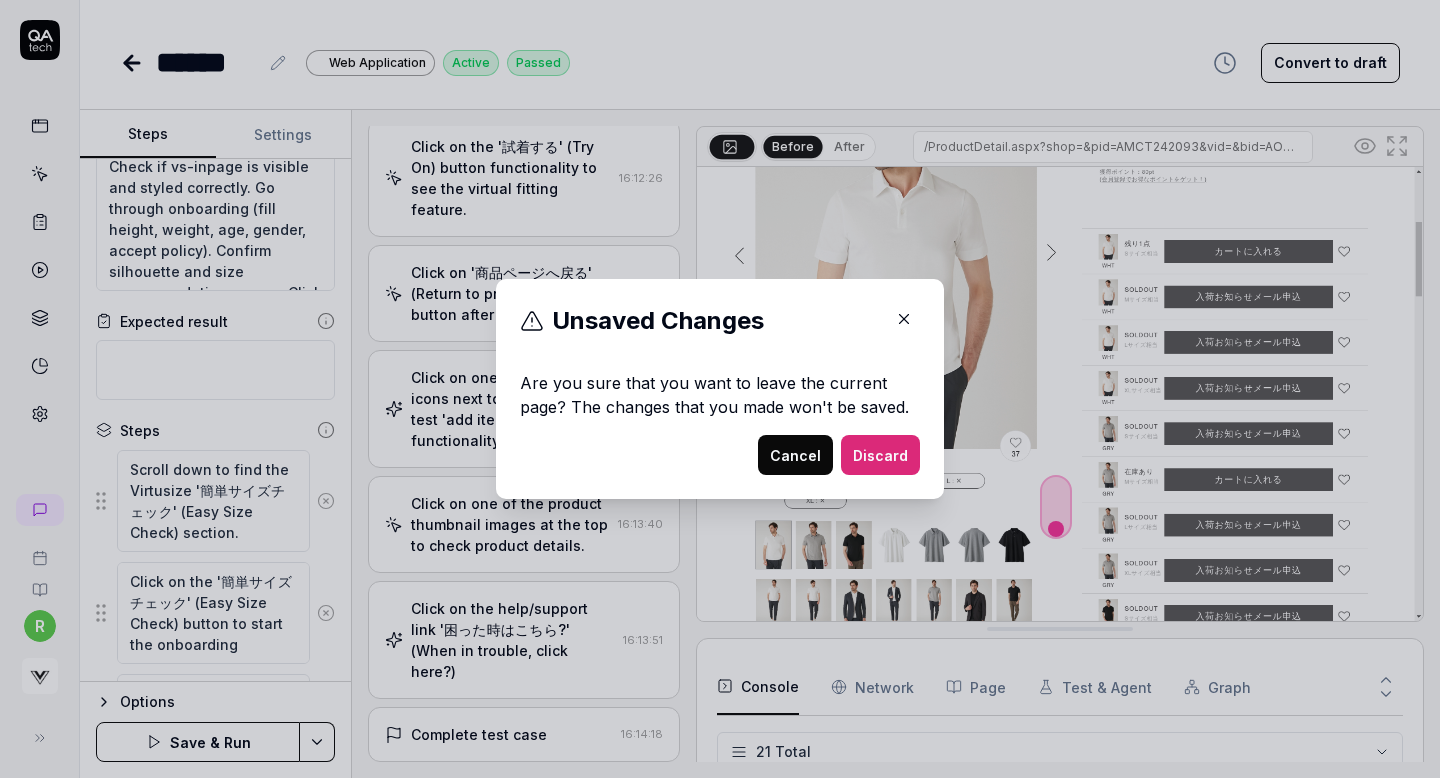 click 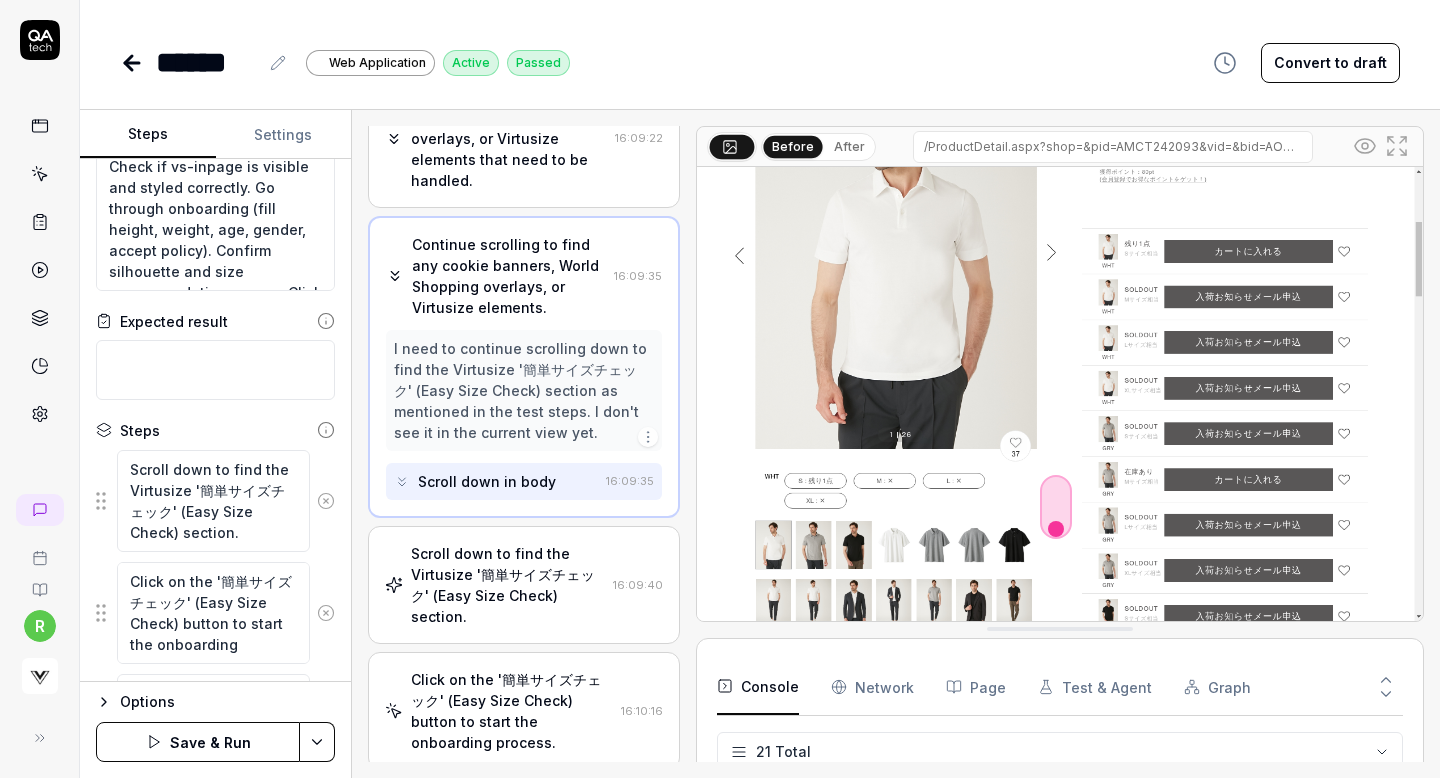 scroll, scrollTop: 0, scrollLeft: 0, axis: both 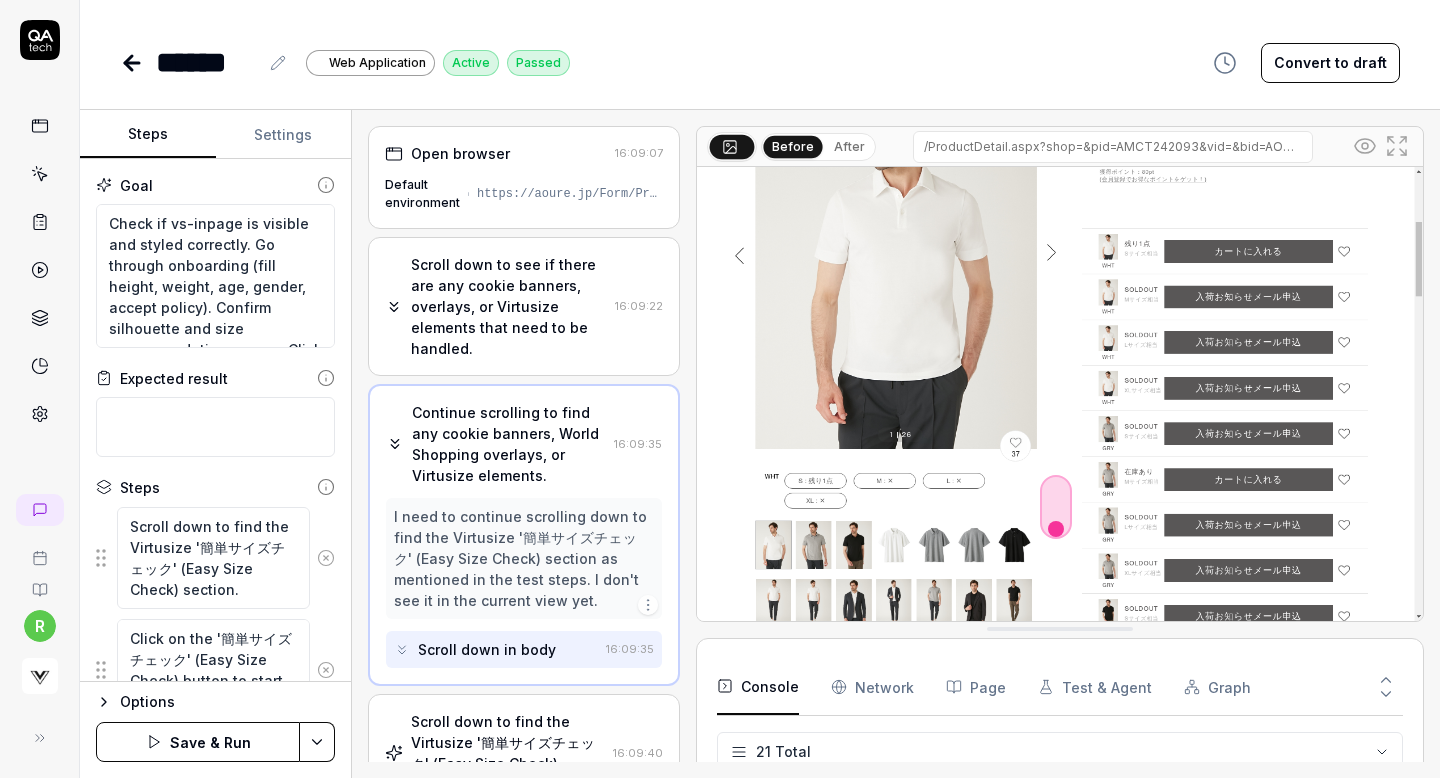 click 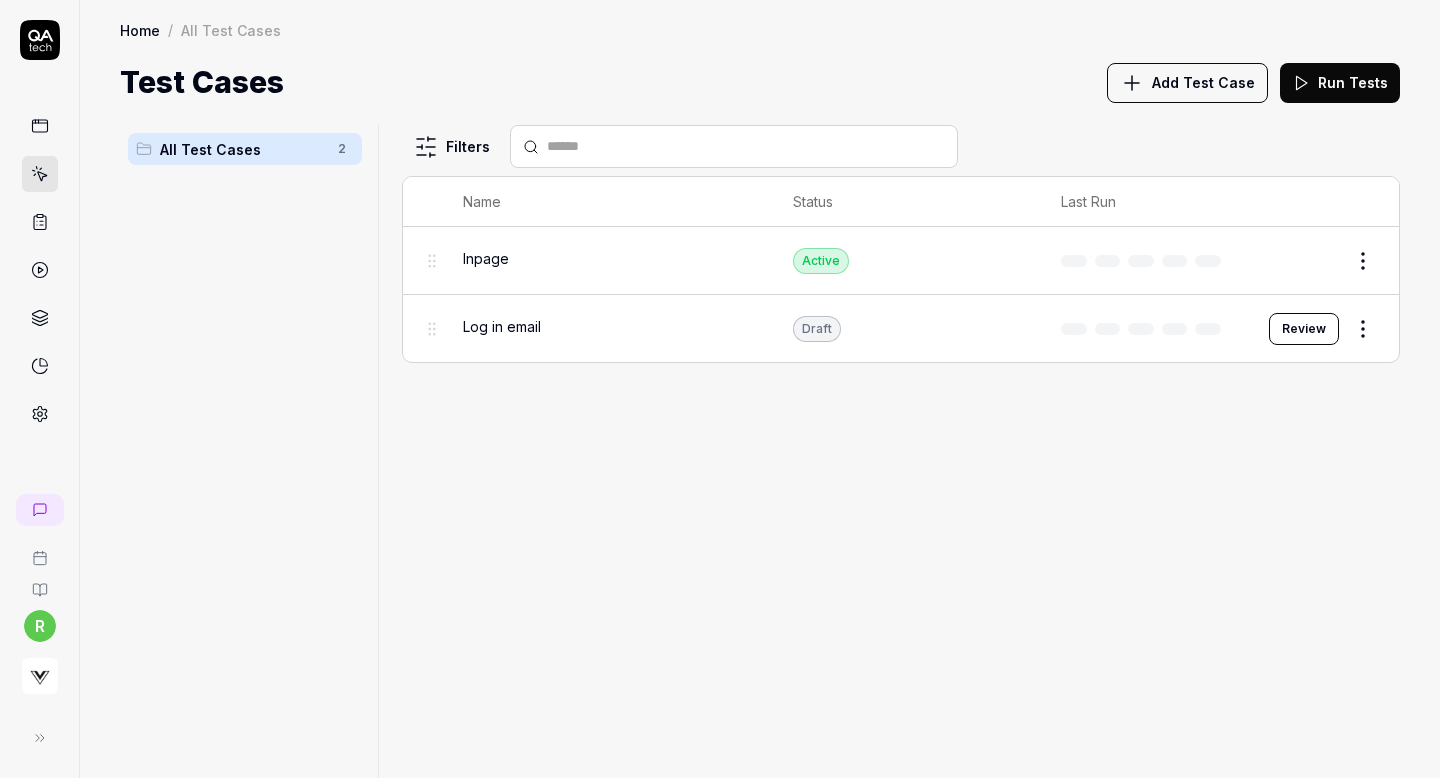 click on "Inpage" at bounding box center [486, 258] 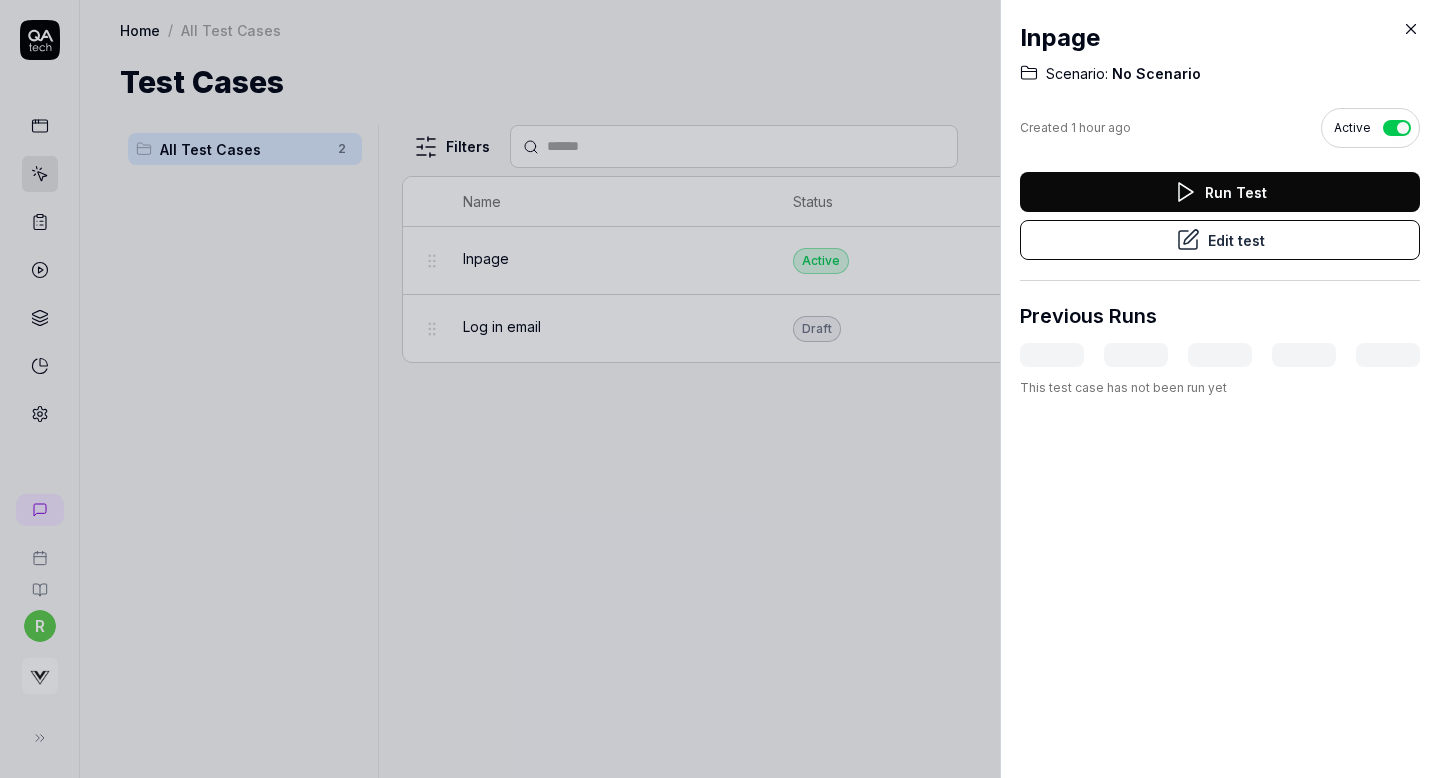 click 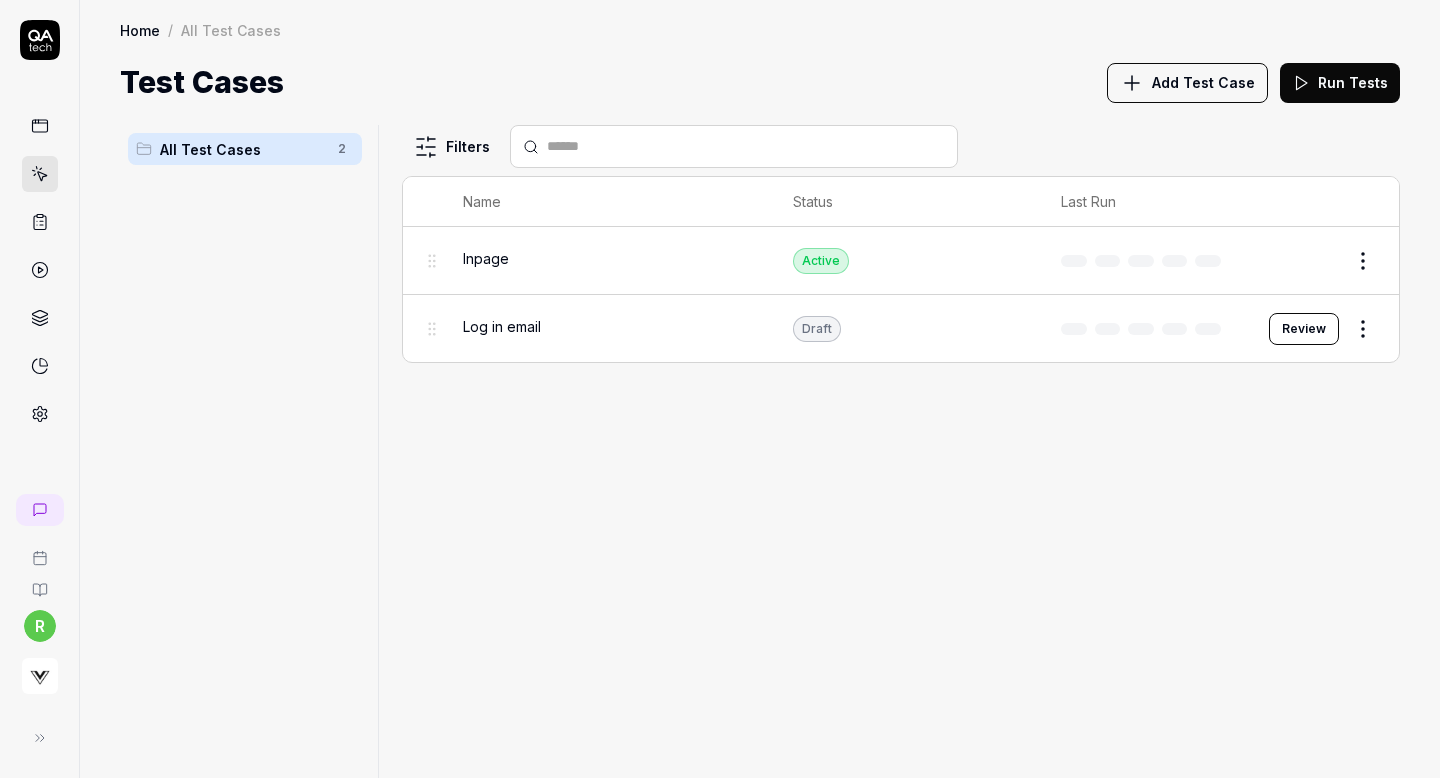 click on "Review" at bounding box center [1304, 329] 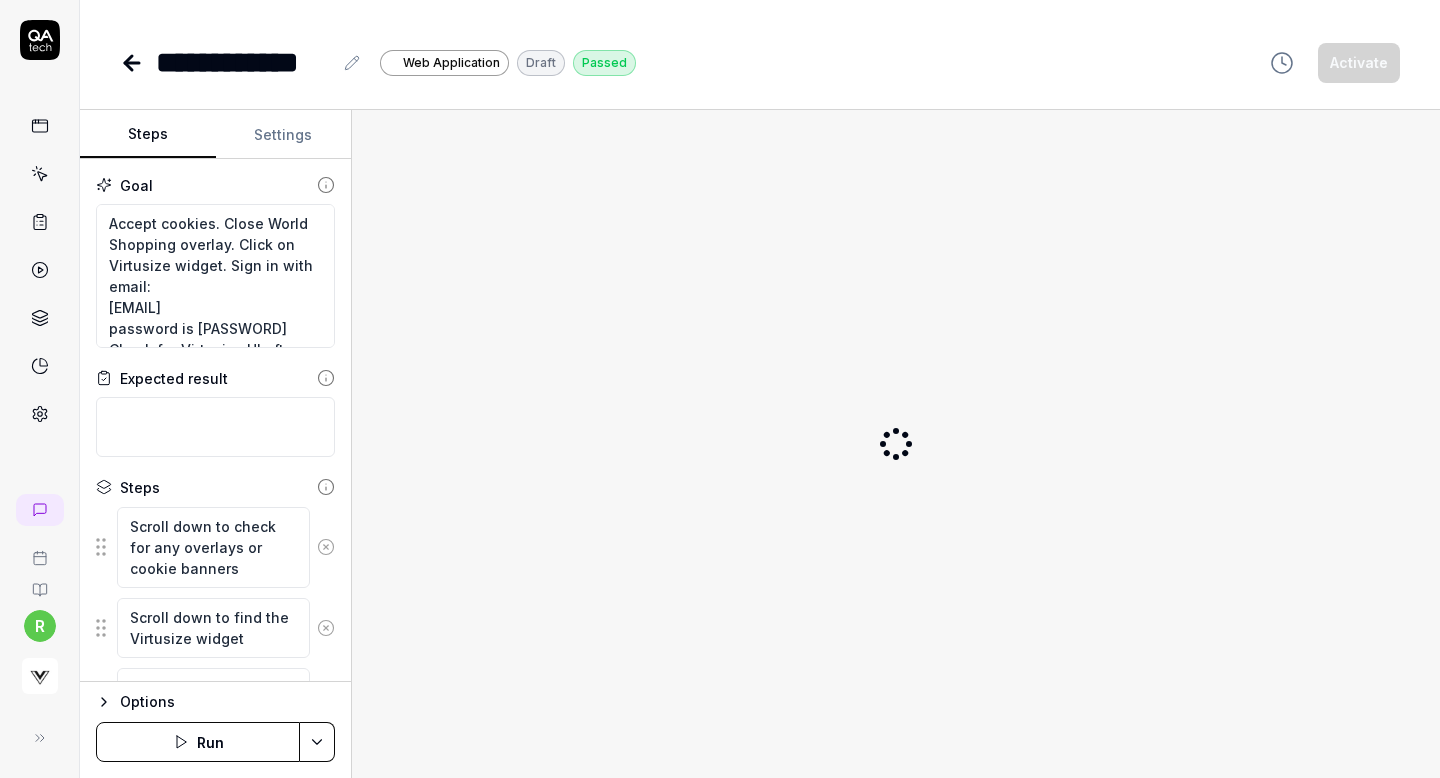 type on "*" 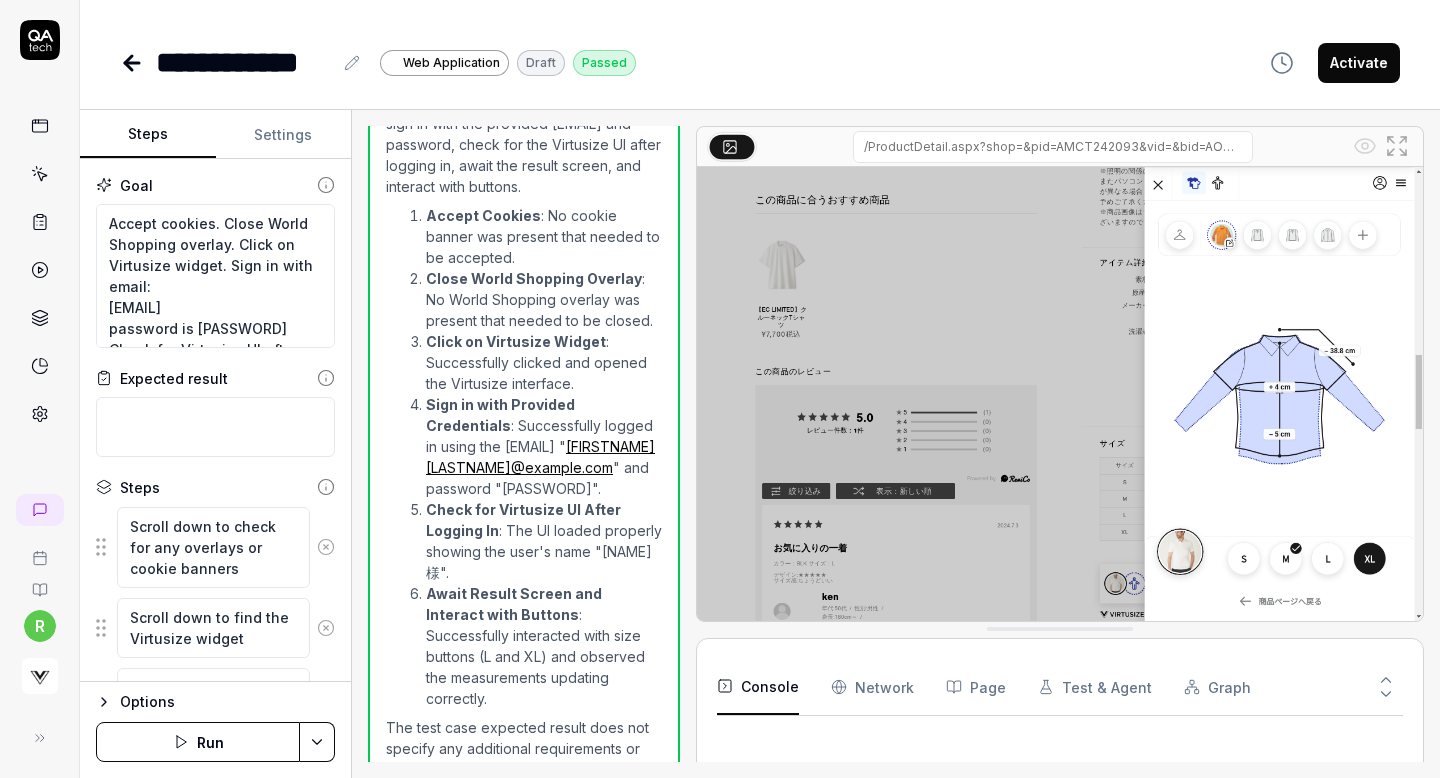 scroll, scrollTop: 1412, scrollLeft: 0, axis: vertical 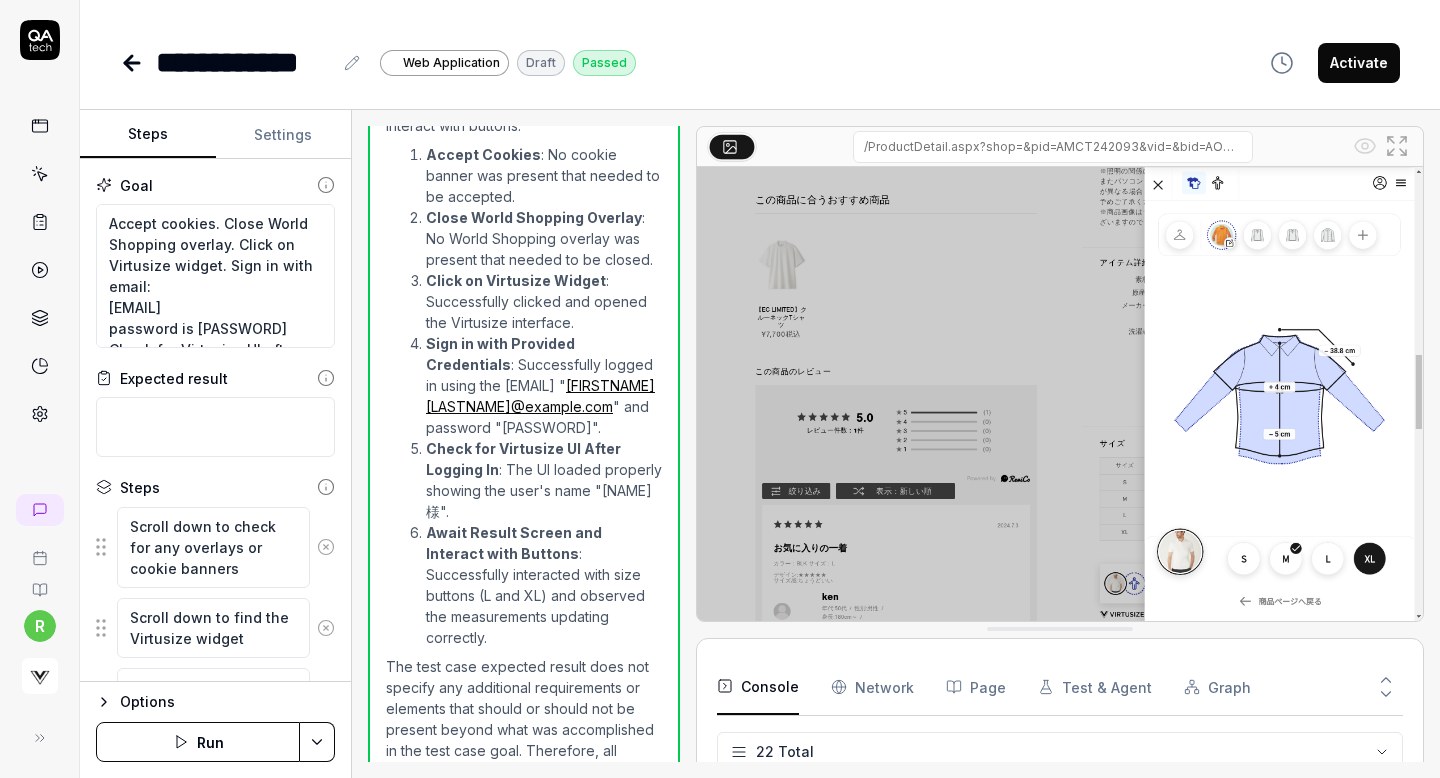 click 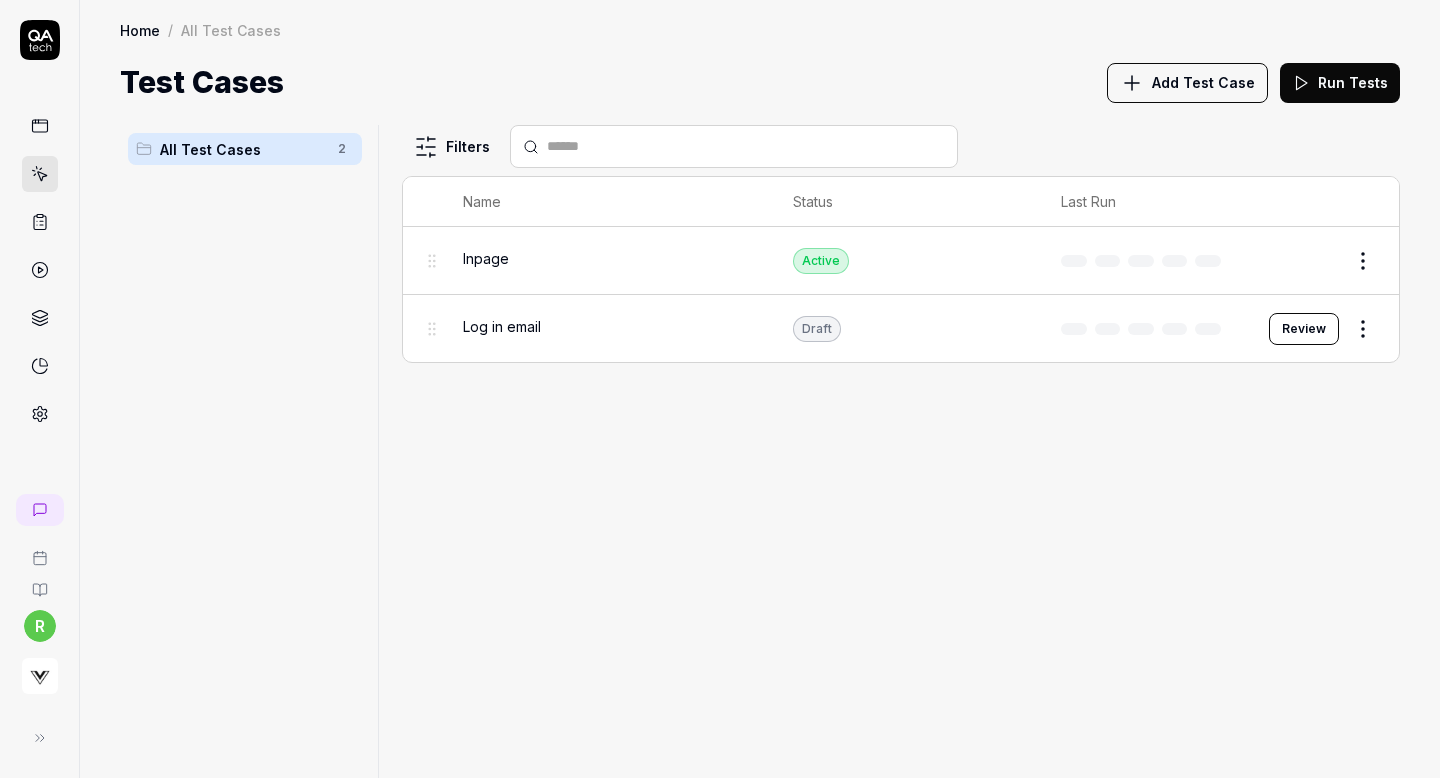 click on "r Home / All Test Cases Home / All Test Cases Test Cases Add Test Case Run Tests All Test Cases 2 Filters Name Status Last Run Inpage Active Edit Log in email Draft Review
To pick up a draggable item, press the space bar.
While dragging, use the arrow keys to move the item.
Press space again to drop the item in its new position, or press escape to cancel.
*" at bounding box center (720, 389) 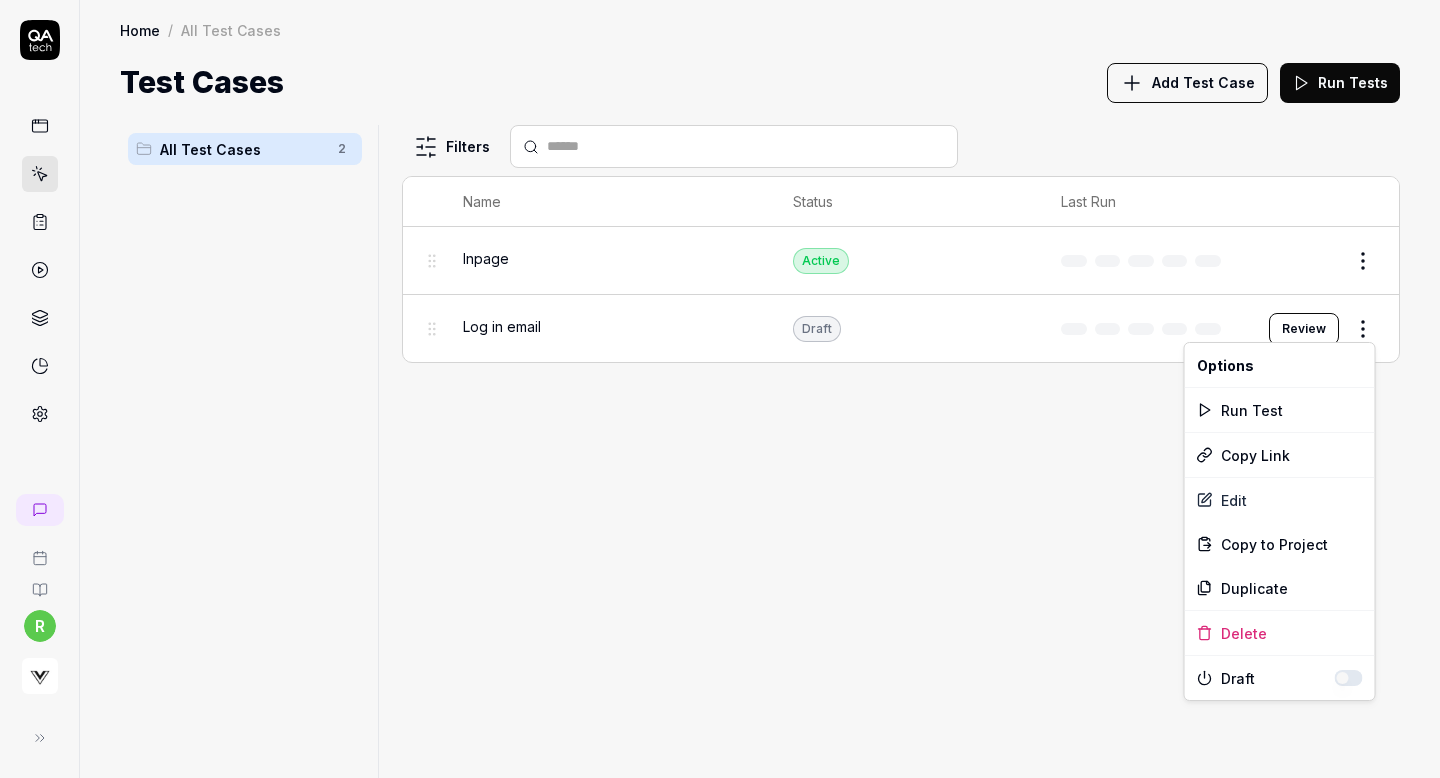 click at bounding box center (1349, 678) 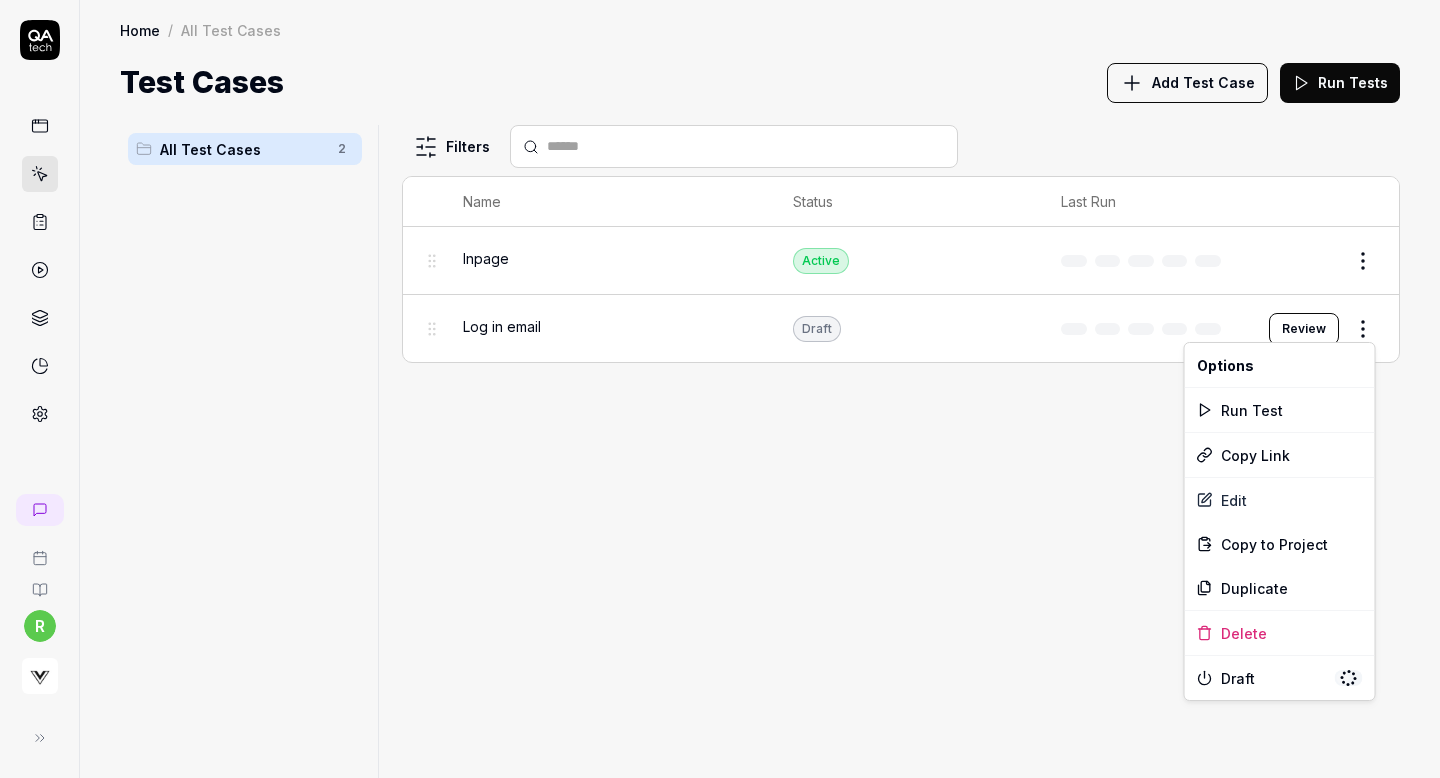 click on "r Home / All Test Cases Home / All Test Cases Test Cases Add Test Case Run Tests All Test Cases 2 Filters Name Status Last Run Inpage Active Edit Log in email Draft Review
To pick up a draggable item, press the space bar.
While dragging, use the arrow keys to move the item.
Press space again to drop the item in its new position, or press escape to cancel.
* Options Run Test Copy Link Edit Copy to Project Duplicate Delete Draft" at bounding box center [720, 389] 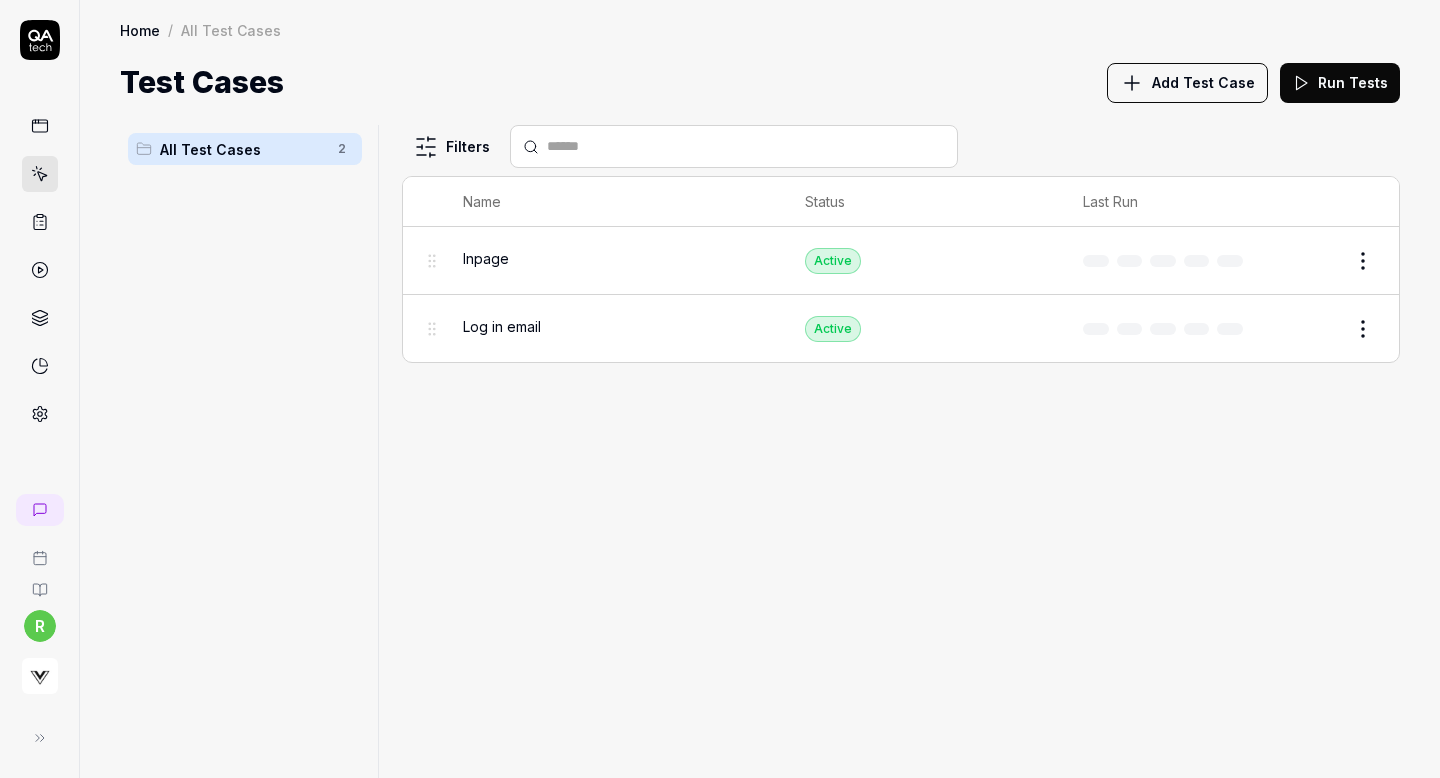 click at bounding box center [40, 222] 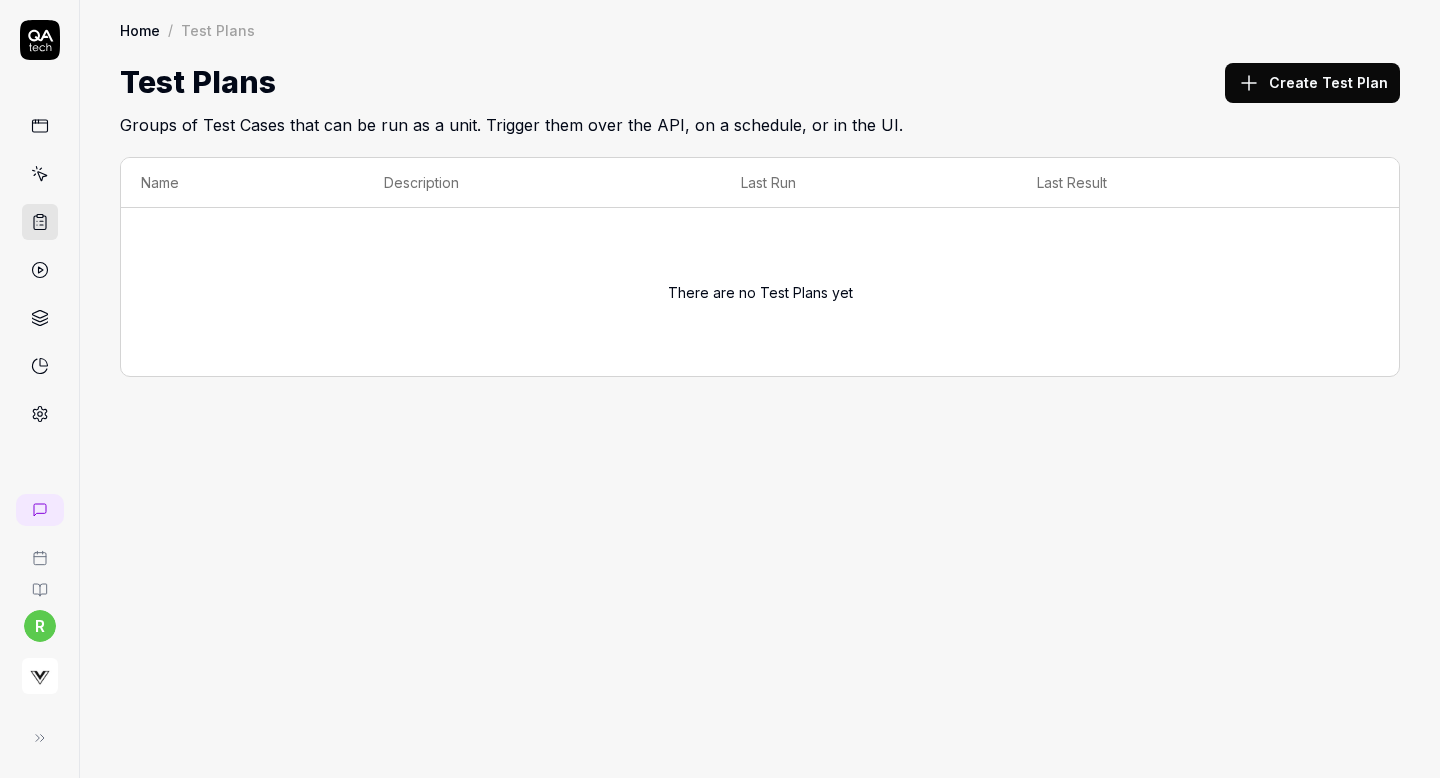 click on "Create Test Plan" at bounding box center (1312, 83) 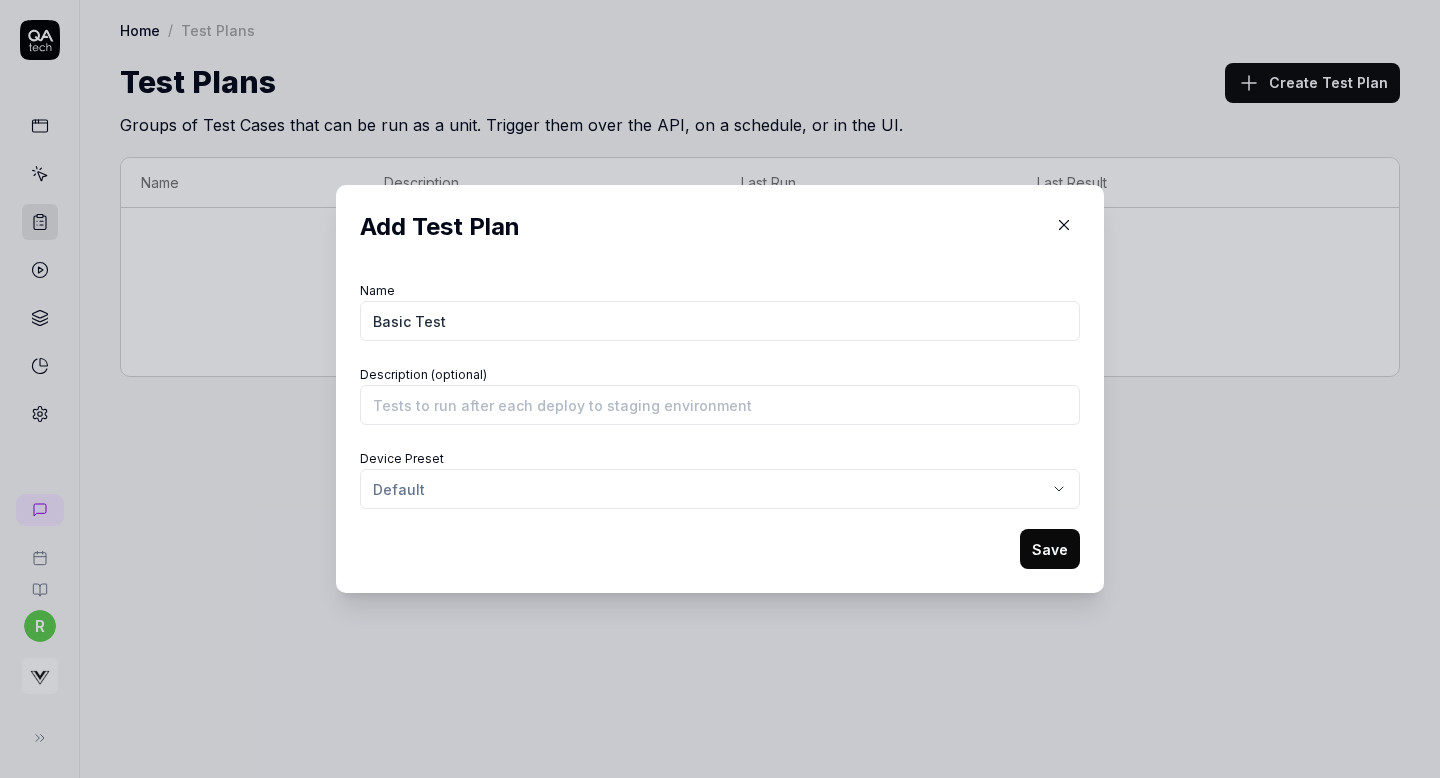 type on "Basic Test" 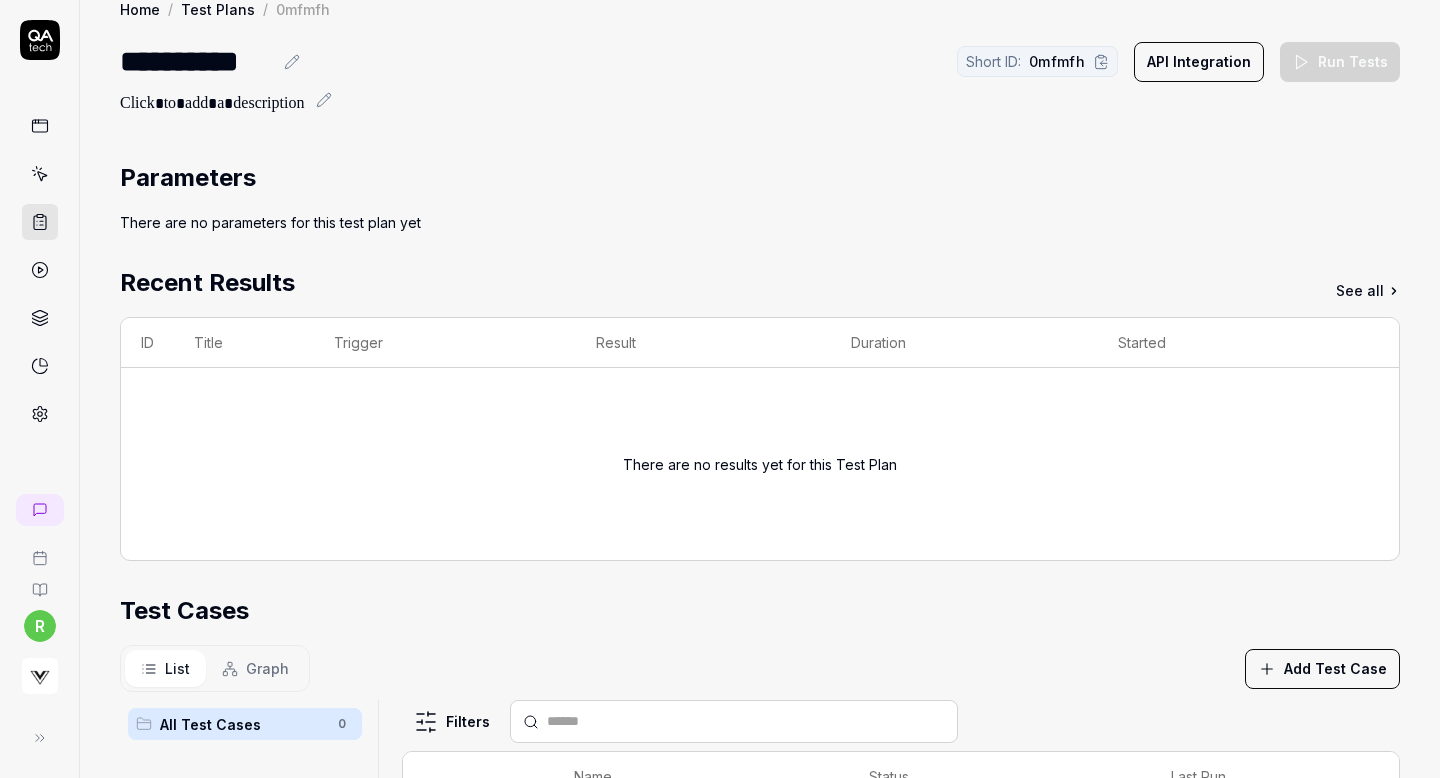 scroll, scrollTop: 0, scrollLeft: 0, axis: both 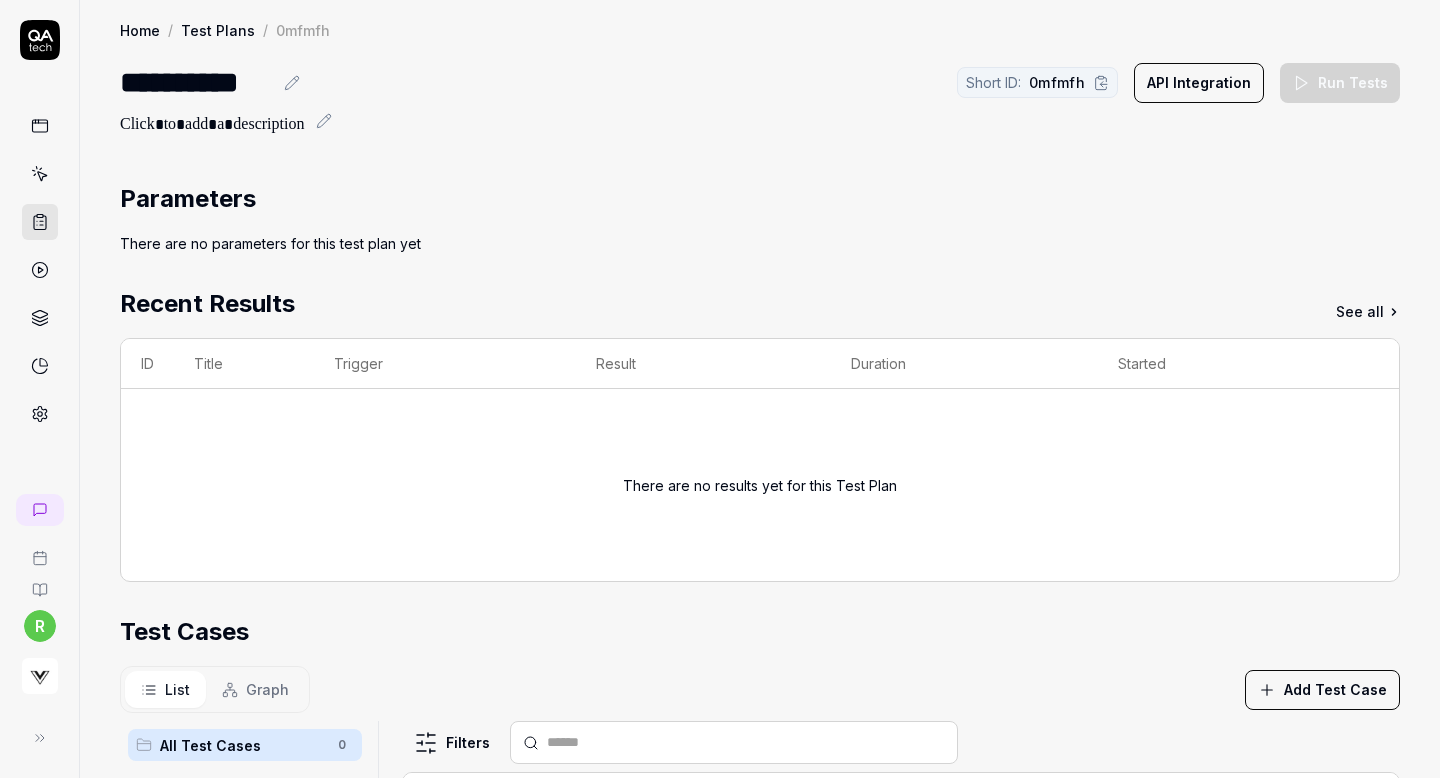 click on "Parameters" at bounding box center (760, 199) 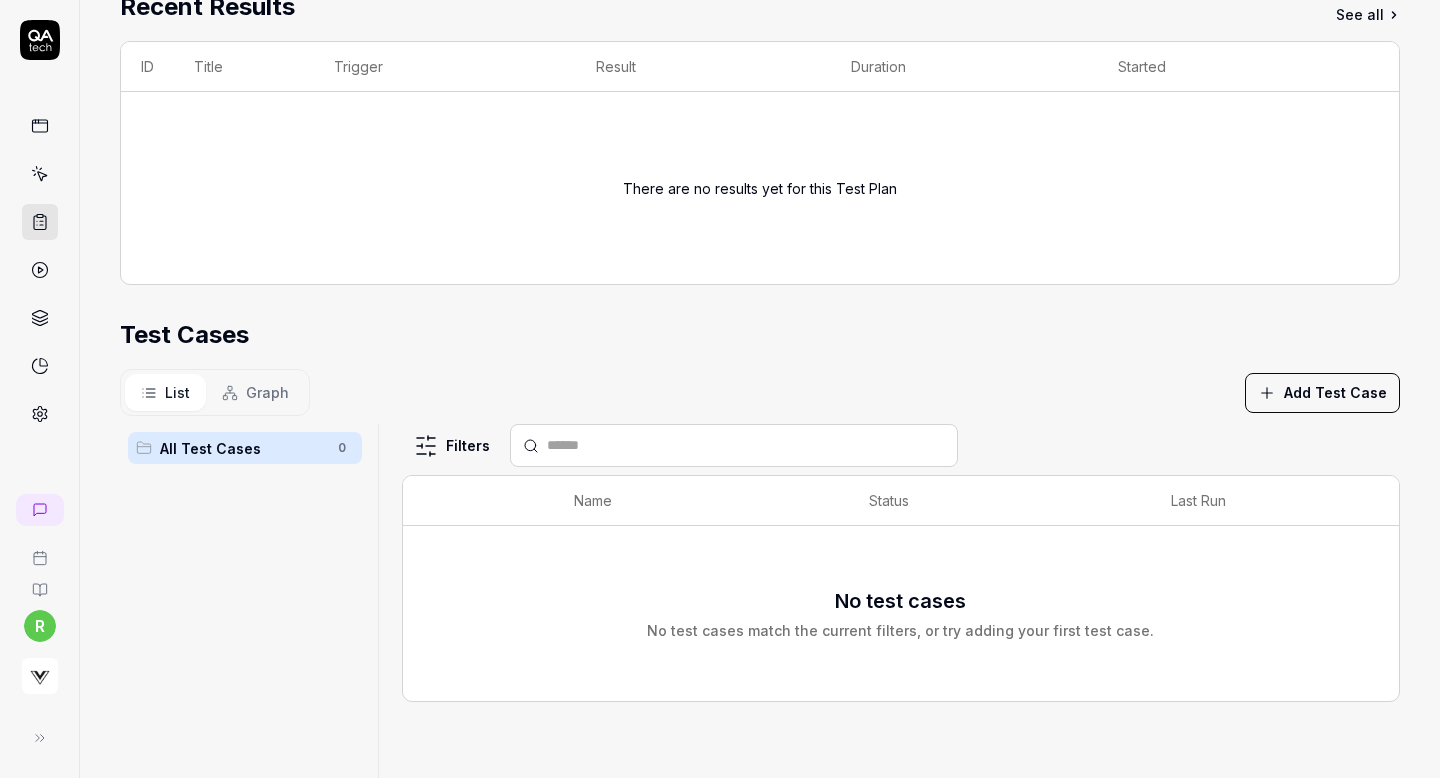 scroll, scrollTop: 0, scrollLeft: 0, axis: both 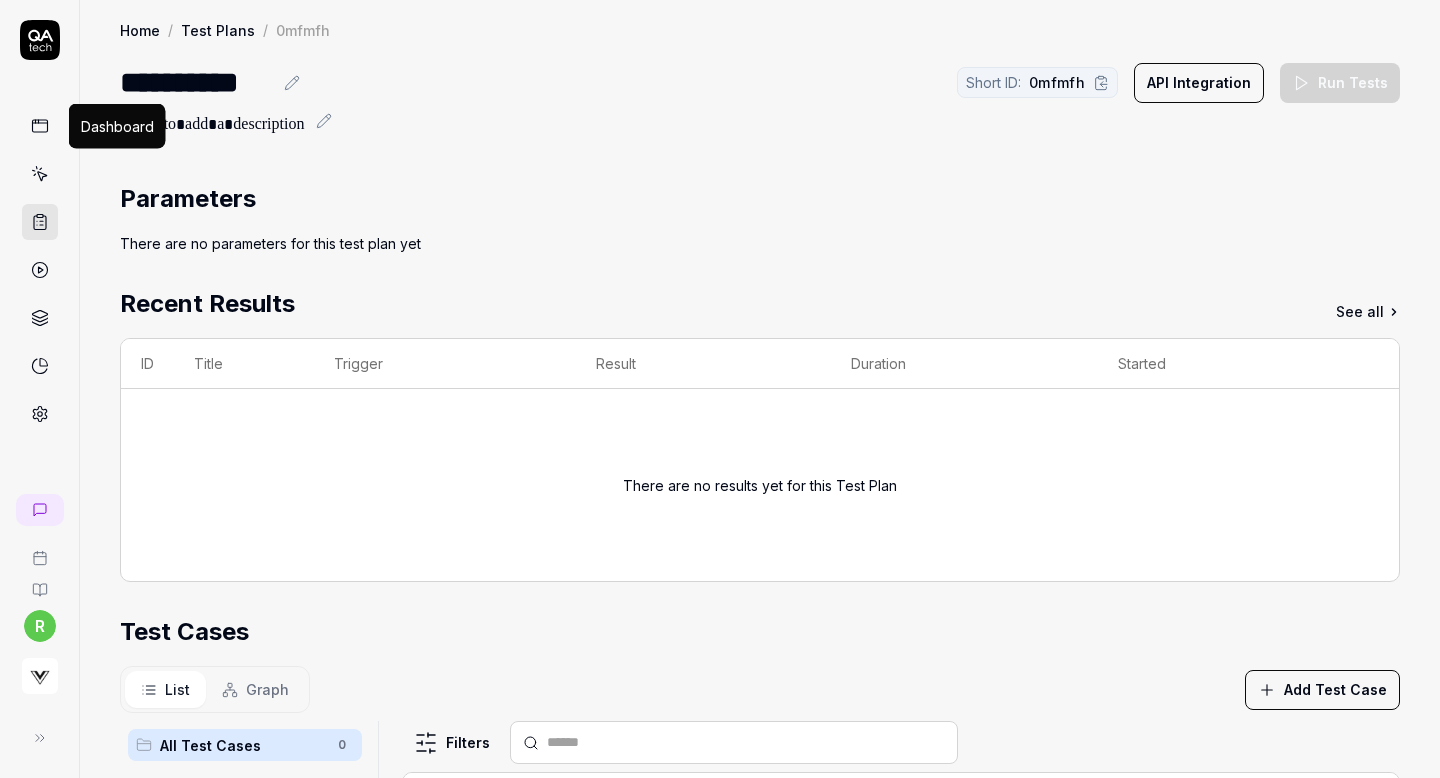 click 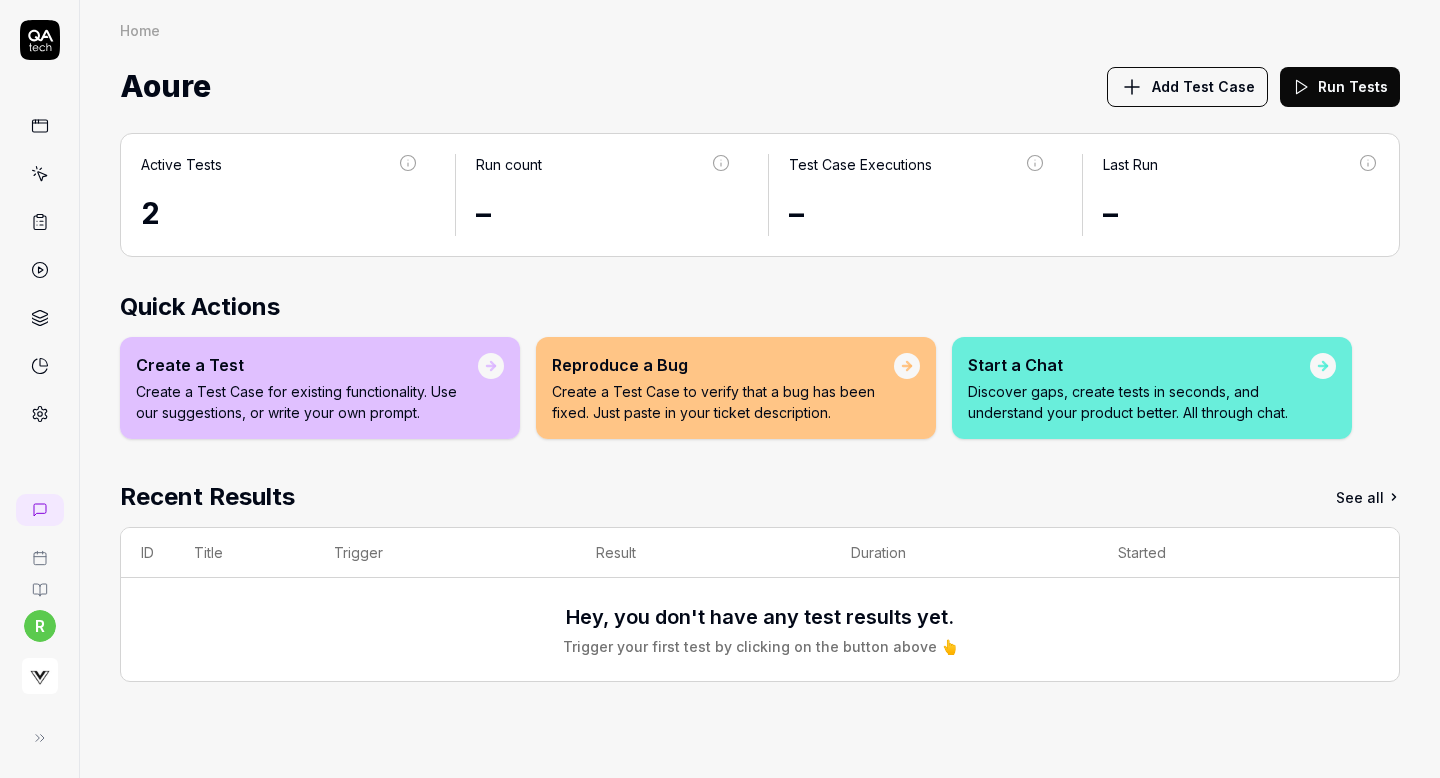 click on "Run Tests" at bounding box center (1340, 87) 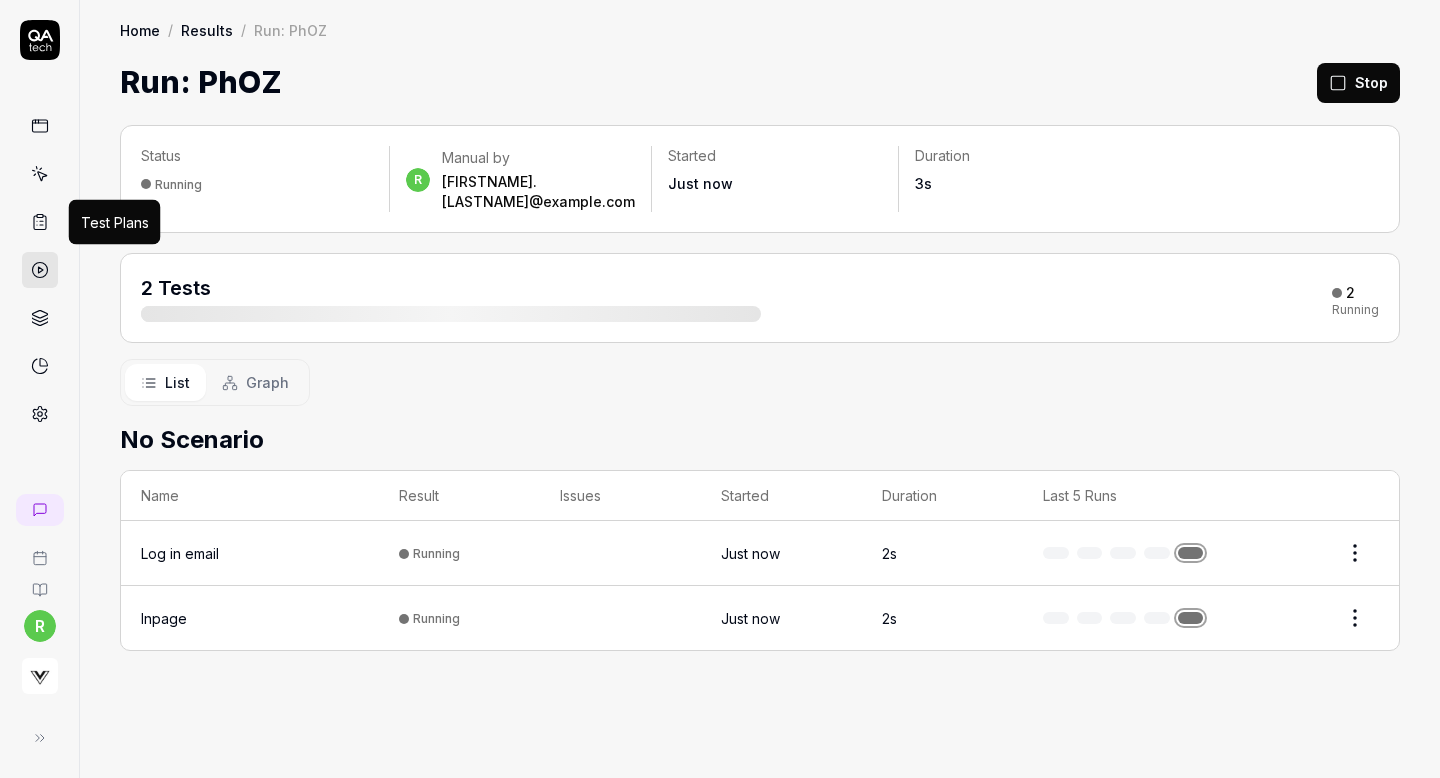 click 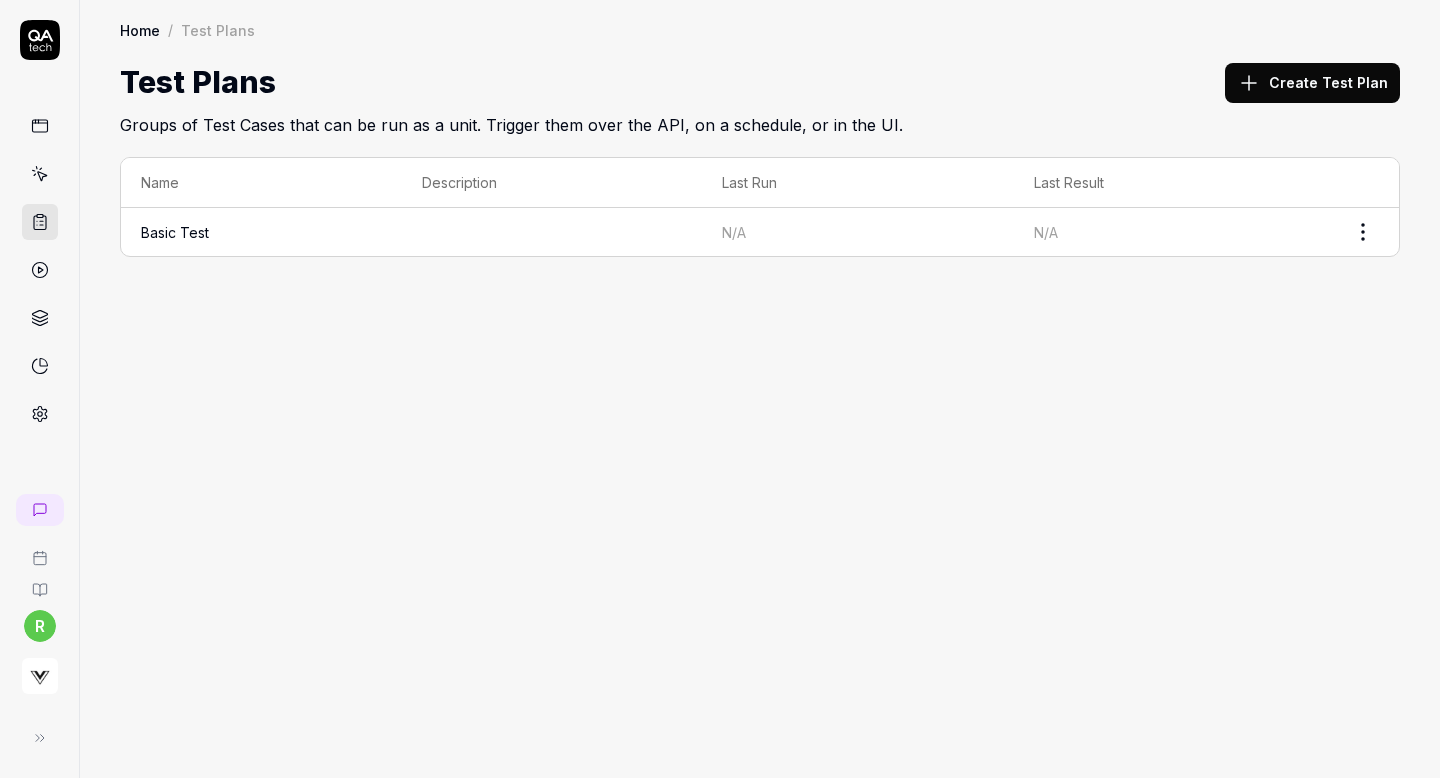 click on "r Home / Test Plans Home / Test Plans Test Plans Create Test Plan Groups of Test Cases that can be run as a unit. Trigger them over the API, on a schedule, or in the UI. Name Description Last Run Last Result Basic Test N/A N/A
*" at bounding box center [720, 389] 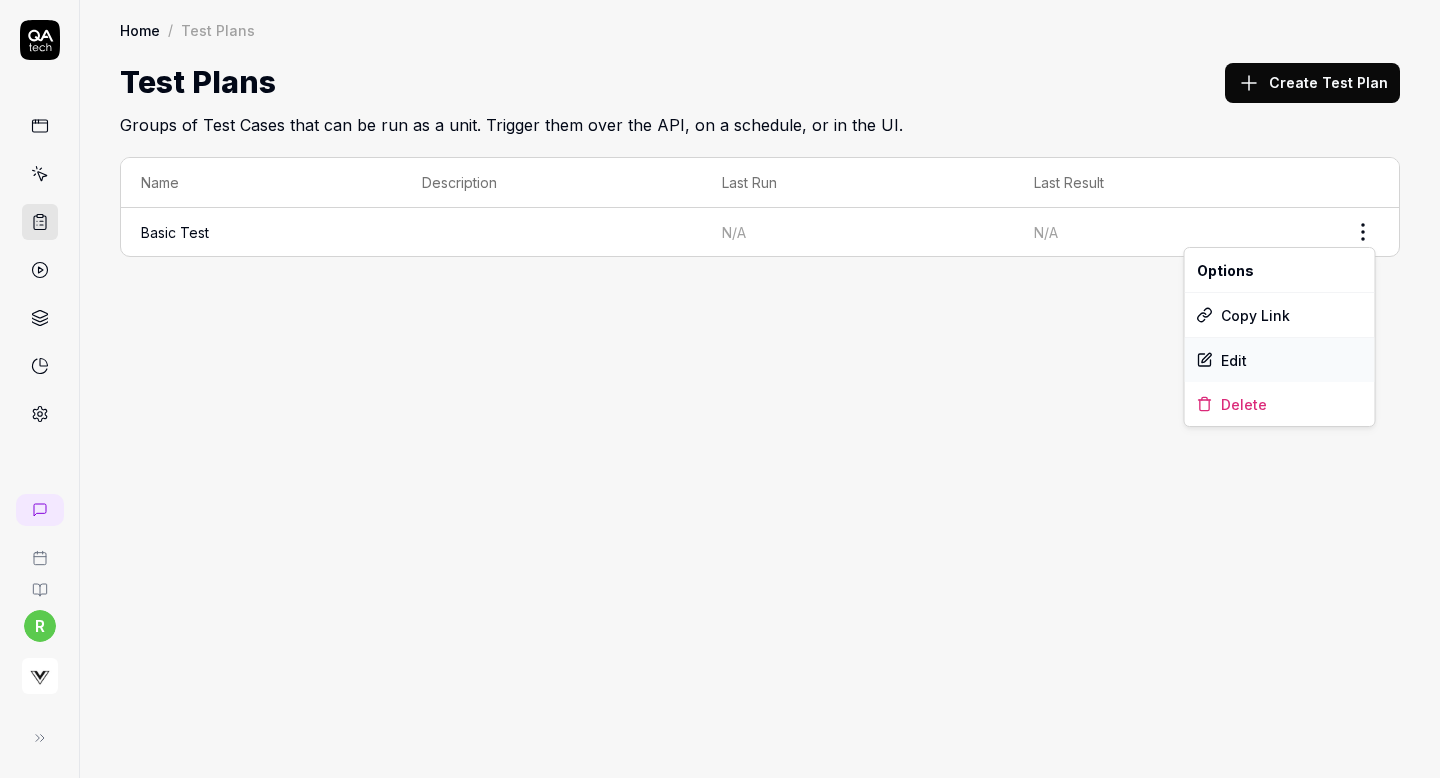 click on "Edit" at bounding box center [1280, 360] 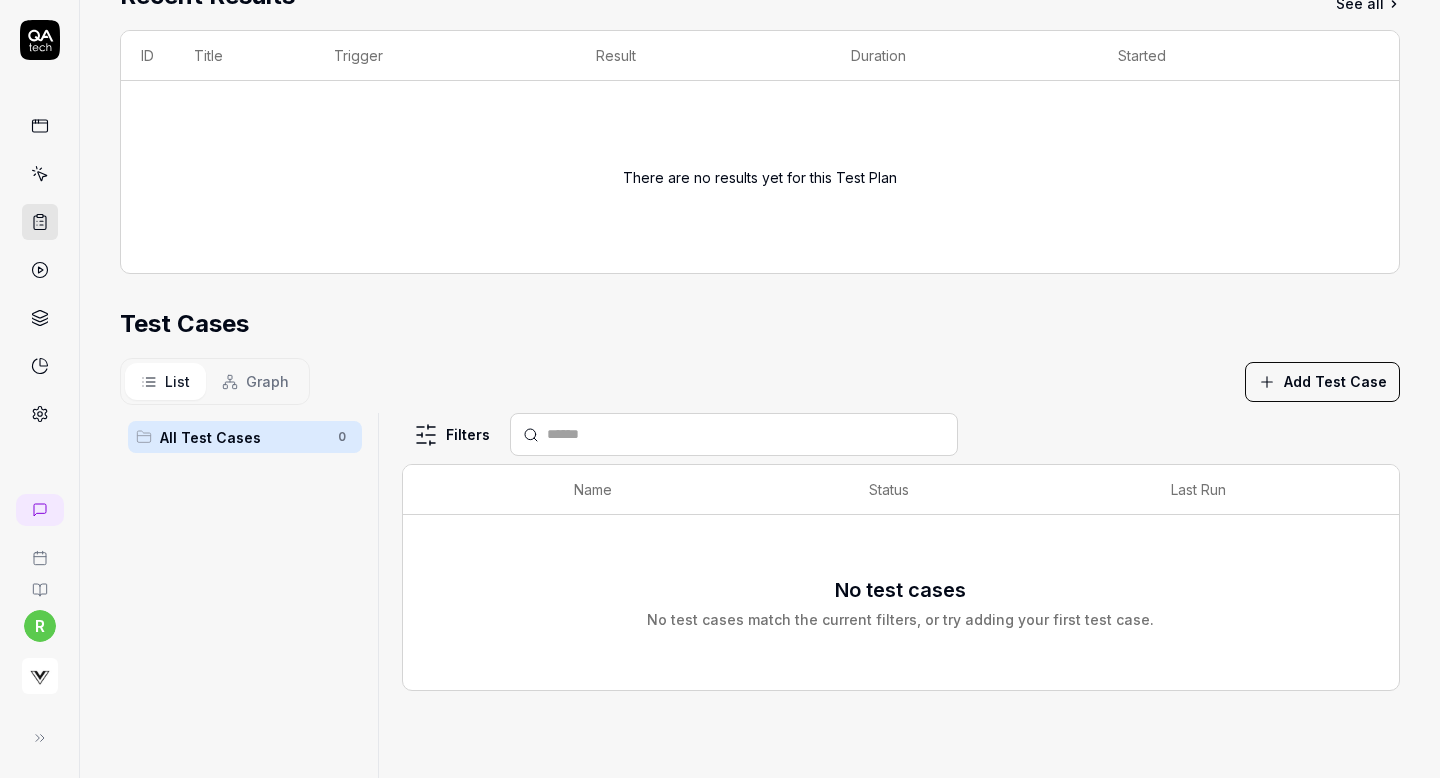 scroll, scrollTop: 481, scrollLeft: 0, axis: vertical 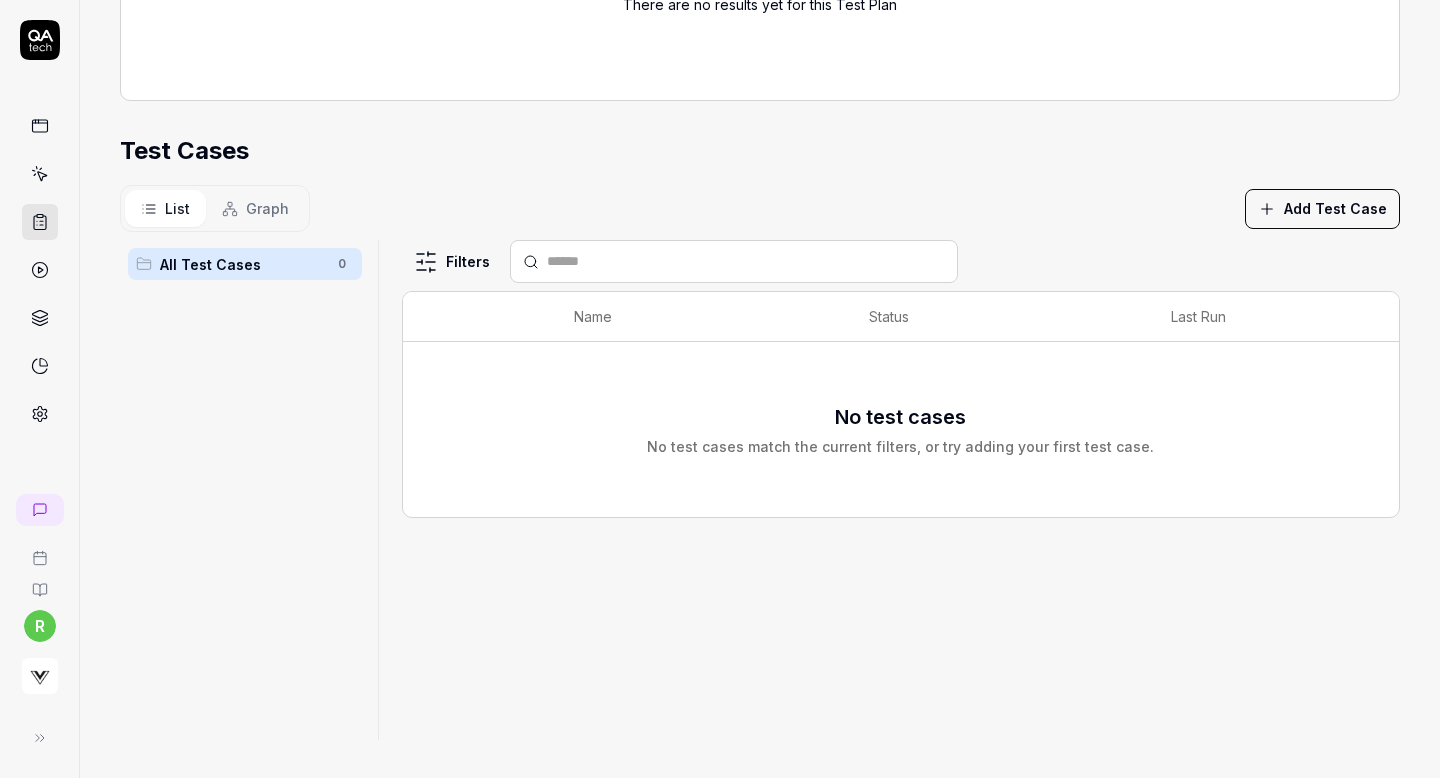 click on "Add Test Case" at bounding box center [1322, 209] 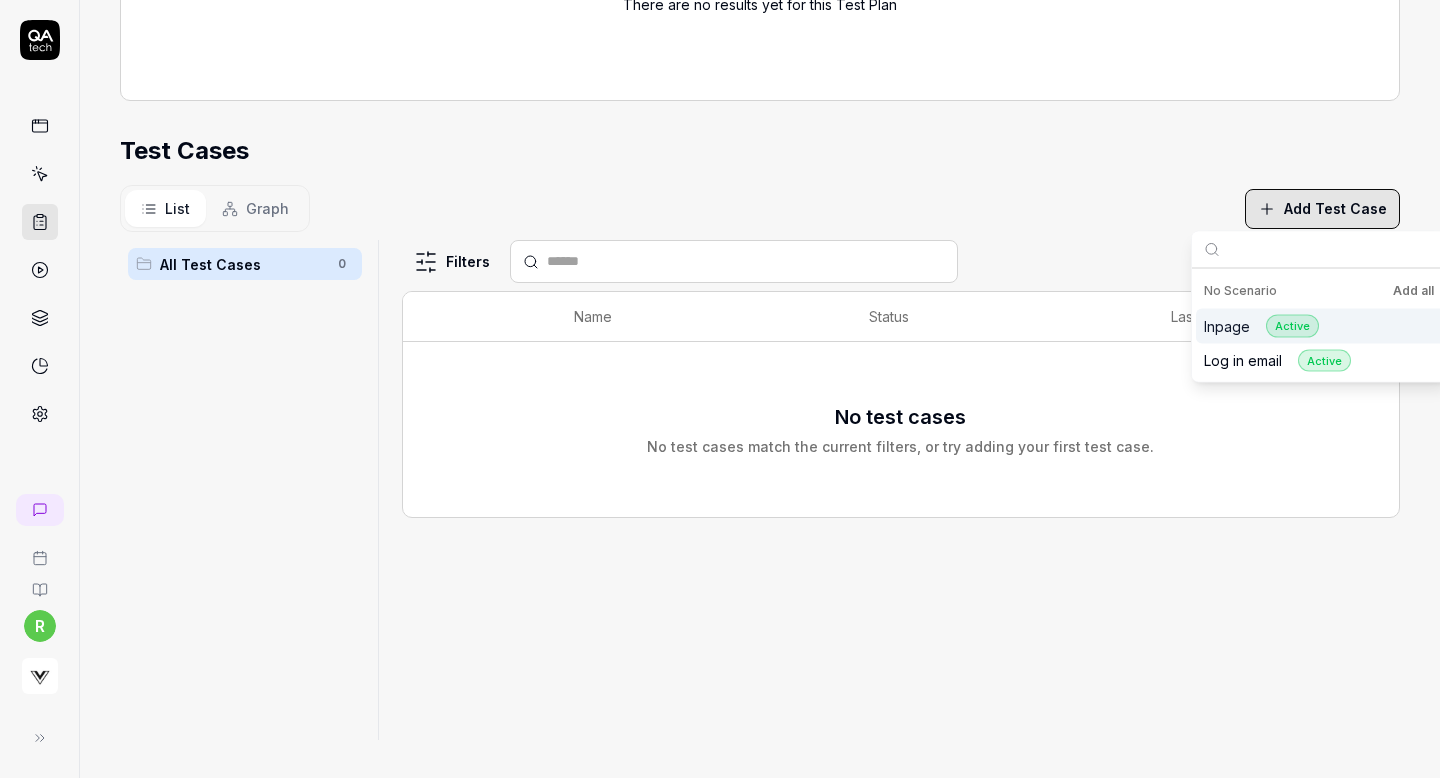 click on "Add all" at bounding box center (1413, 291) 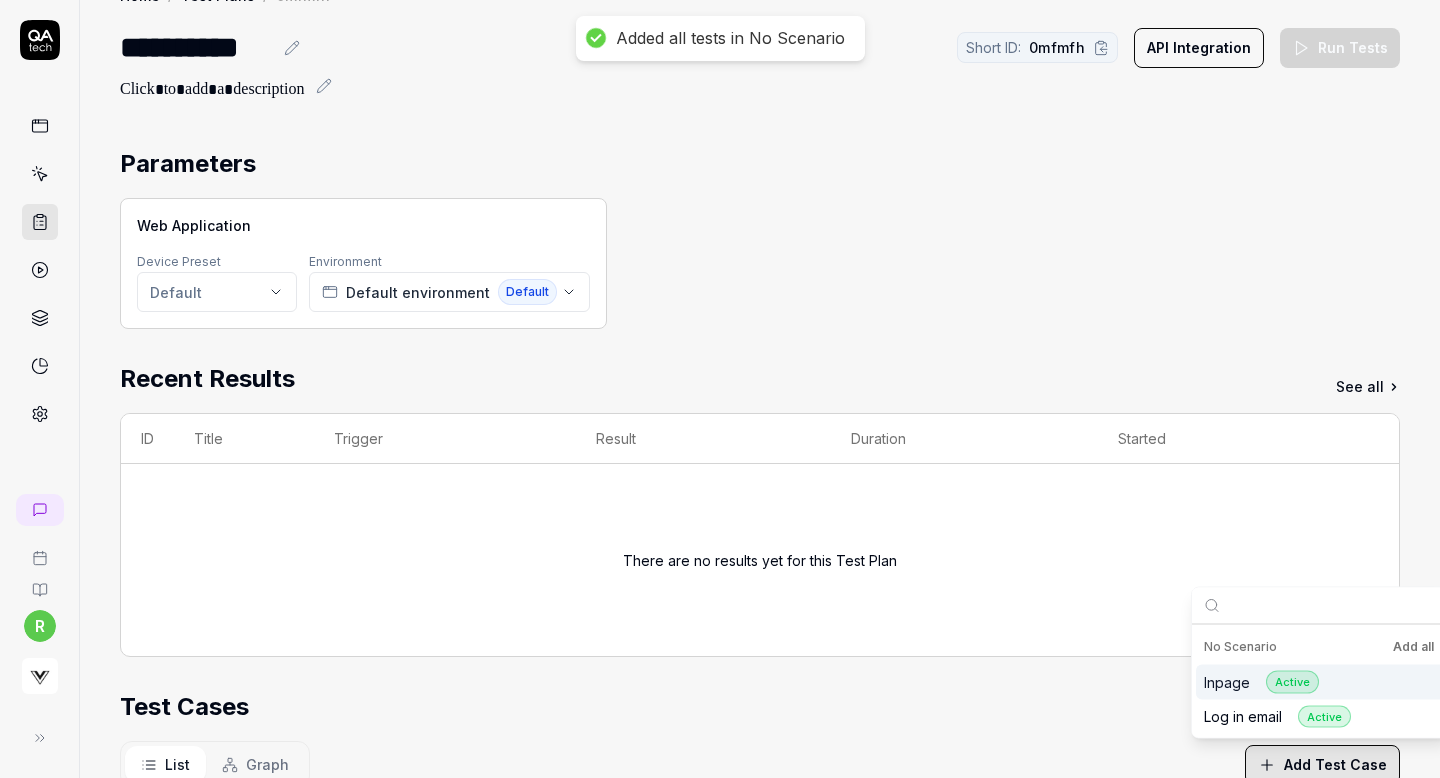 scroll, scrollTop: 0, scrollLeft: 0, axis: both 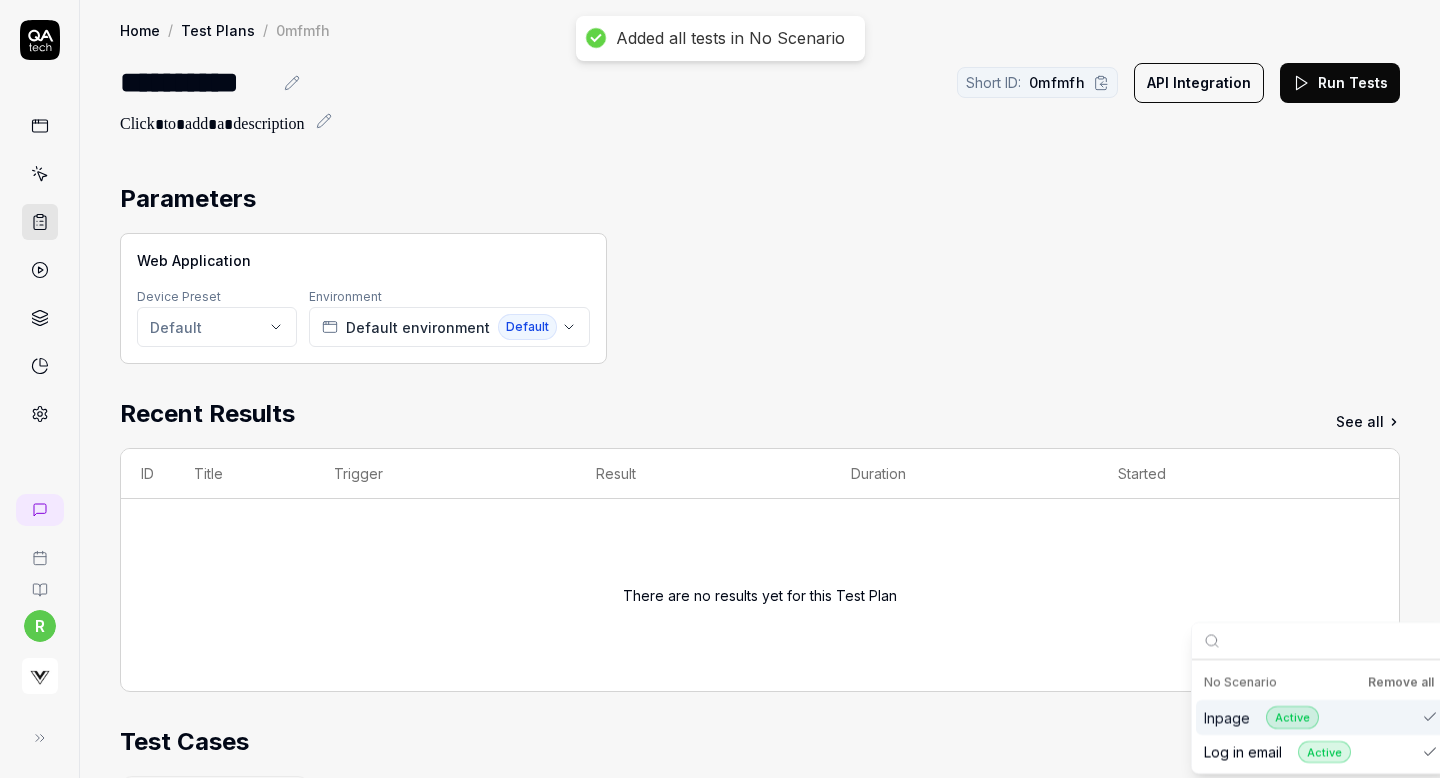 click on "Parameters" at bounding box center [760, 199] 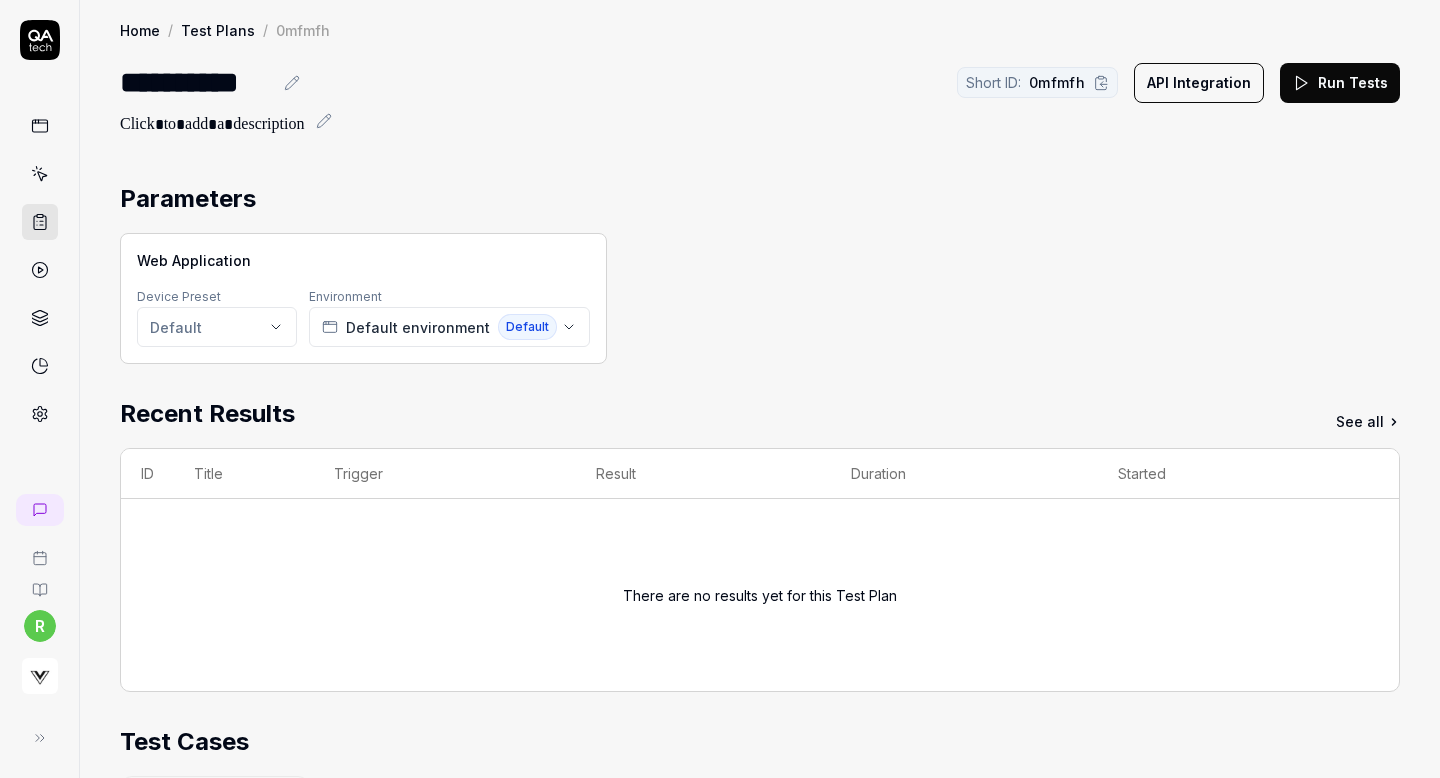 click on "API Integration" at bounding box center (1199, 83) 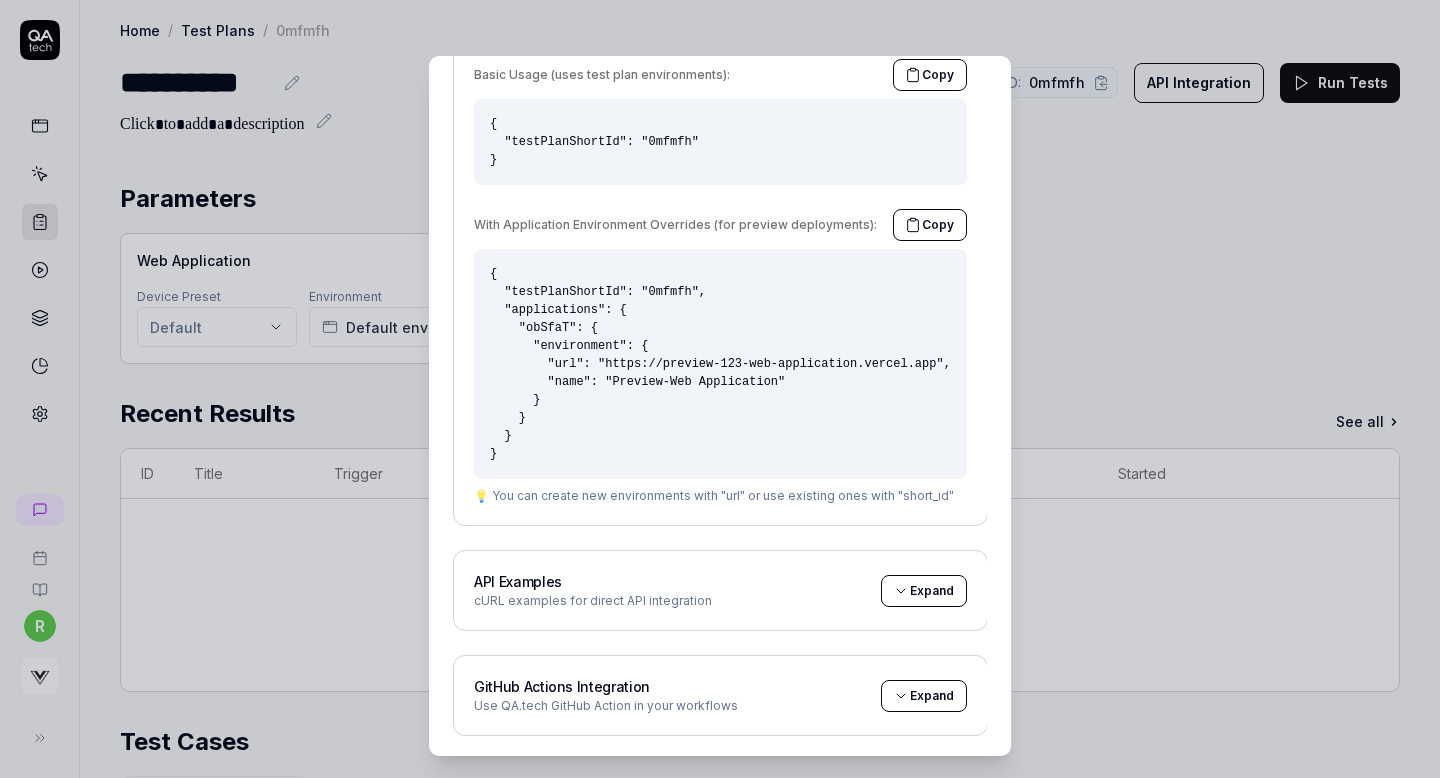 scroll, scrollTop: 0, scrollLeft: 0, axis: both 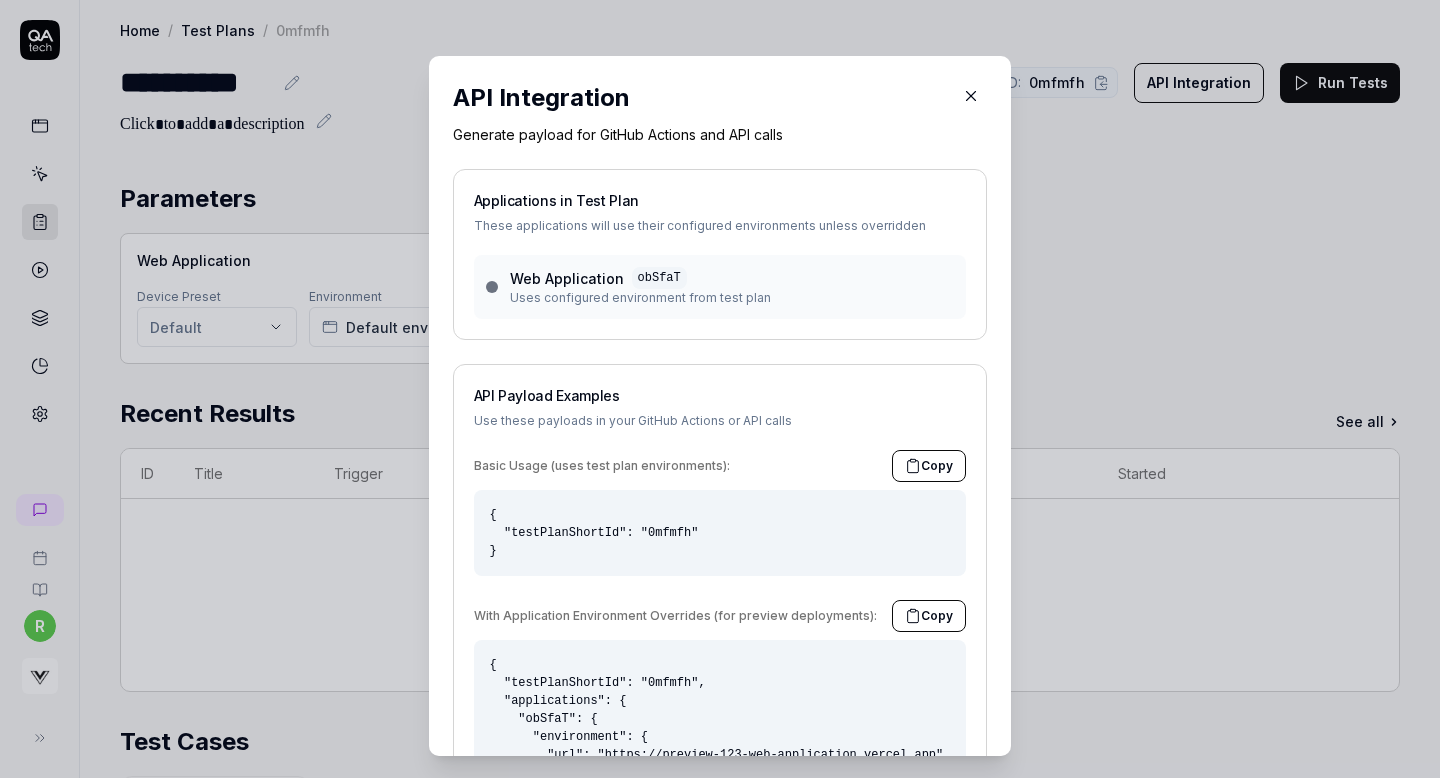 click 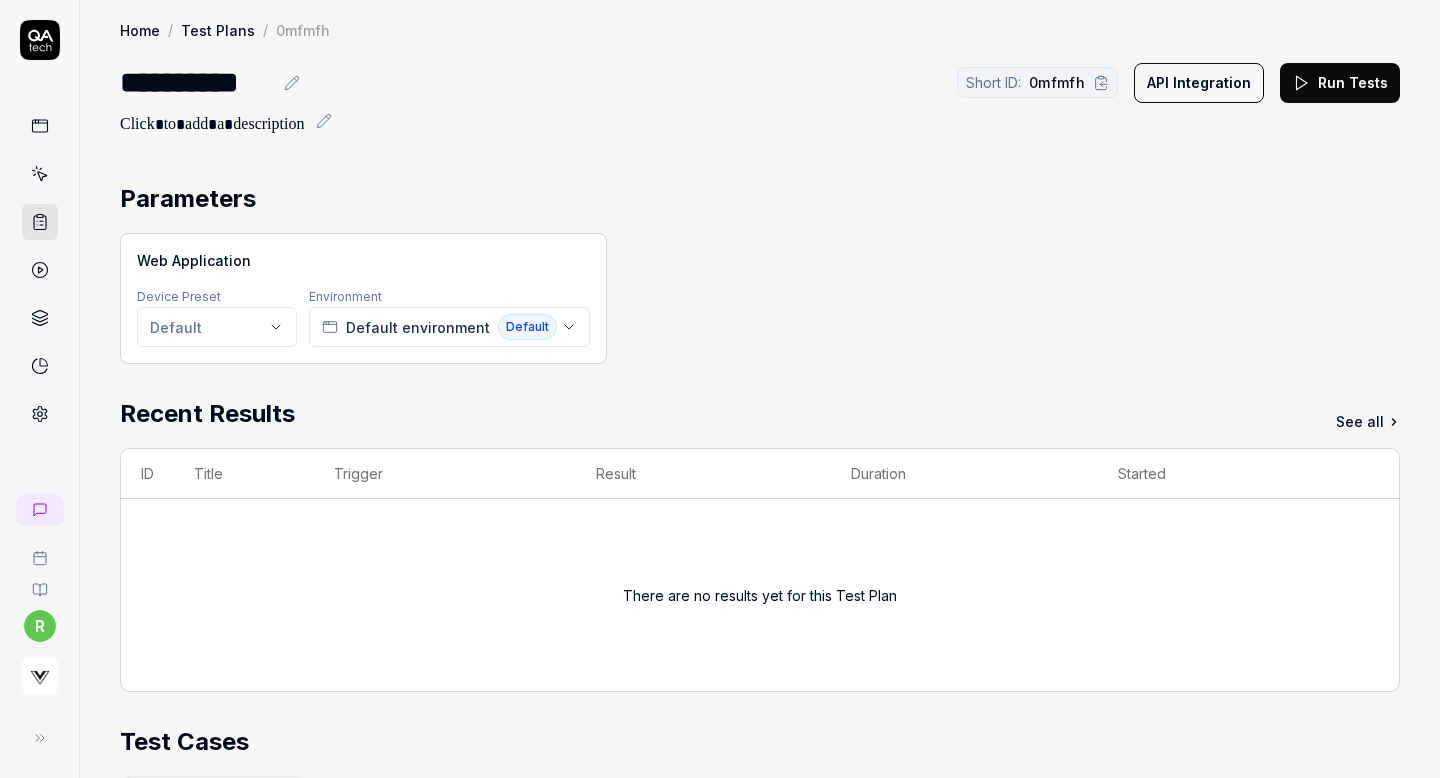 click on "See all" at bounding box center [1368, 421] 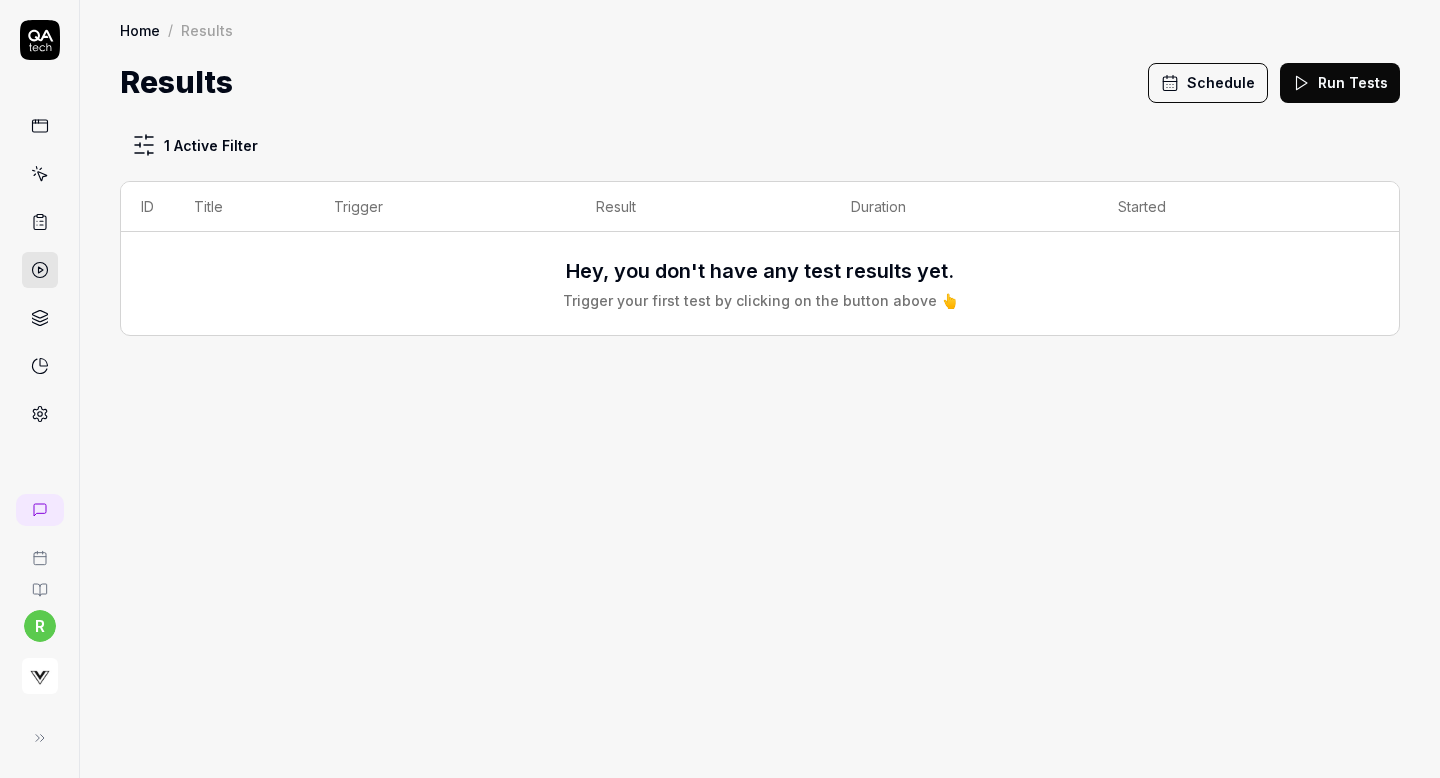 click on "Results Schedule Run Tests" at bounding box center (760, 82) 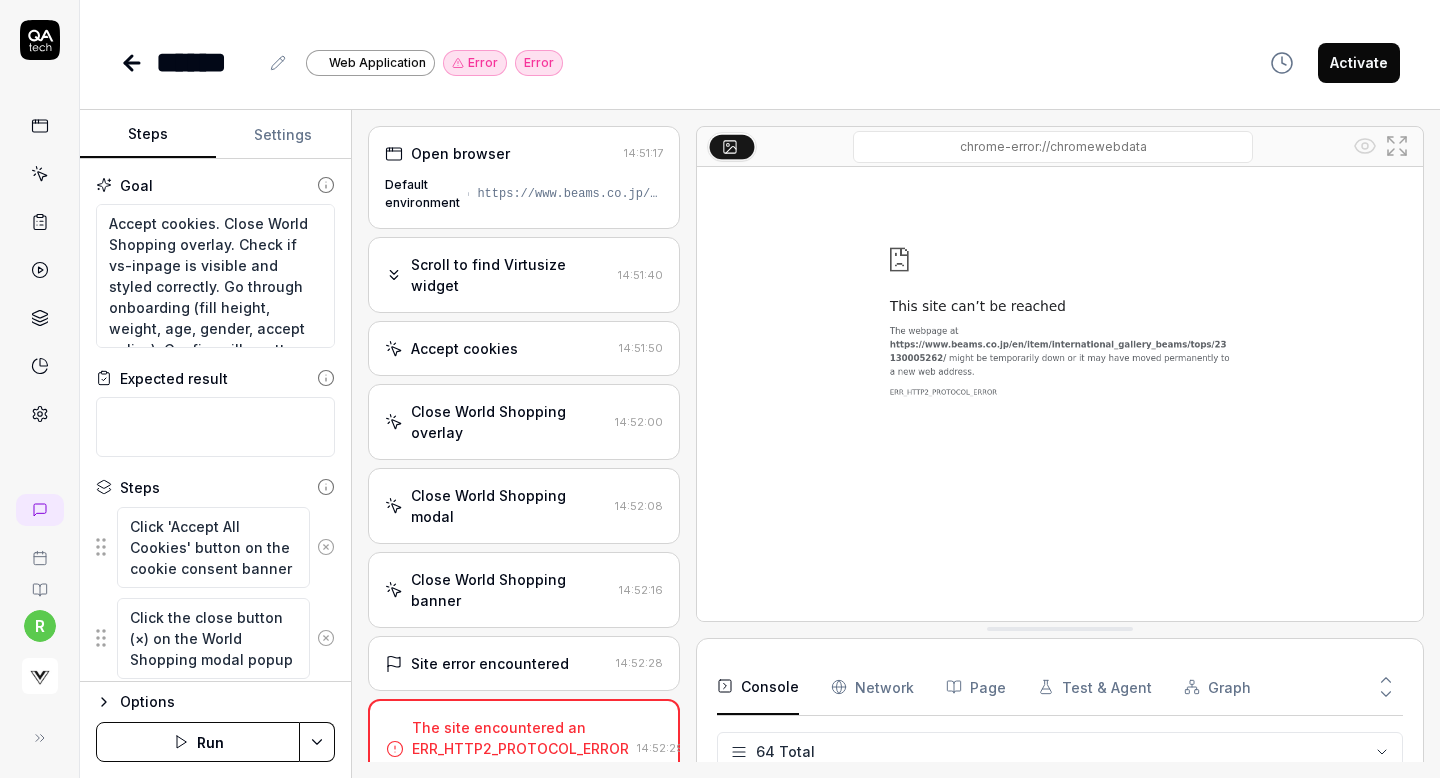 scroll, scrollTop: 0, scrollLeft: 0, axis: both 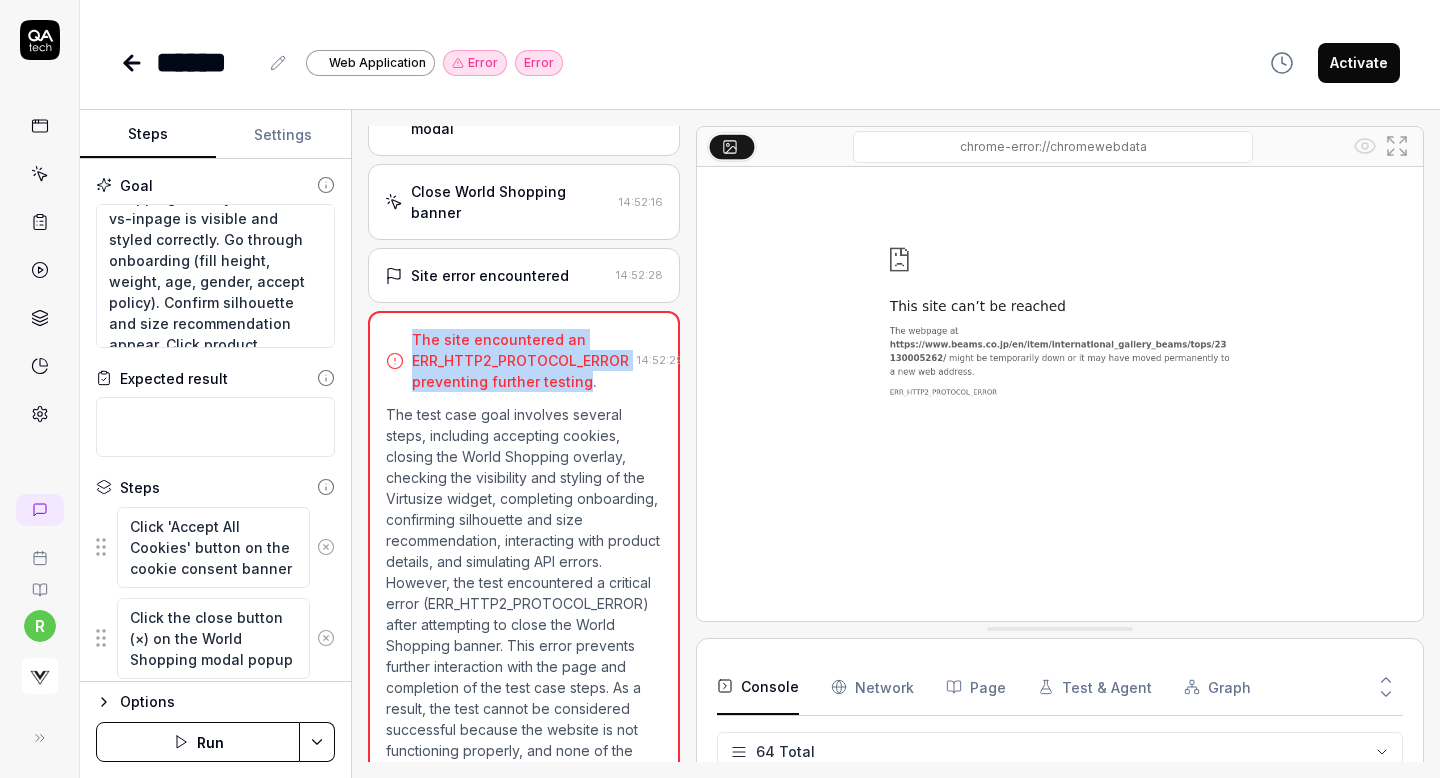 click on "Site error encountered 14:52:28" at bounding box center (524, 275) 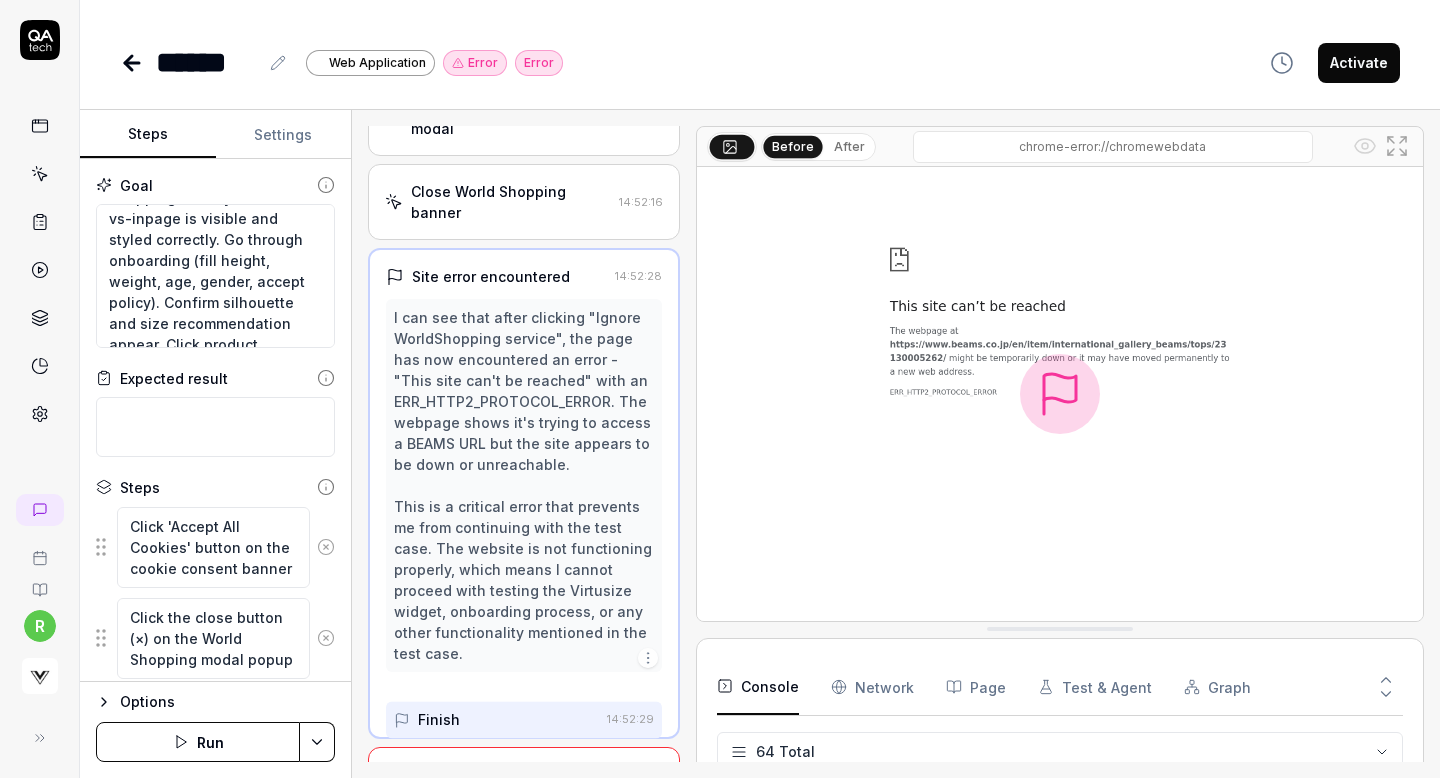 scroll, scrollTop: 302, scrollLeft: 0, axis: vertical 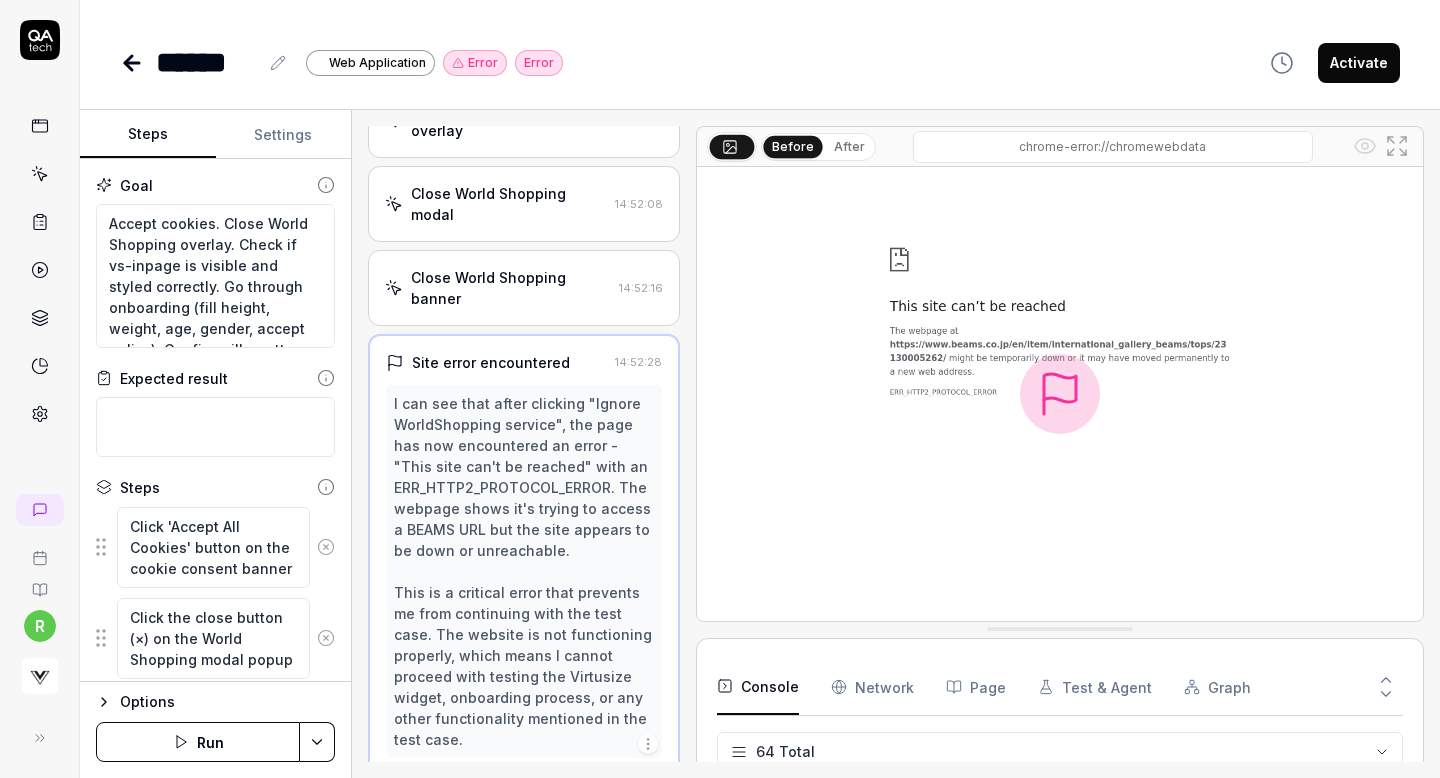 click 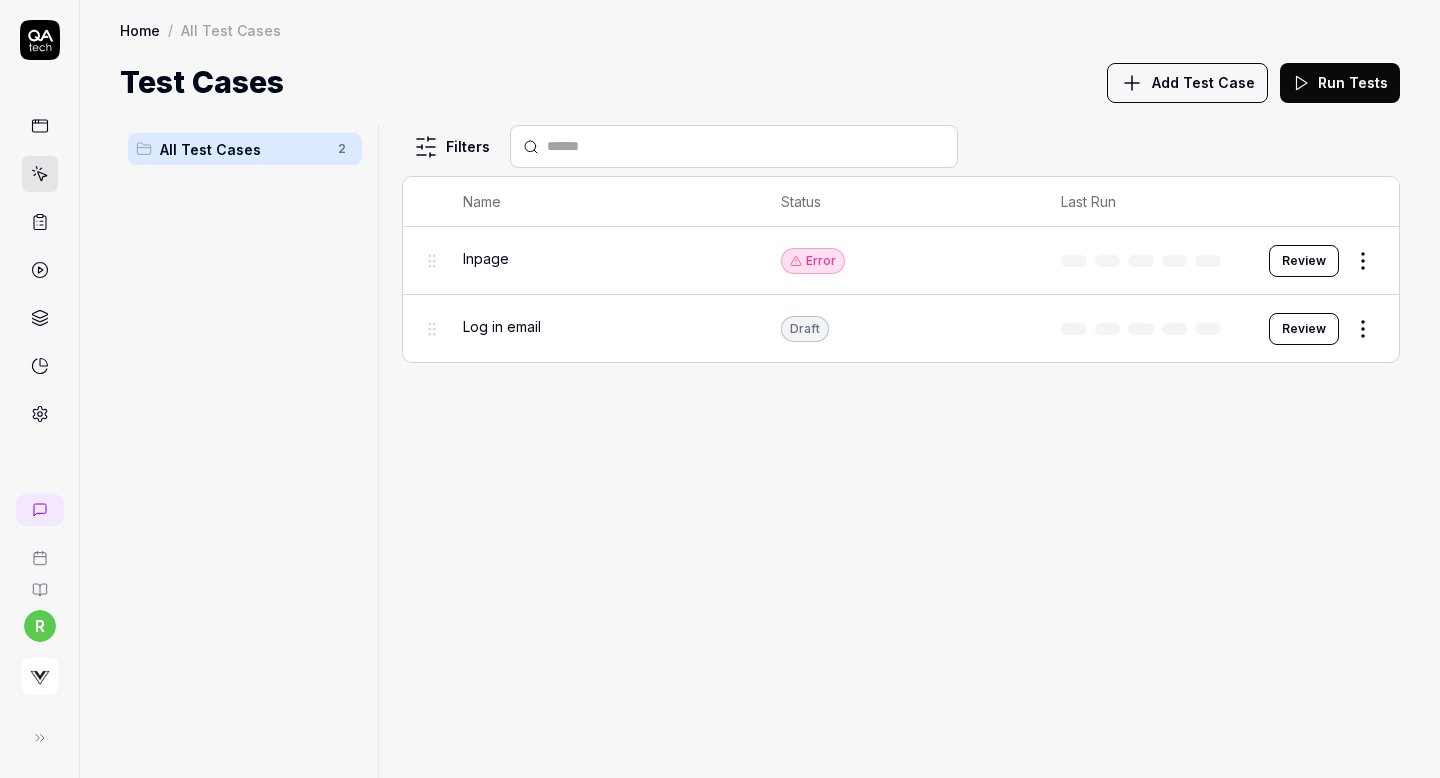 click on "Log in email" at bounding box center [602, 326] 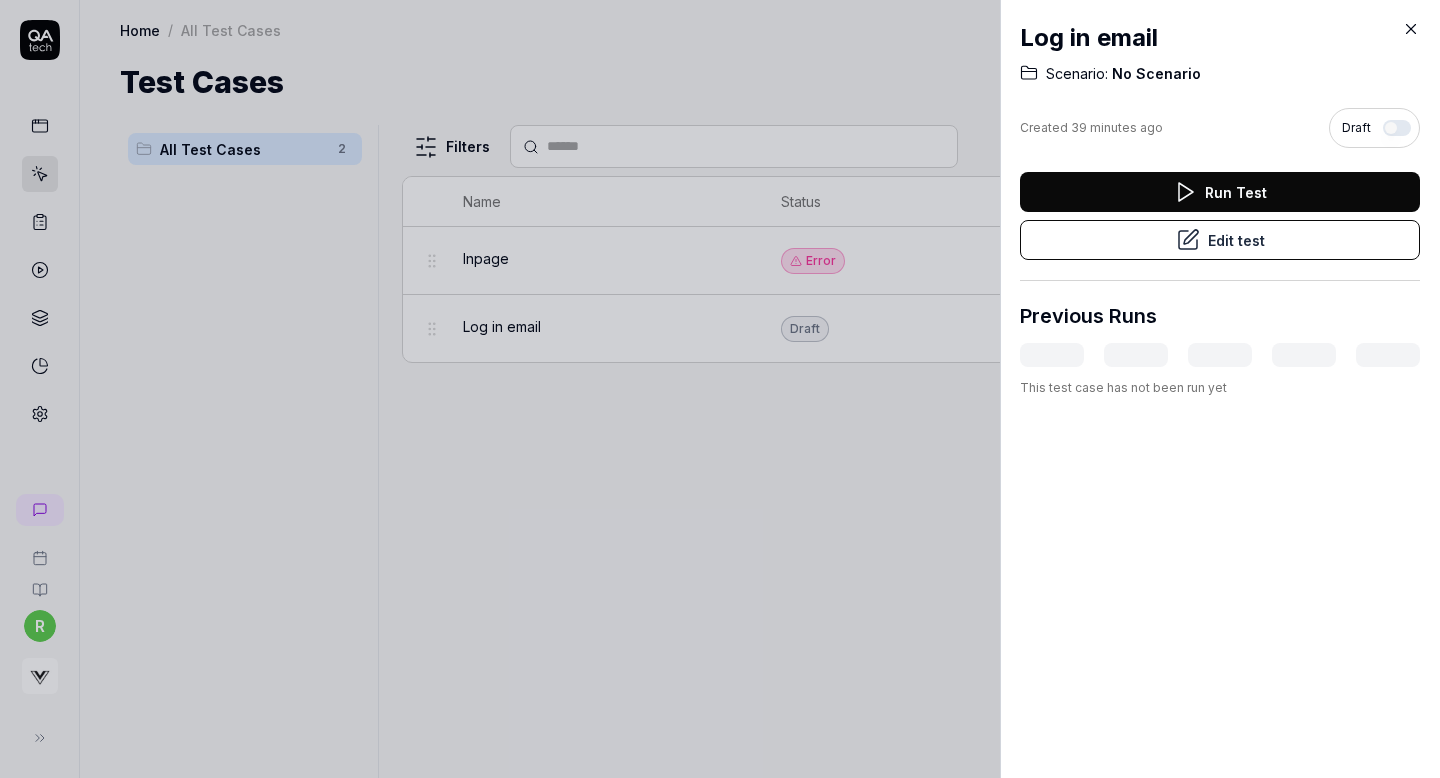 click 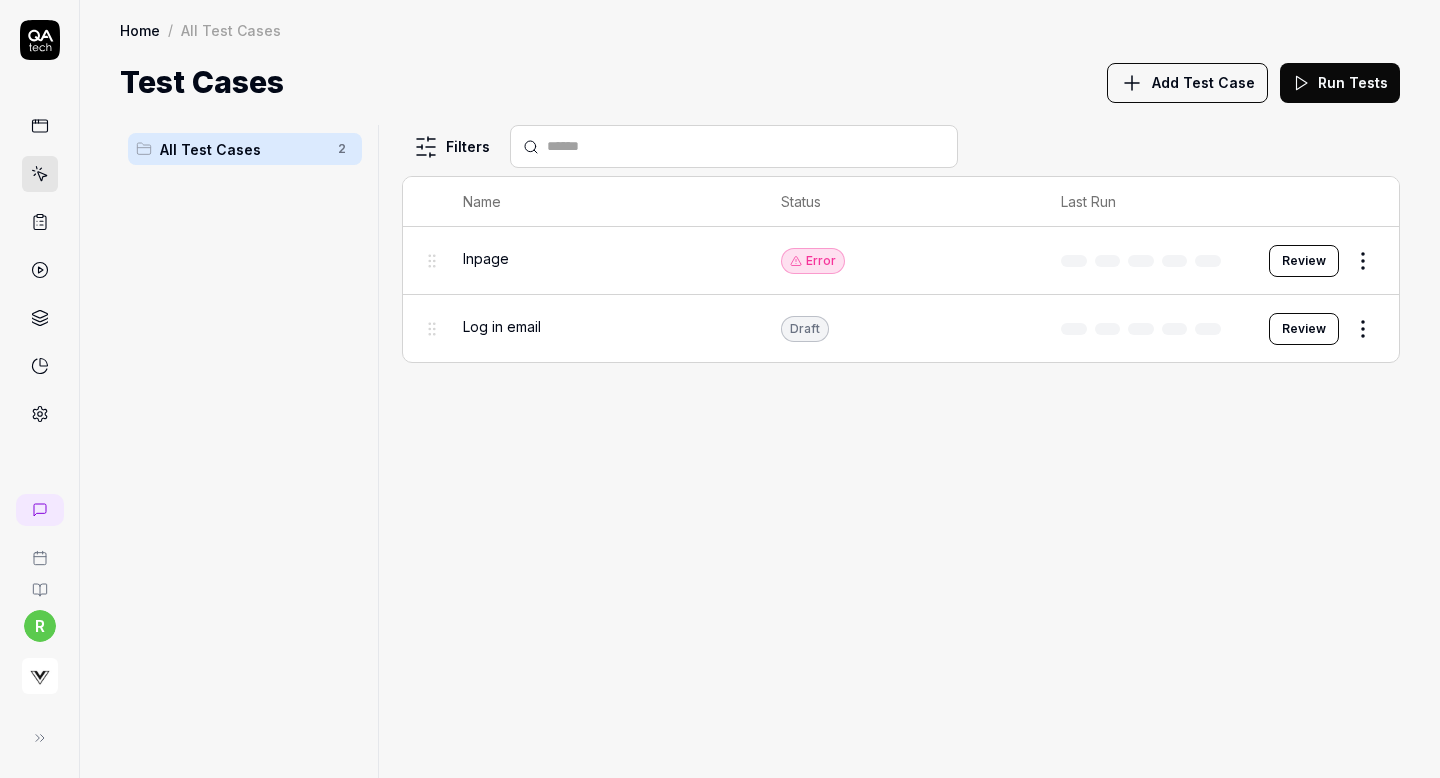 click on "Error" at bounding box center [813, 261] 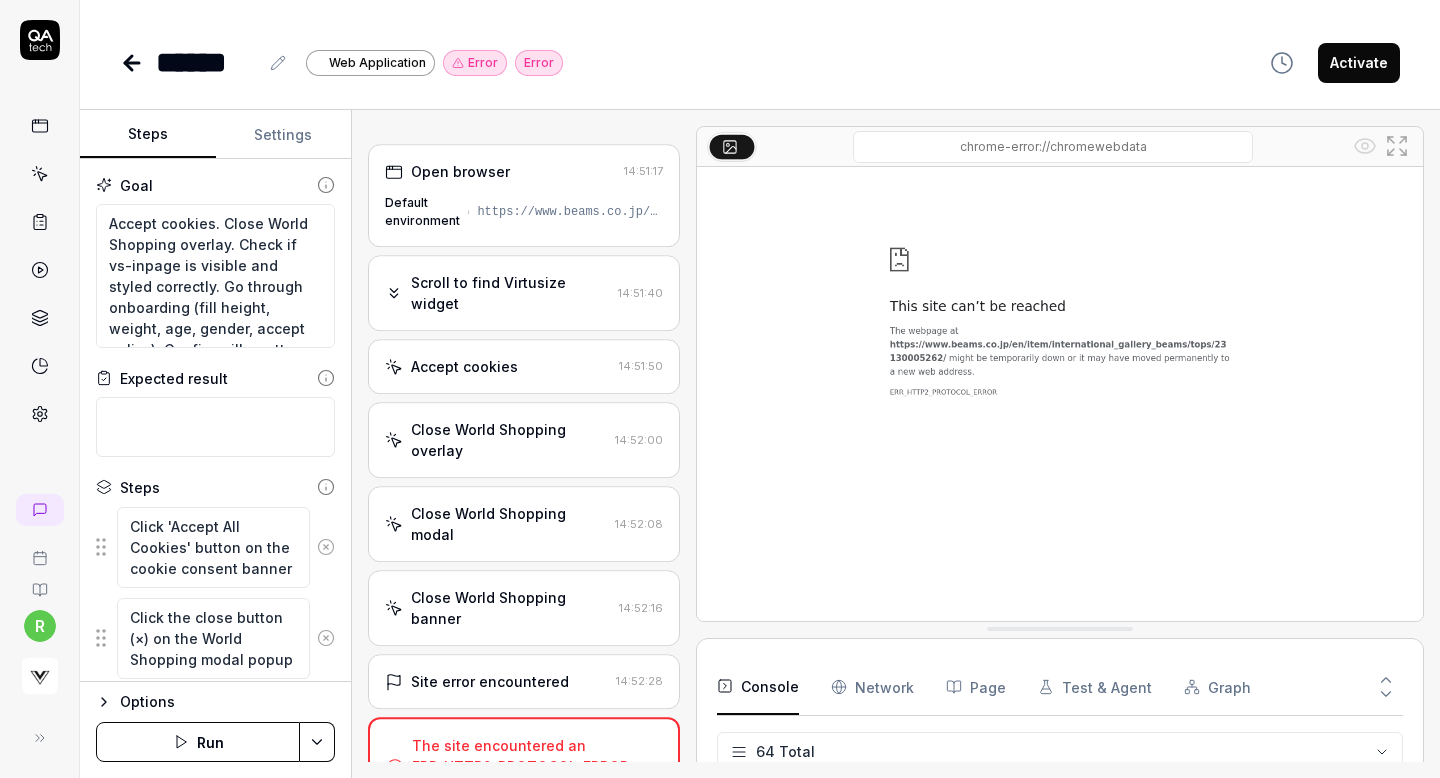 scroll, scrollTop: 332, scrollLeft: 0, axis: vertical 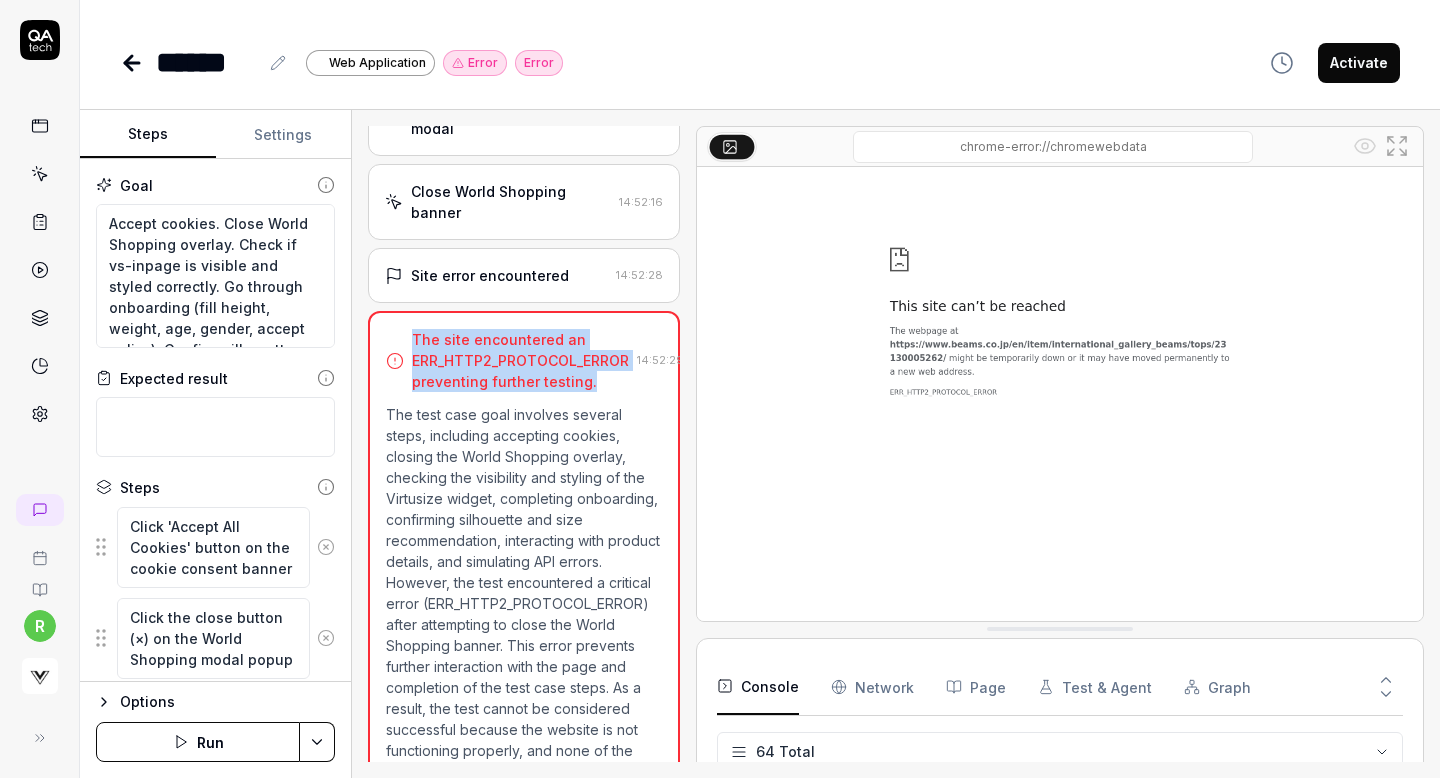 drag, startPoint x: 586, startPoint y: 319, endPoint x: 406, endPoint y: 274, distance: 185.53975 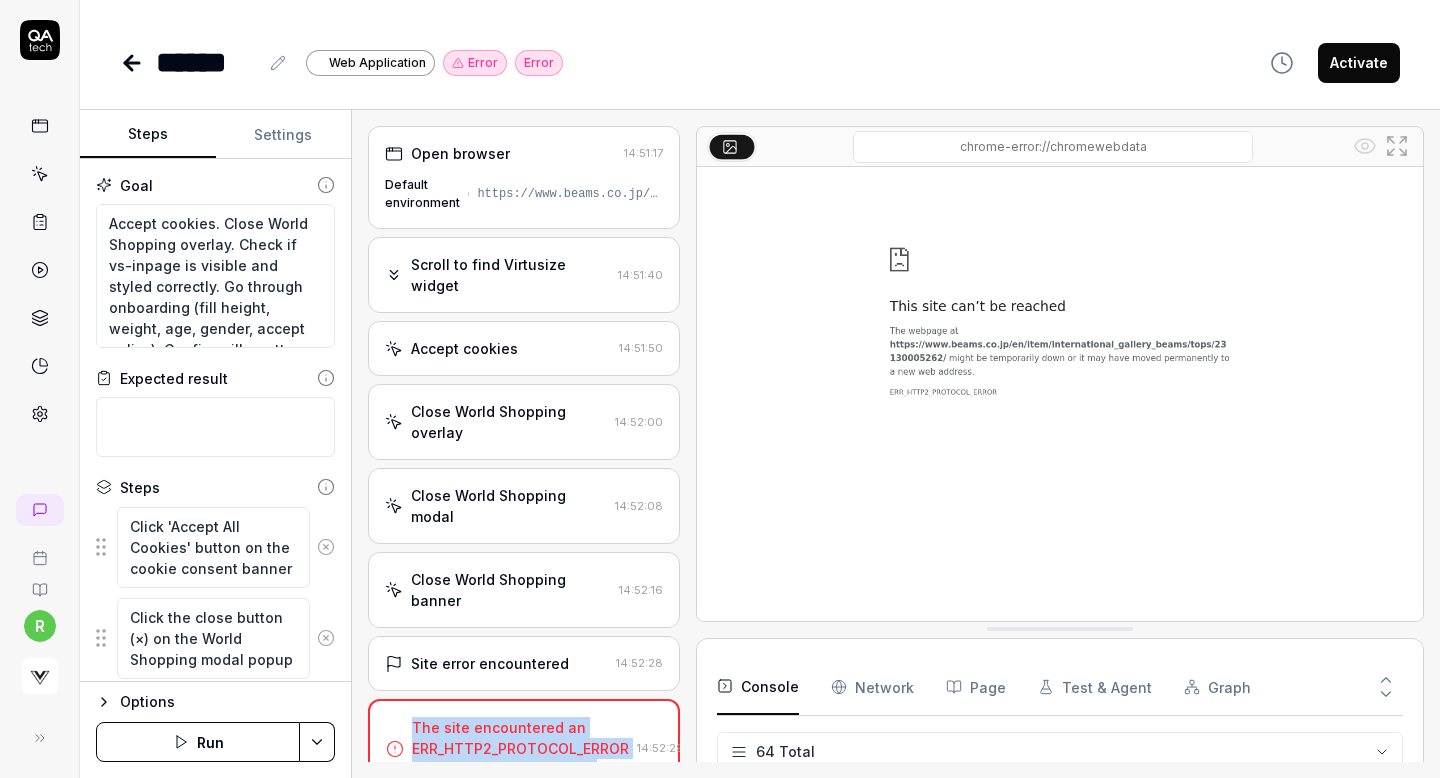 type on "*" 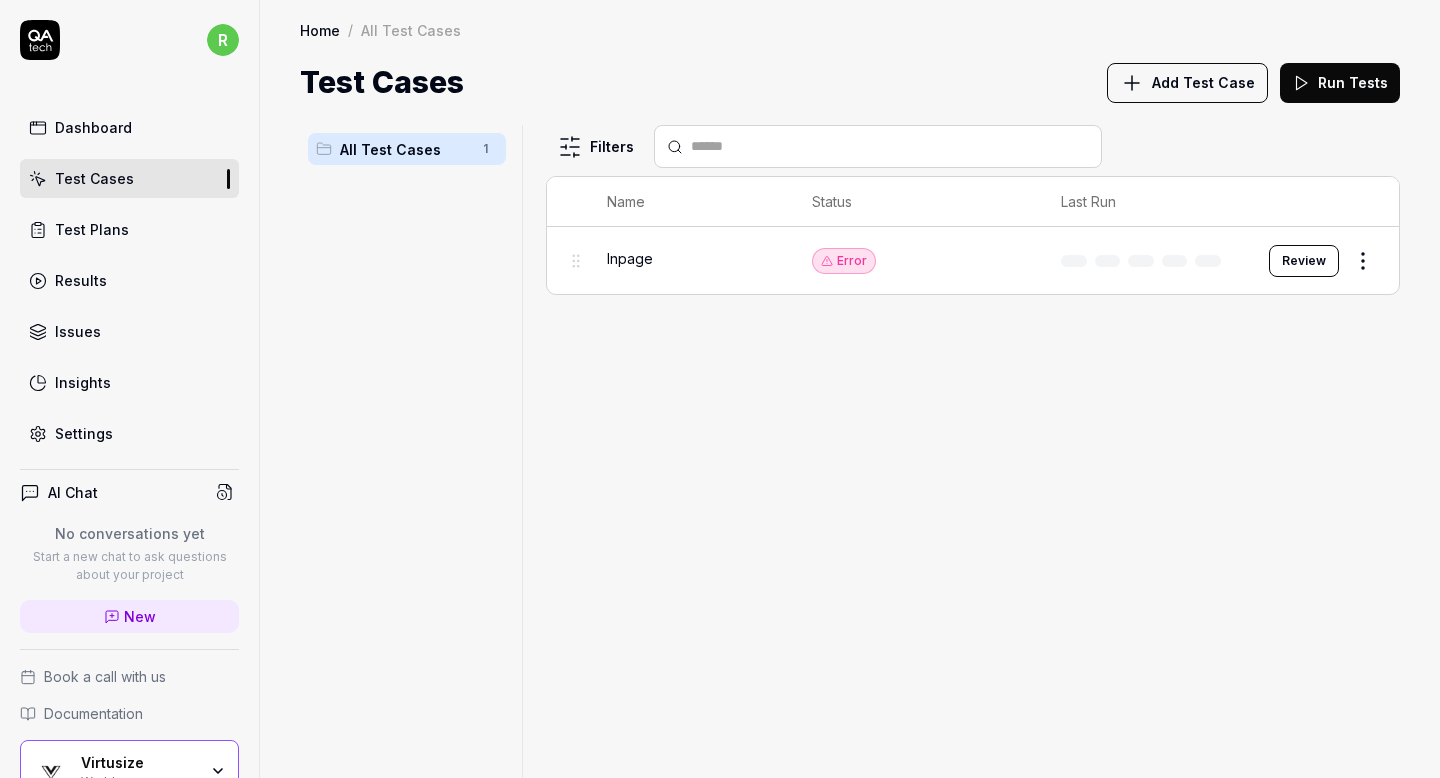 scroll, scrollTop: 0, scrollLeft: 0, axis: both 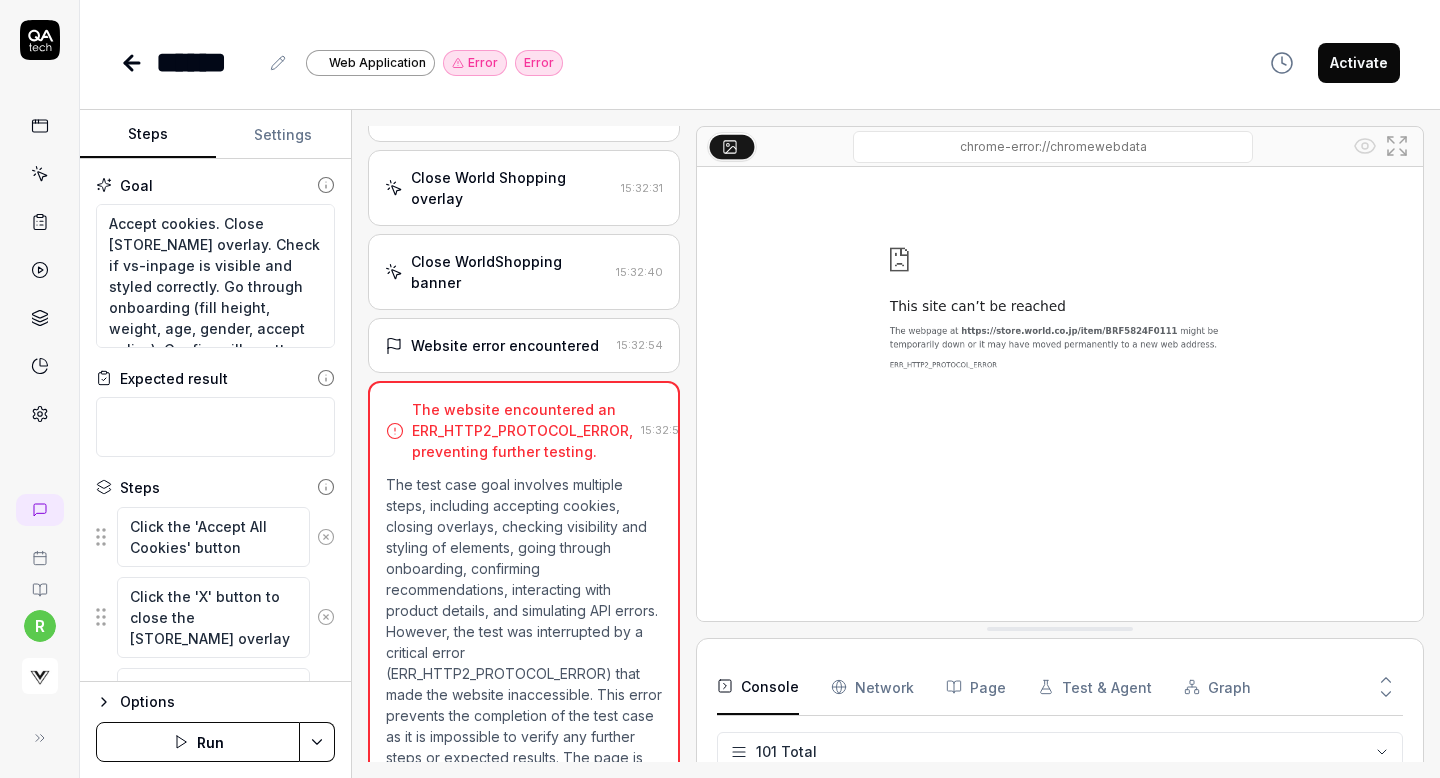 click on "Website error encountered" at bounding box center (505, 345) 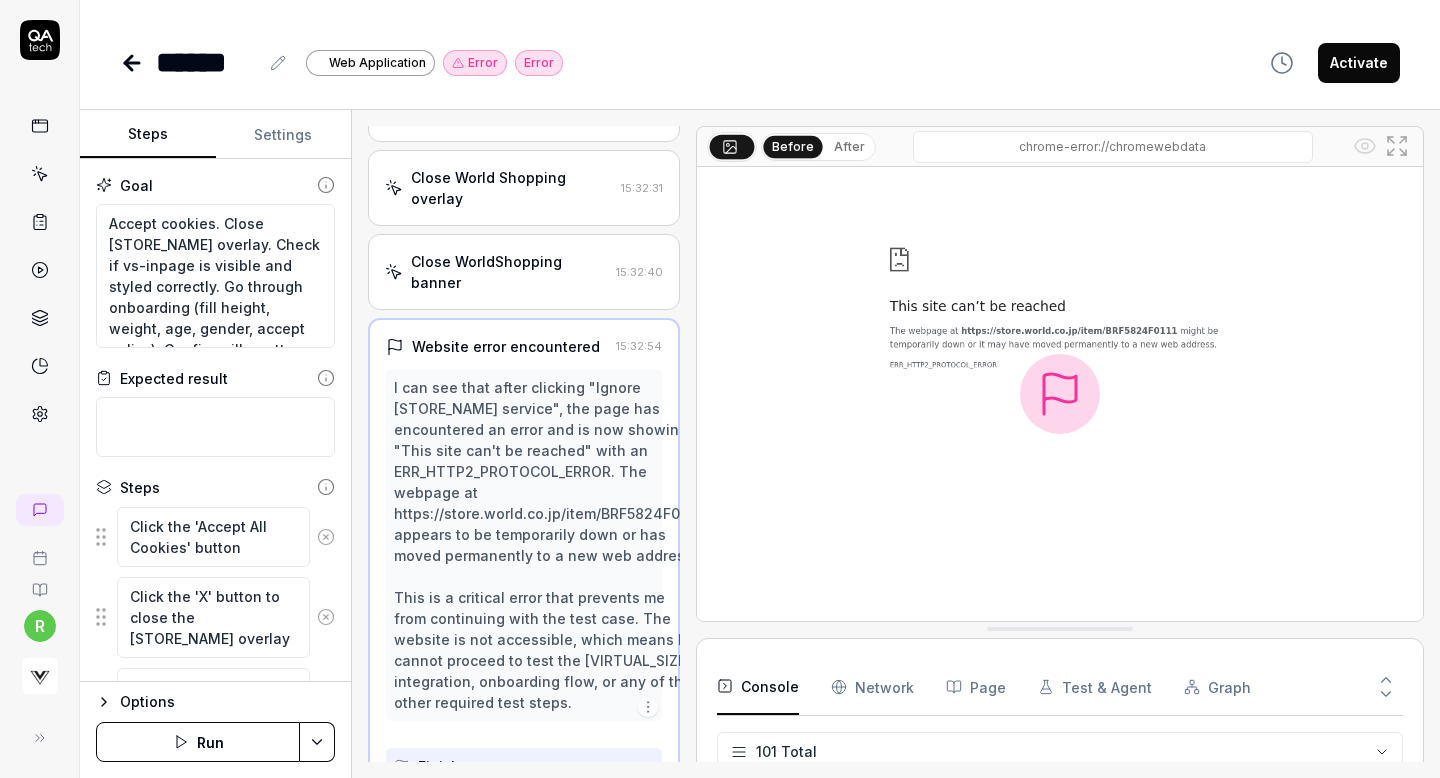 scroll, scrollTop: 218, scrollLeft: 0, axis: vertical 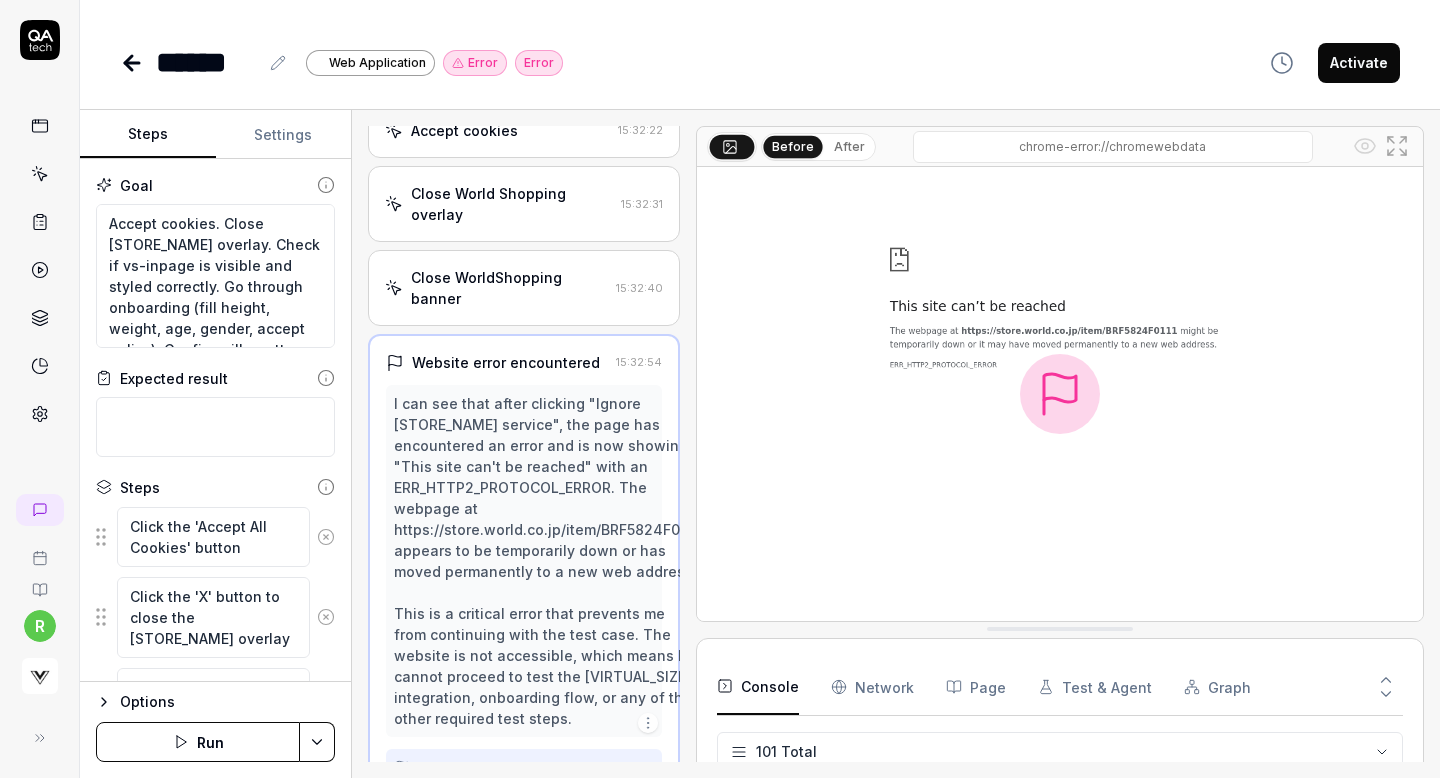 click on "Close WorldShopping banner 15:32:40" at bounding box center (524, 288) 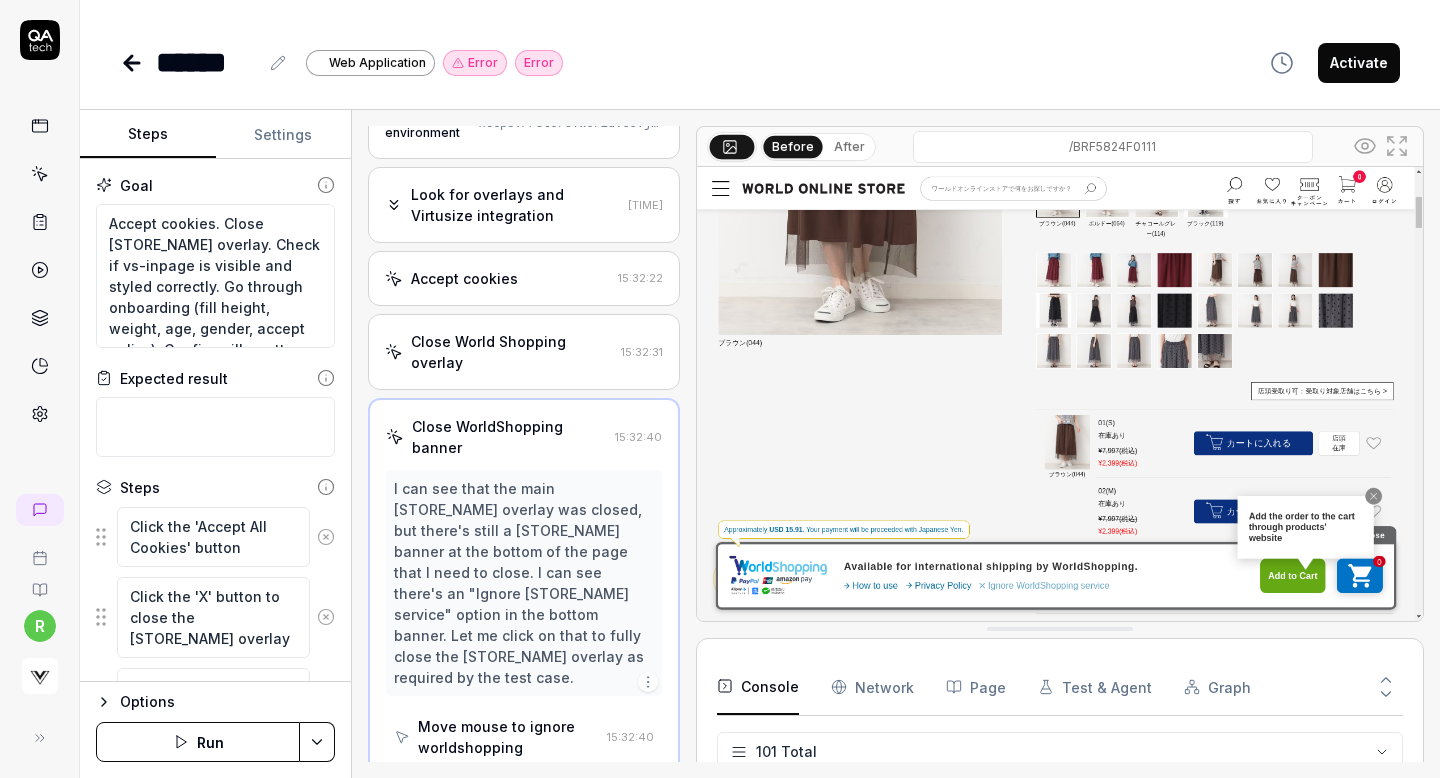 scroll, scrollTop: 0, scrollLeft: 0, axis: both 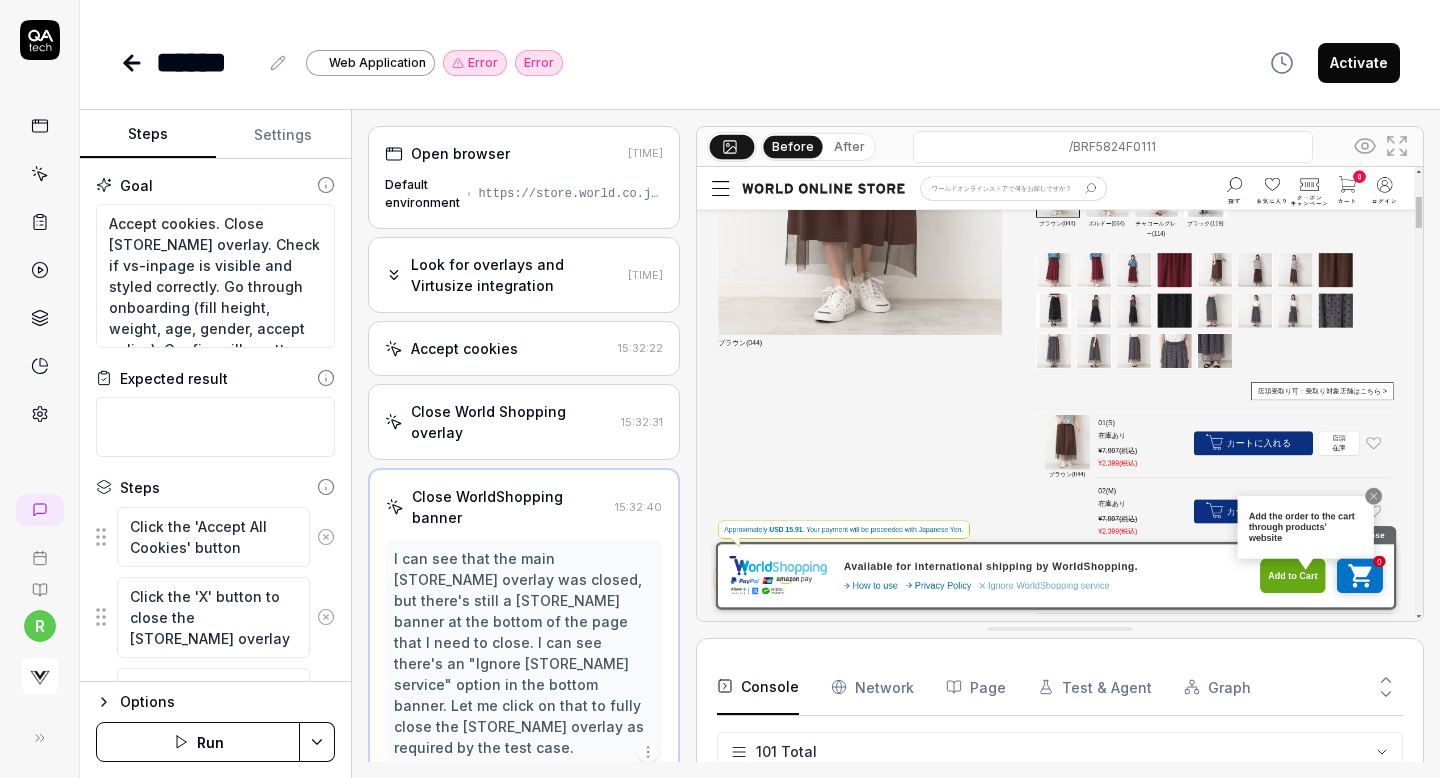 click on "Look for overlays and Virtusize integration" at bounding box center [515, 275] 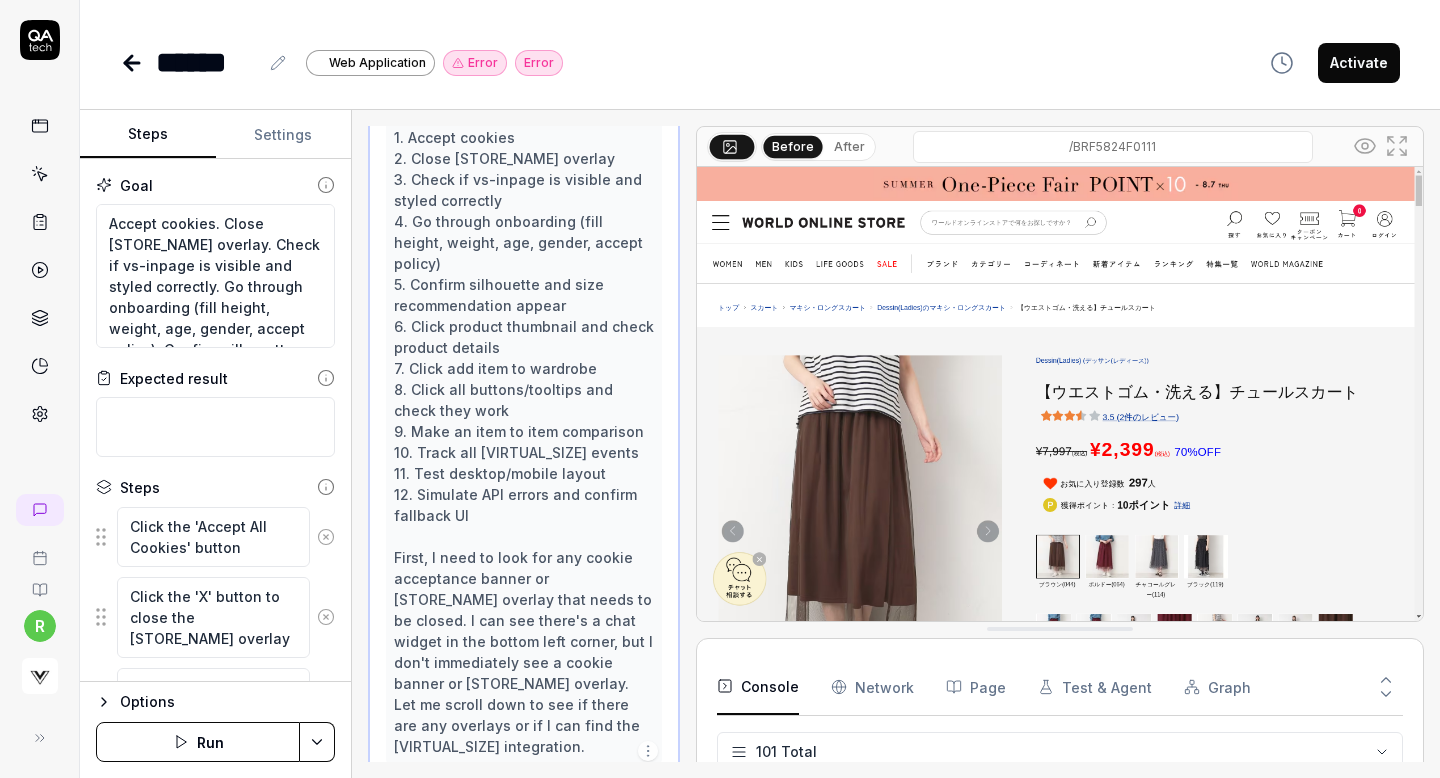 scroll, scrollTop: 344, scrollLeft: 0, axis: vertical 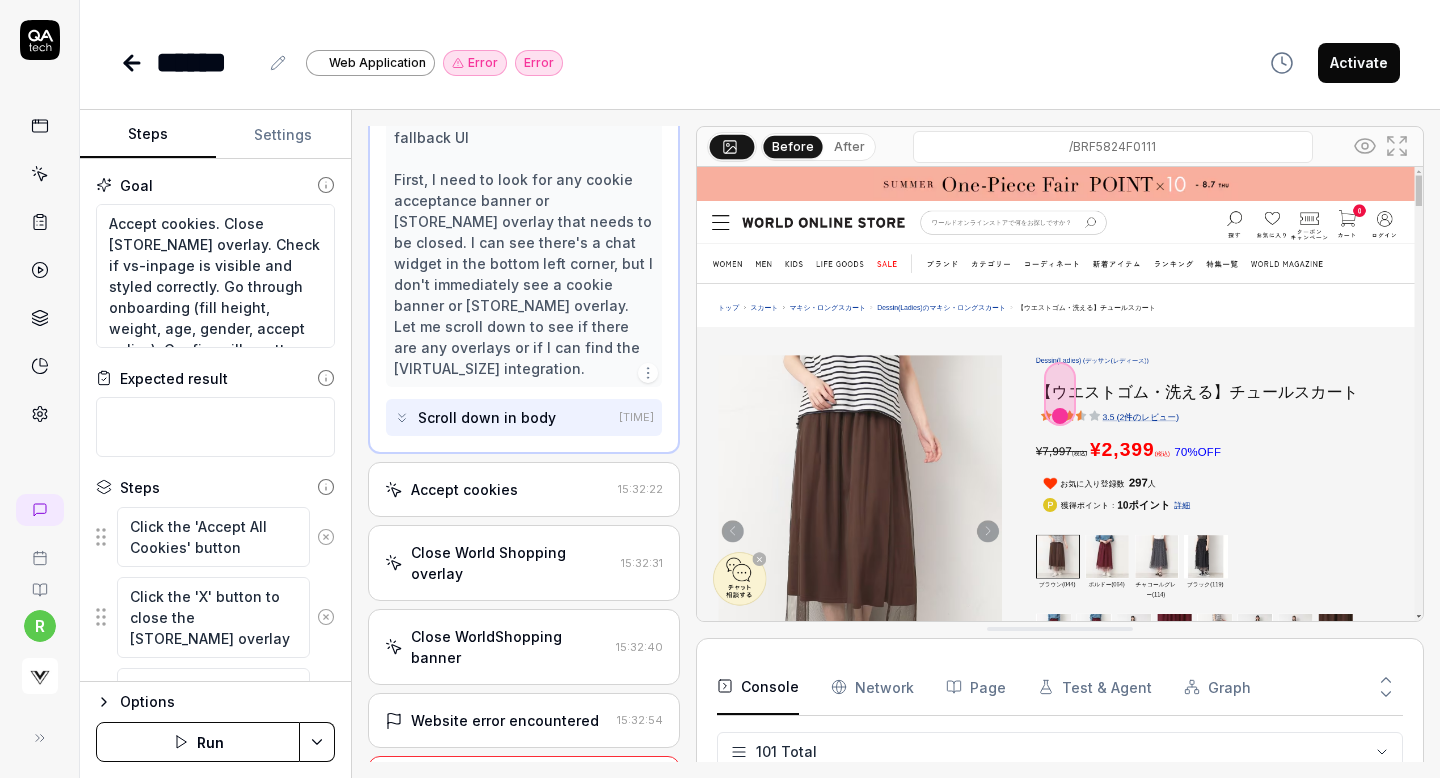 click on "Accept cookies" at bounding box center [464, 489] 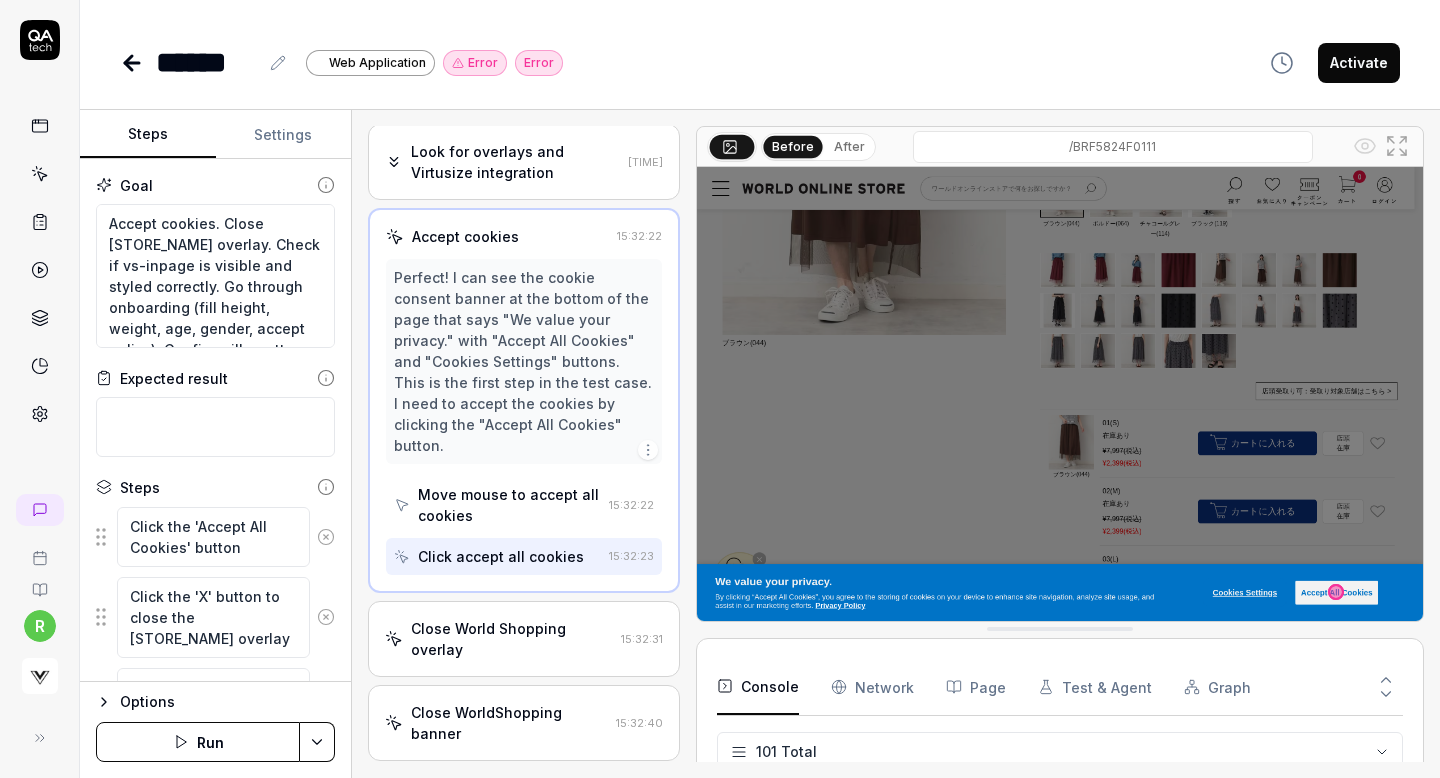 scroll, scrollTop: 217, scrollLeft: 0, axis: vertical 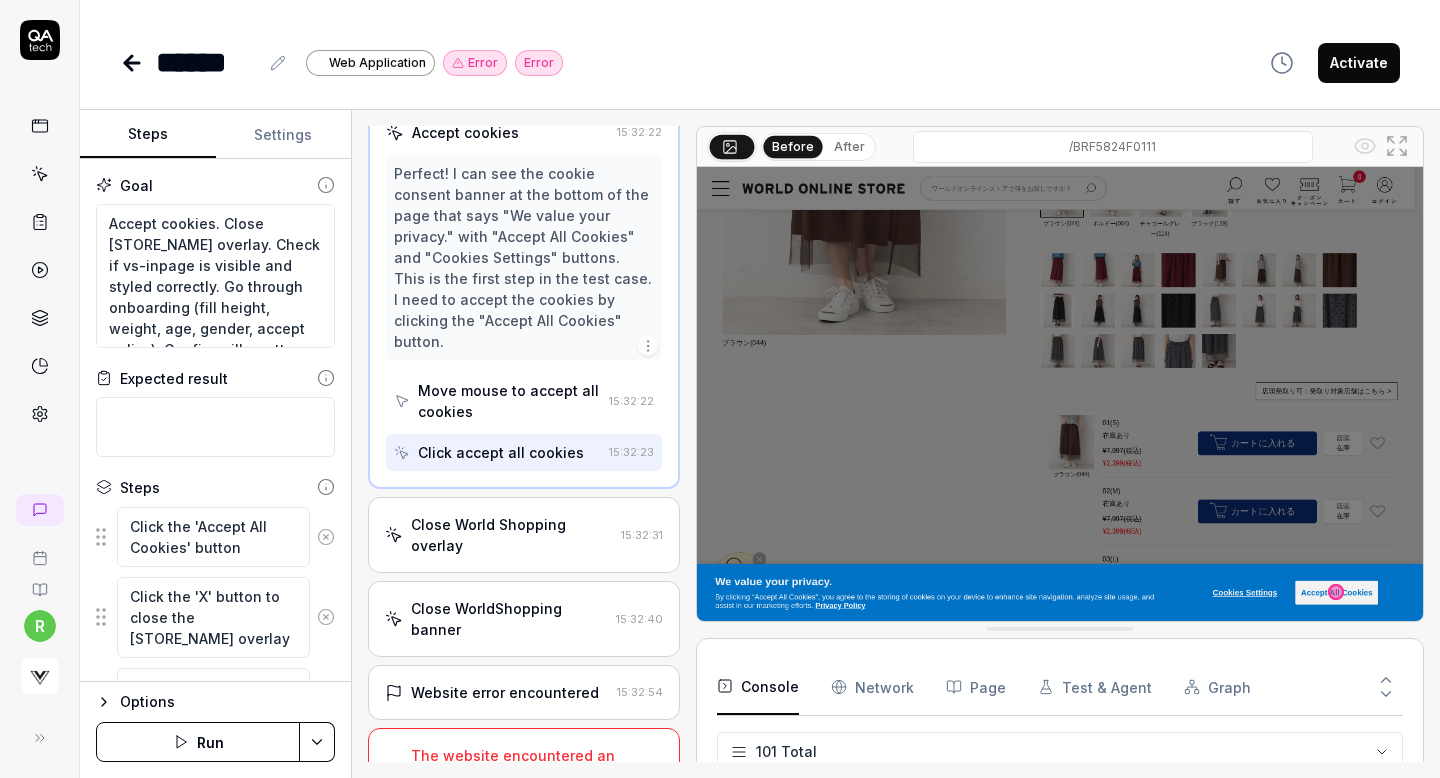click on "Close World Shopping overlay" at bounding box center (512, 535) 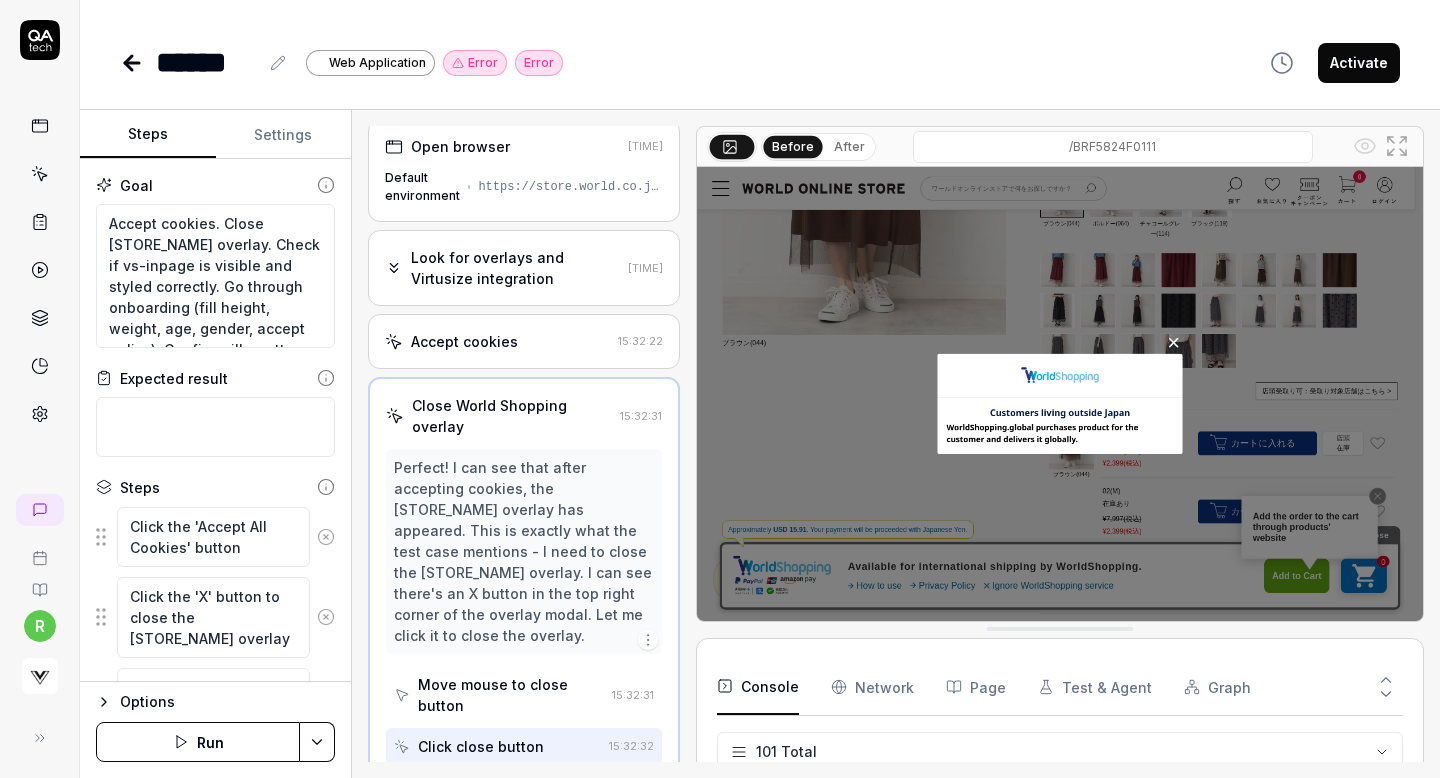 scroll, scrollTop: 238, scrollLeft: 0, axis: vertical 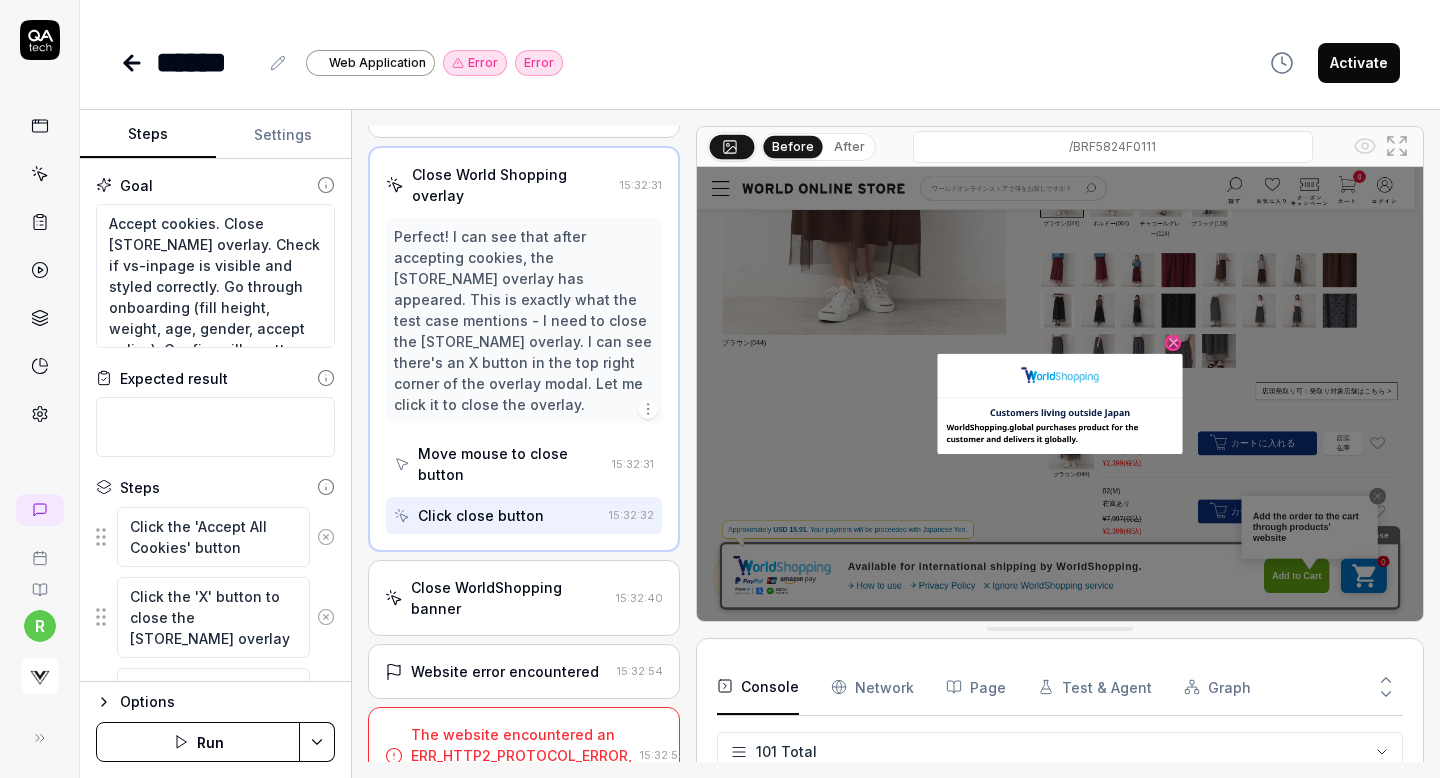 click on "Website error encountered" at bounding box center [505, 671] 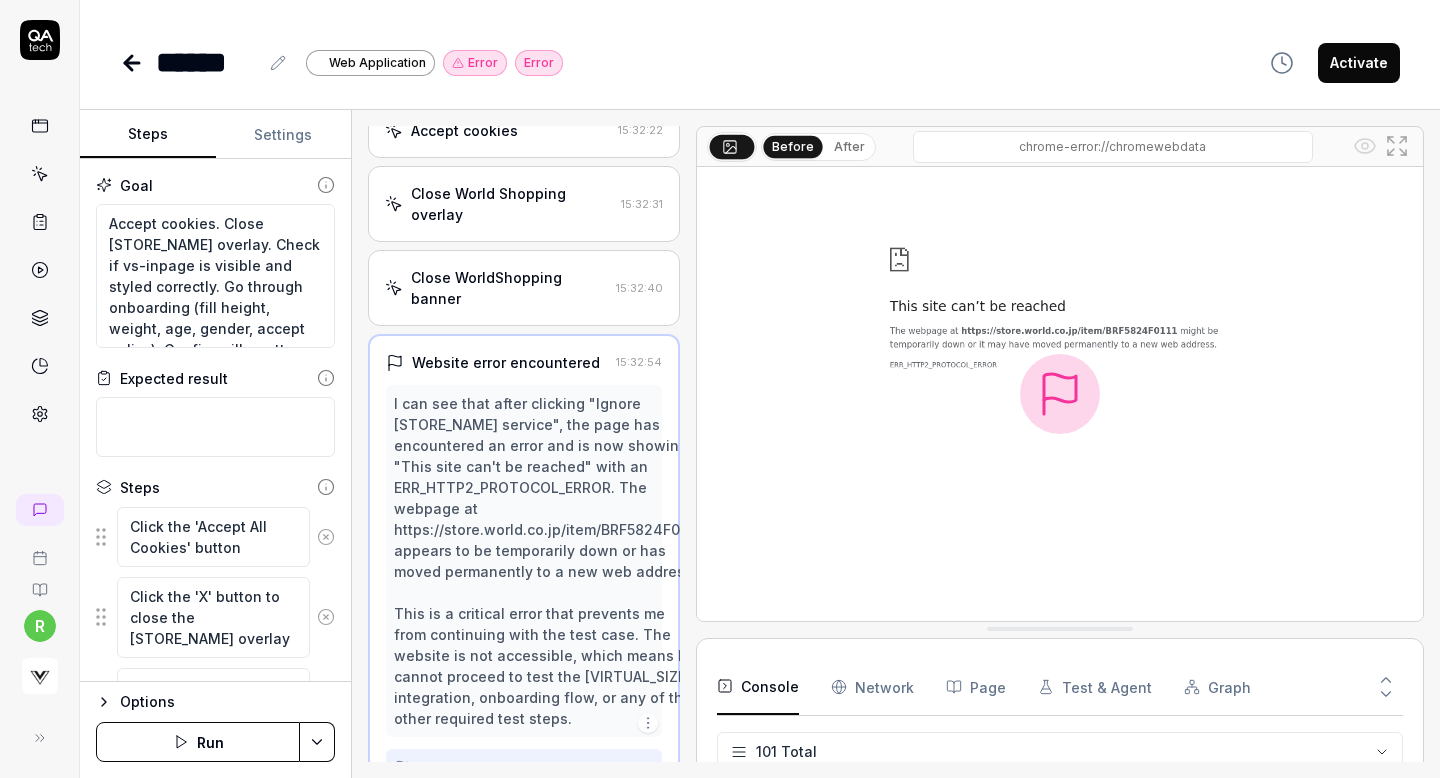 scroll, scrollTop: 323, scrollLeft: 0, axis: vertical 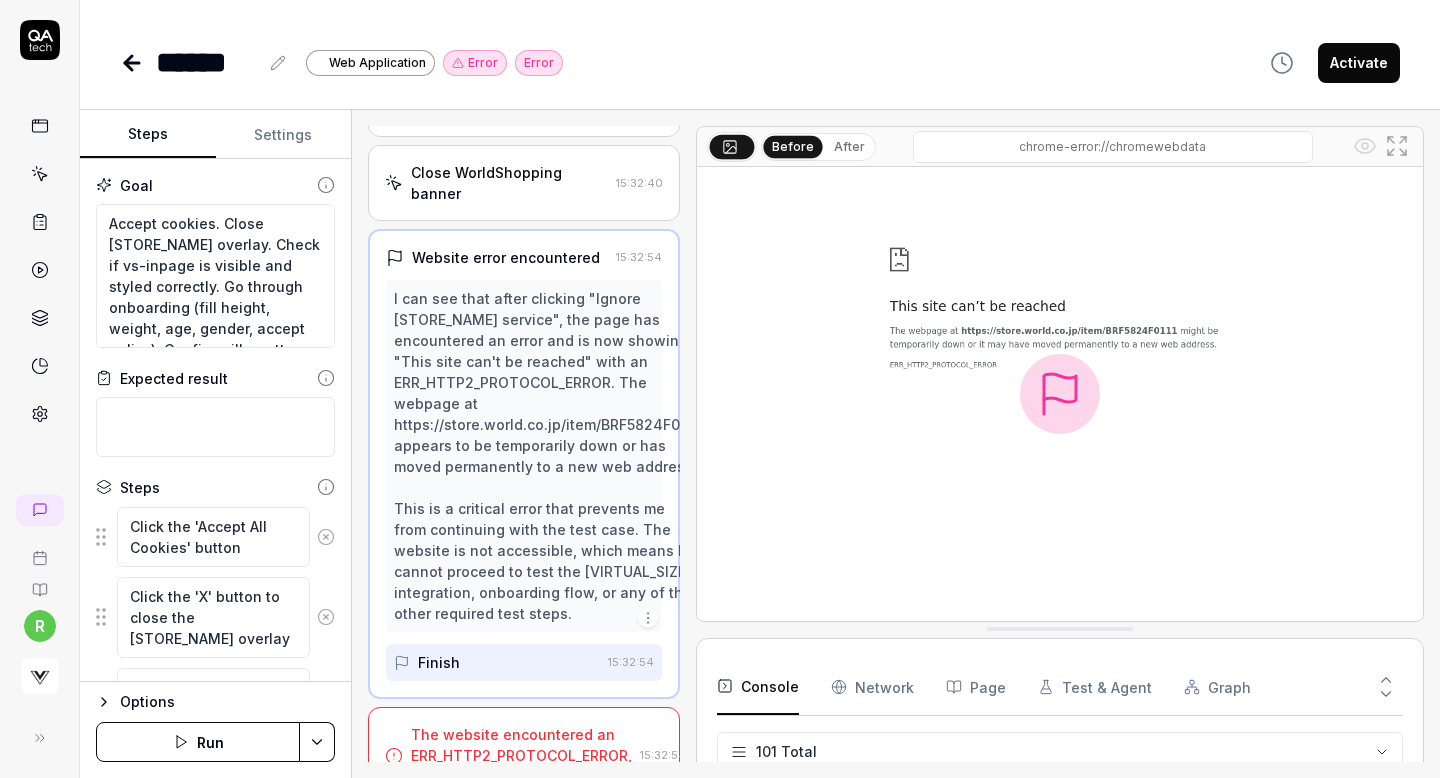 click on "Run" at bounding box center (198, 742) 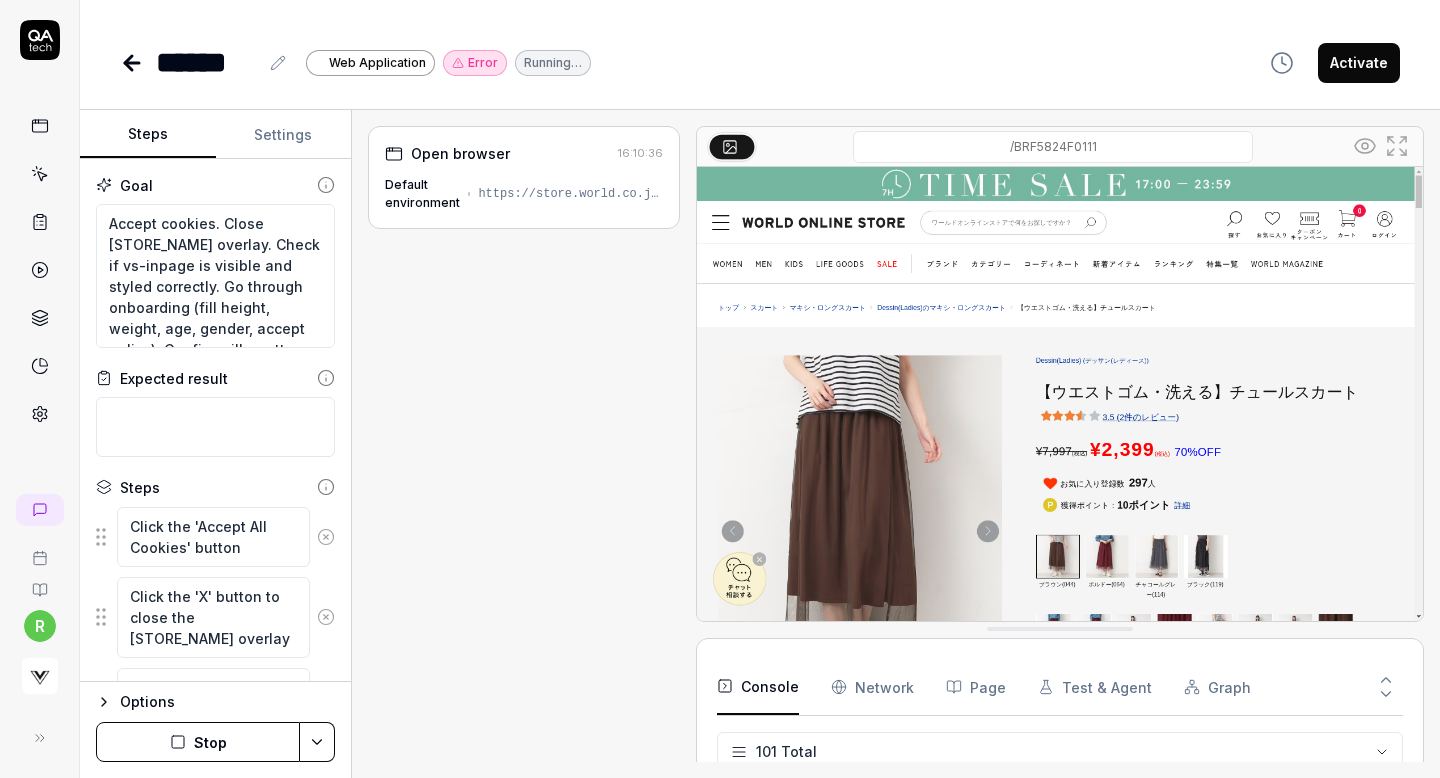 scroll, scrollTop: 7046, scrollLeft: 0, axis: vertical 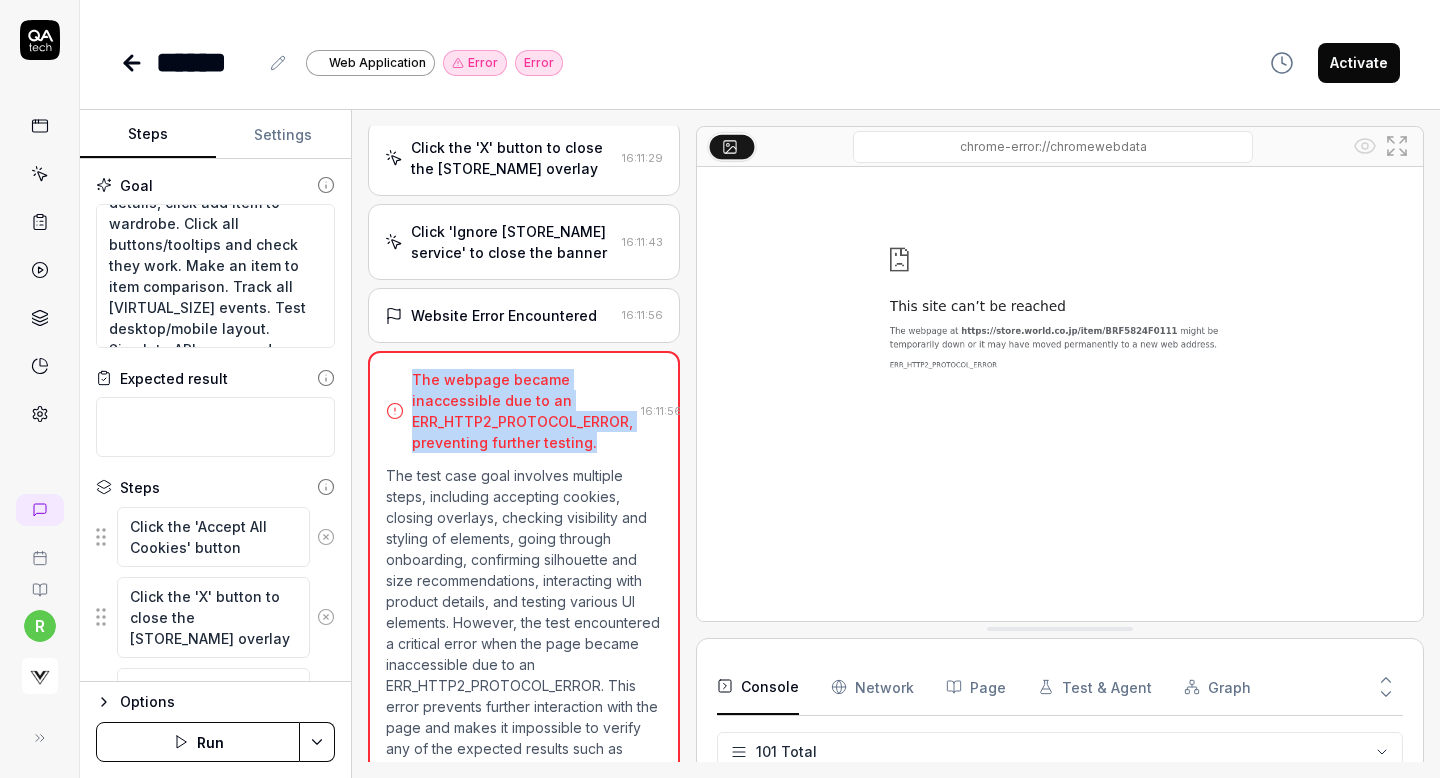 drag, startPoint x: 590, startPoint y: 445, endPoint x: 400, endPoint y: 393, distance: 196.9873 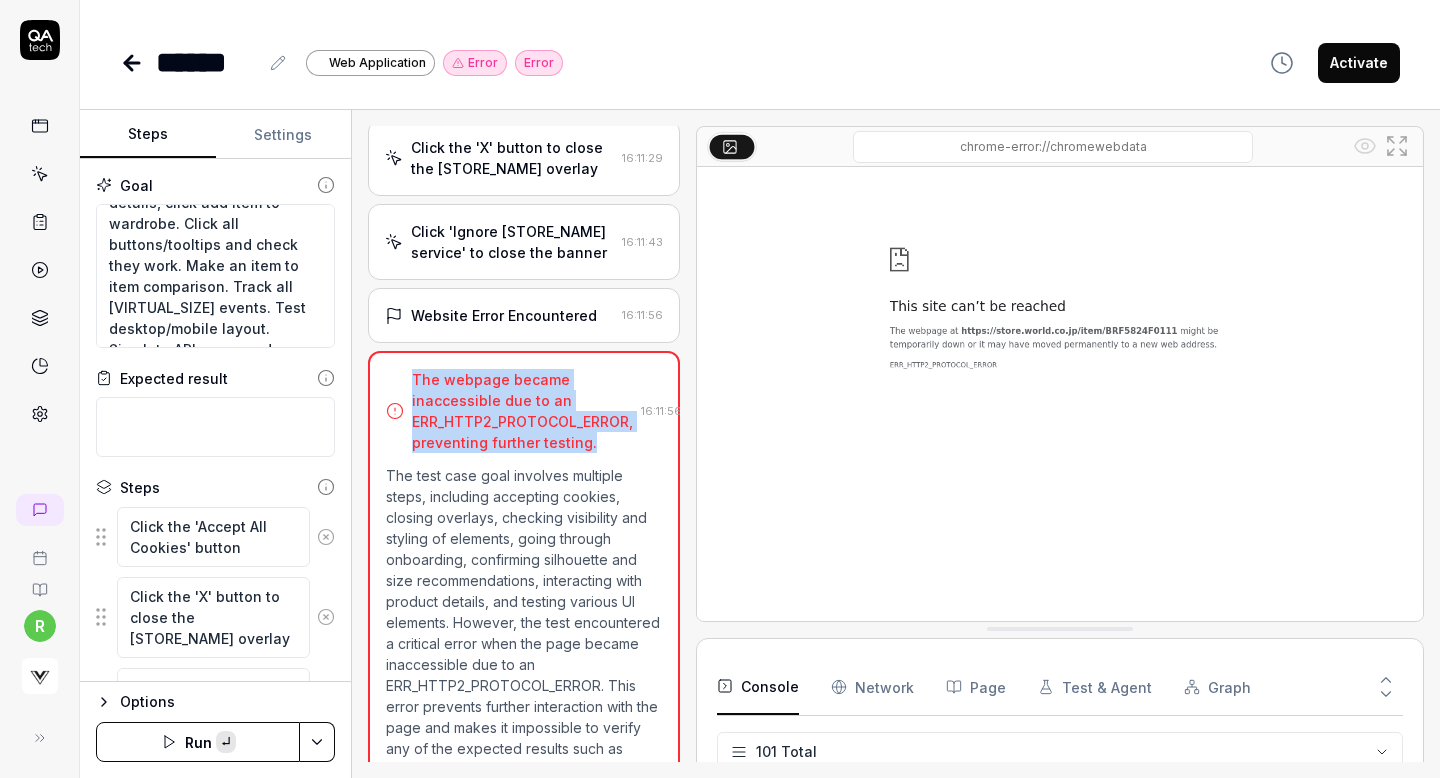 copy on "The webpage became inaccessible due to an ERR_HTTP2_PROTOCOL_ERROR, preventing further testing." 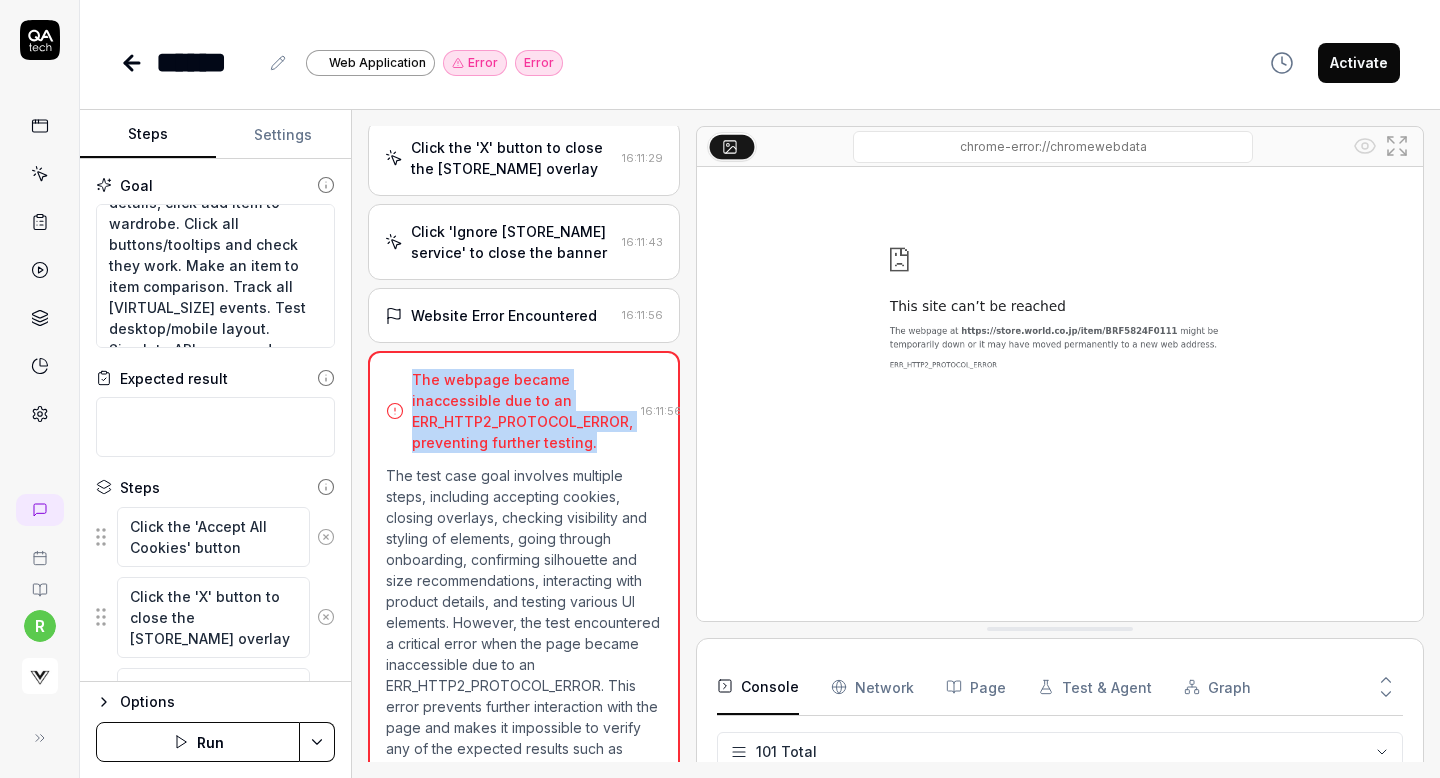 type on "*" 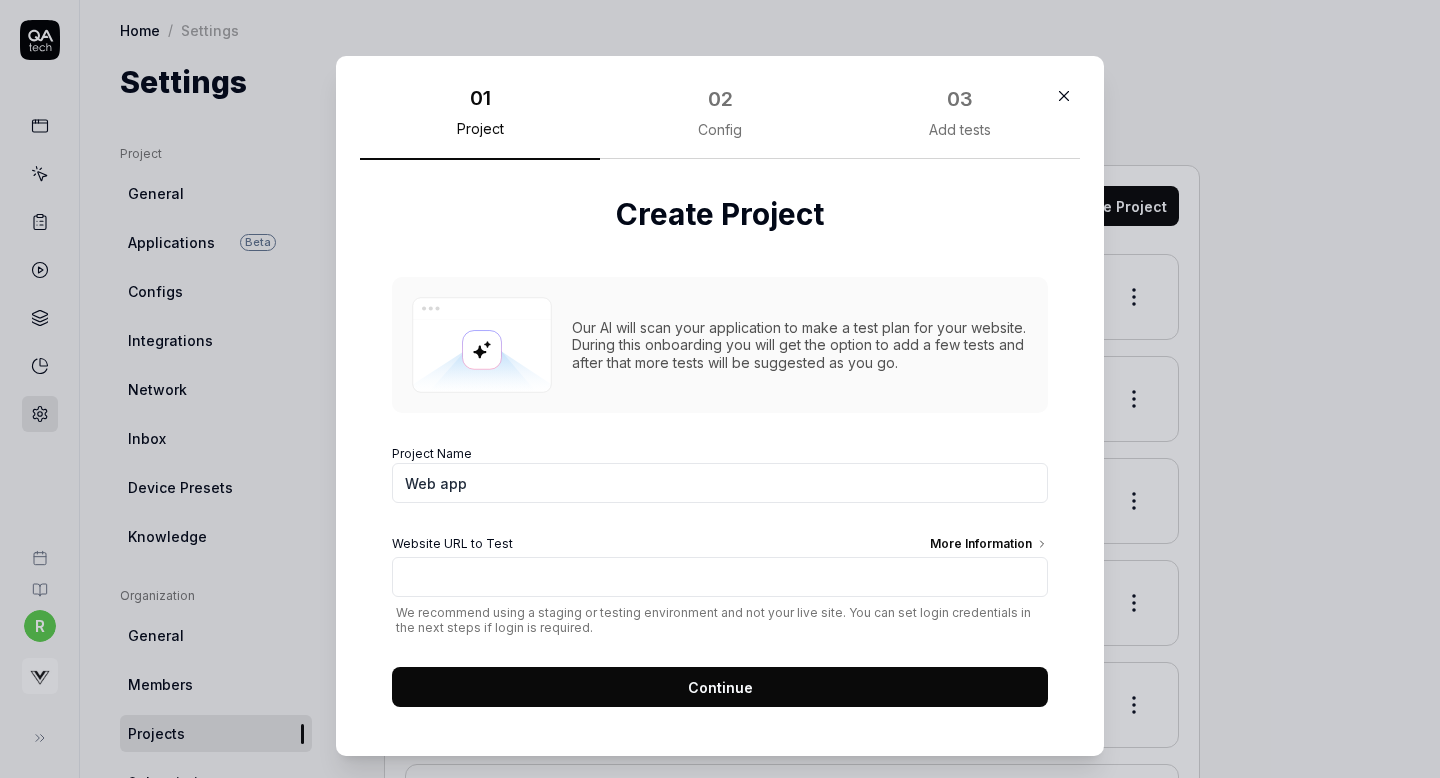 scroll, scrollTop: 0, scrollLeft: 0, axis: both 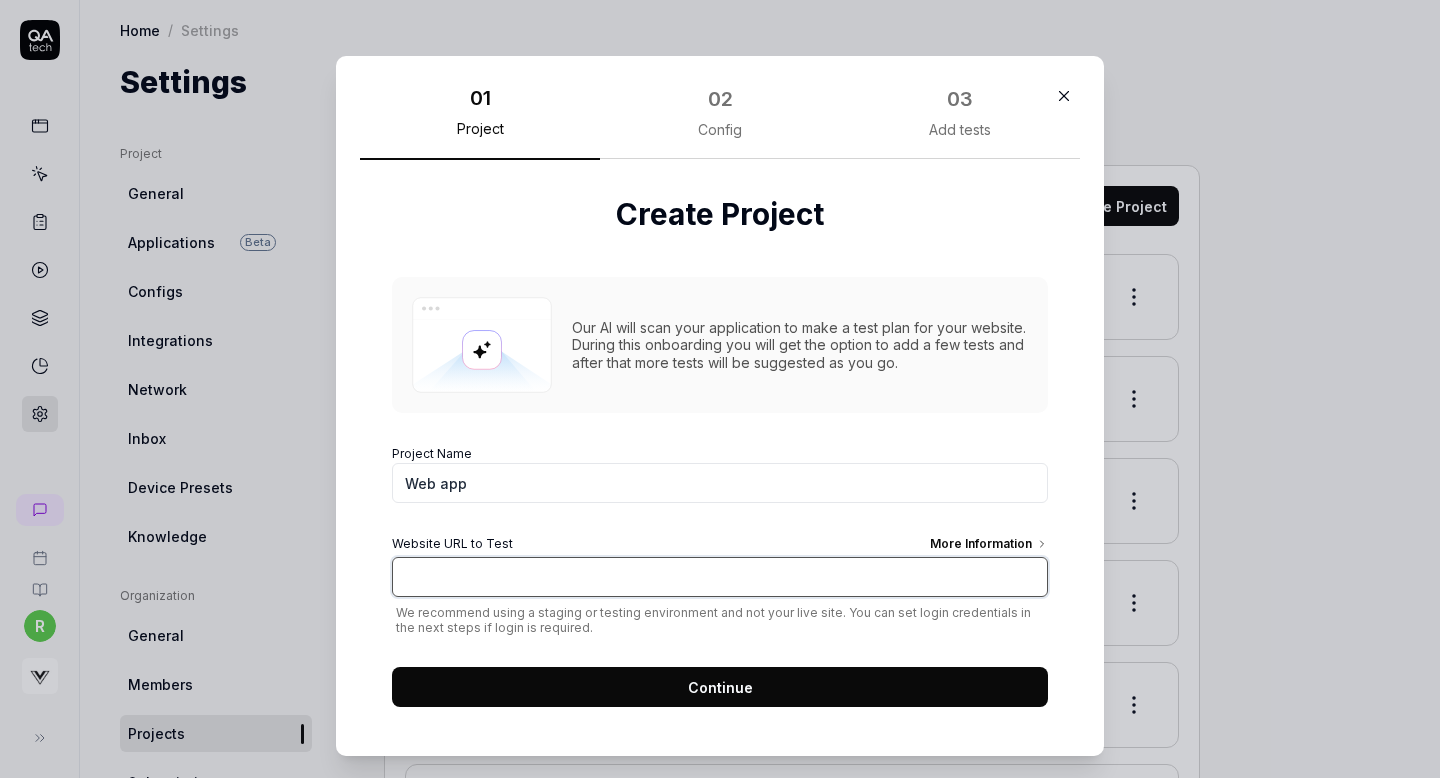 click on "Website URL to Test More Information" at bounding box center (720, 577) 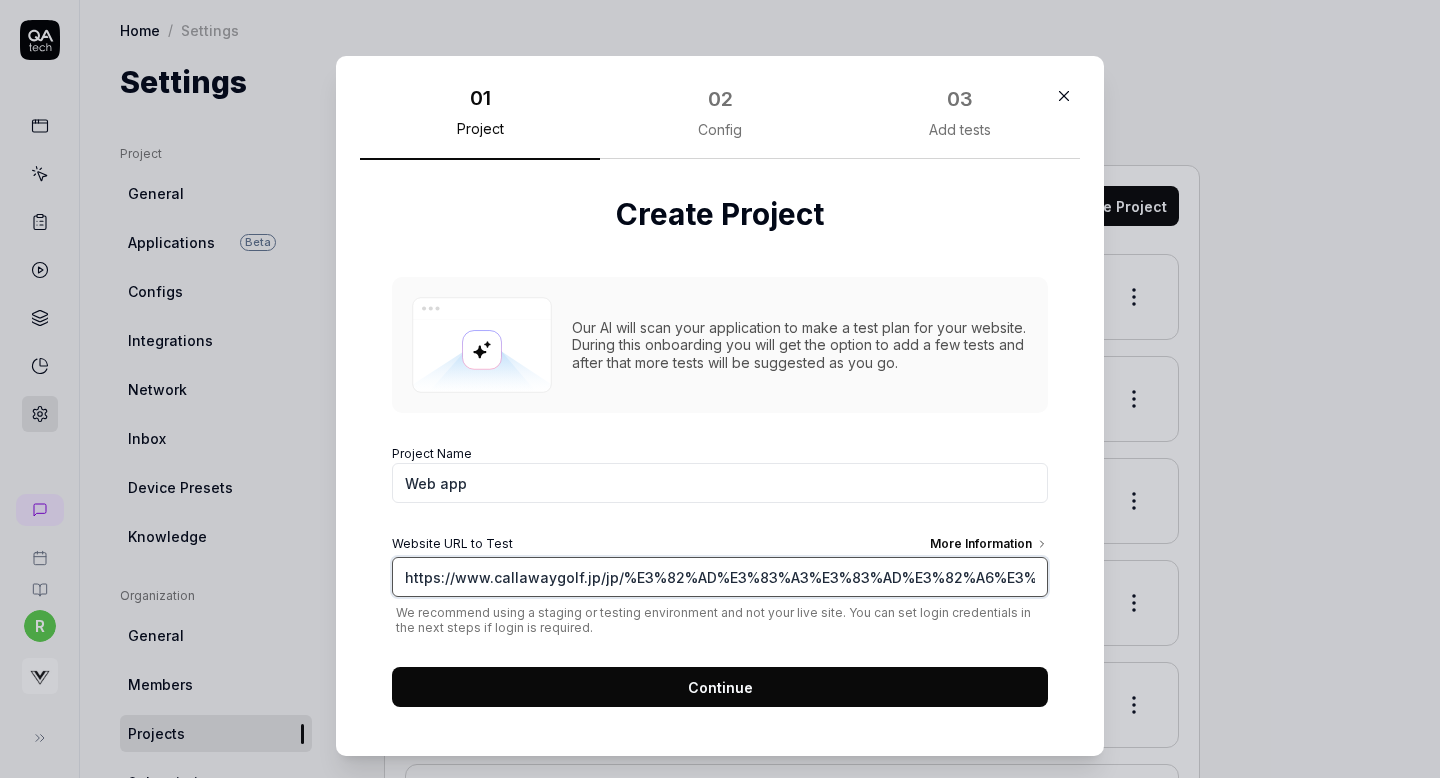 scroll, scrollTop: 0, scrollLeft: 3861, axis: horizontal 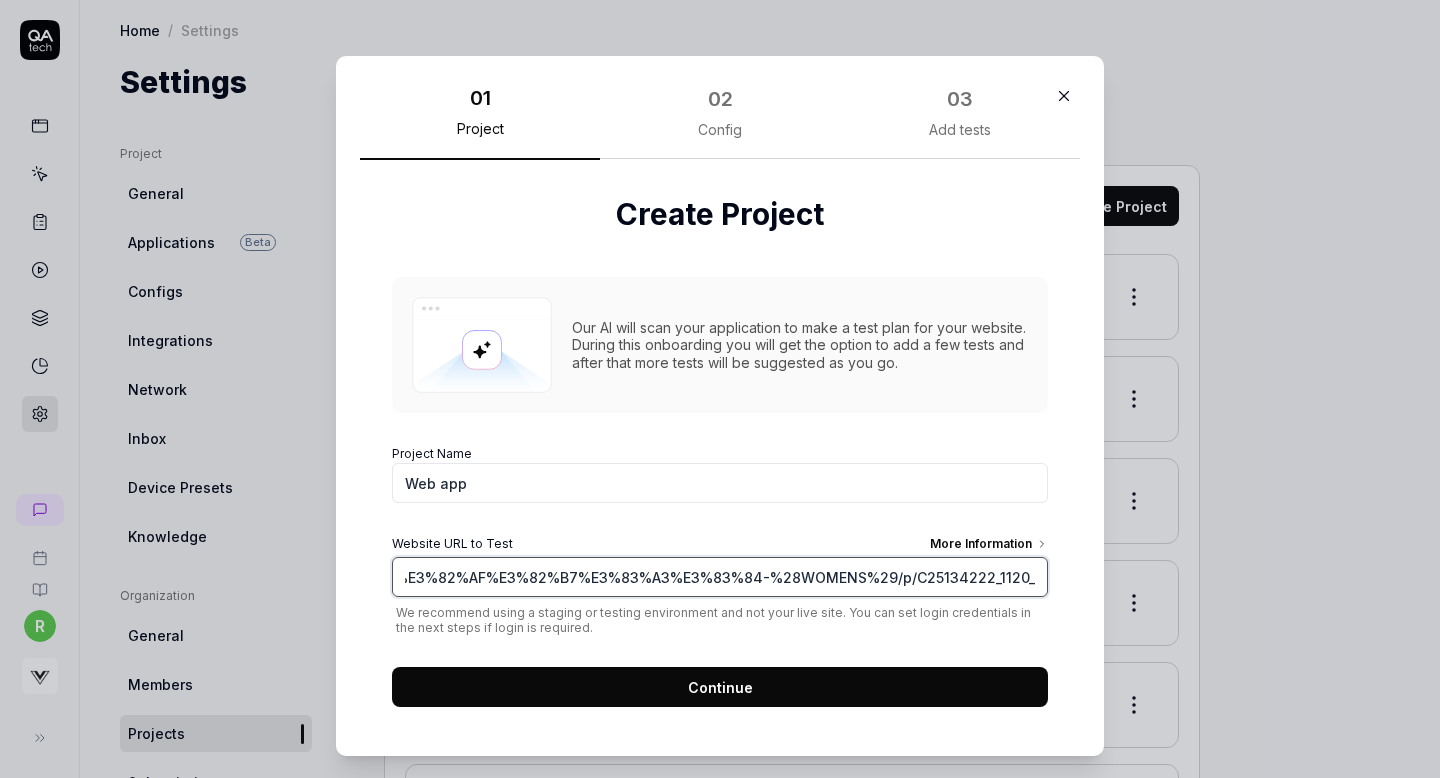 type on "https://www.callawaygolf.jp/jp/%E3%82%AD%E3%83%A3%E3%83%AD%E3%82%A6%E3%82%A7%E3%82%A4/%E3%82%A6%E3%82%A3%E3%83%A1%E3%83%B3%E3%82%BA/%E3%83%88%E3%83%83%E3%83%97%E3%82%B9/%E3%82%B7%E3%83%A3%E3%83%84-%E3%83%9D%E3%83%AD%E3%82%B7%E3%83%A3%E3%83%84/%E3%83%A9%E3%83%96%E3%82%AD%E3%83%A3%E3%83%AD%E3%82%A6%E3%82%A7%E3%82%A4%E5%8D%8A%E8%A2%96%E3%83%A2%E3%83%83%E3%82%AF%E3%83%8D%E3%83%83%E3%82%AF%E3%82%B7%E3%83%A3%E3%83%84-%28WOMENS%29/p/C25134222_1120_" 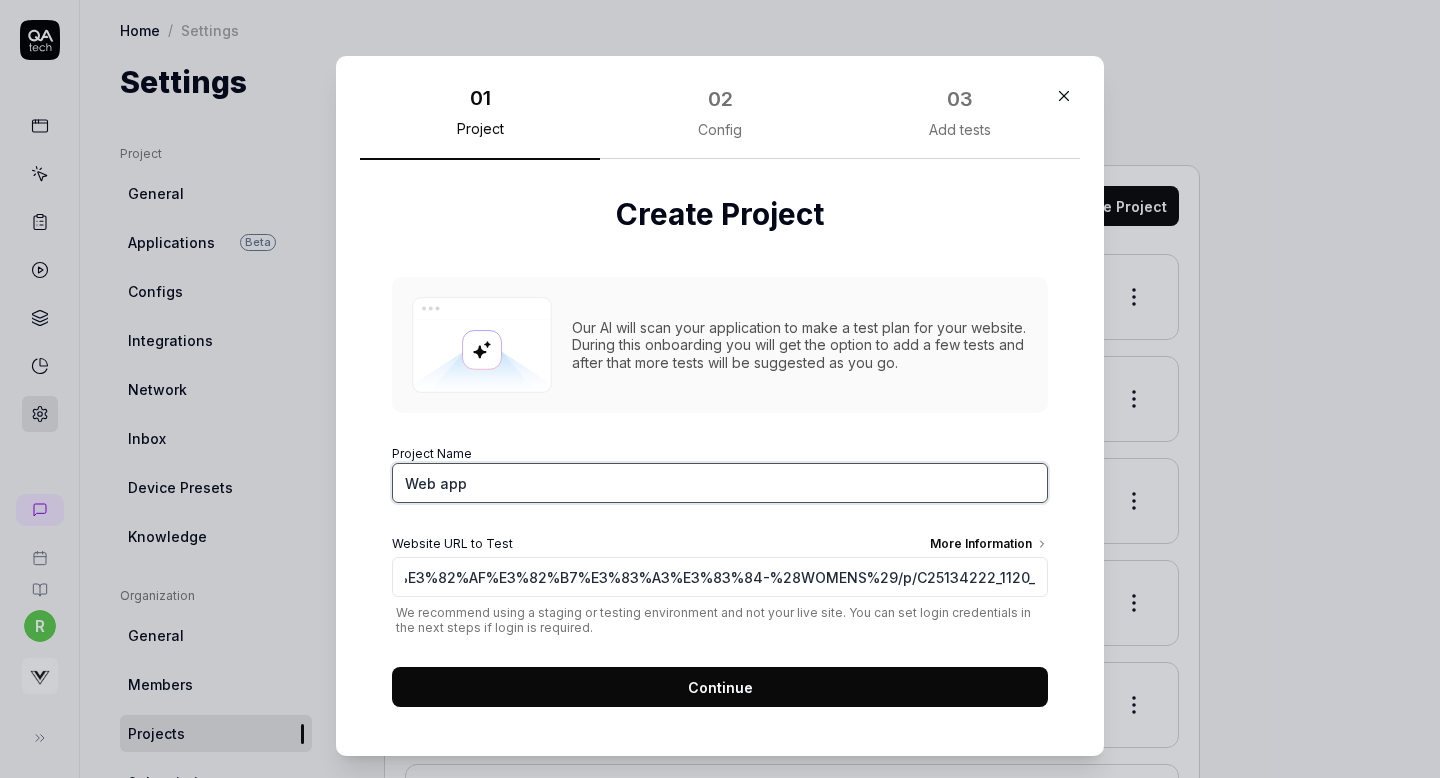 click on "Web app" at bounding box center [720, 483] 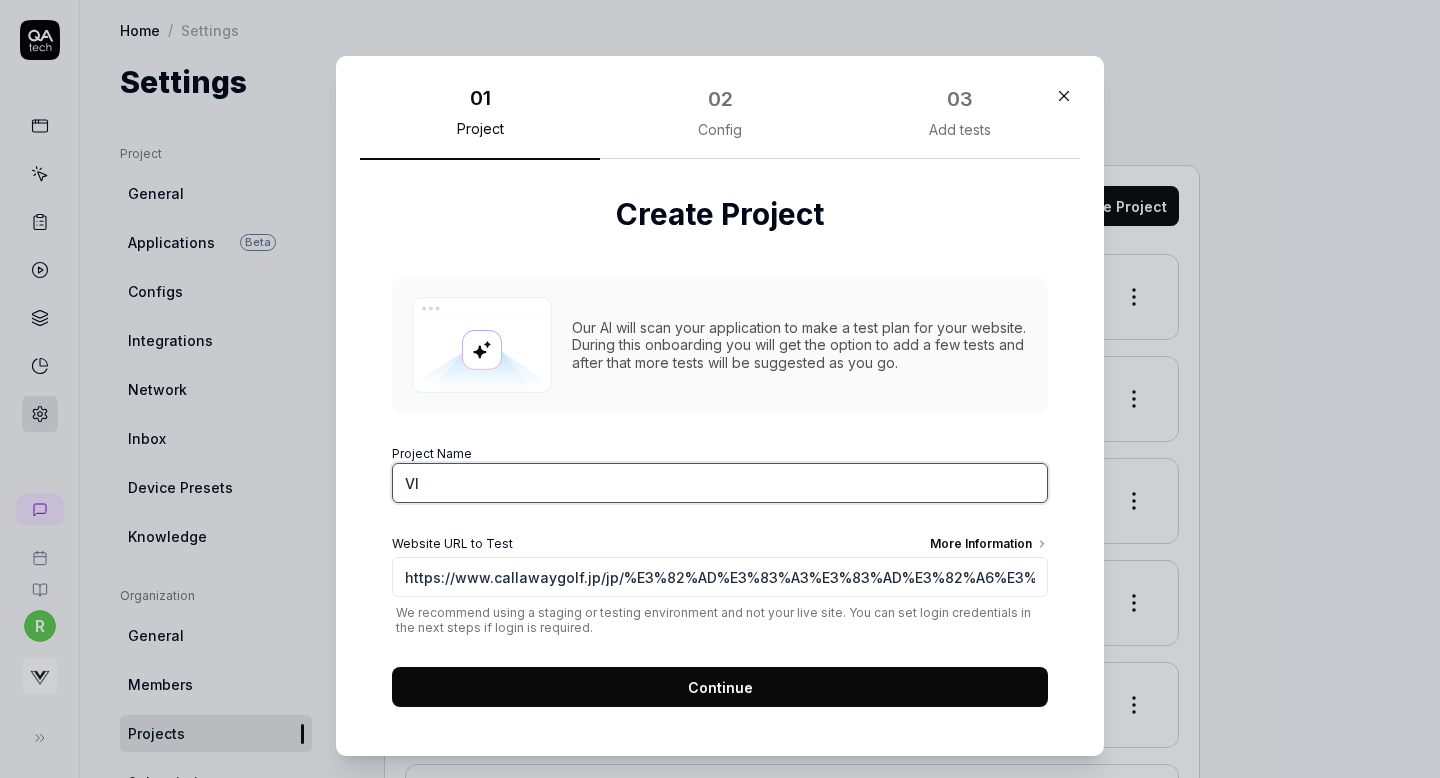 type on "V" 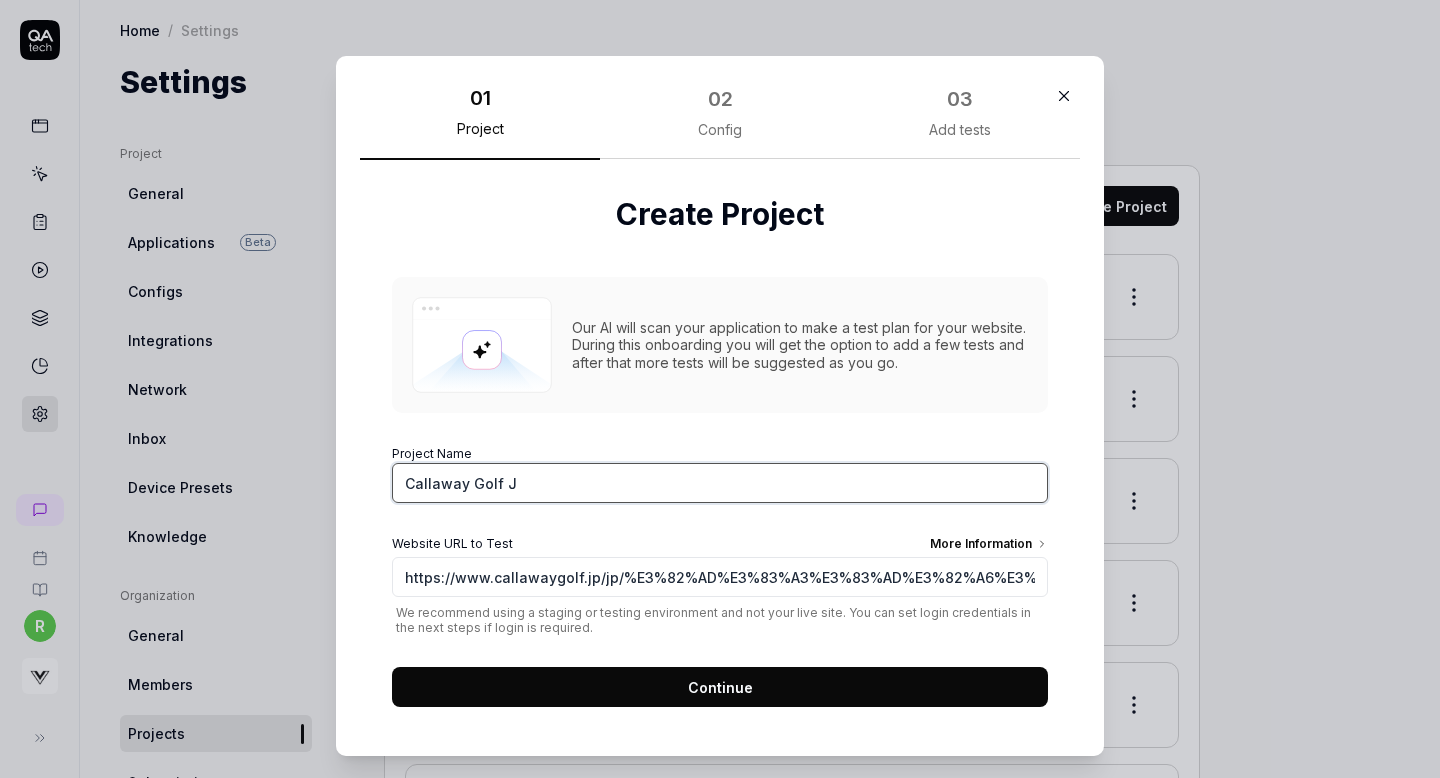 type on "Callaway Golf JP" 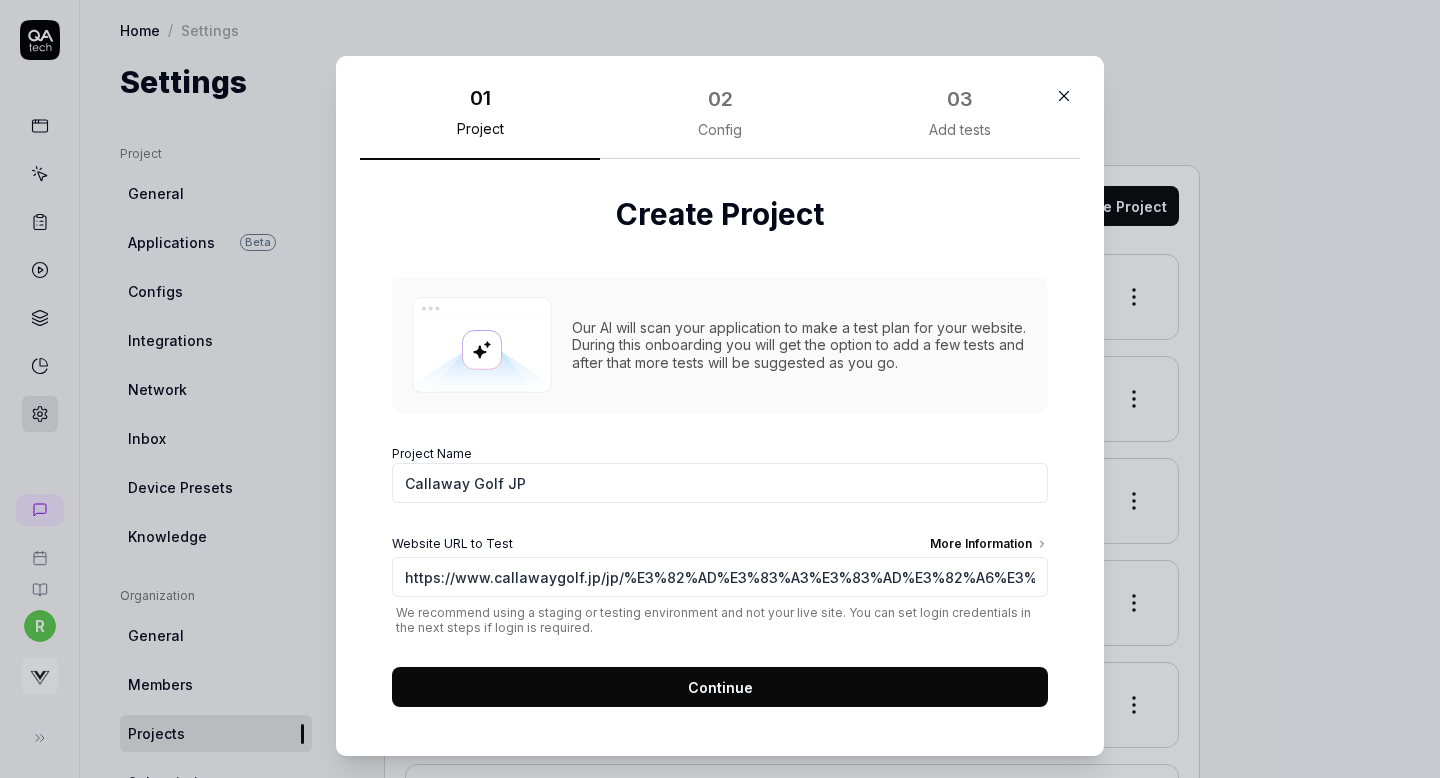 click on "Continue" at bounding box center (720, 687) 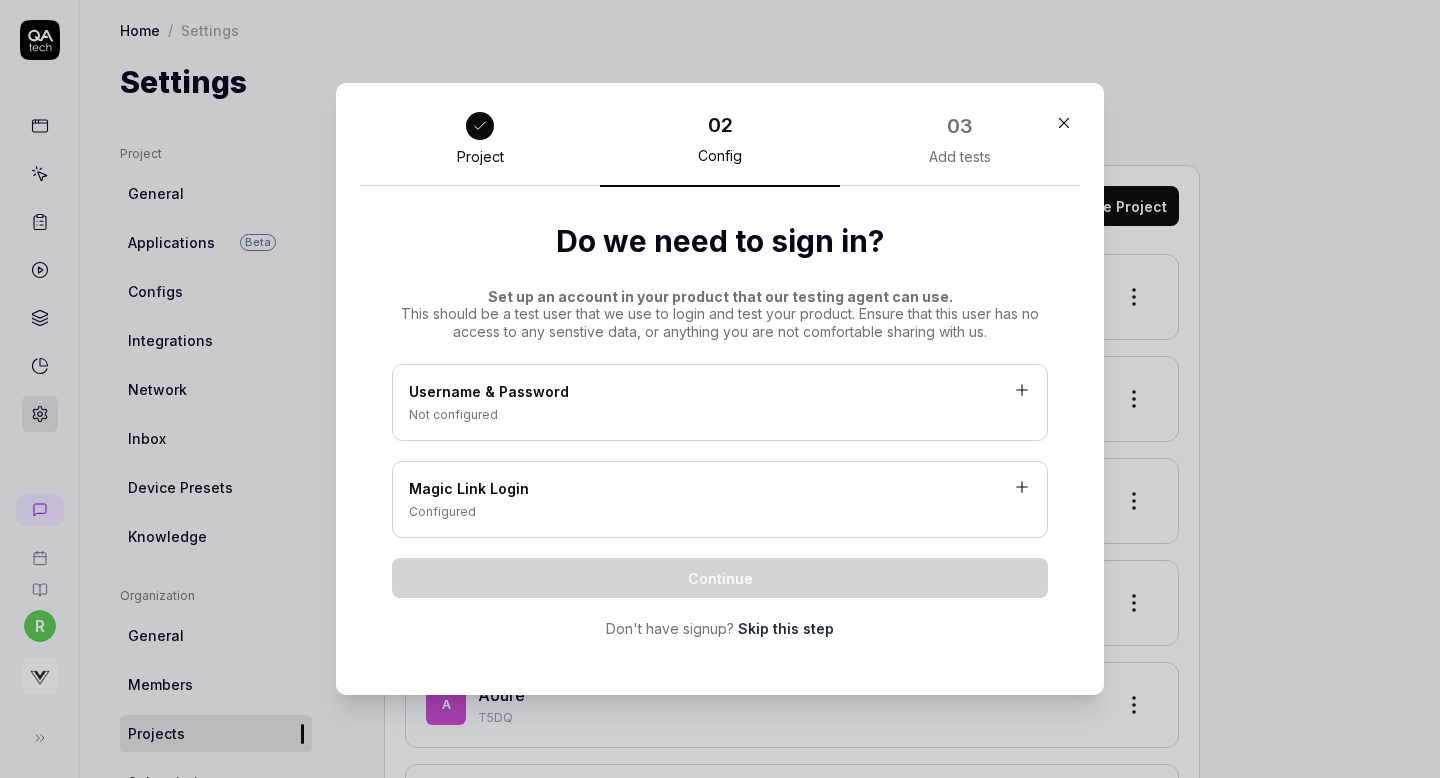 click on "Skip this step" at bounding box center (786, 628) 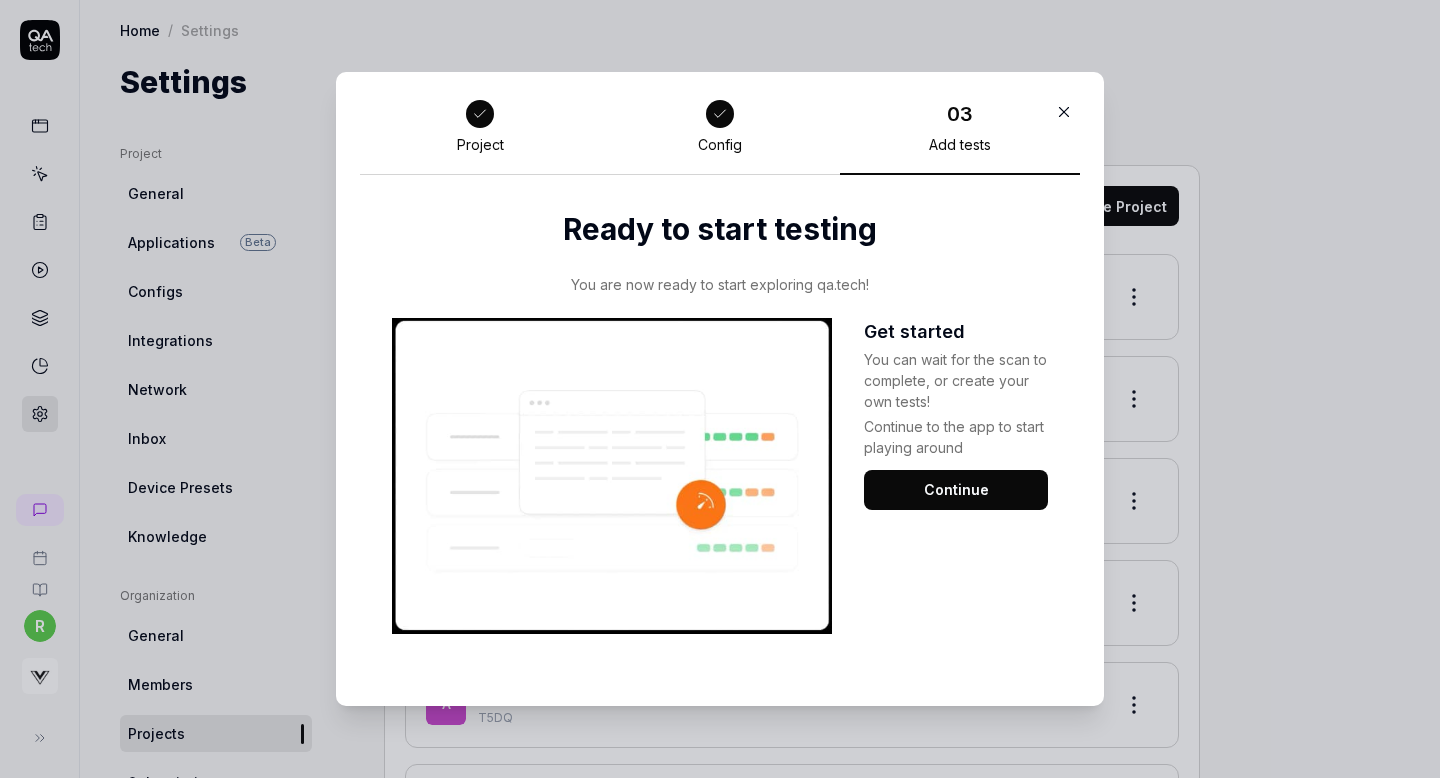 click on "Continue" at bounding box center (956, 490) 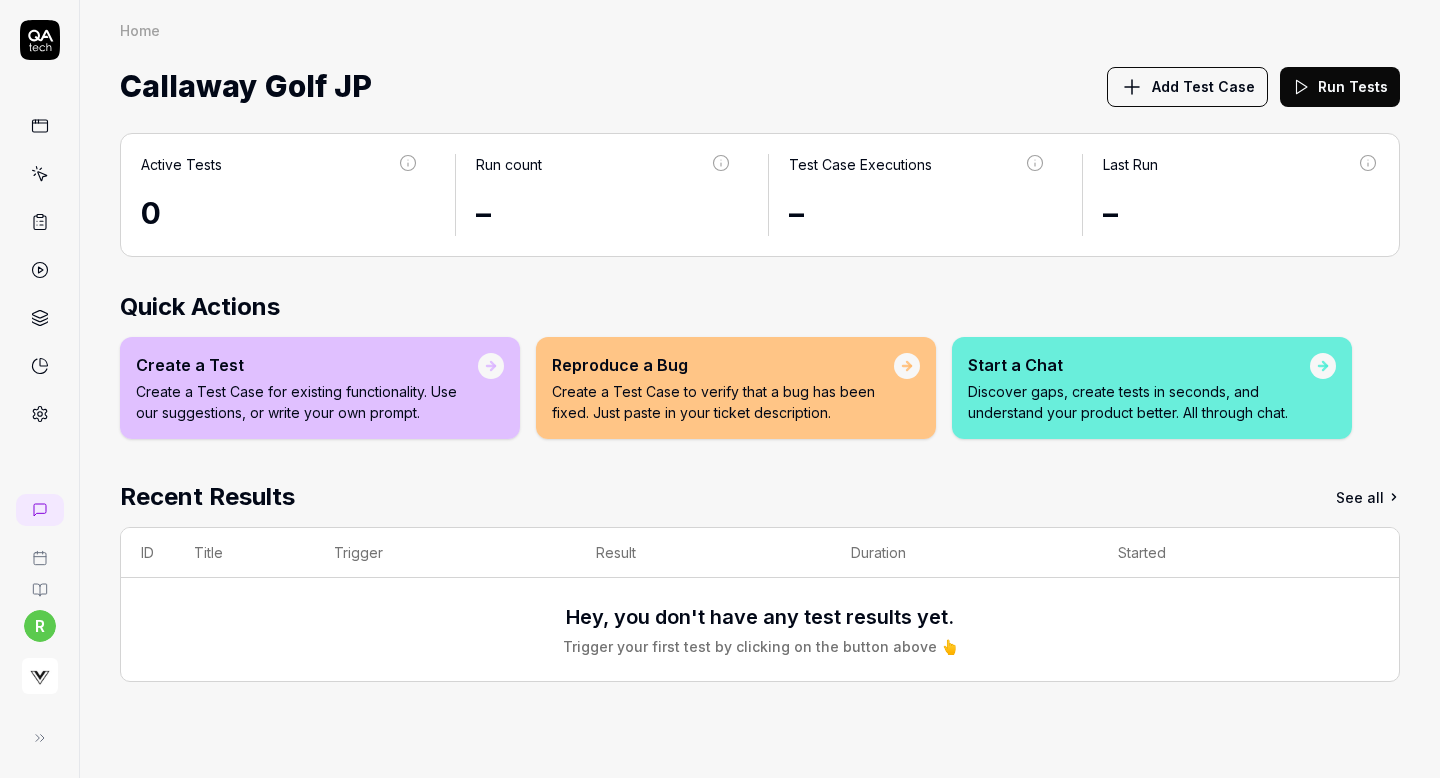 click on "Add Test Case" at bounding box center (1203, 86) 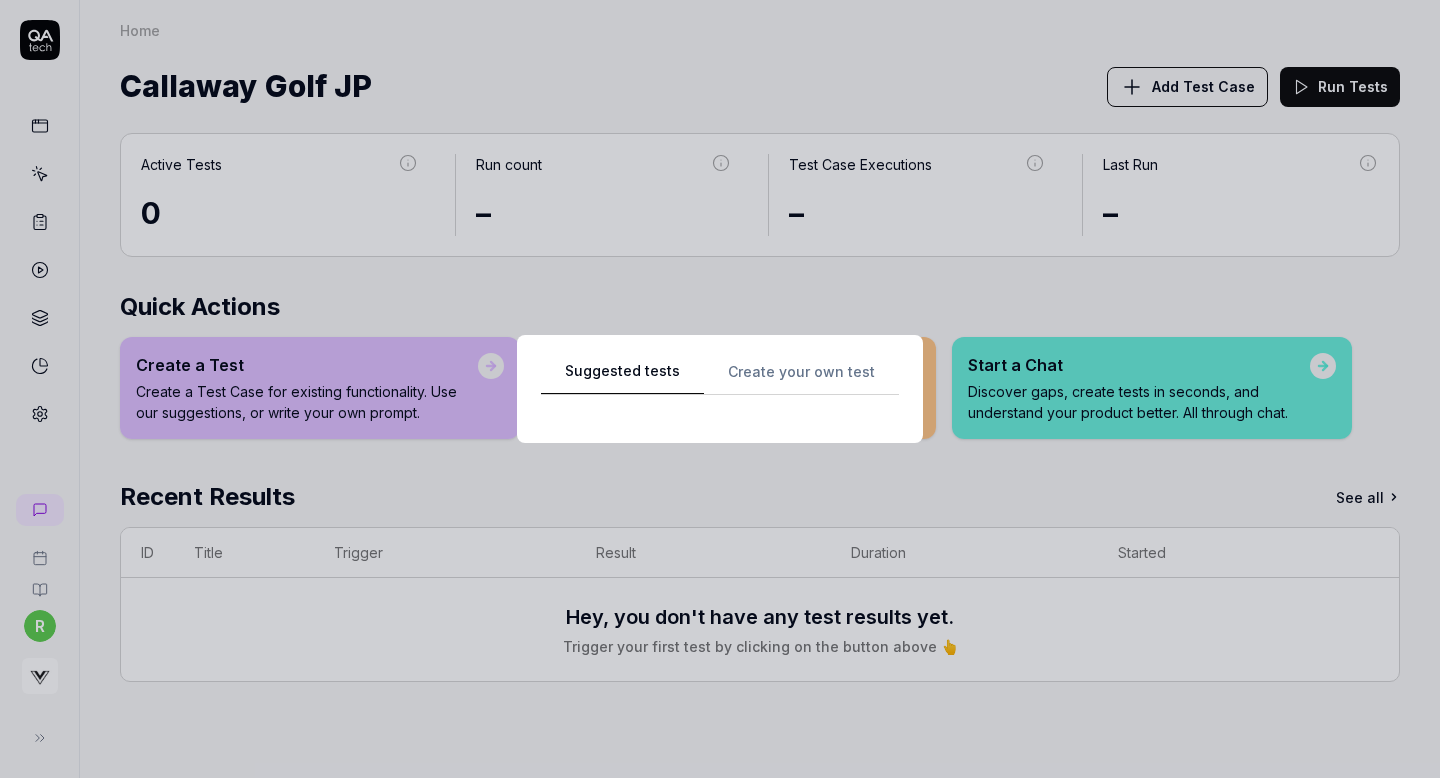 scroll, scrollTop: 0, scrollLeft: 0, axis: both 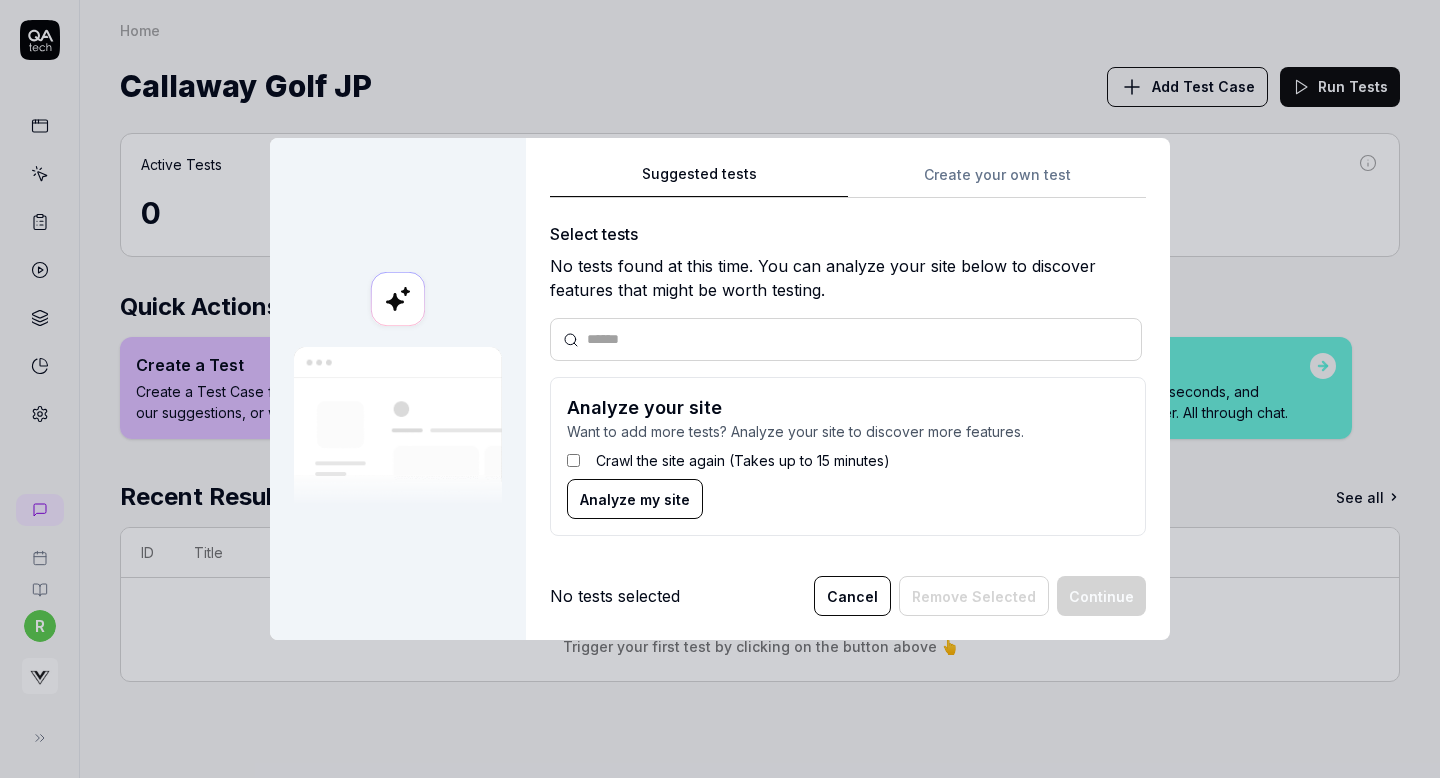 click on "Suggested tests Create your own test Select tests No tests found at this time. You can analyze your site below to discover features that might be worth testing. Analyze your site Want to add more tests? Analyze your site to discover more features. Crawl the site again (Takes up to 15 minutes) Analyze my site" at bounding box center [848, 357] 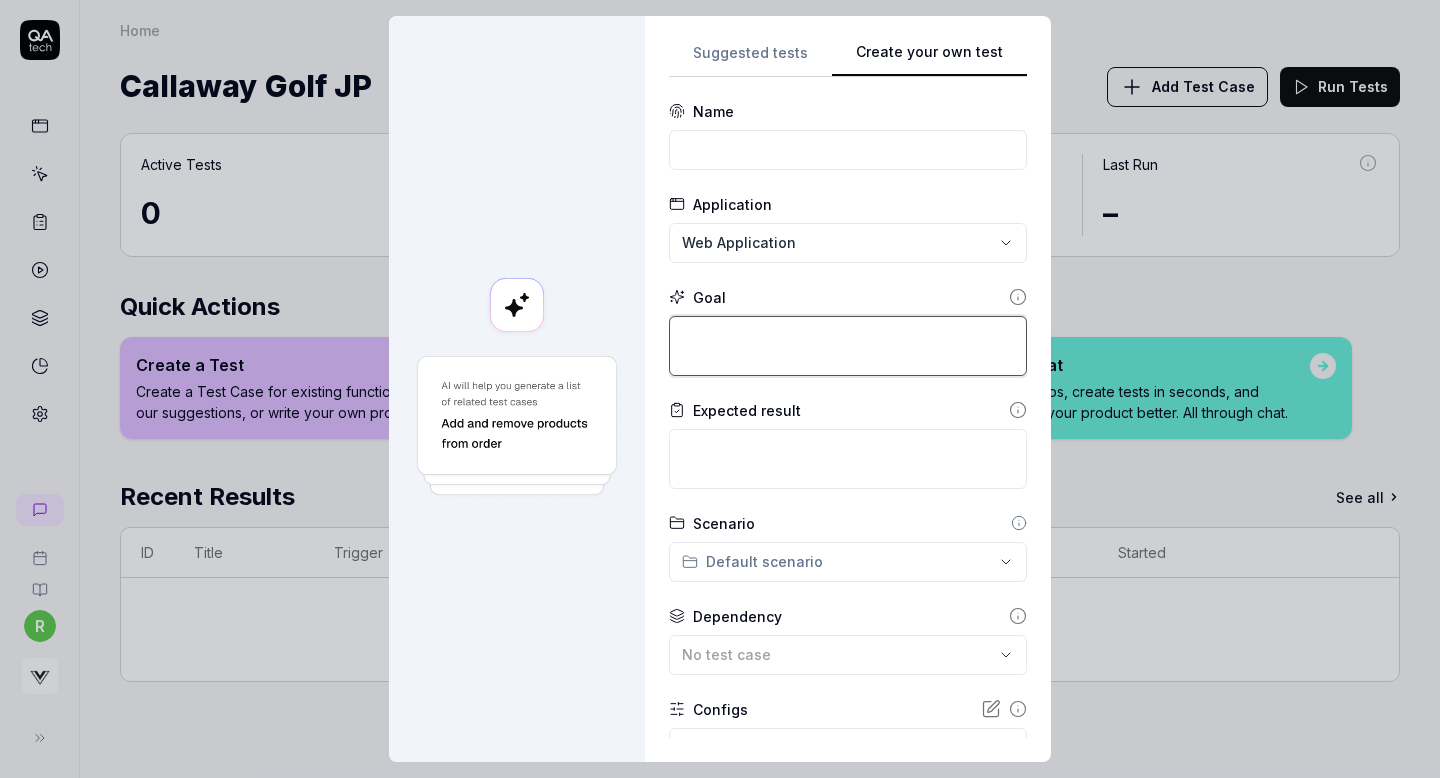 click at bounding box center [848, 346] 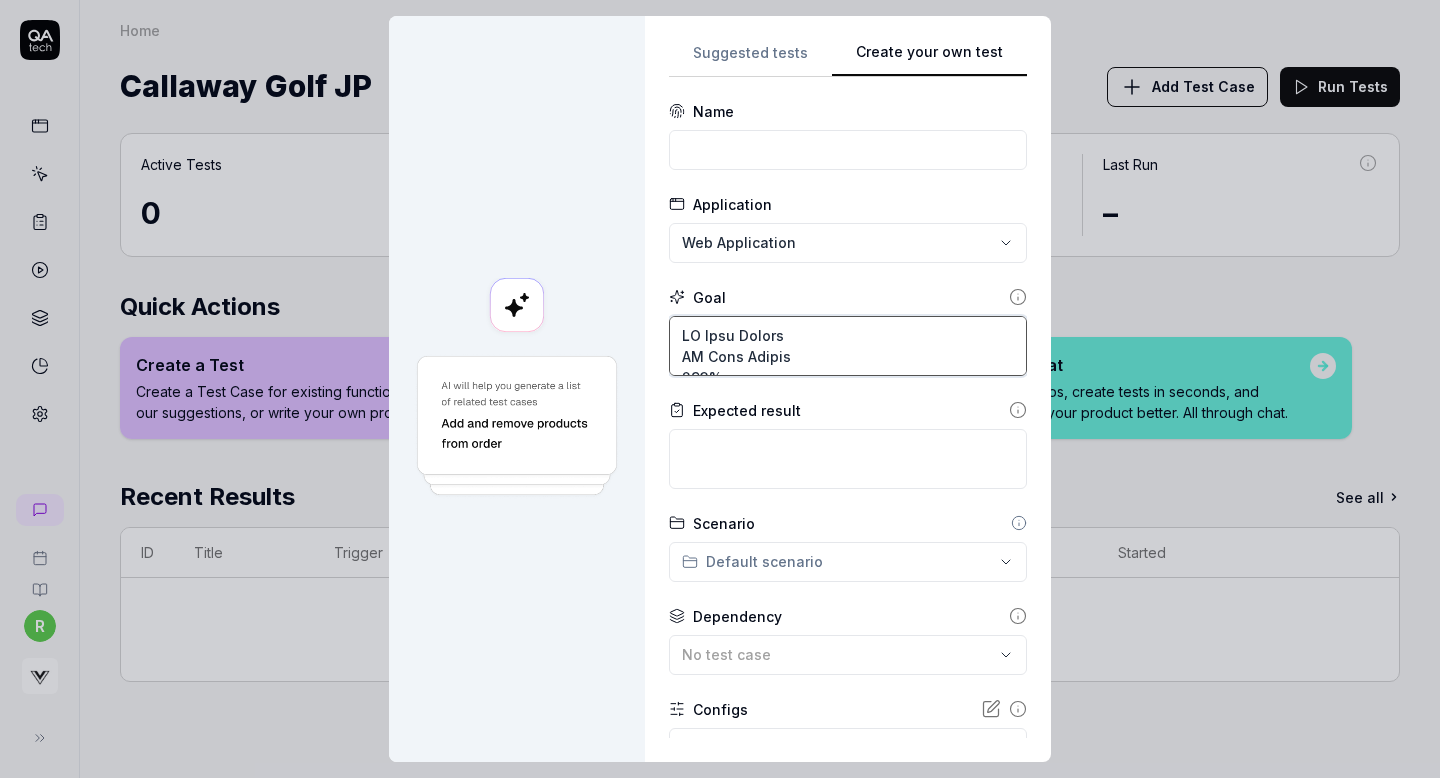 scroll, scrollTop: 263, scrollLeft: 0, axis: vertical 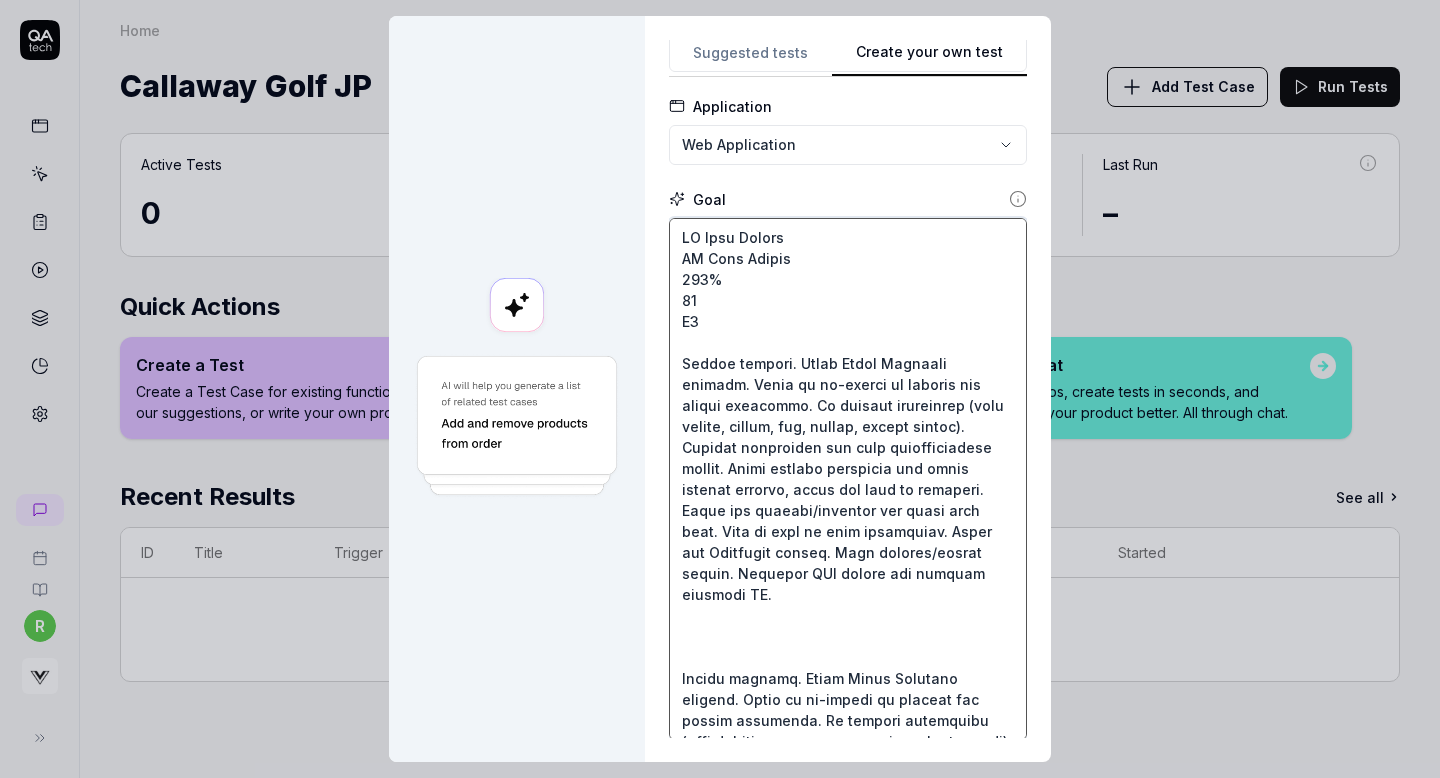 click at bounding box center [848, 479] 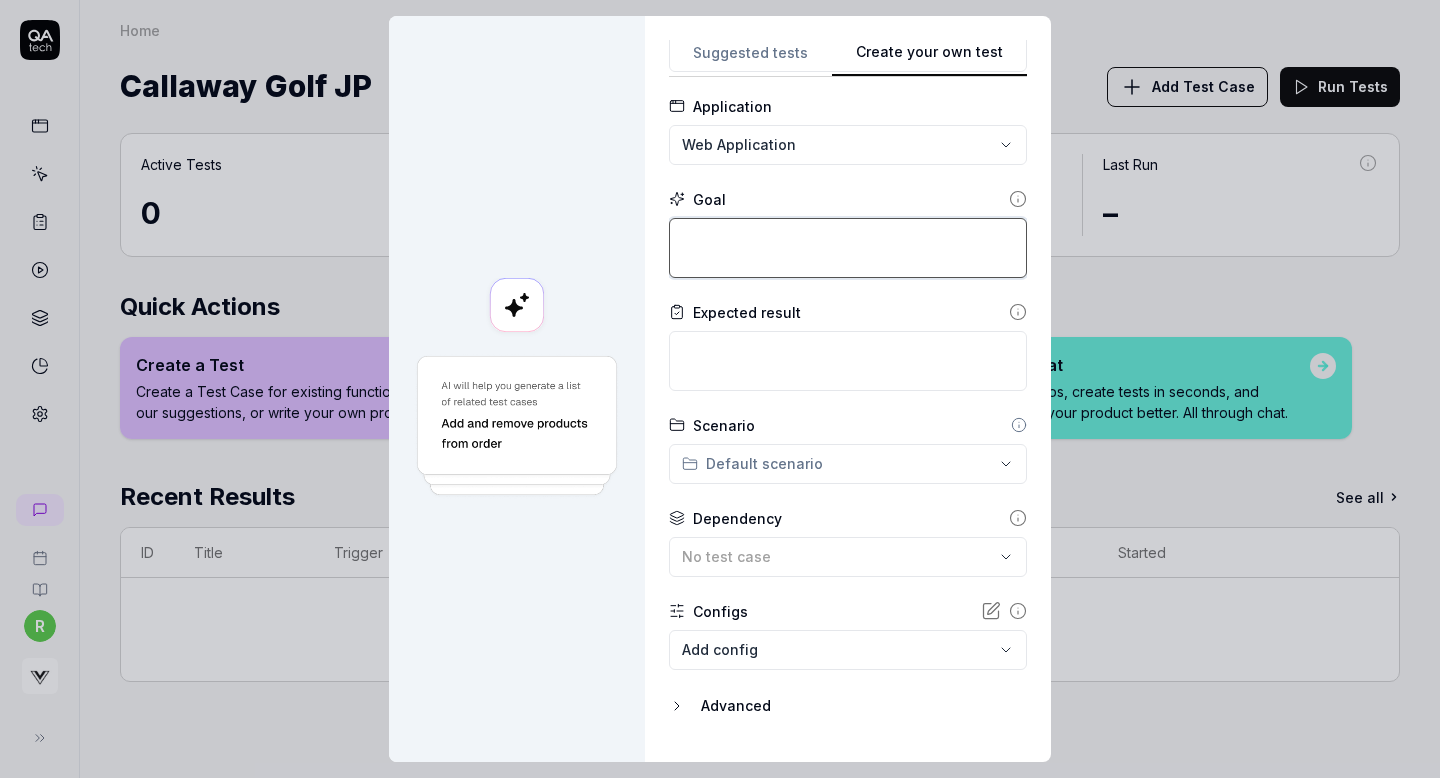 paste on "Accept cookies. Close World Shopping overlay. Check if vs-inpage is visible and styled correctly. Go through onboarding (fill height, weight, age, gender, accept policy). Confirm silhouette and size recommendation appear. Click product thumbnail and check product details, click add item to wardrobe. Click all buttons/tooltips and check they work. Make an item to item comparison. Track all Virtusize events. Test desktop/mobile layout. Simulate API errors and confirm fallback UI." 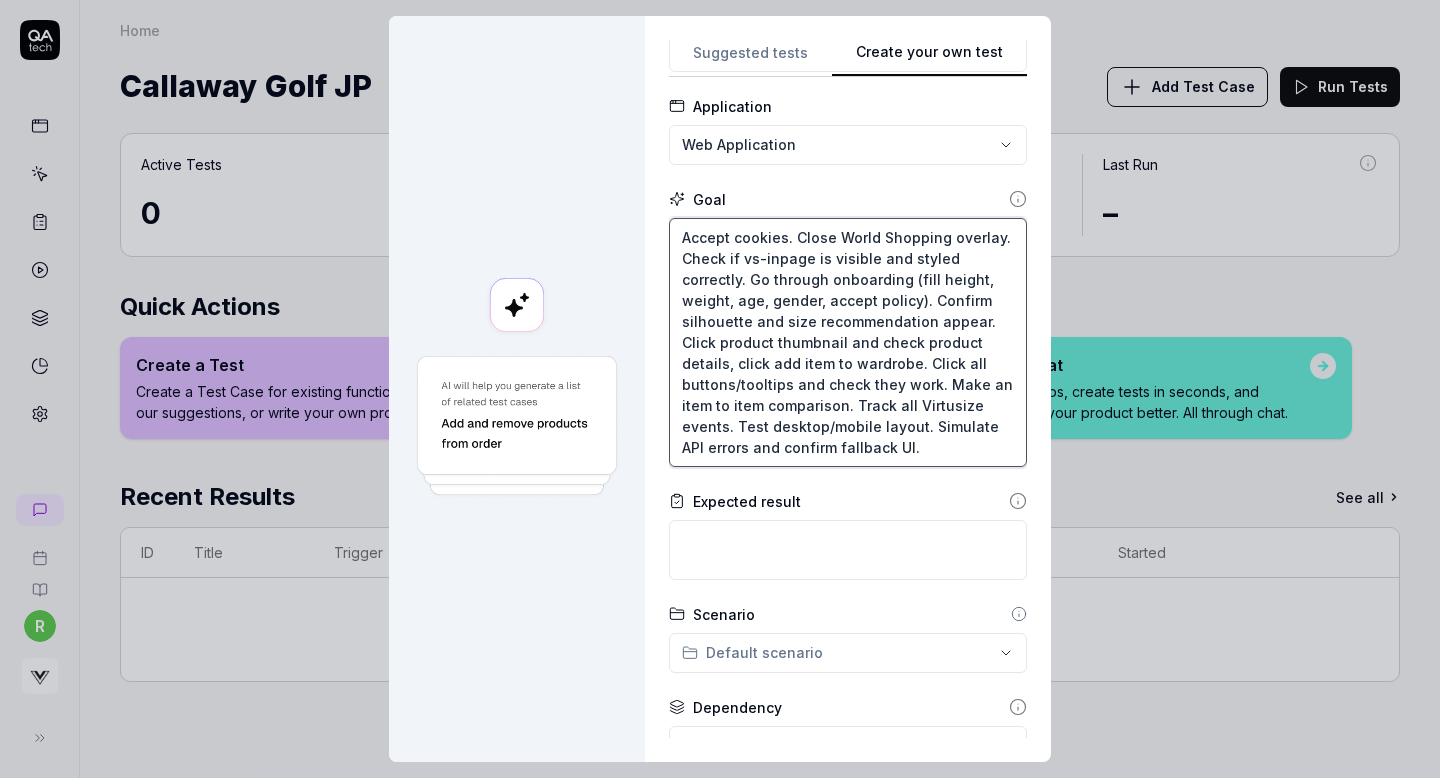 scroll, scrollTop: 0, scrollLeft: 0, axis: both 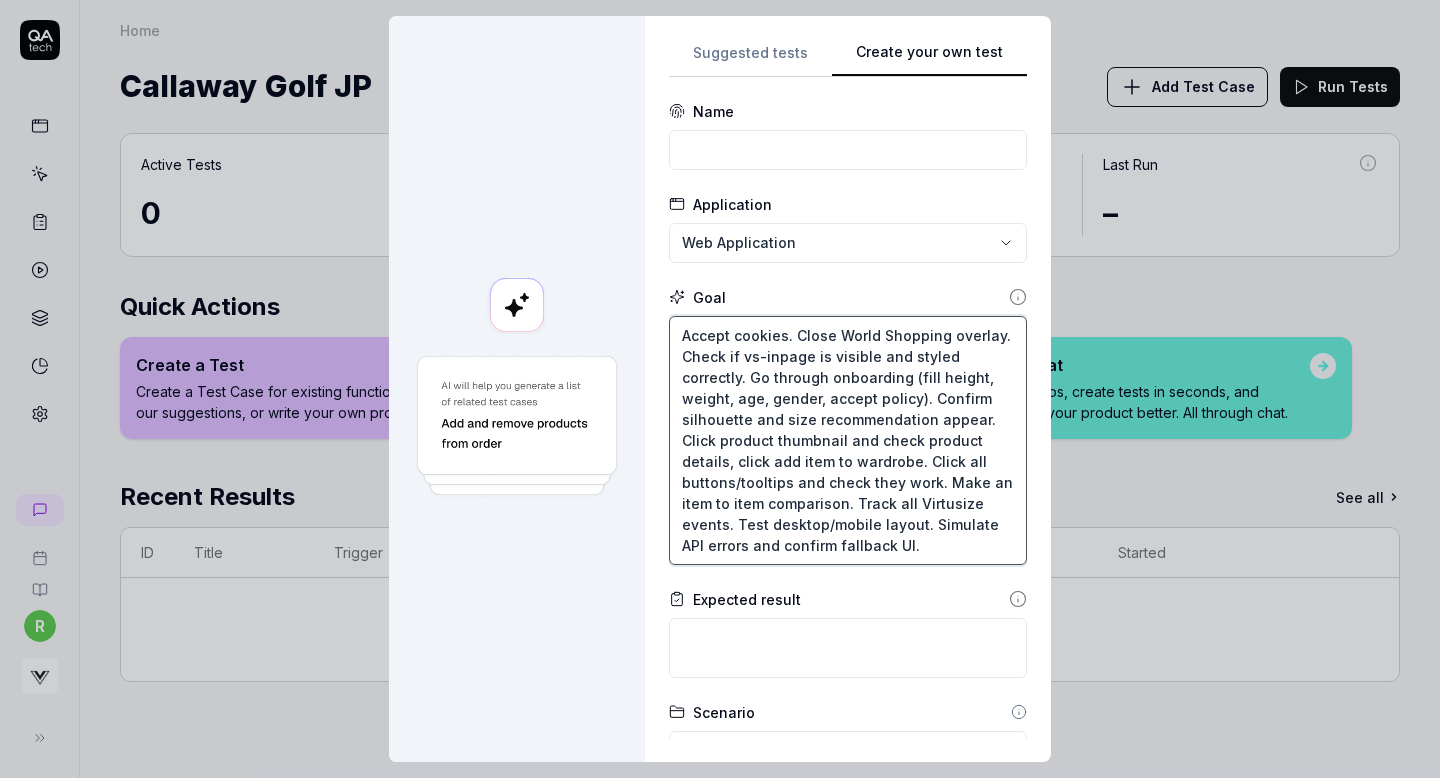 type on "Accept cookies. Close World Shopping overlay. Check if vs-inpage is visible and styled correctly. Go through onboarding (fill height, weight, age, gender, accept policy). Confirm silhouette and size recommendation appear. Click product thumbnail and check product details, click add item to wardrobe. Click all buttons/tooltips and check they work. Make an item to item comparison. Track all Virtusize events. Test desktop/mobile layout. Simulate API errors and confirm fallback UI." 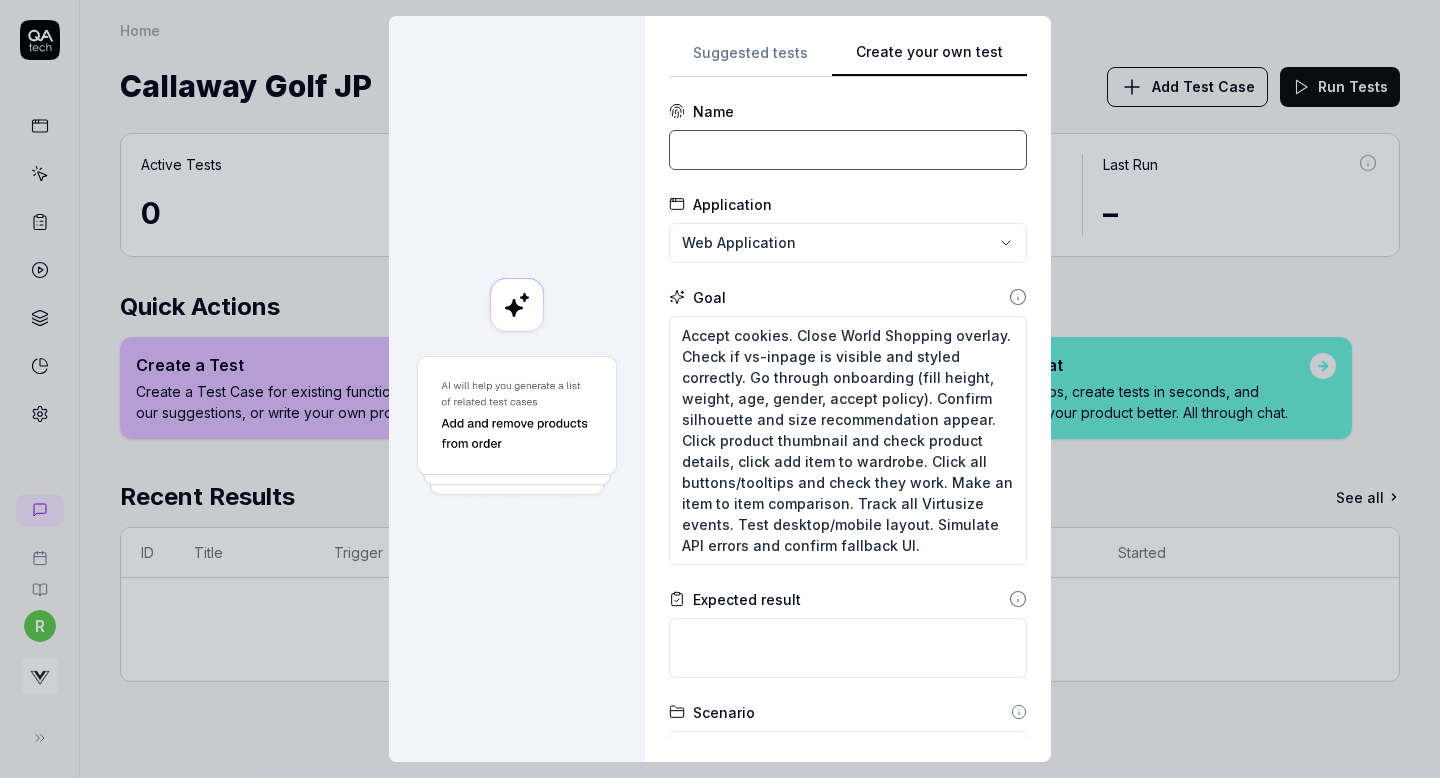 click at bounding box center [848, 150] 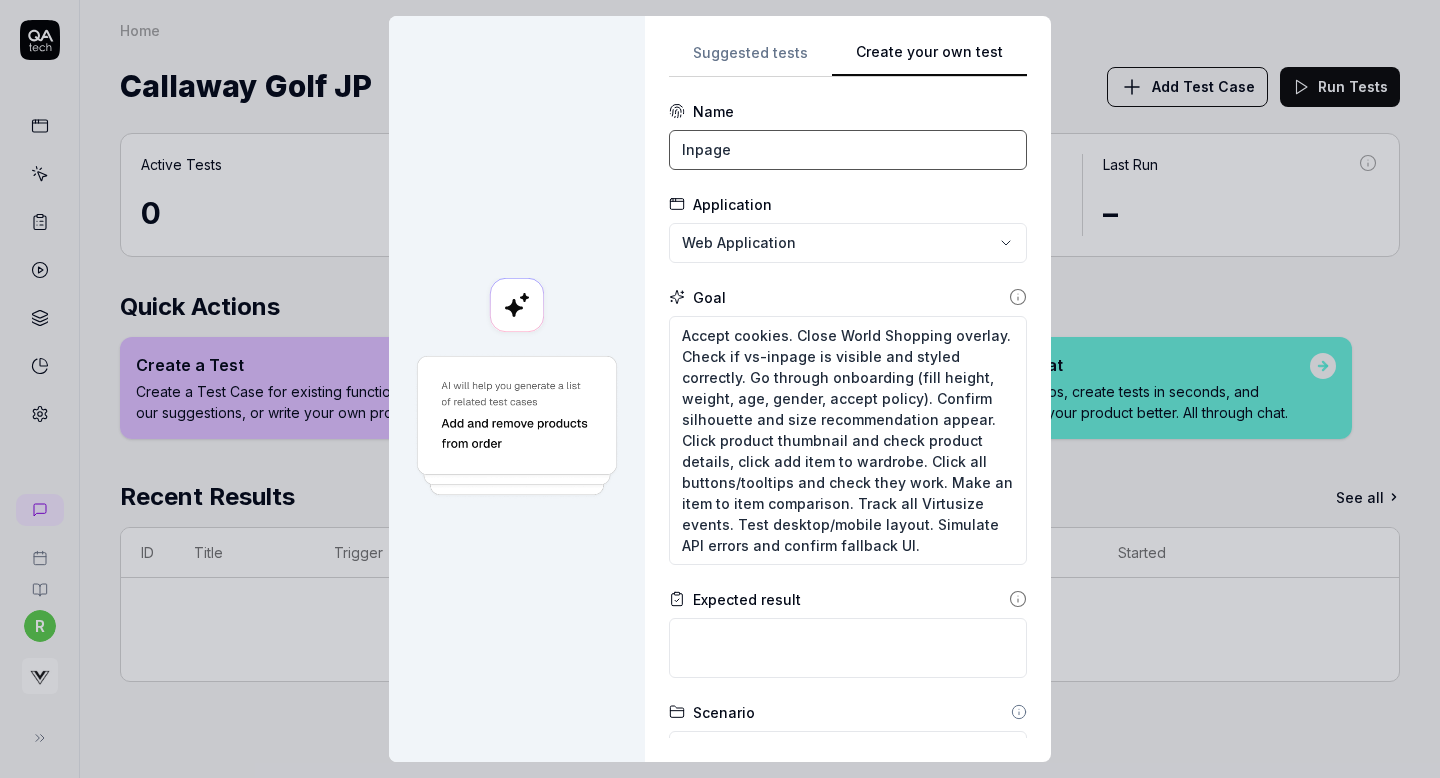 scroll, scrollTop: 330, scrollLeft: 0, axis: vertical 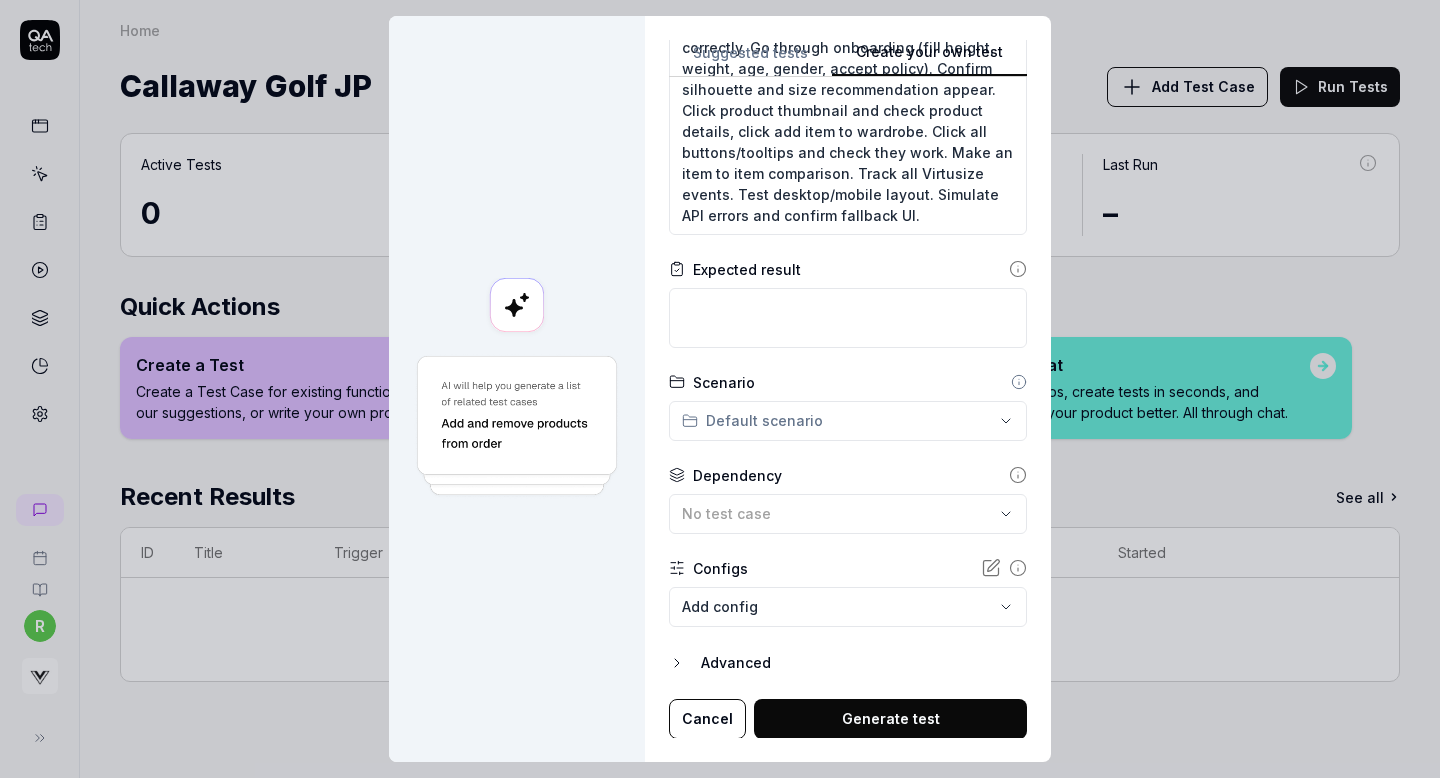 type on "Inpage" 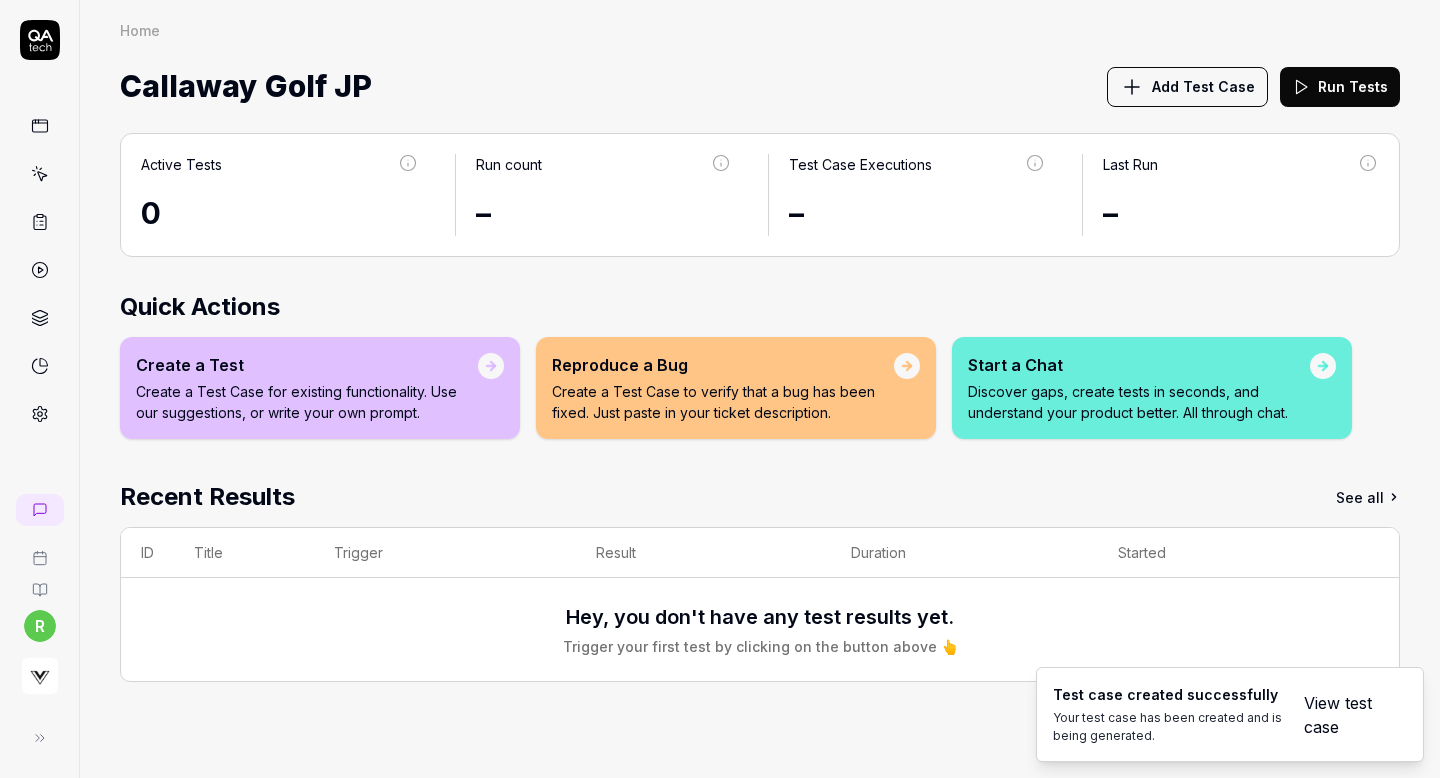 type on "*" 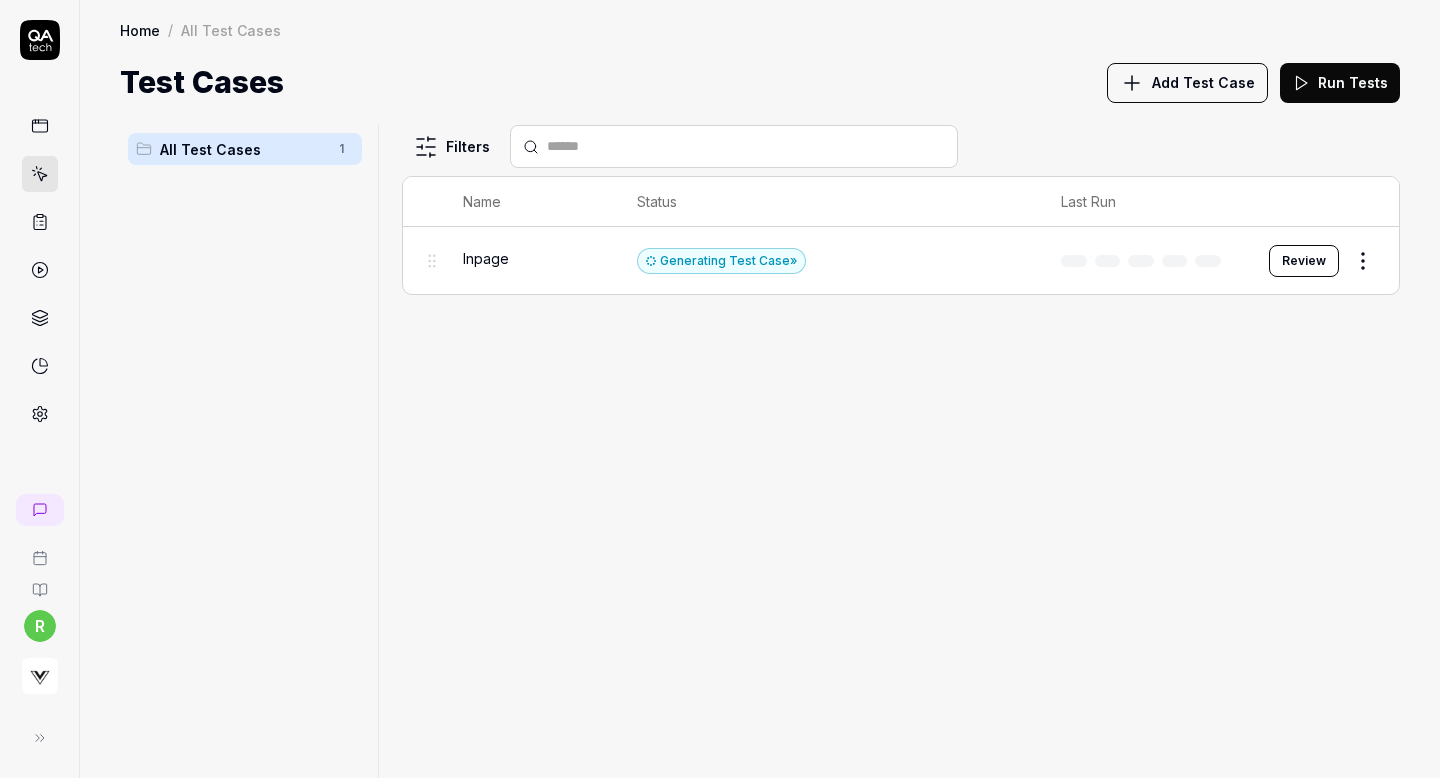 click on "Add Test Case" at bounding box center (1203, 82) 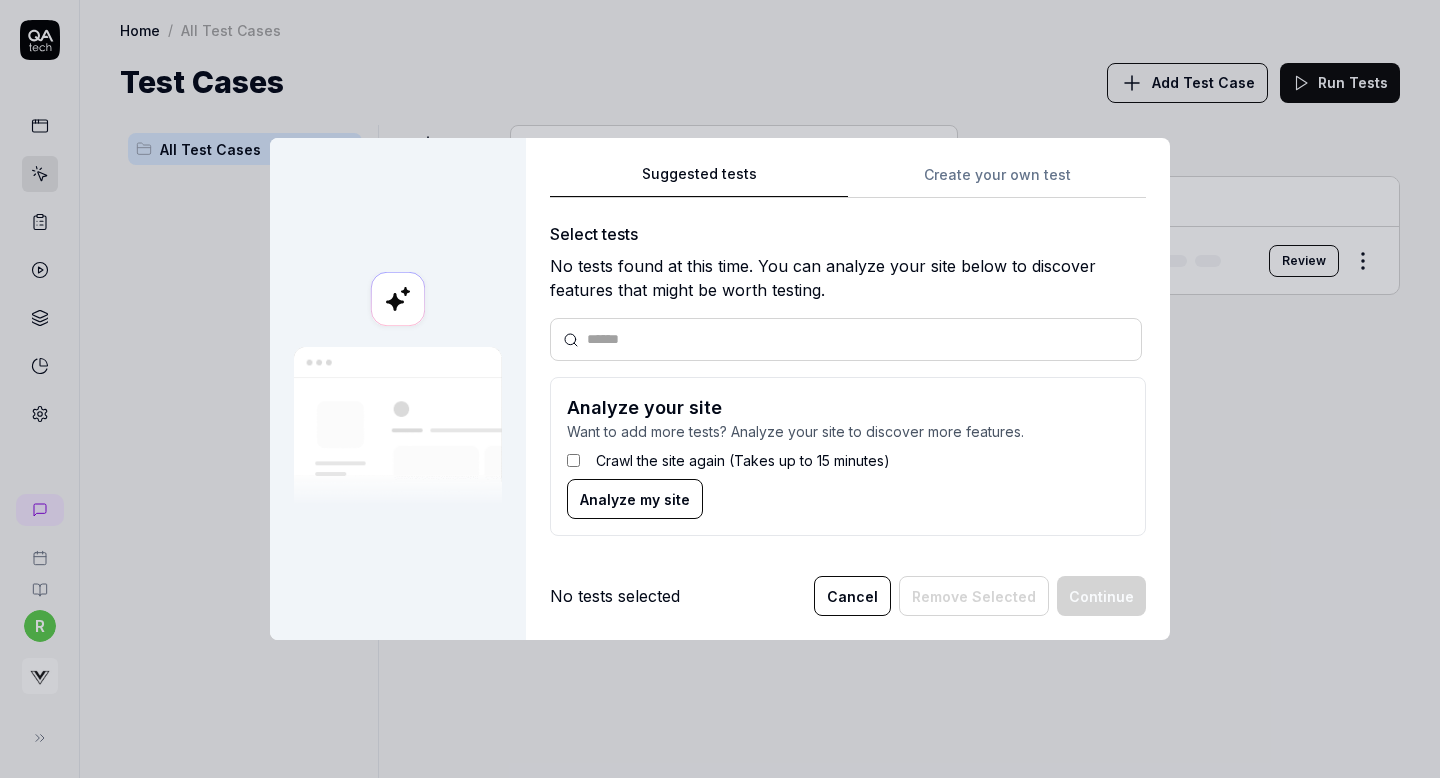 click on "Suggested tests Create your own test Select tests No tests found at this time. You can analyze your site below to discover features that might be worth testing. Analyze your site Want to add more tests? Analyze your site to discover more features. Crawl the site again (Takes up to 15 minutes) Analyze my site" at bounding box center (848, 357) 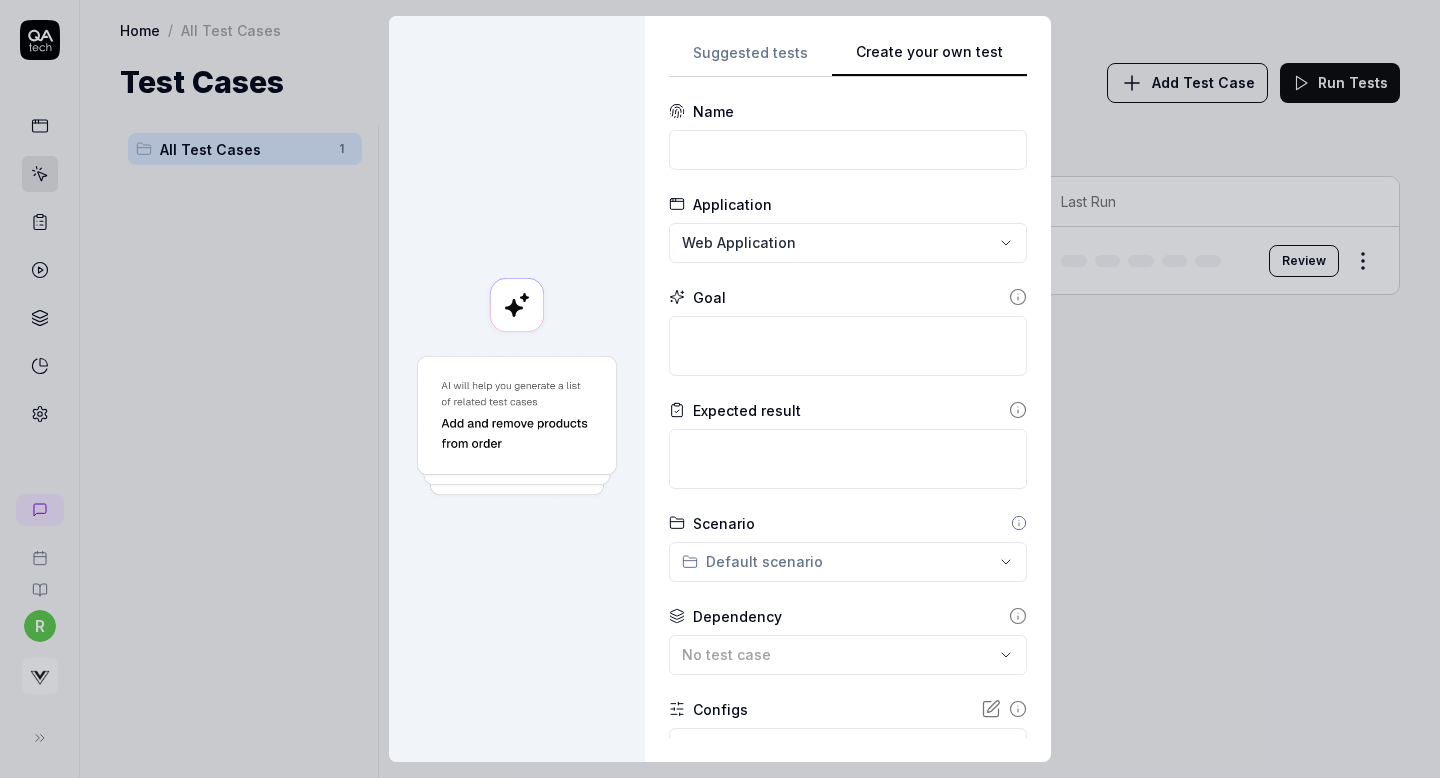type 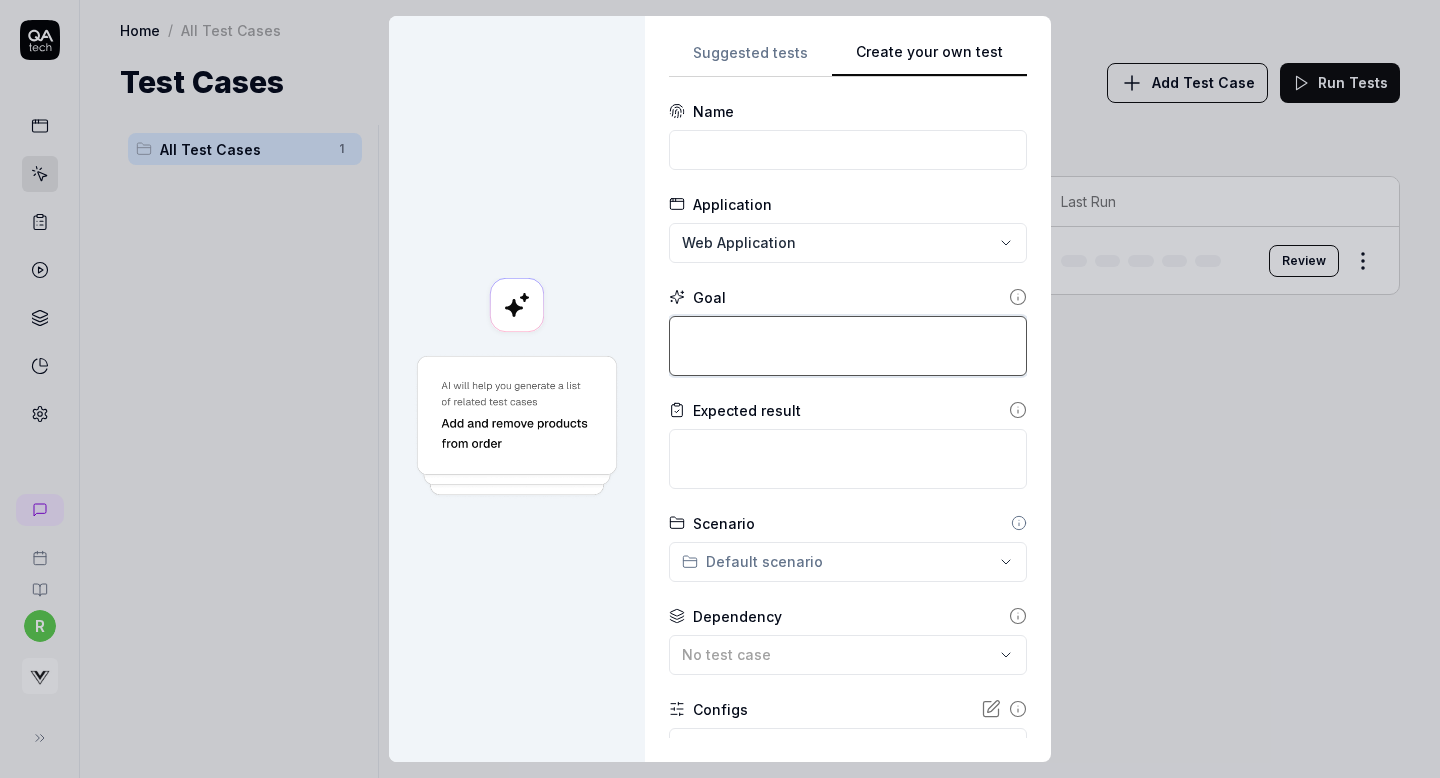 click at bounding box center (848, 346) 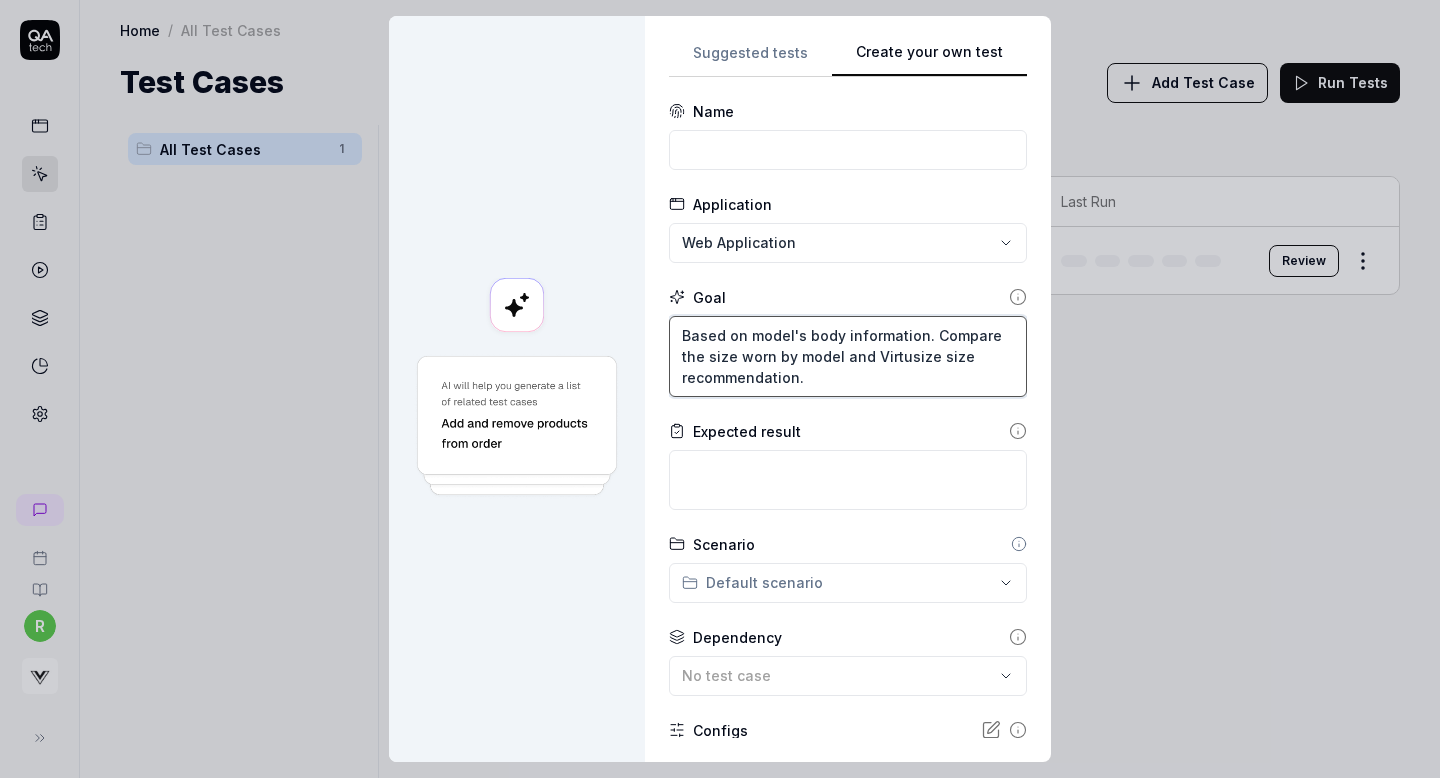 type on "Based on model's body information. Compare the size worn by model and Virtusize size recommendation." 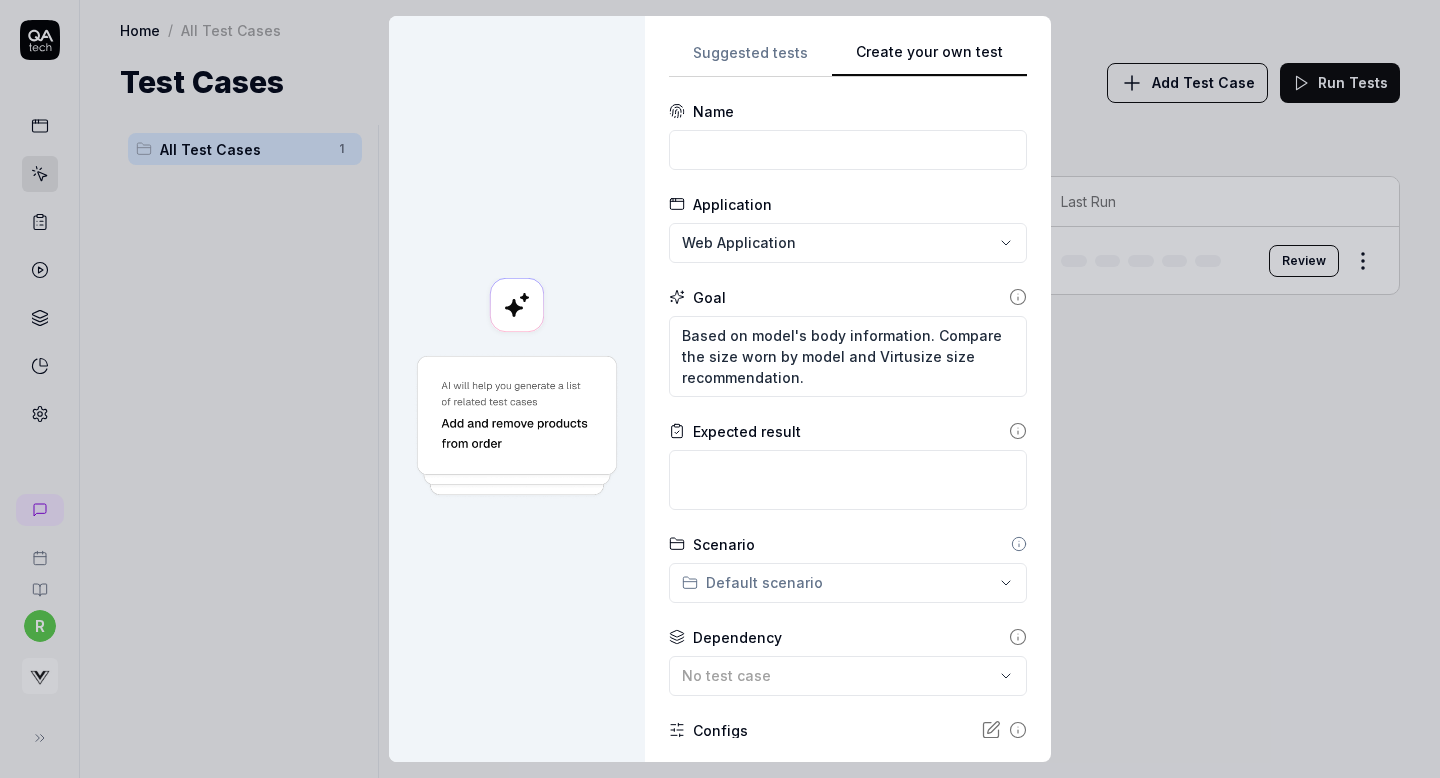 drag, startPoint x: 819, startPoint y: 125, endPoint x: 801, endPoint y: 143, distance: 25.455845 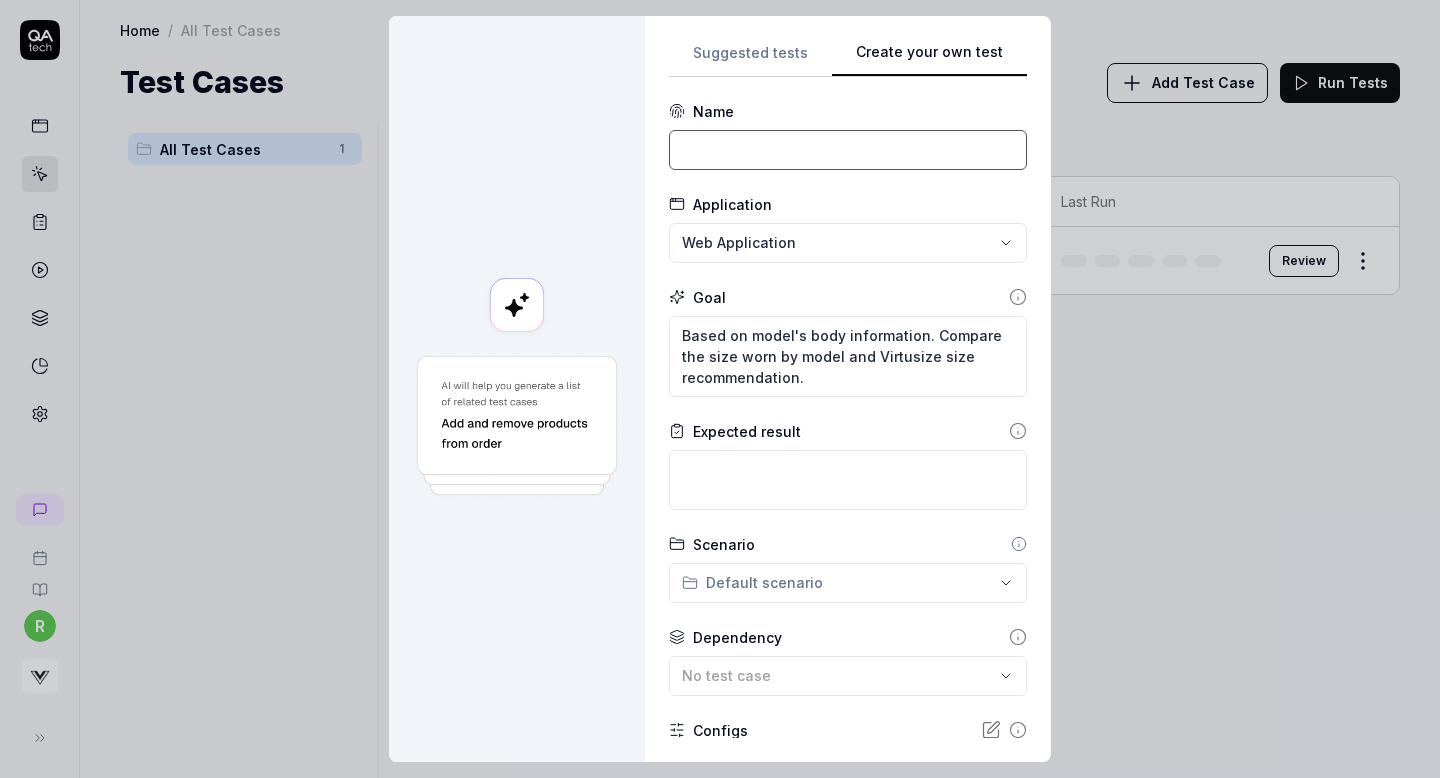 click at bounding box center (848, 150) 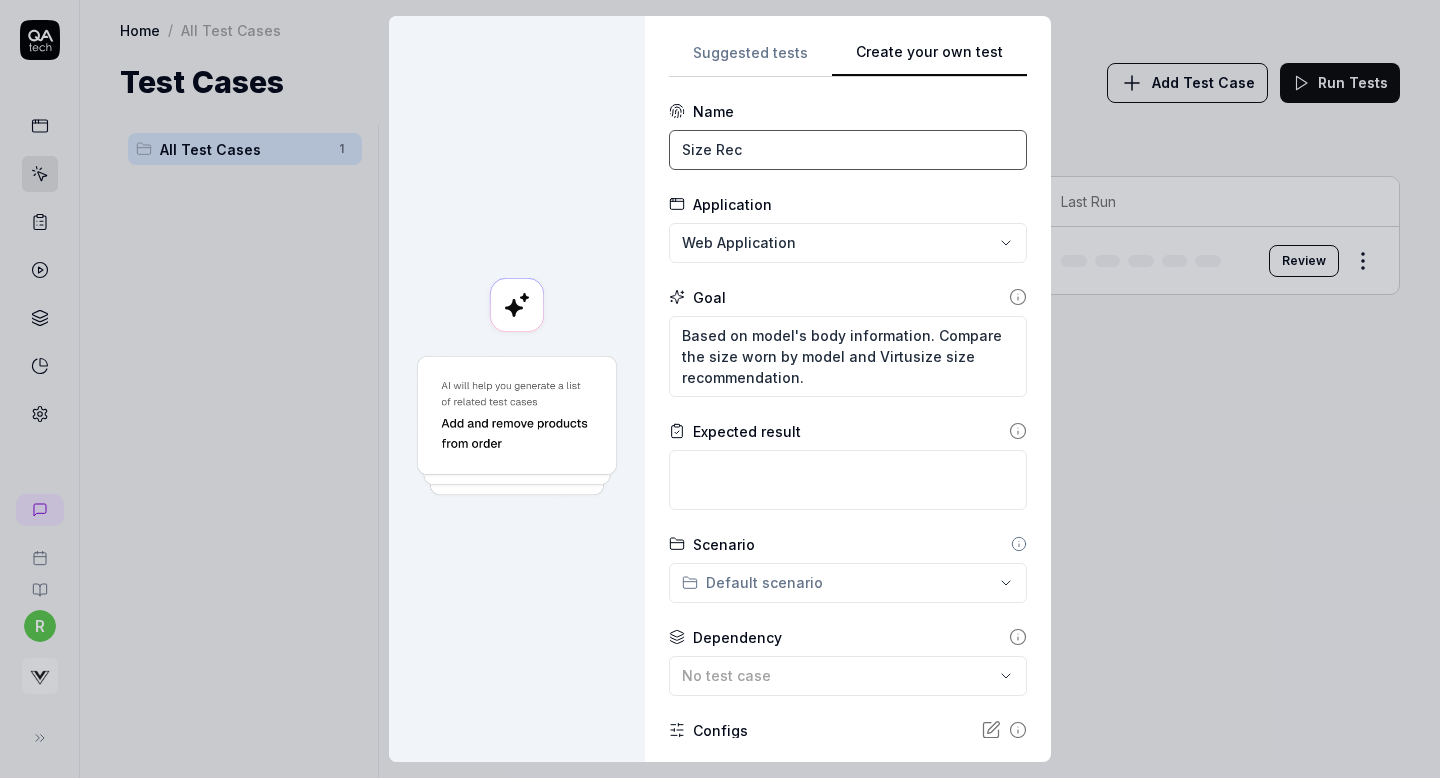 scroll, scrollTop: 162, scrollLeft: 0, axis: vertical 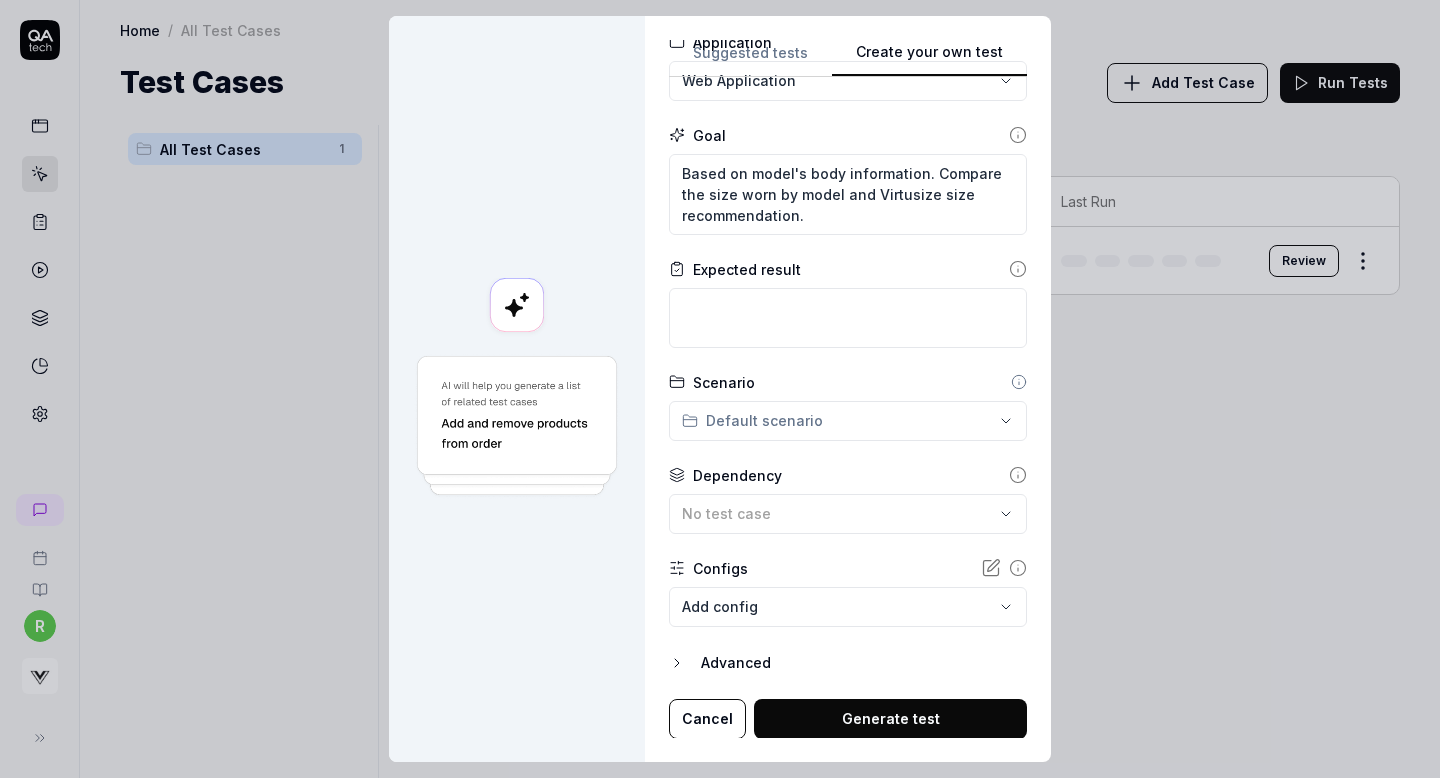 type on "Size Rec" 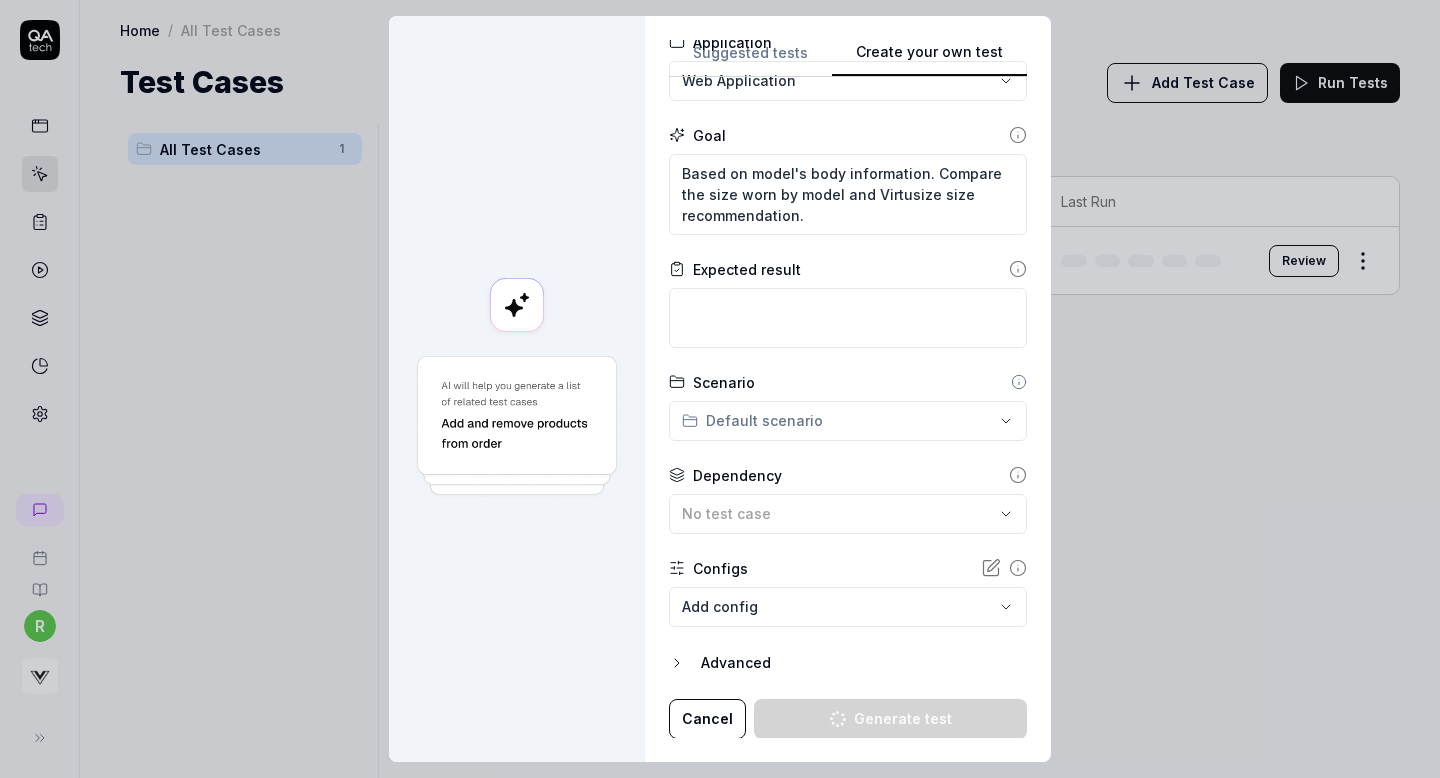type on "*" 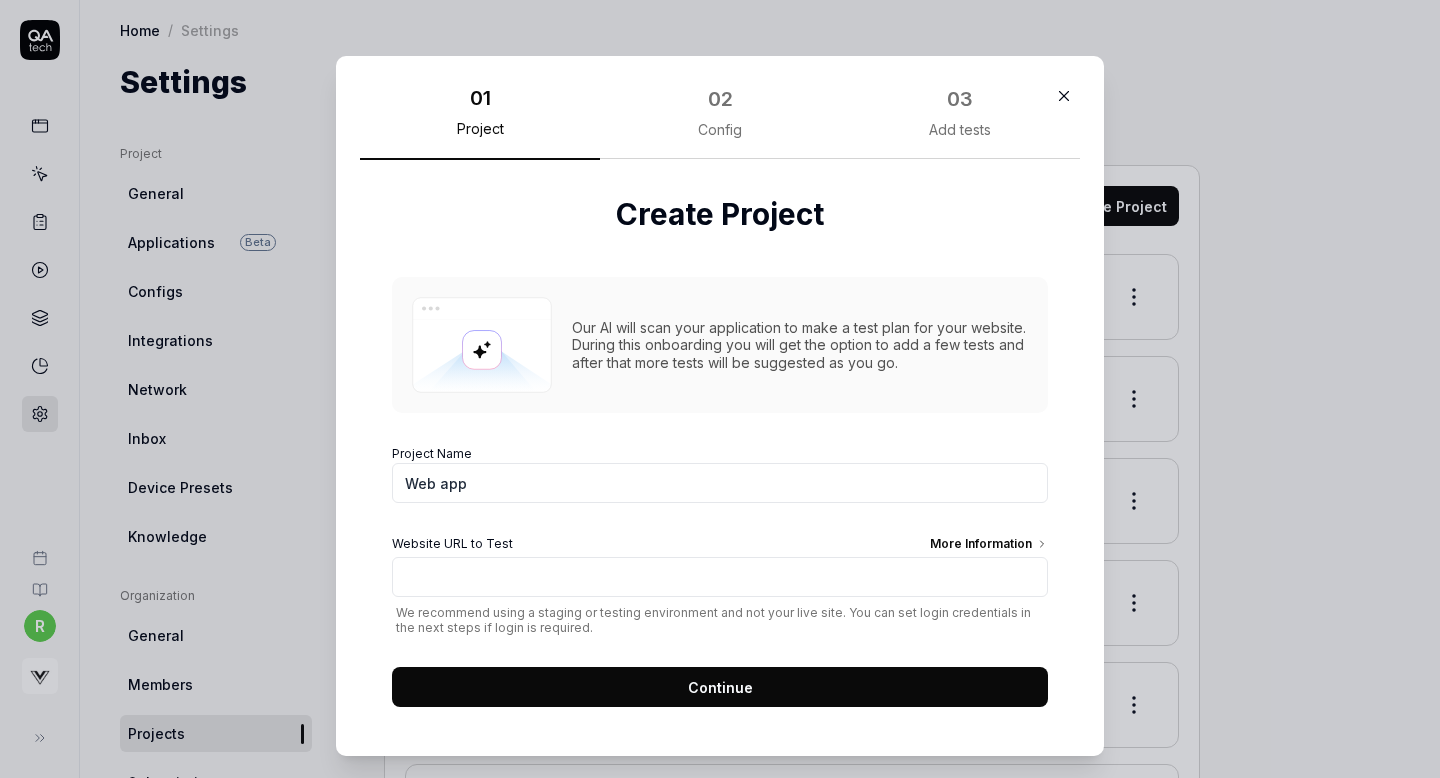 scroll, scrollTop: 0, scrollLeft: 0, axis: both 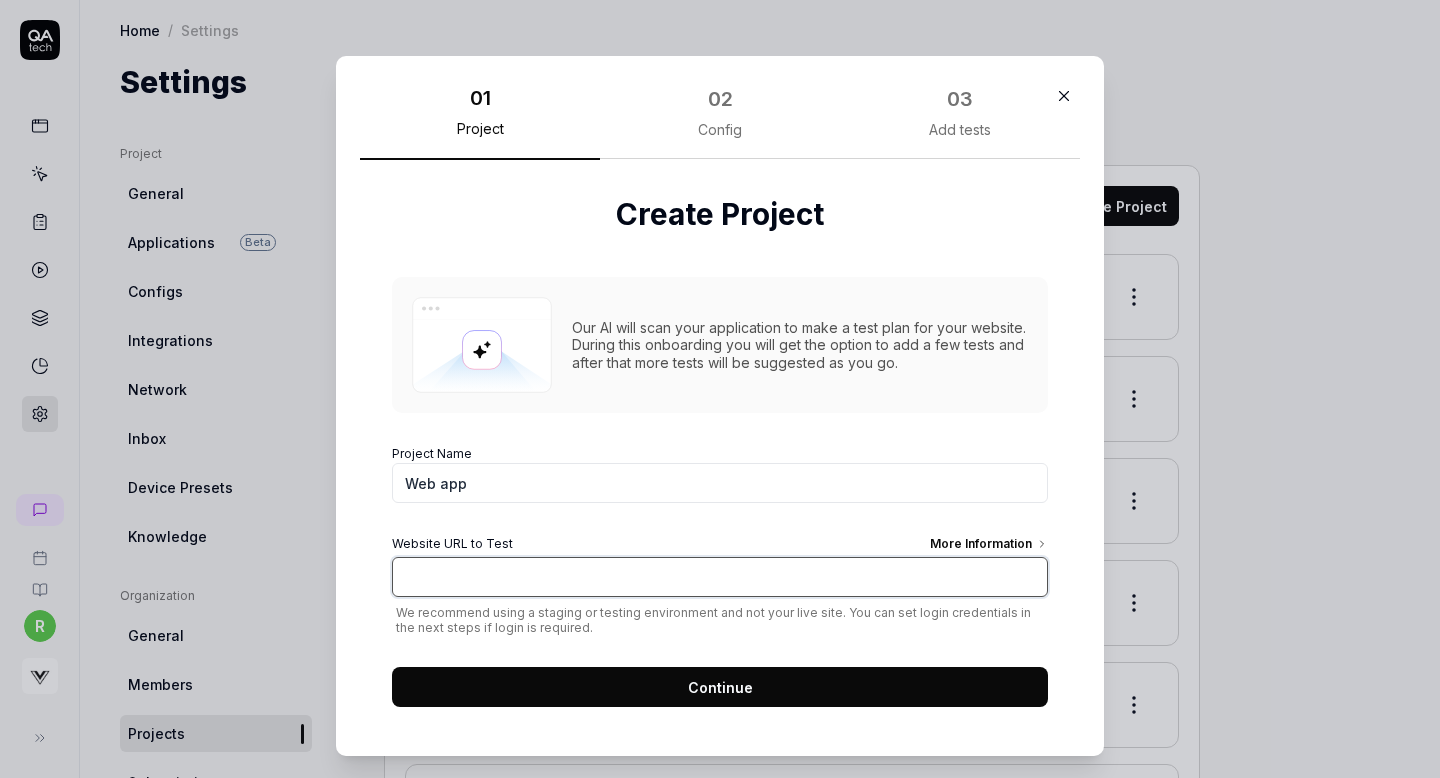 click on "Website URL to Test More Information" at bounding box center (720, 577) 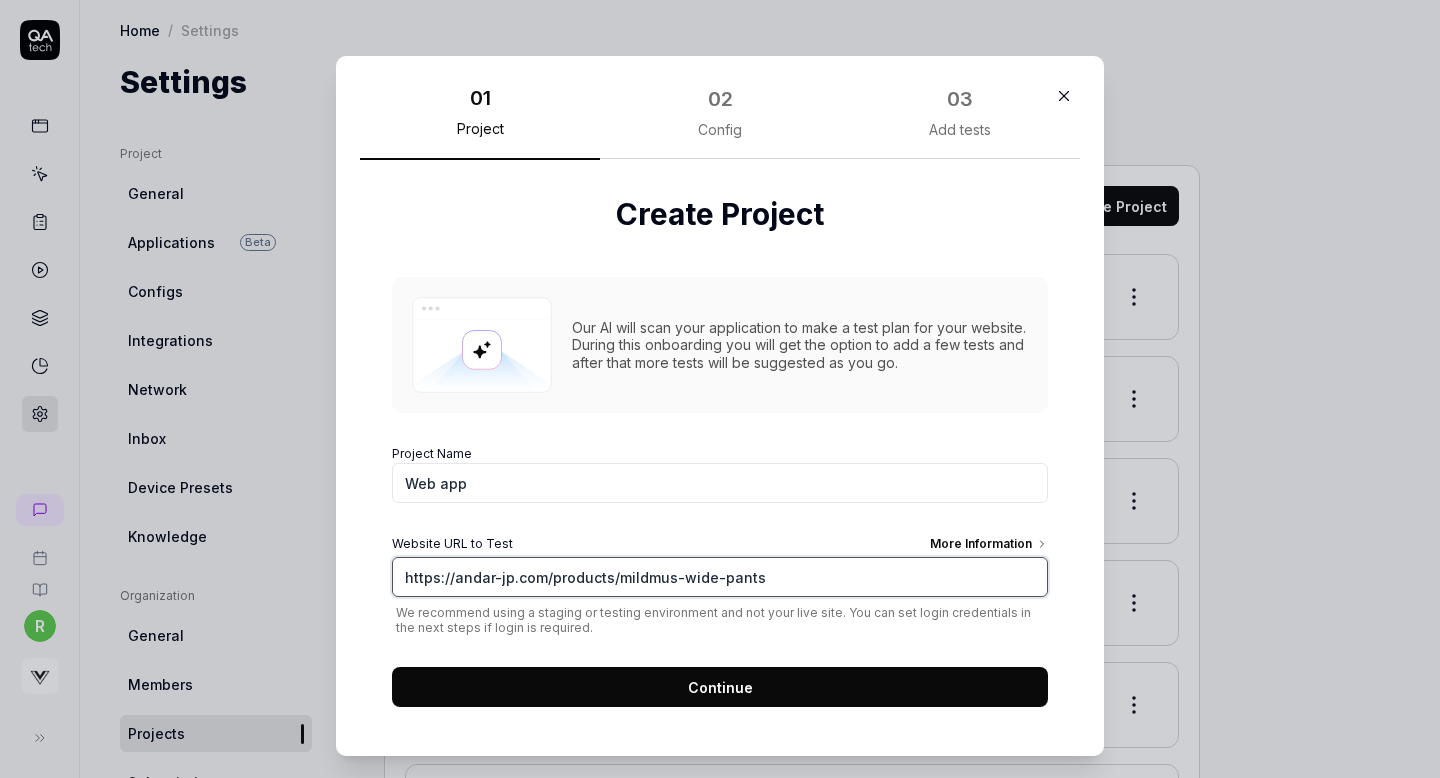type on "https://andar-jp.com/products/mildmus-wide-pants" 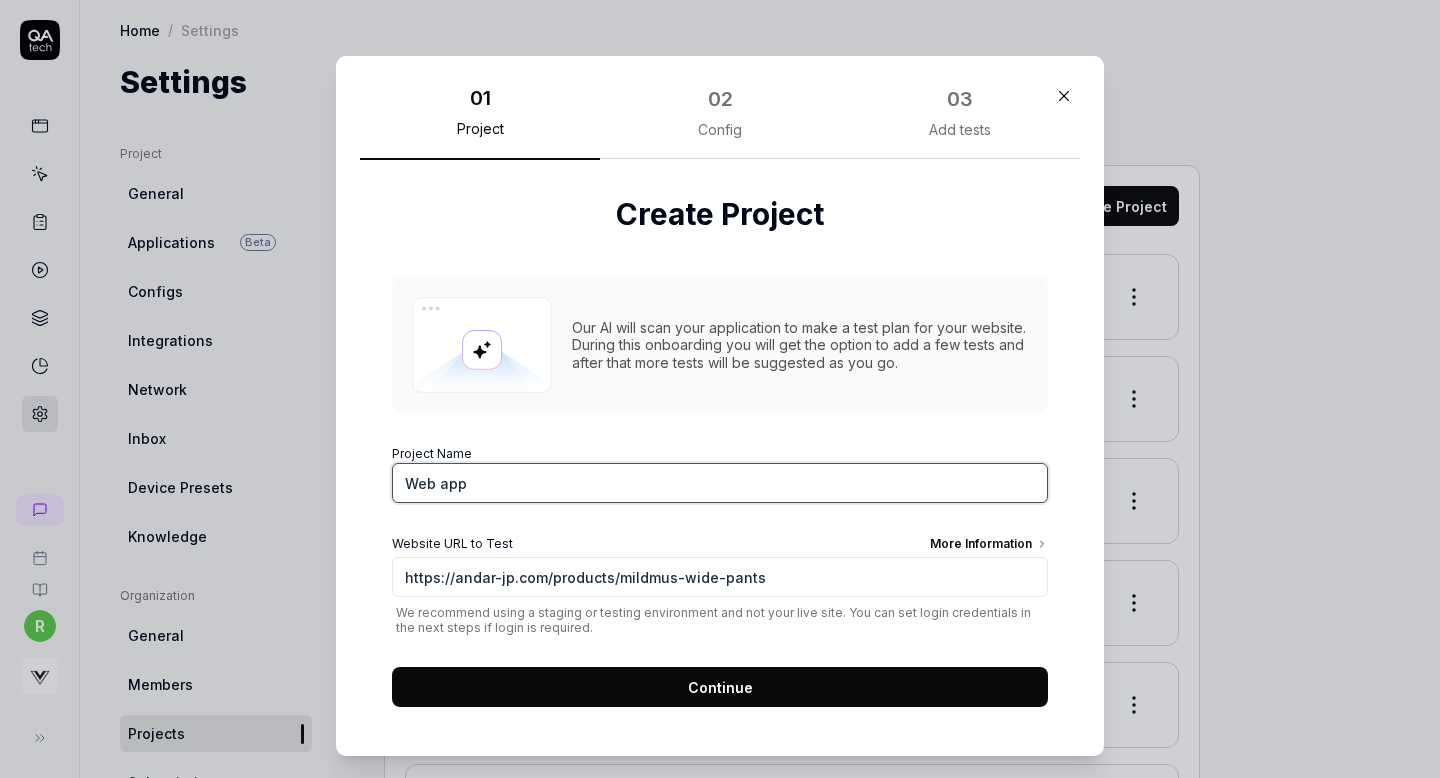 click on "Web app" at bounding box center [720, 483] 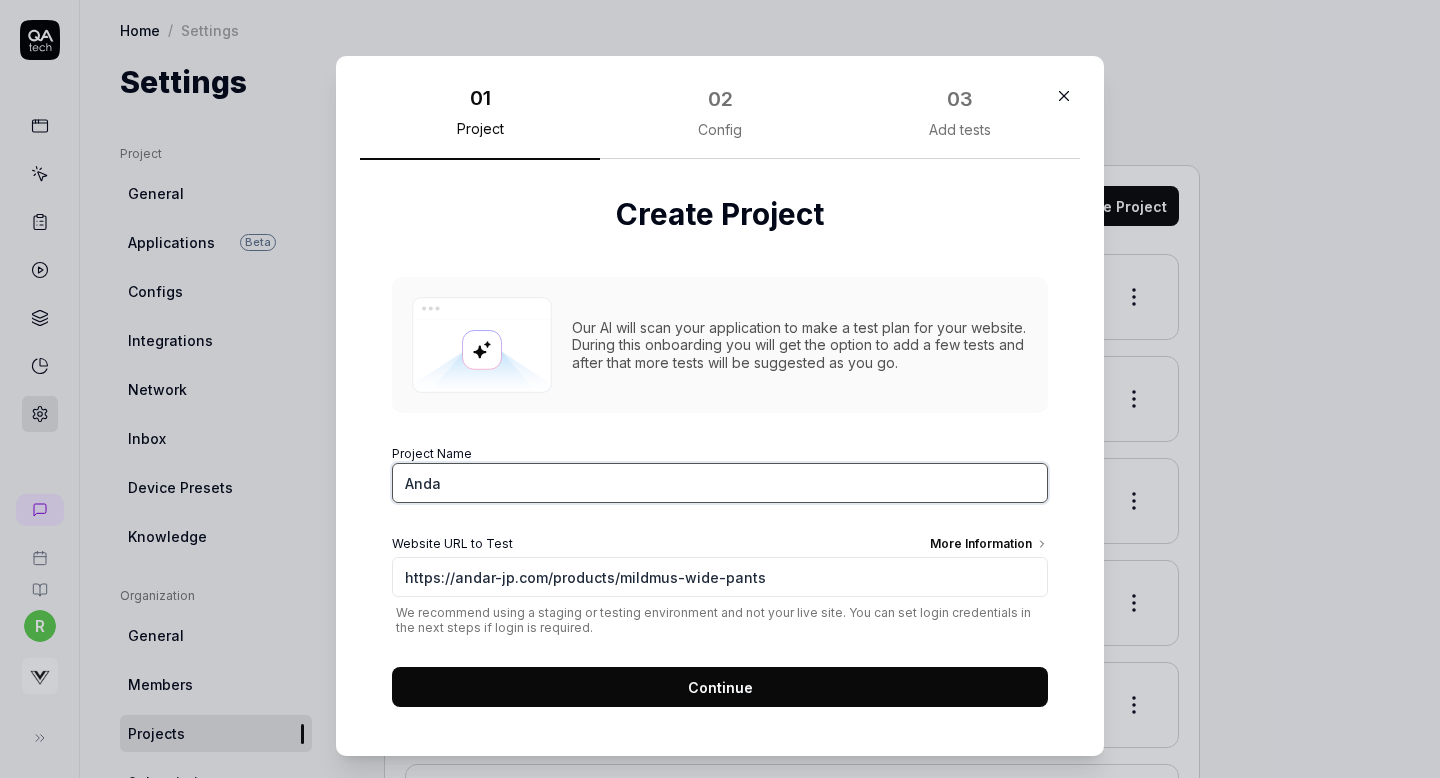 type on "Andar" 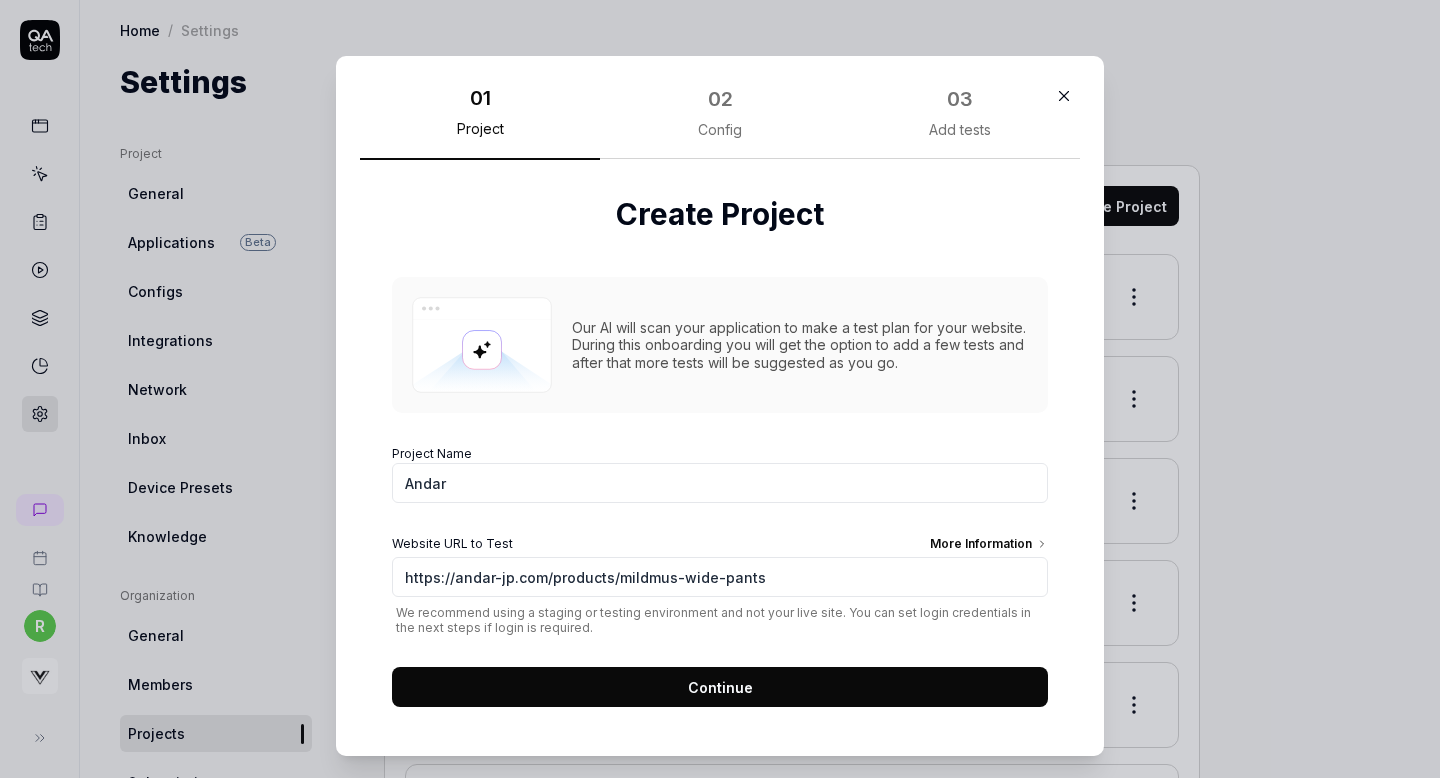click on "Continue" at bounding box center (720, 687) 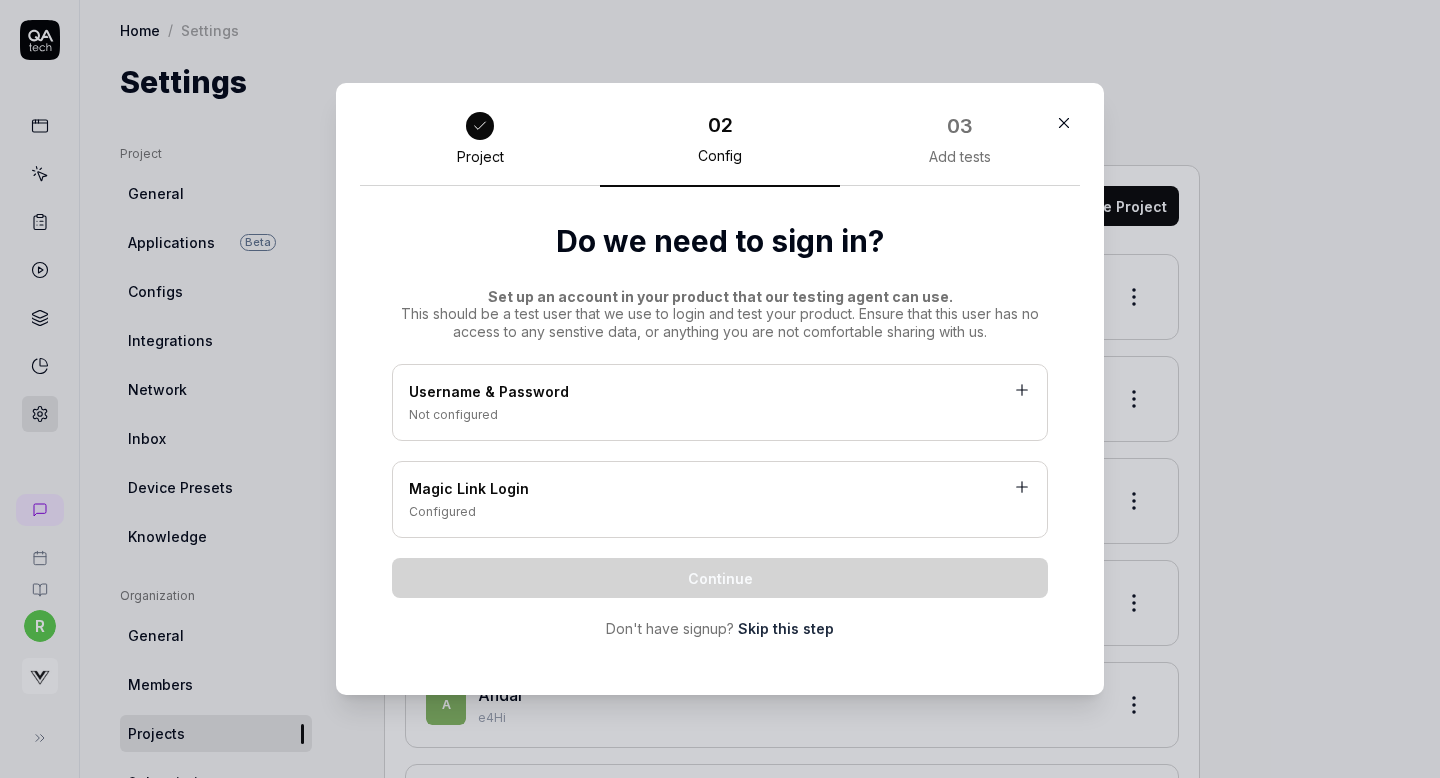 click on "Skip this step" at bounding box center (786, 628) 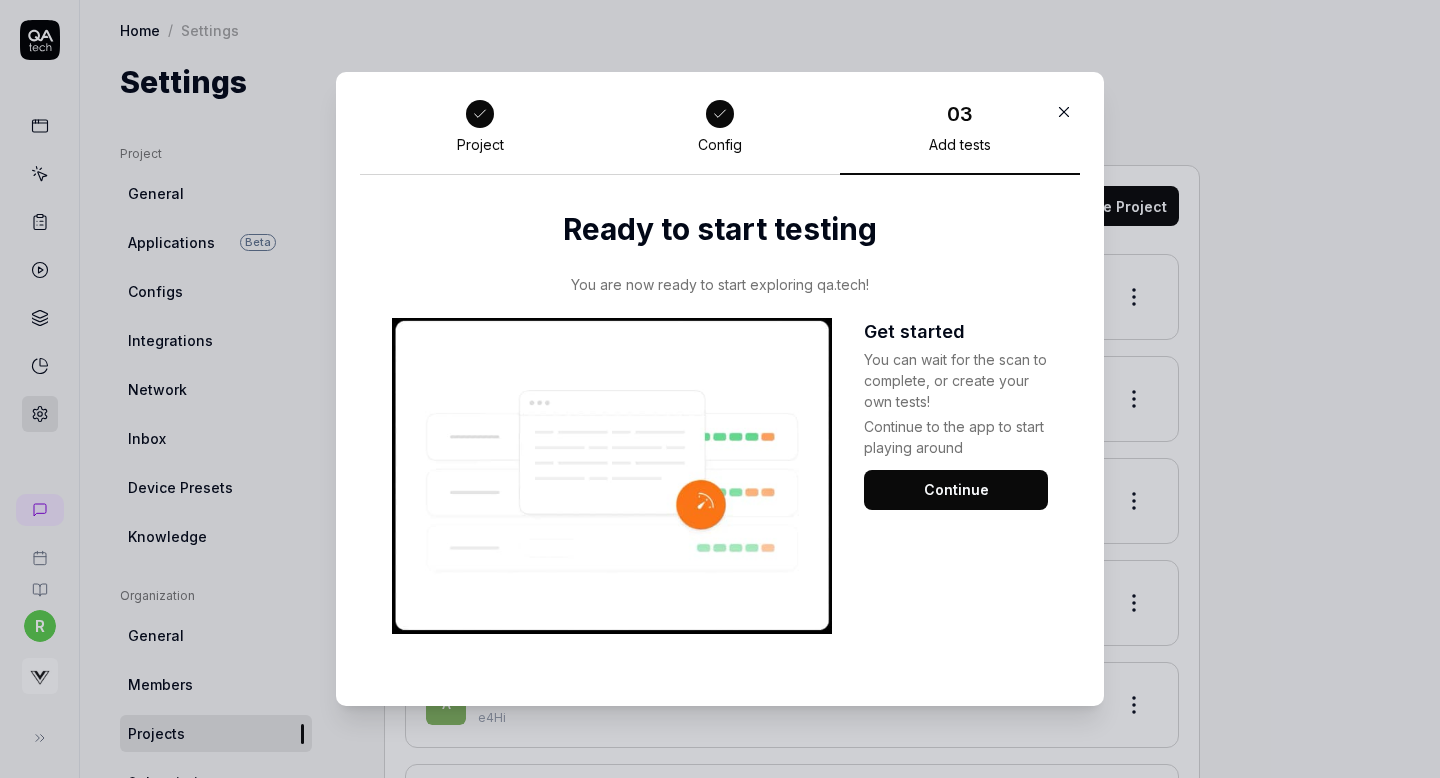 click on "Continue" at bounding box center [956, 490] 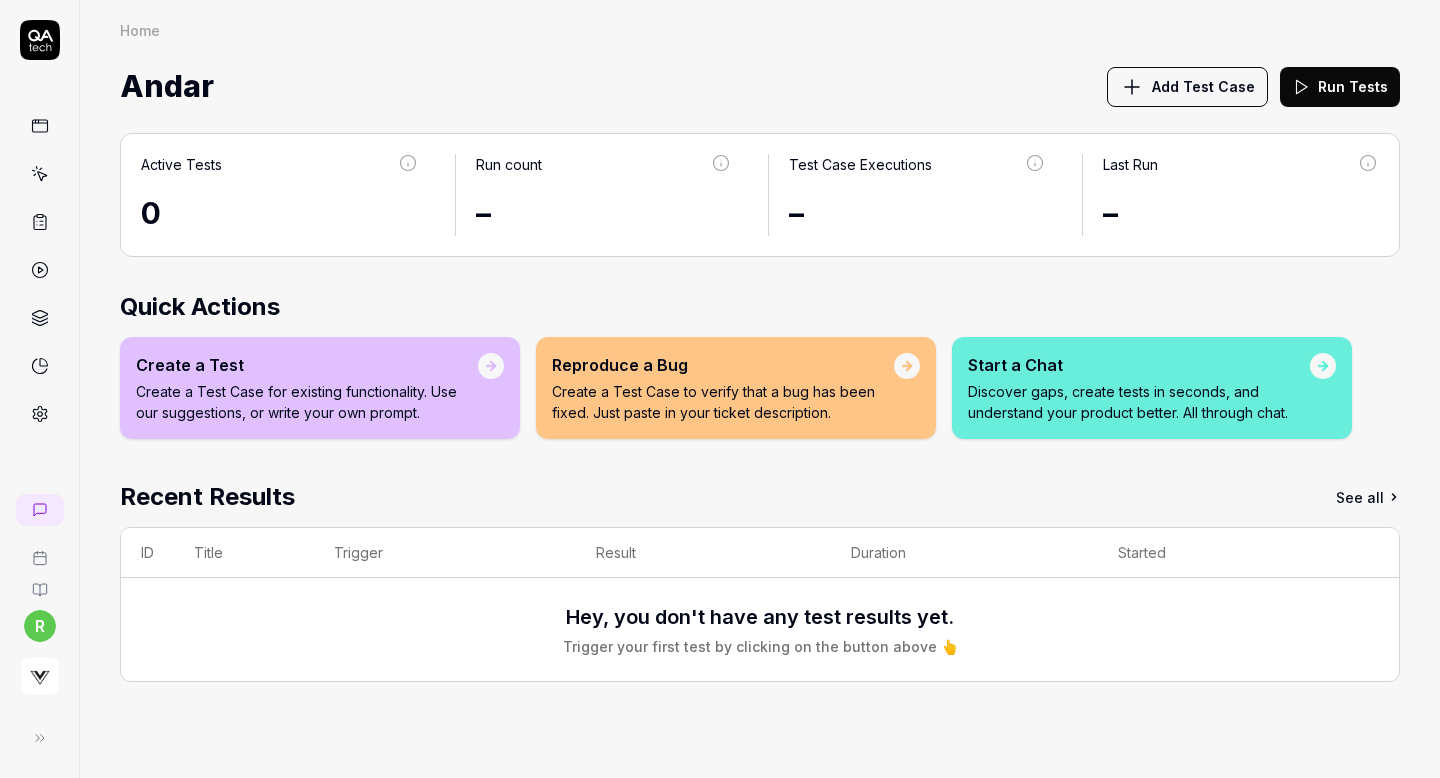 click on "Add Test Case" at bounding box center (1203, 86) 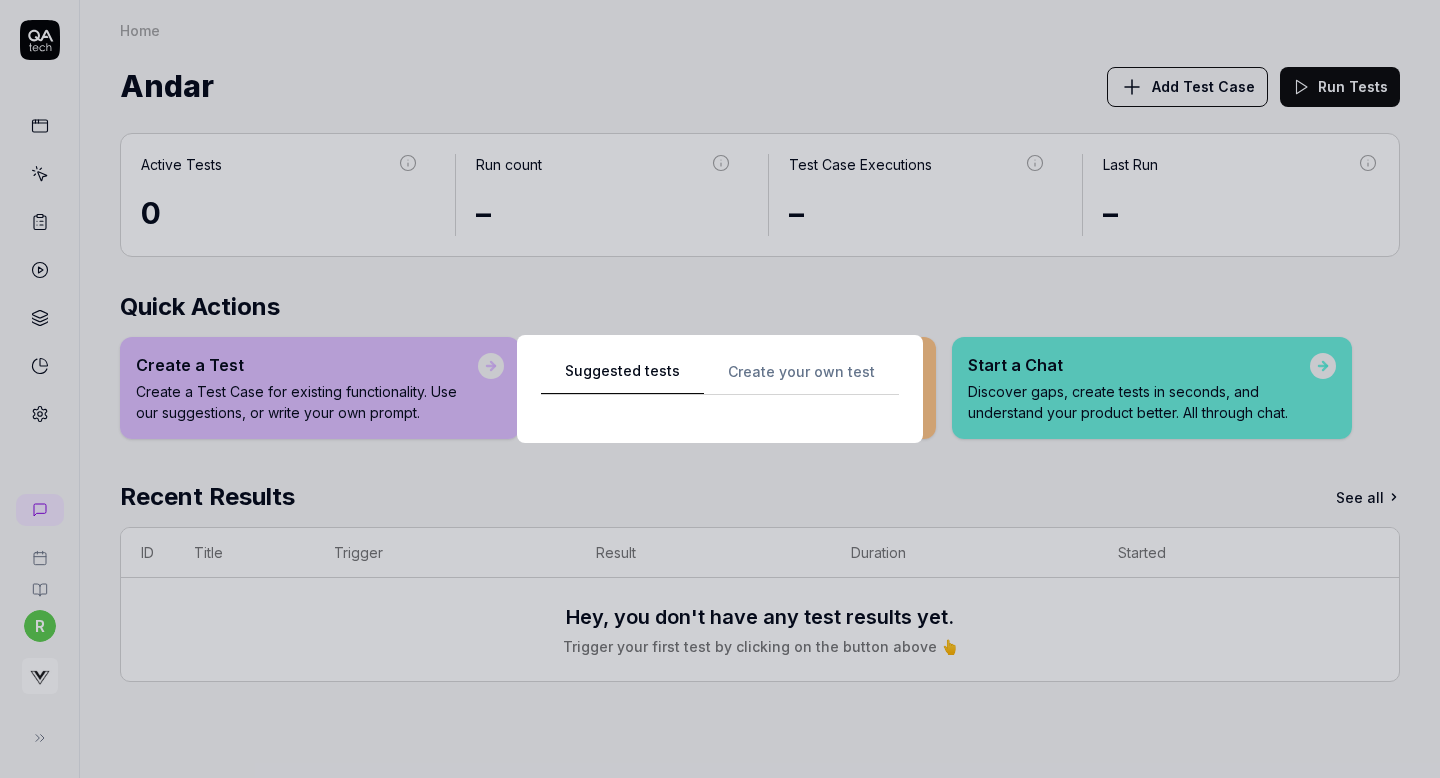 scroll, scrollTop: 0, scrollLeft: 0, axis: both 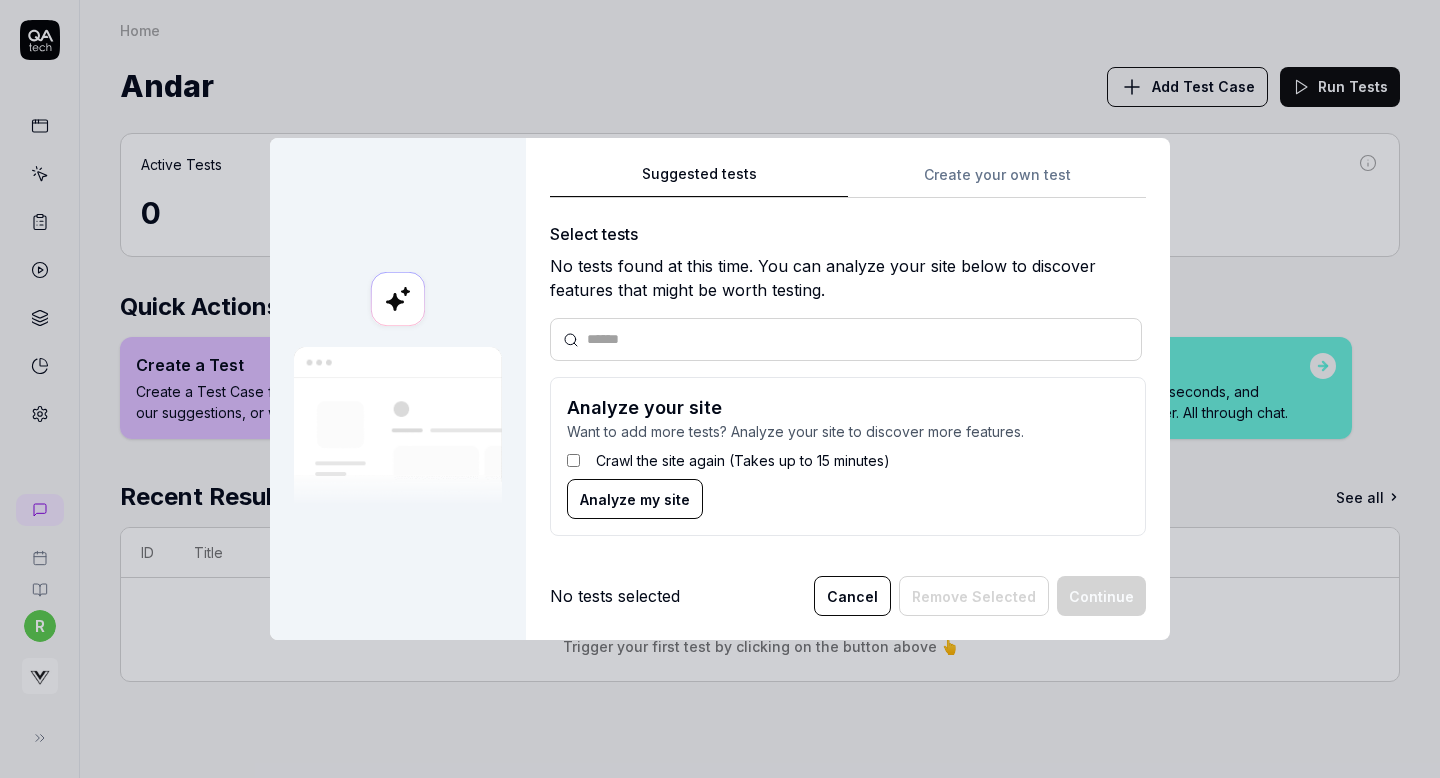 click on "Suggested tests Create your own test Select tests No tests found at this time. You can analyze your site below to discover features that might be worth testing. Analyze your site Want to add more tests? Analyze your site to discover more features. Crawl the site again (Takes up to 15 minutes) Analyze my site" at bounding box center (848, 357) 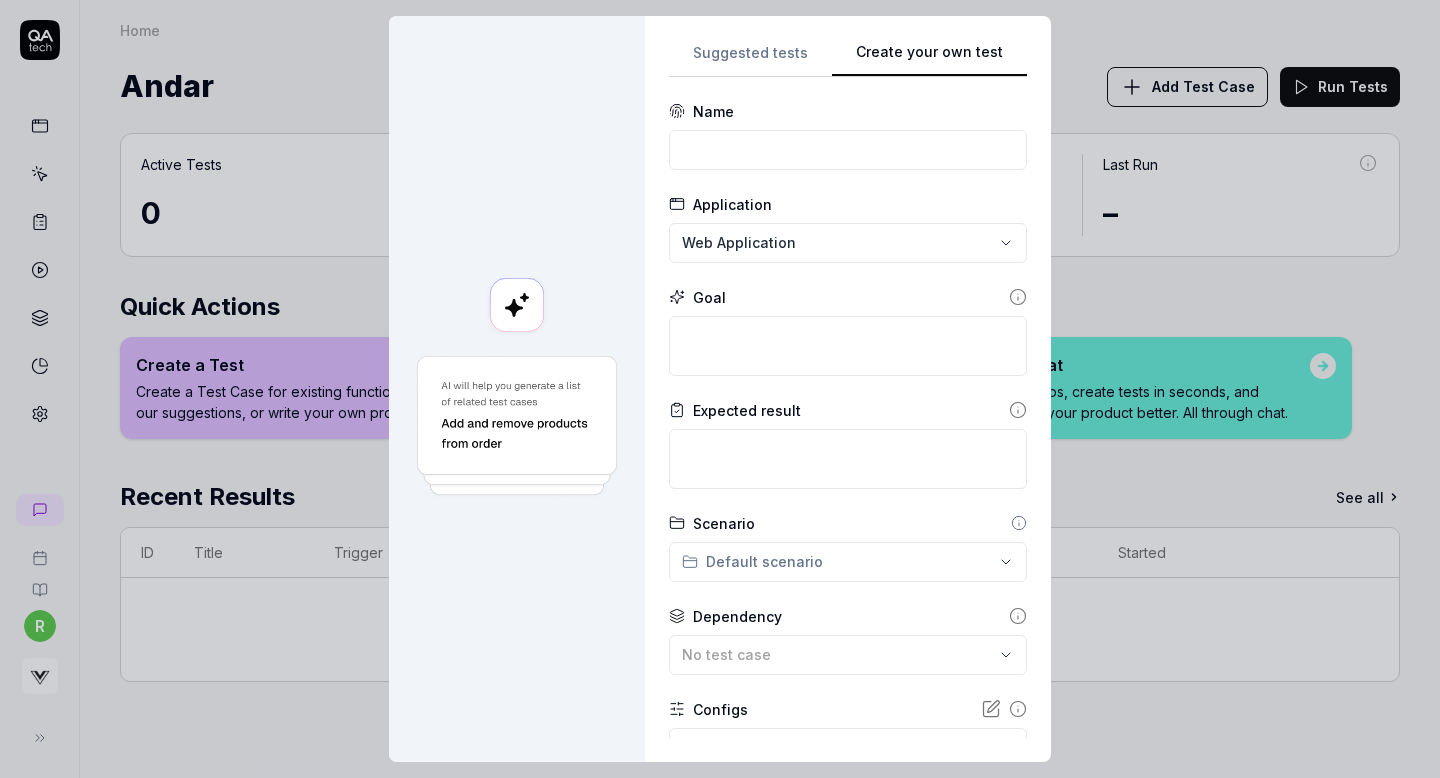 type 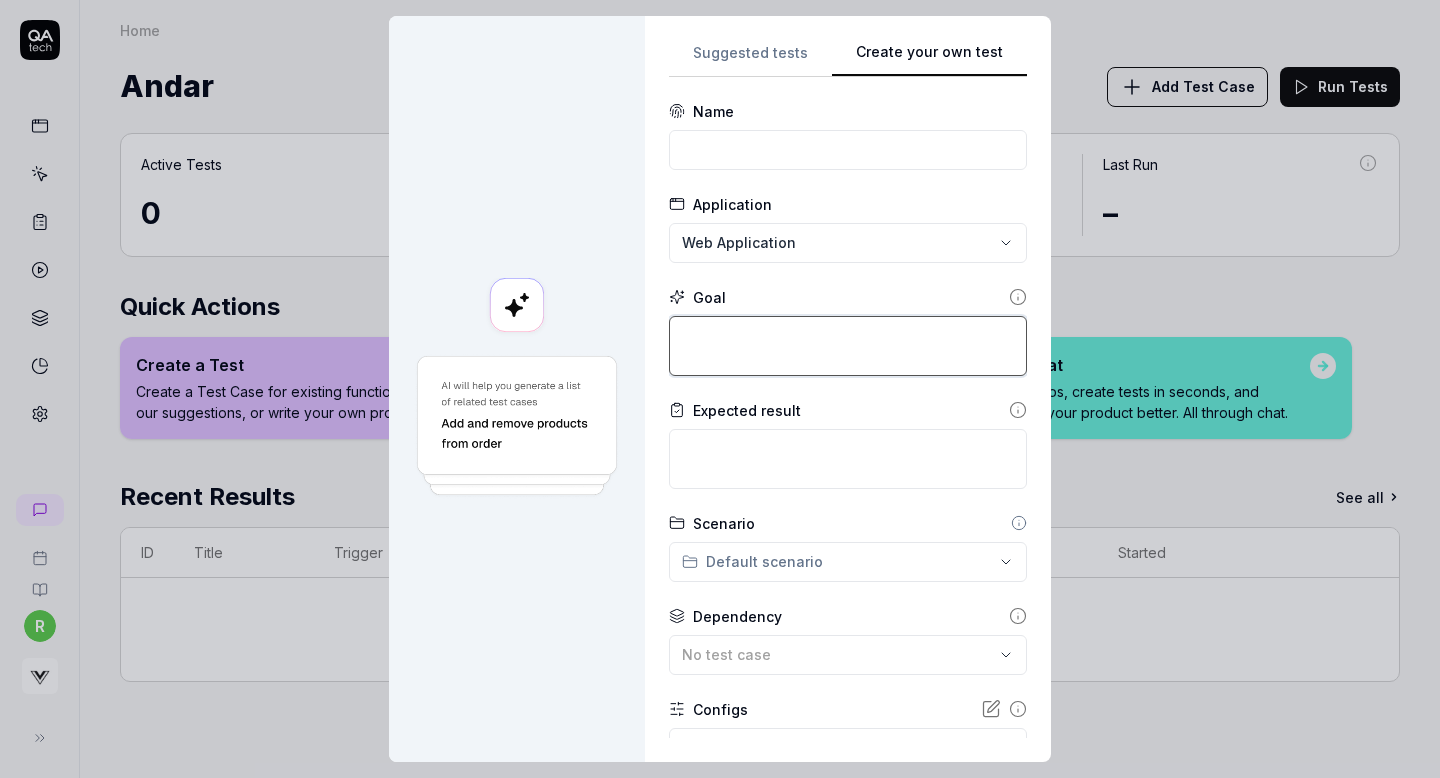 paste on "https://andar-jp.com/products/mildmus-wide-pants" 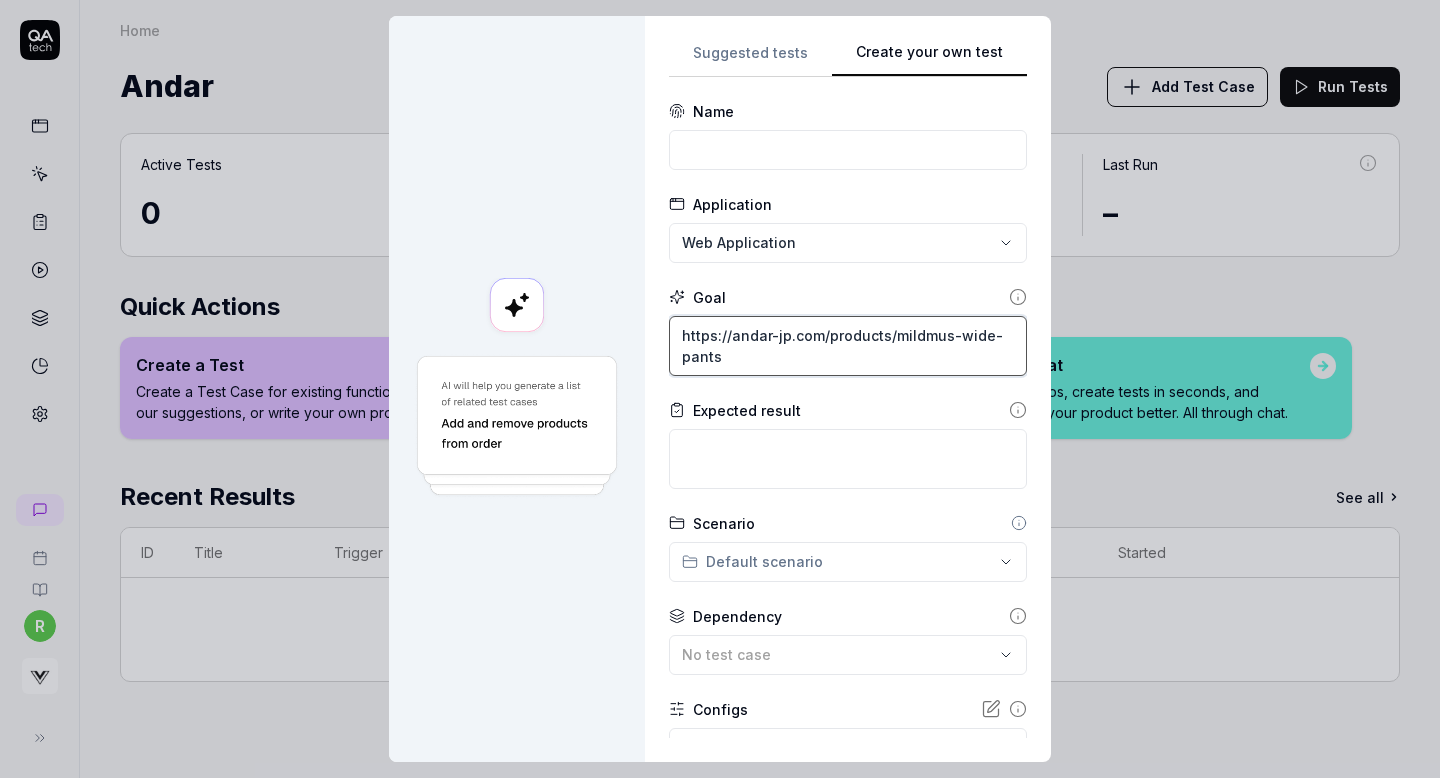 type 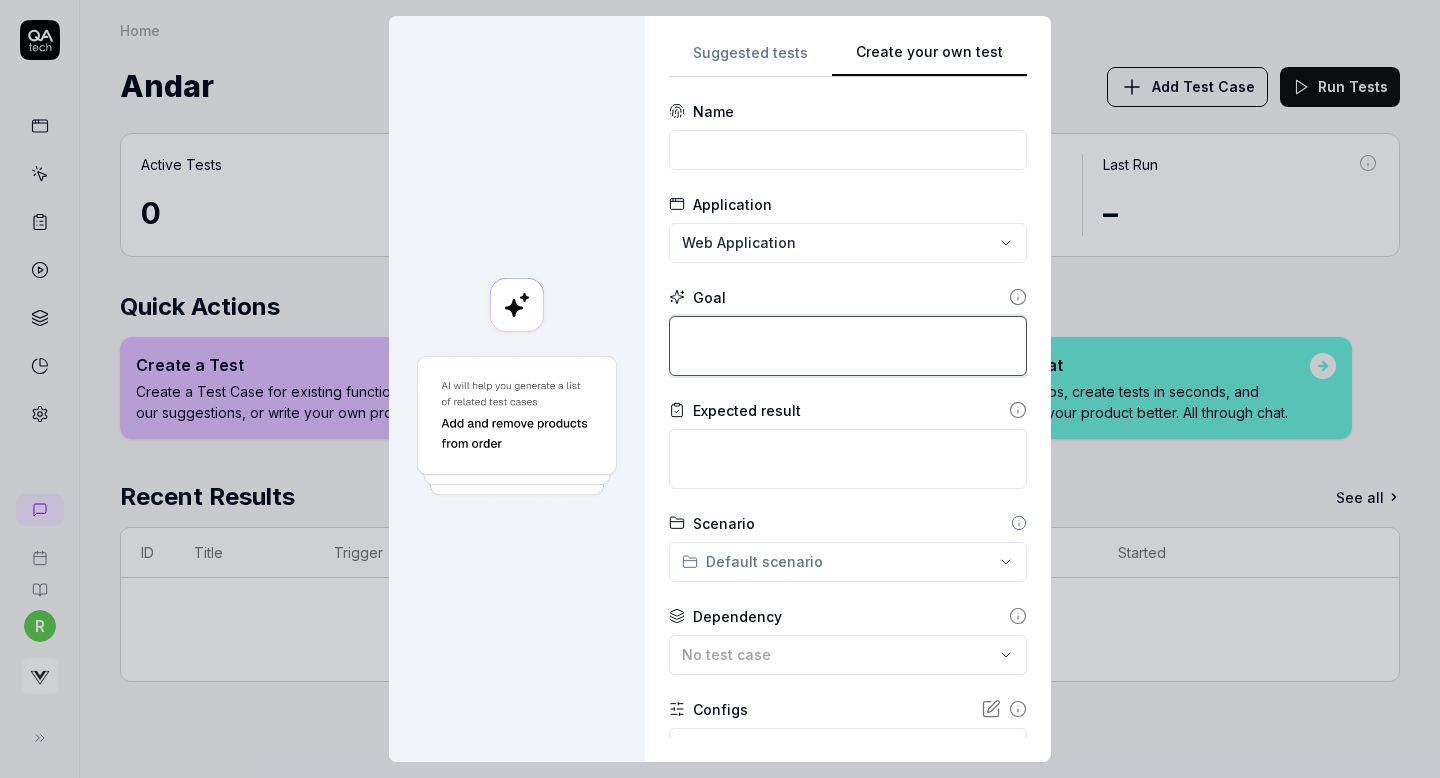 paste on "QA Tech Issues
QA Tech Issues
100%
10
B1
Accept cookies. Close World Shopping overlay. Check if vs-inpage is visible and styled correctly. Go through onboarding (fill height, weight, age, gender, accept policy). Confirm silhouette and size recommendation appear. Click product thumbnail and check product details, click add item to wardrobe. Click all buttons/tooltips and check they work. Make an item to item comparison. Track all Virtusize events. Test desktop/mobile layout. Simulate API errors and confirm fallback UI.
Accept cookies. Close World Shopping overlay. Check if vs-inpage is visible and styled correctly. Go through onboarding (fill height, weight, age, gender, accept policy). Confirm silhouette and size recommendation appear. Click product thumbnail and check product details, click add item to wardrobe. Click all buttons/tooltips and check they work. Make an item to item comparison. Track all Virtusize events. Test desktop/mobile layout. Simulate API errors and confirm fallback UI.
Turn ..." 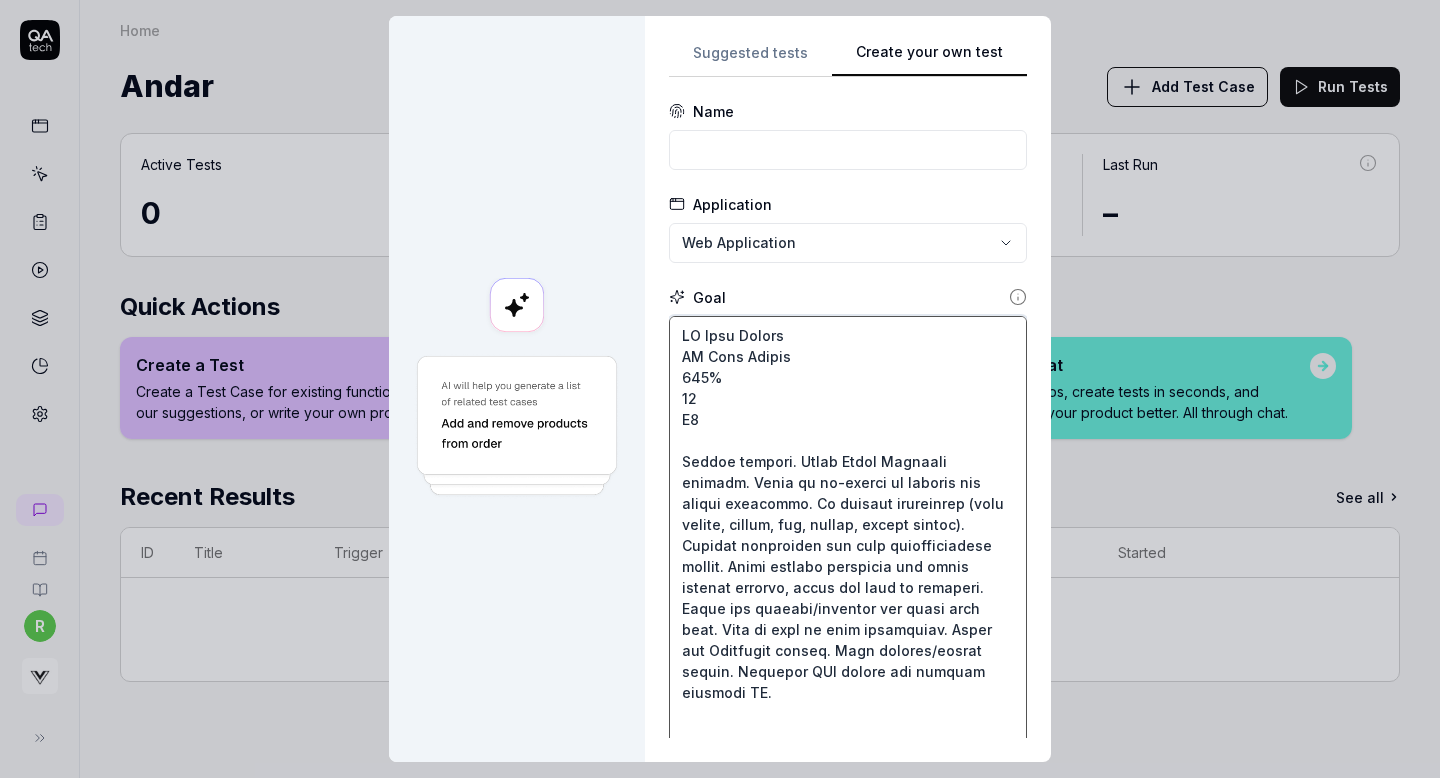 scroll, scrollTop: 263, scrollLeft: 0, axis: vertical 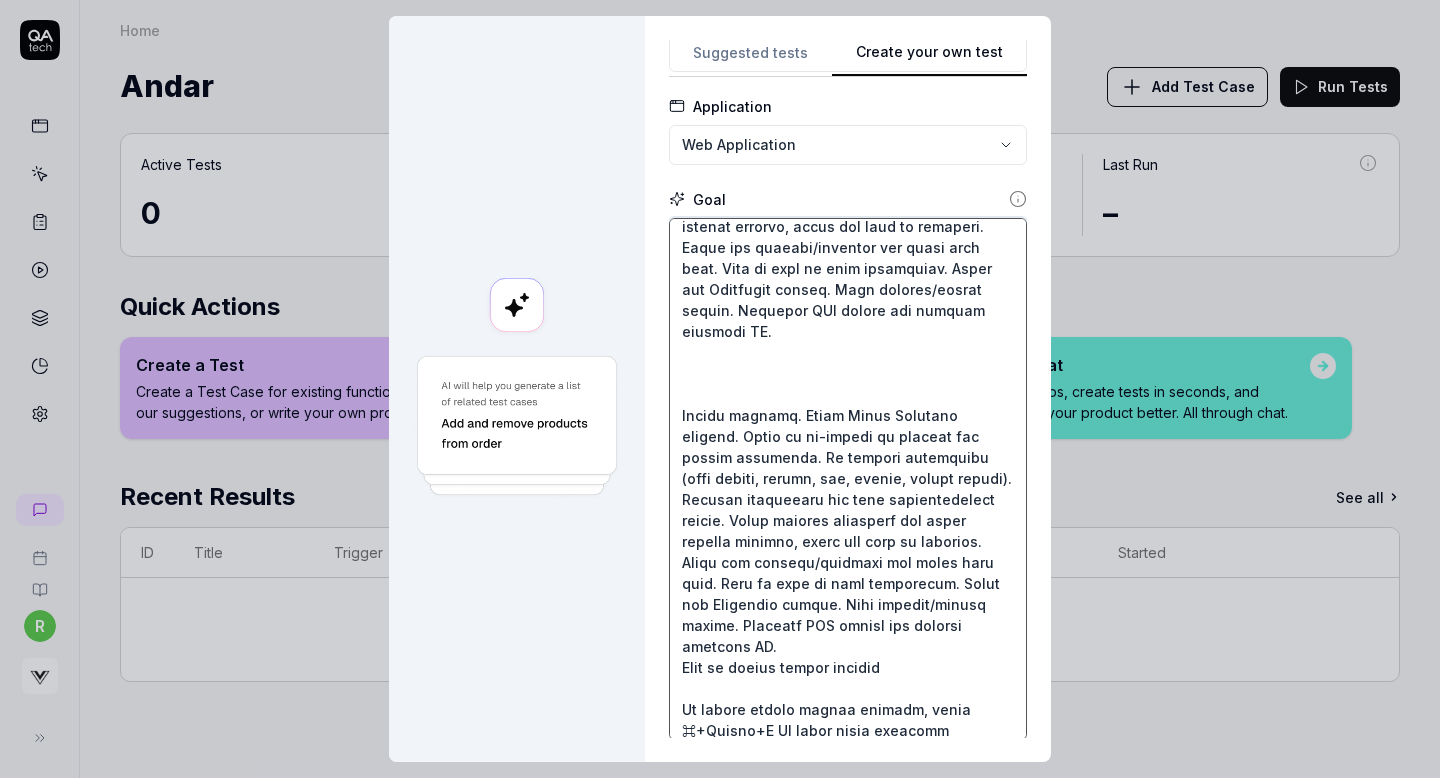 type on "*" 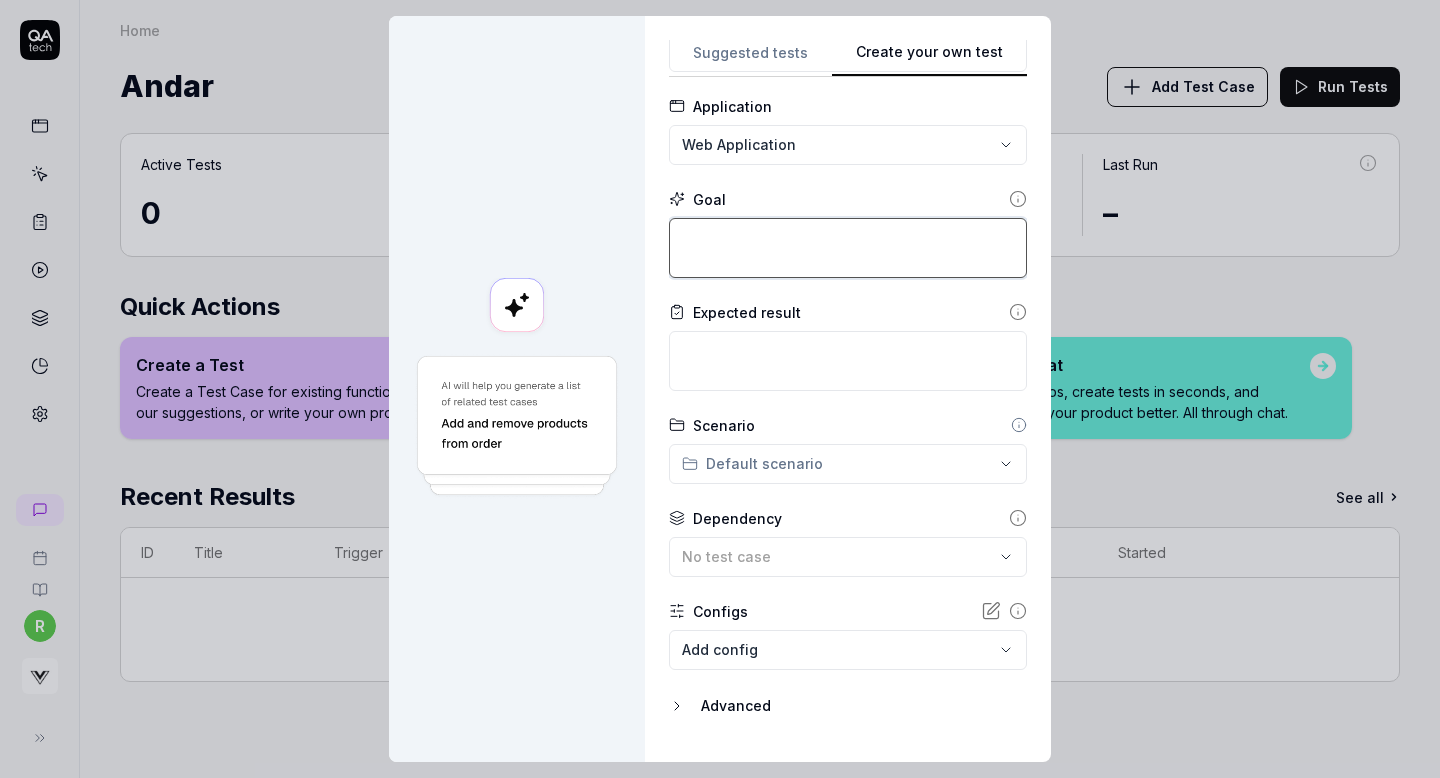 scroll, scrollTop: 0, scrollLeft: 0, axis: both 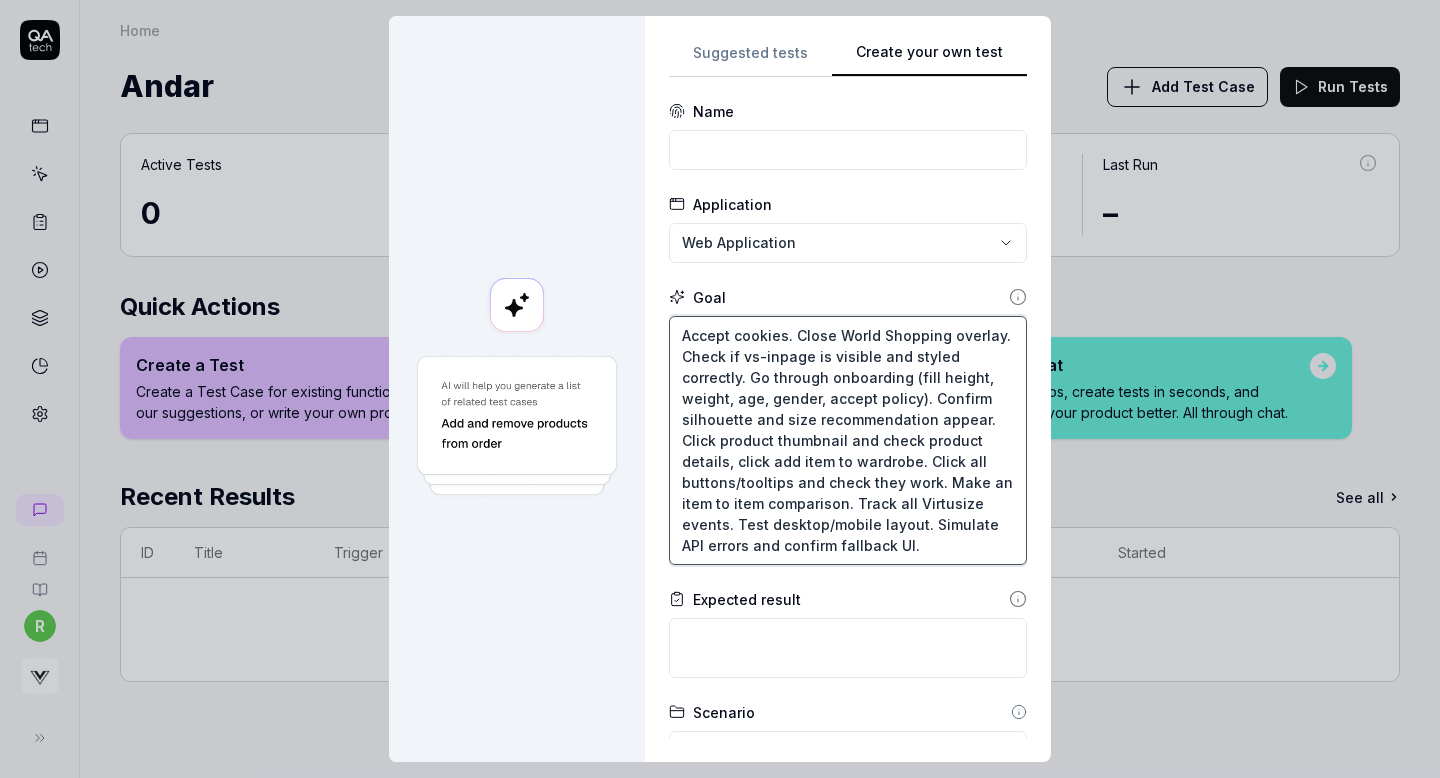 type on "*" 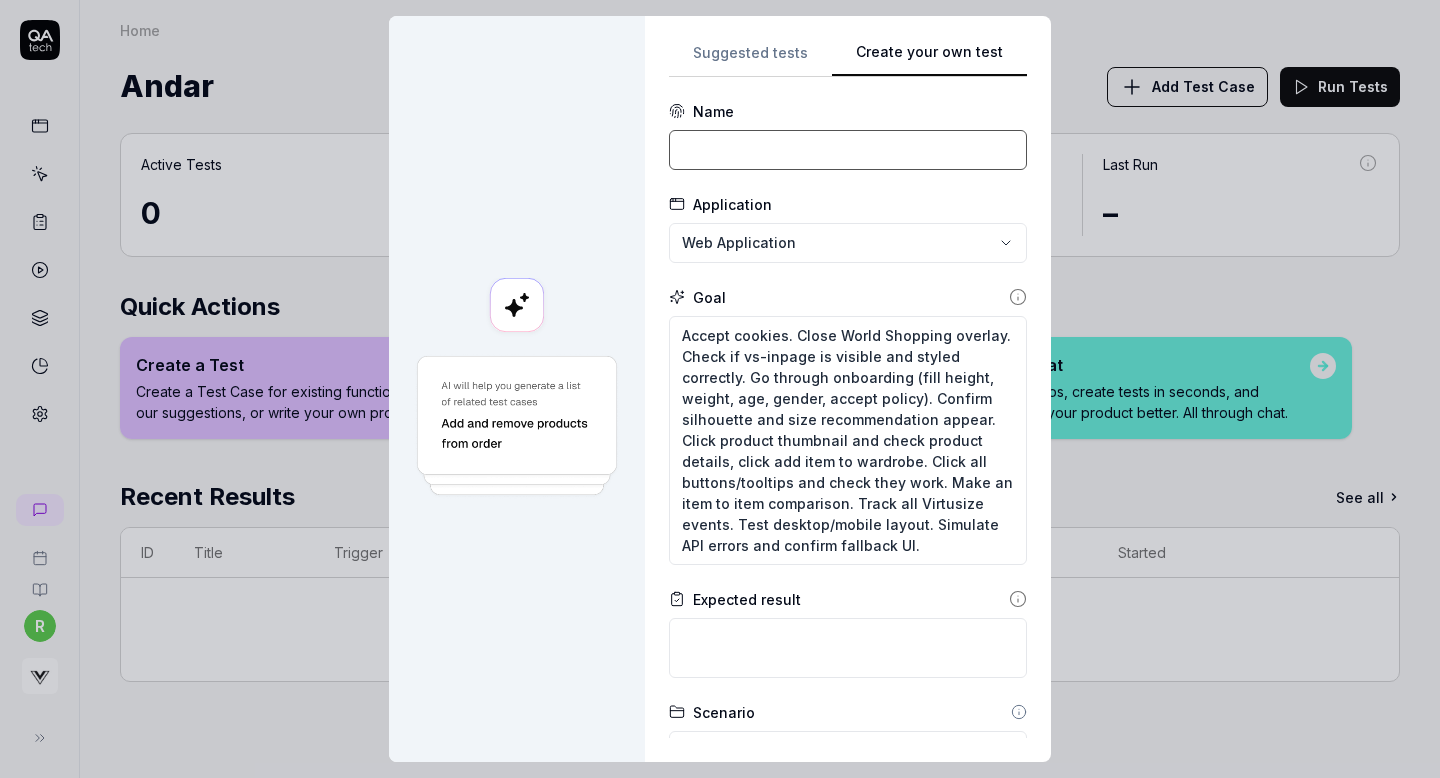 click at bounding box center (848, 150) 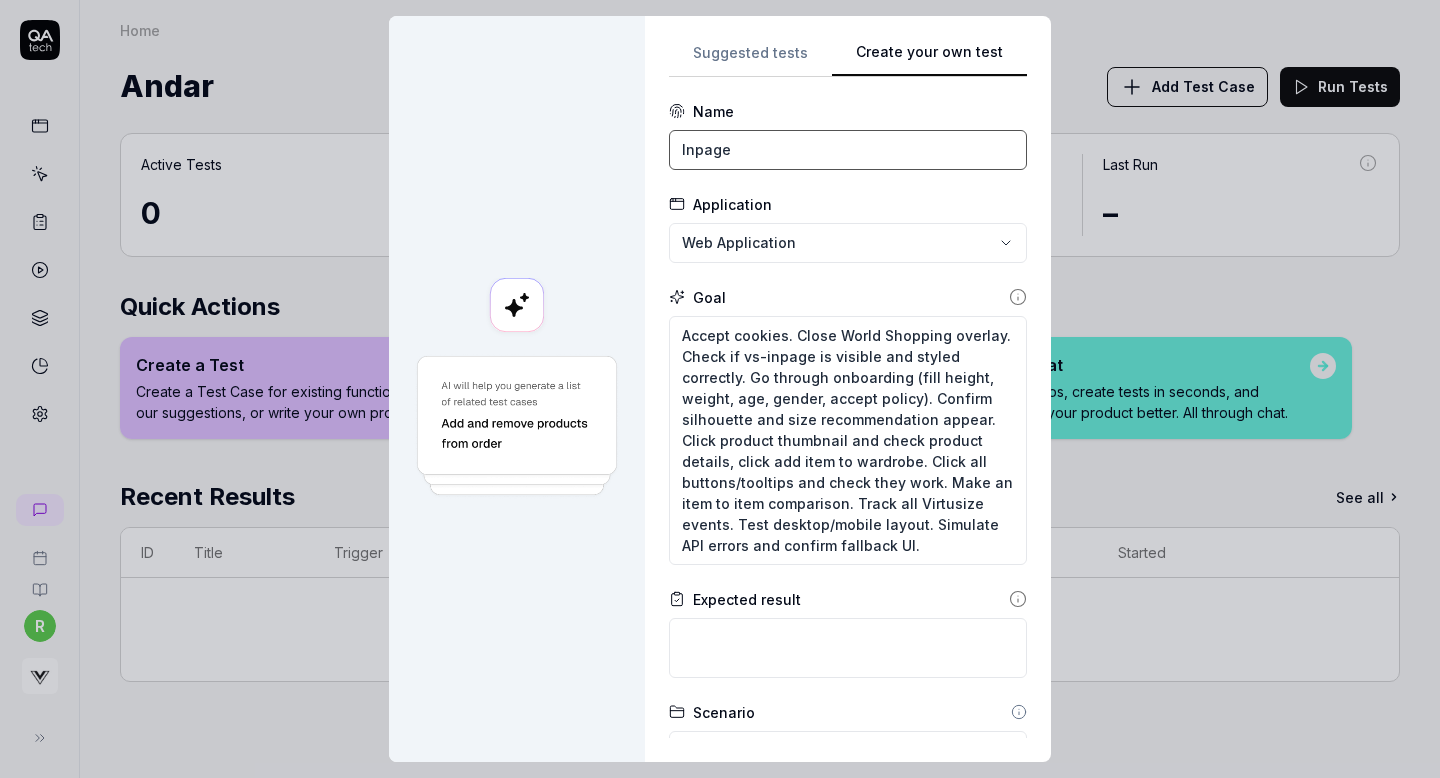 scroll, scrollTop: 330, scrollLeft: 0, axis: vertical 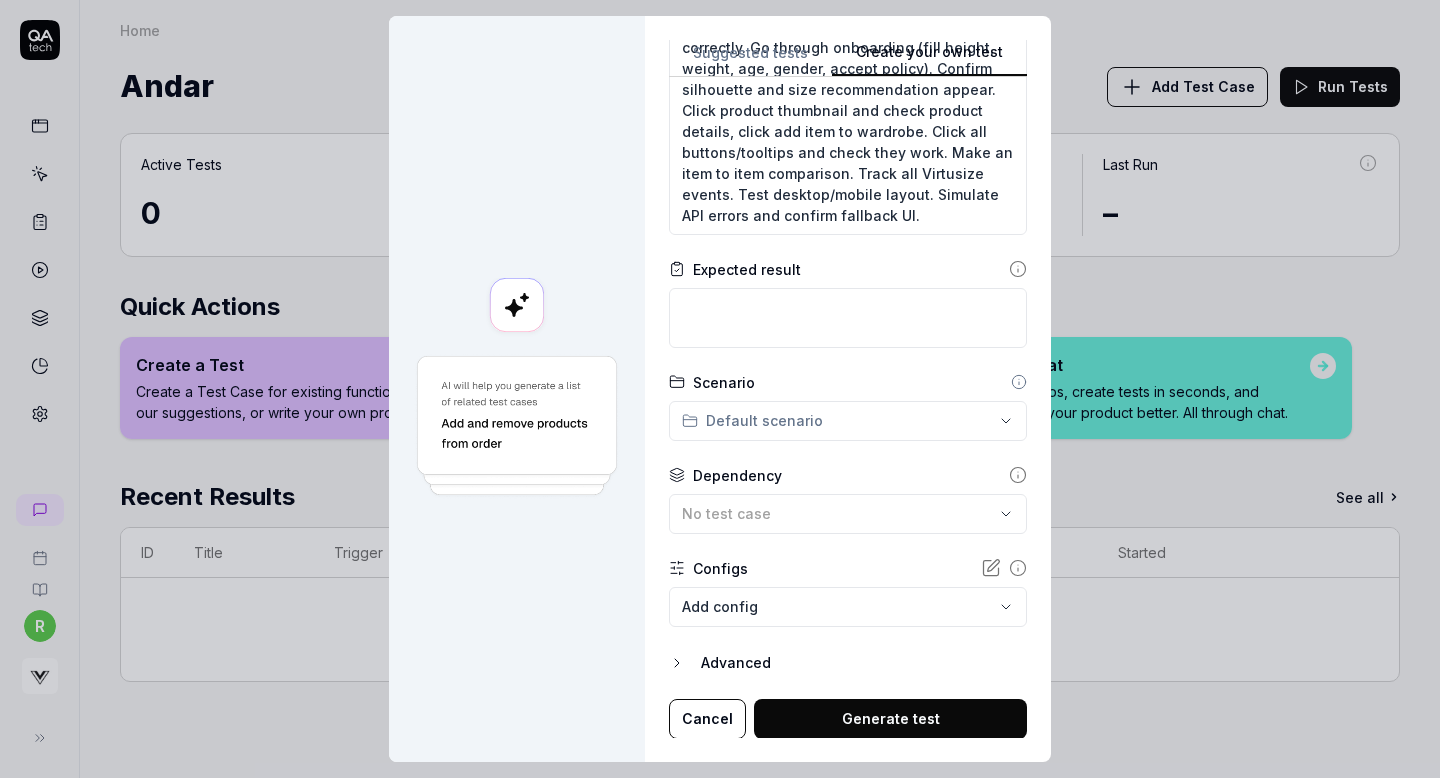 type on "Inpage" 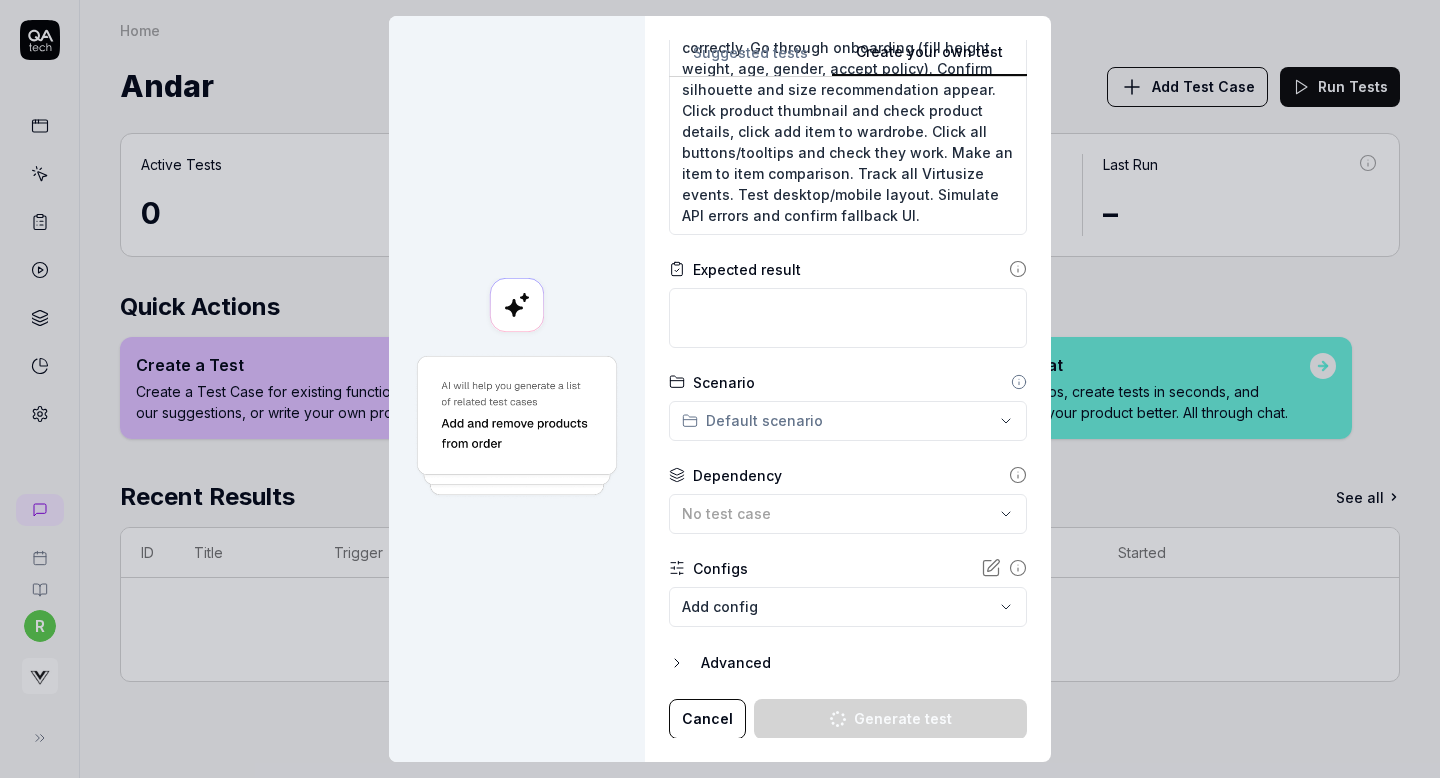 type on "*" 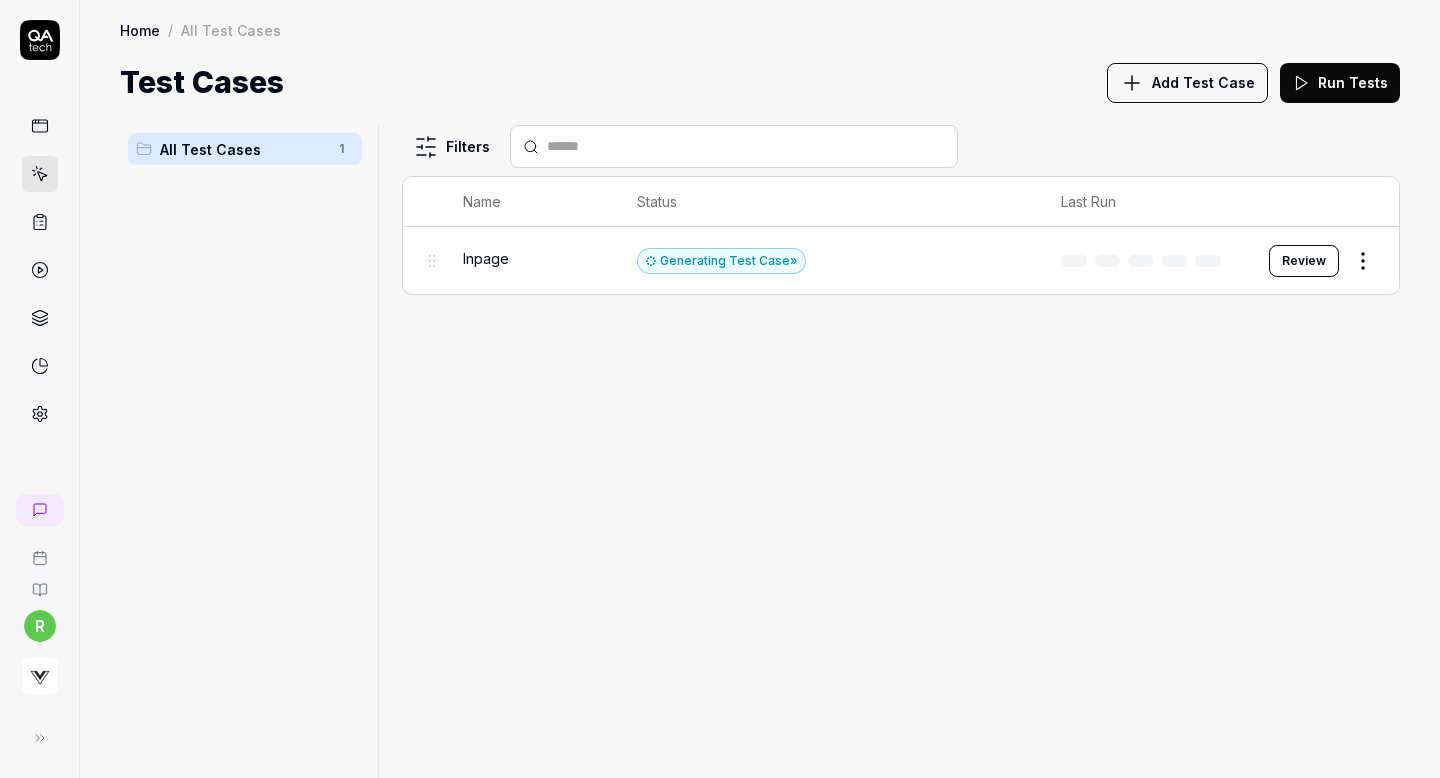 click on "Add Test Case" at bounding box center [1203, 82] 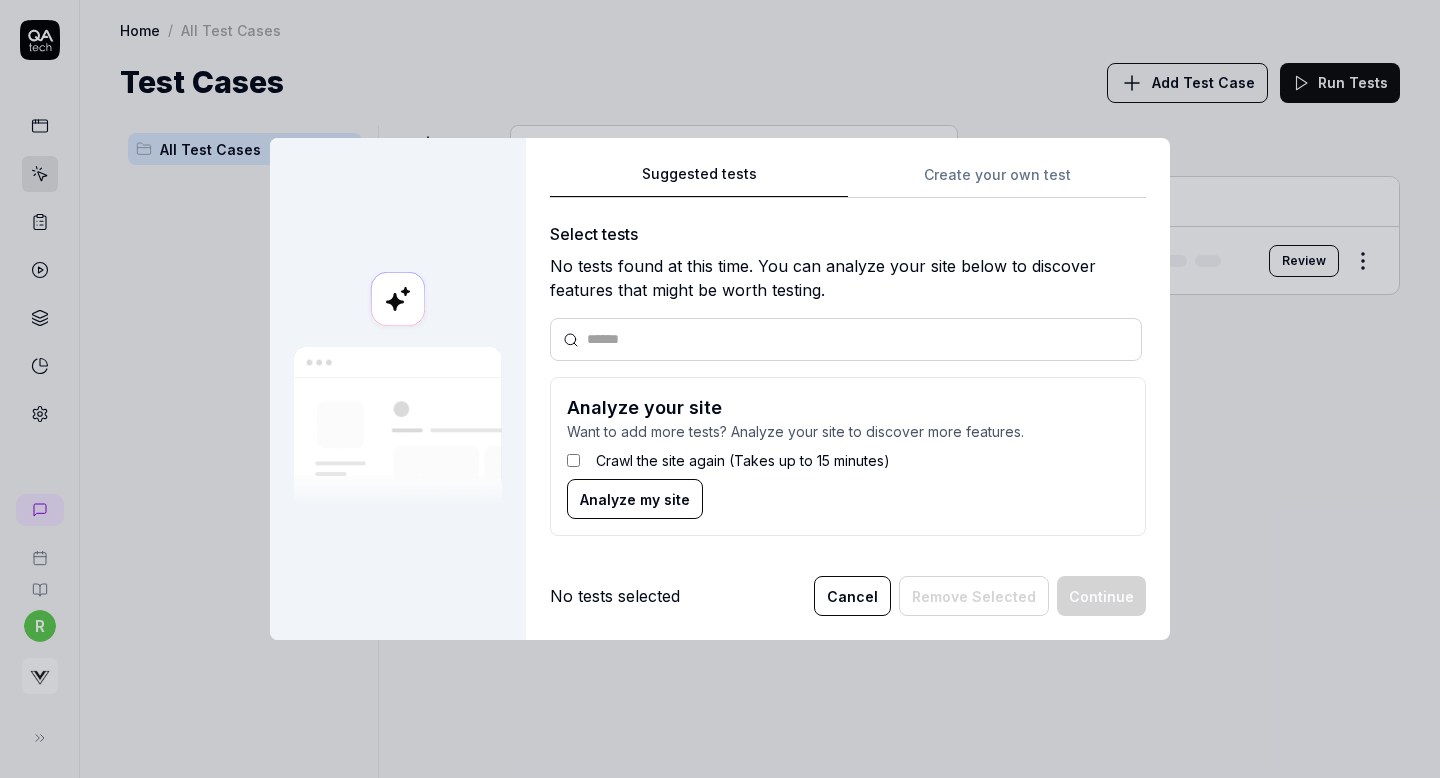 click on "Suggested tests Create your own test Select tests No tests found at this time. You can analyze your site below to discover features that might be worth testing. Analyze your site Want to add more tests? Analyze your site to discover more features. Crawl the site again (Takes up to 15 minutes) Analyze my site" at bounding box center [848, 357] 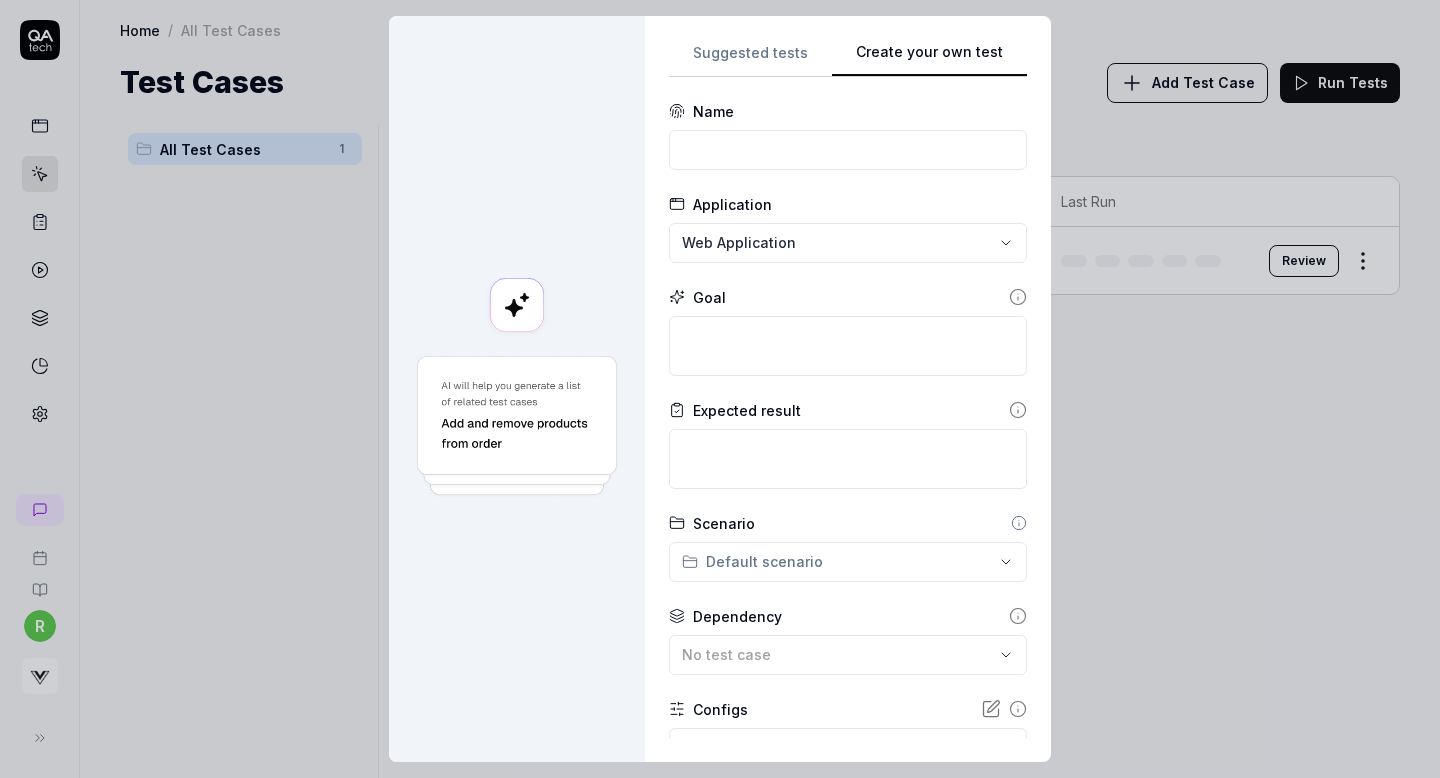 type 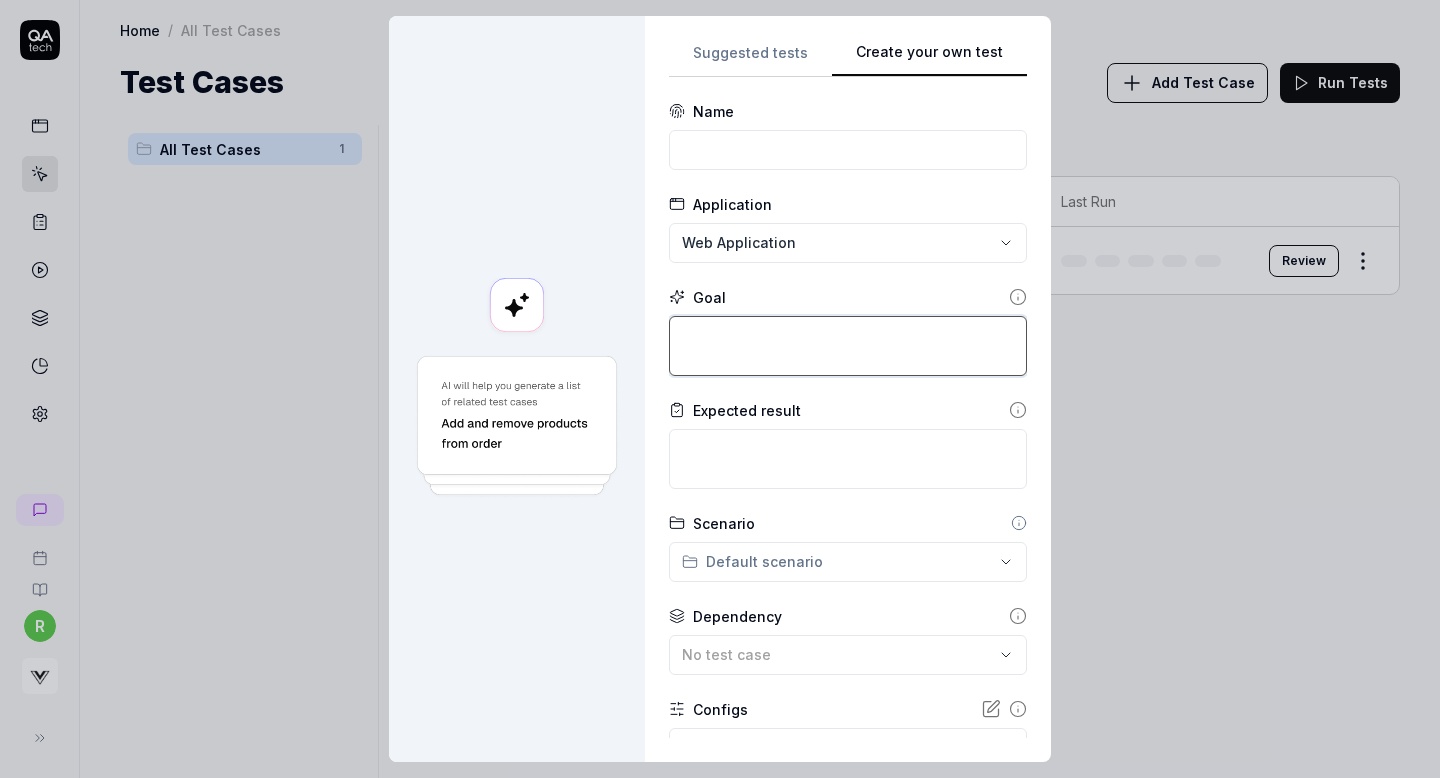 paste on "QA Tech Issues
QA Tech Issues
100%
10
B2
Based on model's body information. Compare the size worn by model and Virtusize size recommendation.
Based on model's body information. Compare the size worn by model and Virtusize size recommendation.
Turn on screen reader support
To enable screen reader support, press ⌘+Option+Z To learn about keyboard shortcuts, press ⌘slash" 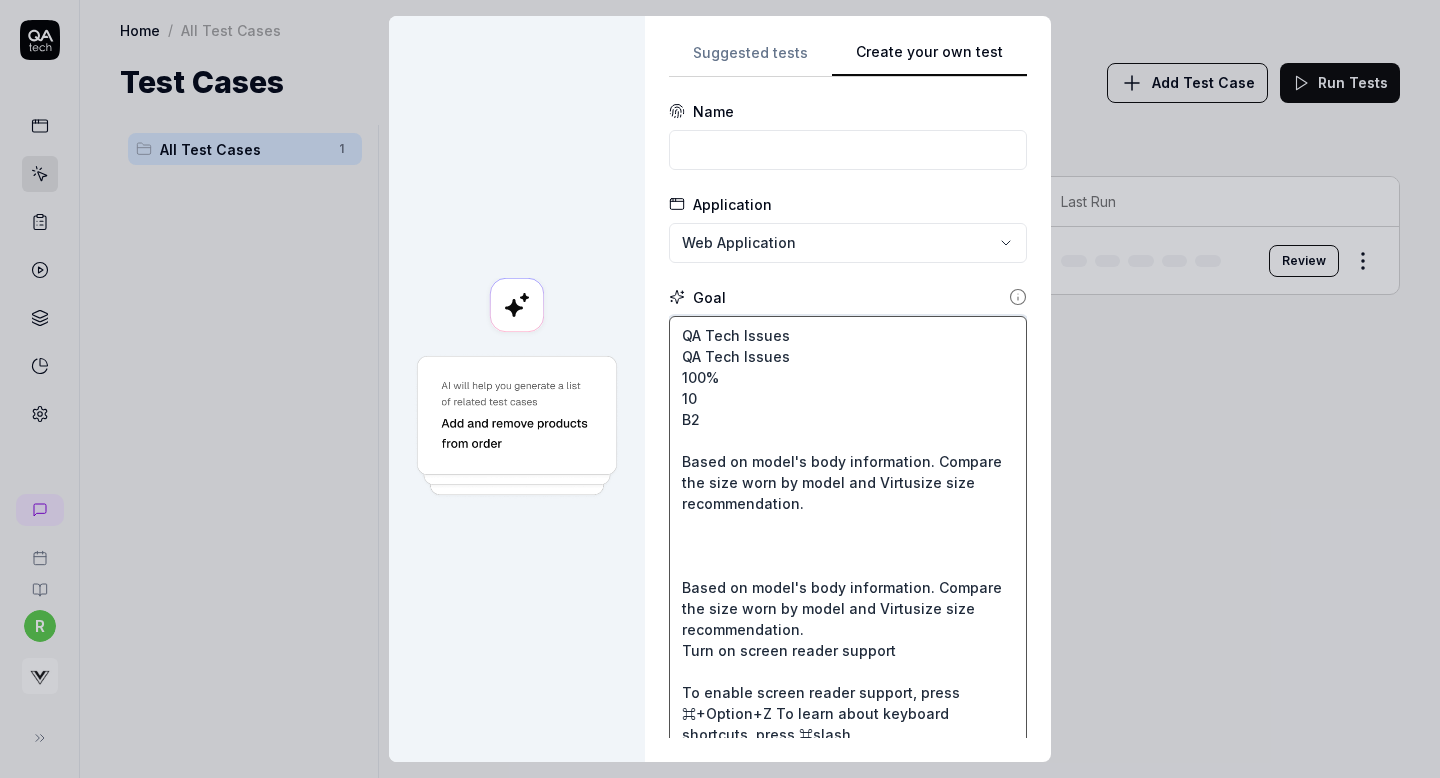 scroll, scrollTop: 25, scrollLeft: 0, axis: vertical 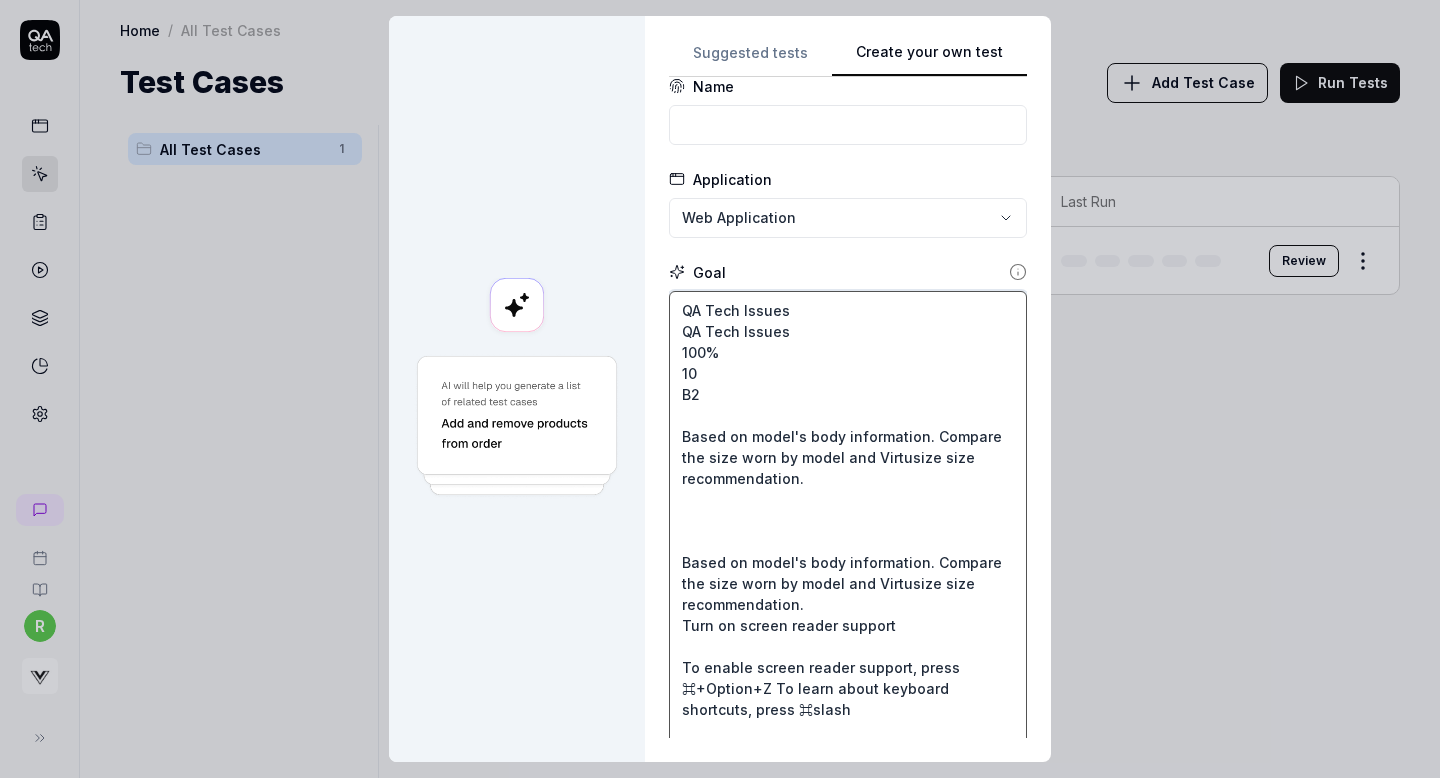 type 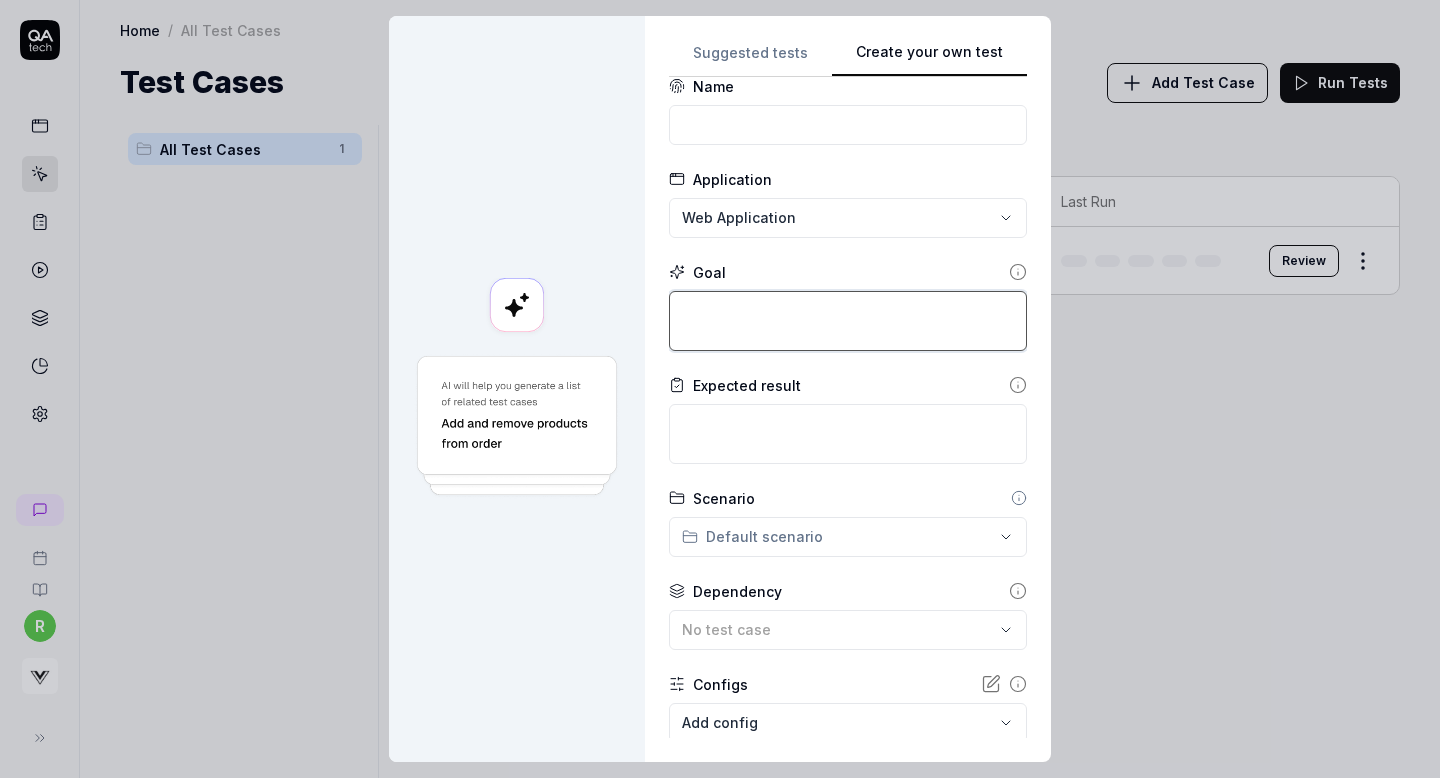 paste on "Based on model's body information. Compare the size worn by model and Virtusize size recommendation." 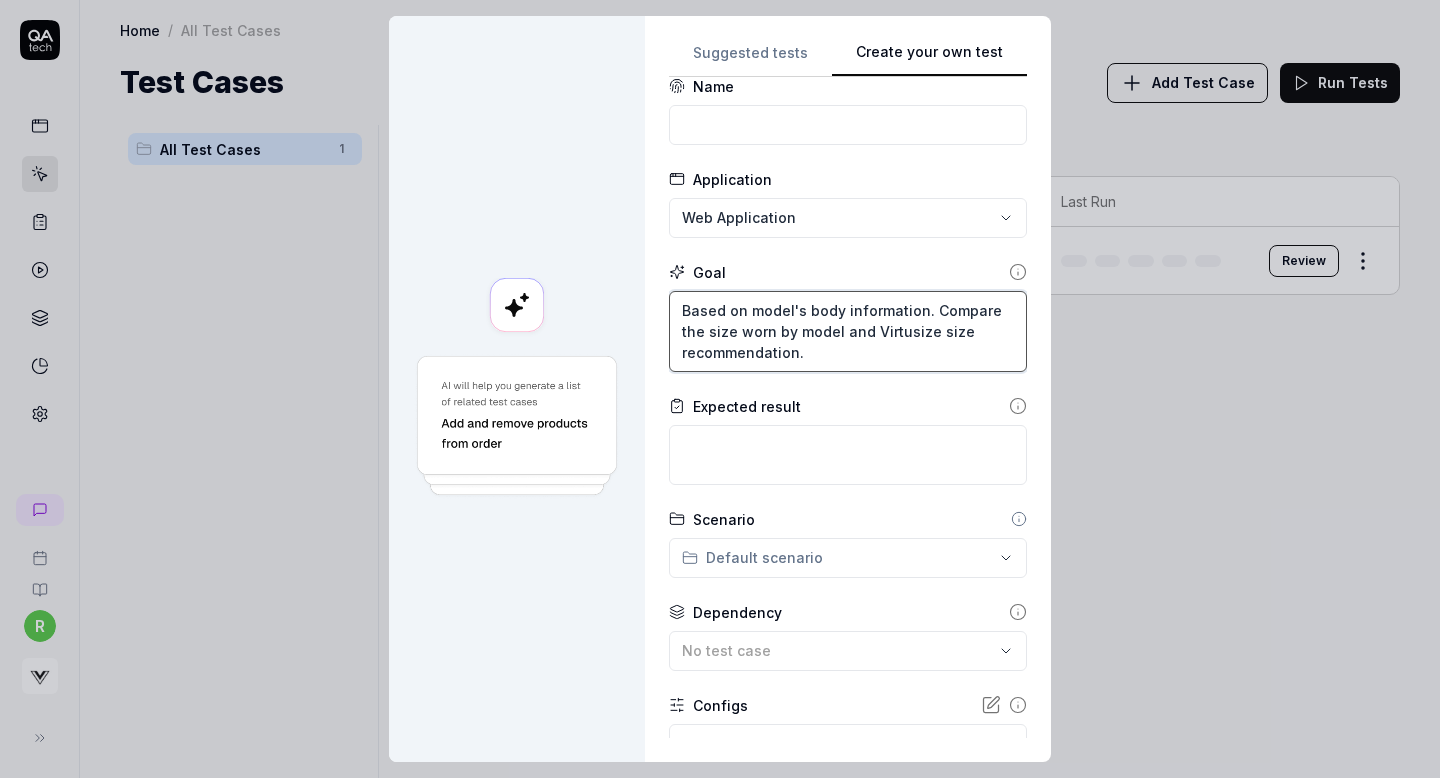 type on "*" 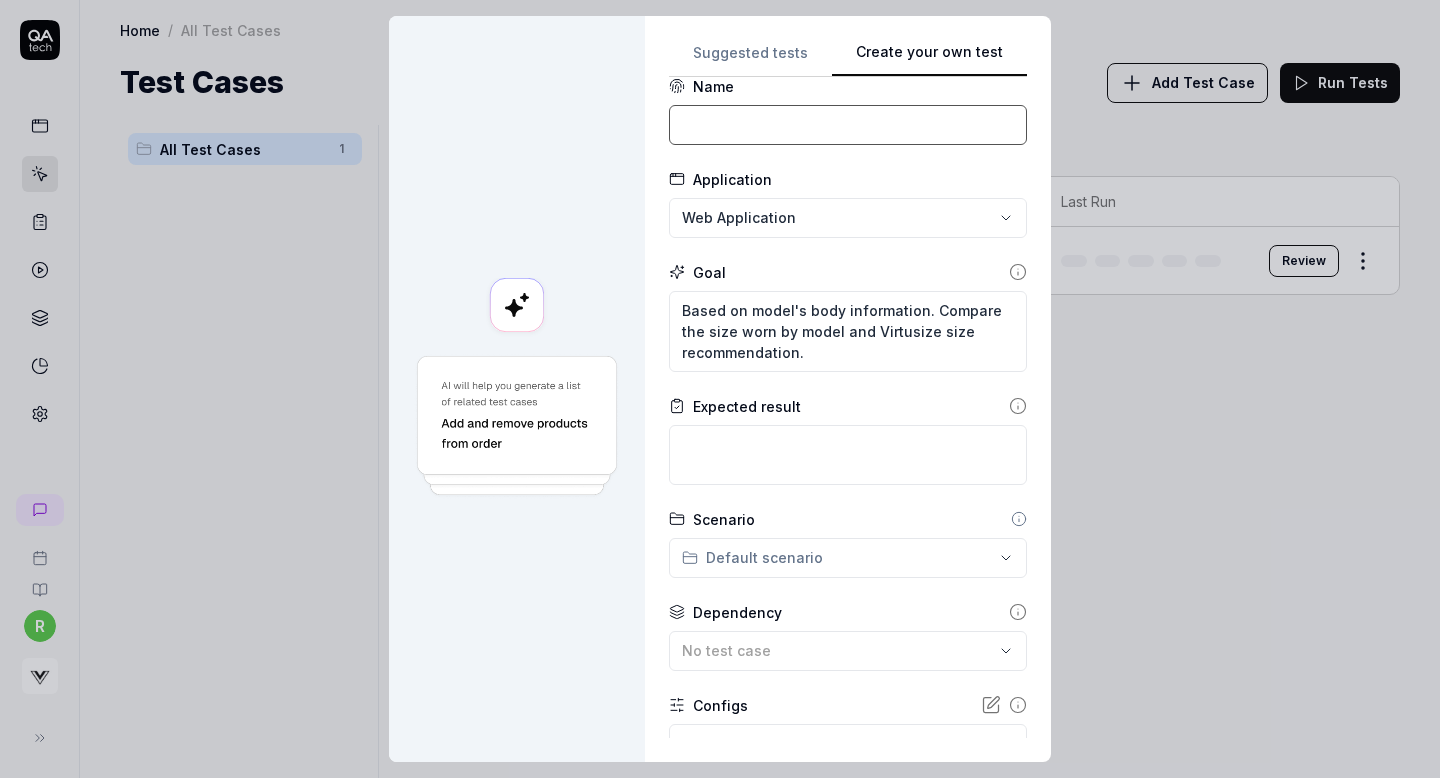 click at bounding box center [848, 125] 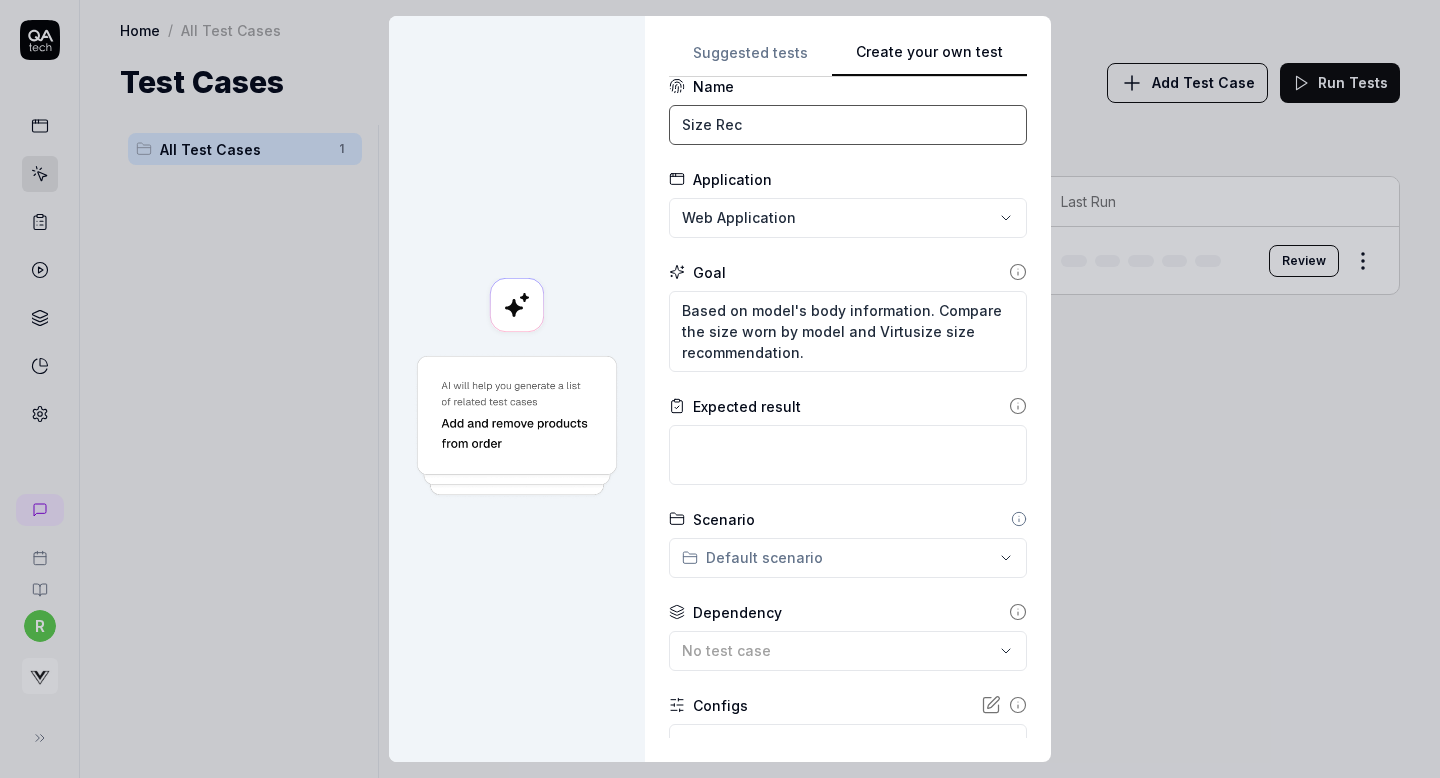 scroll, scrollTop: 162, scrollLeft: 0, axis: vertical 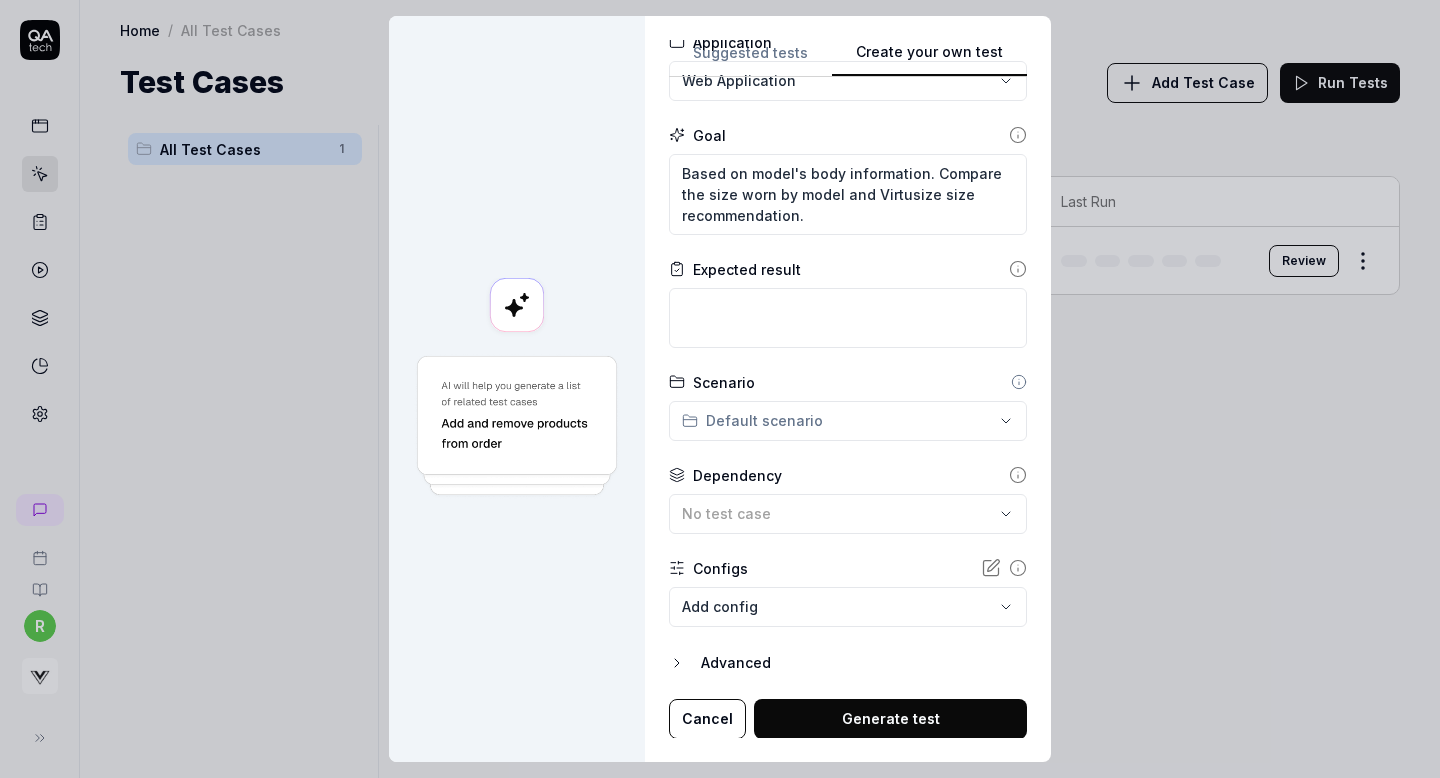type on "Size Rec" 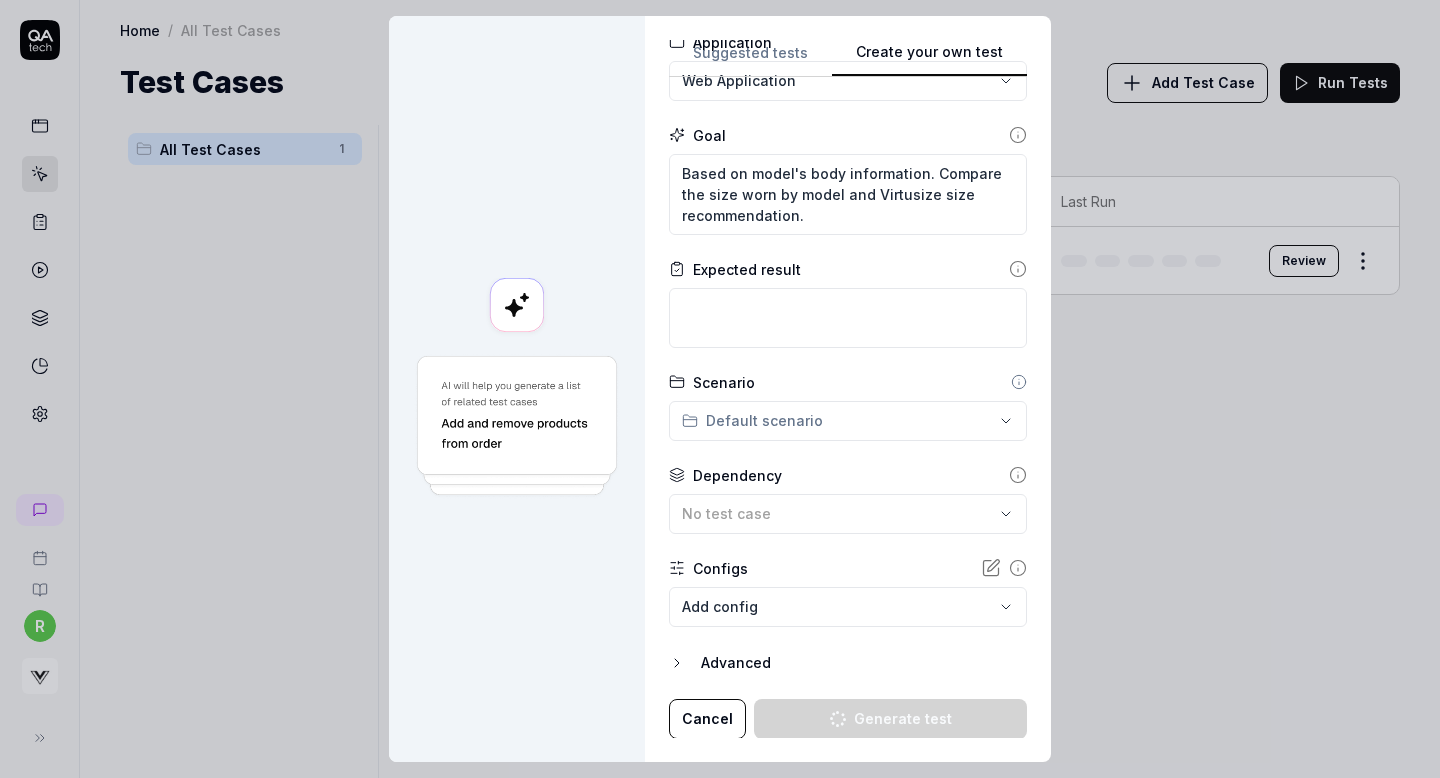 type on "*" 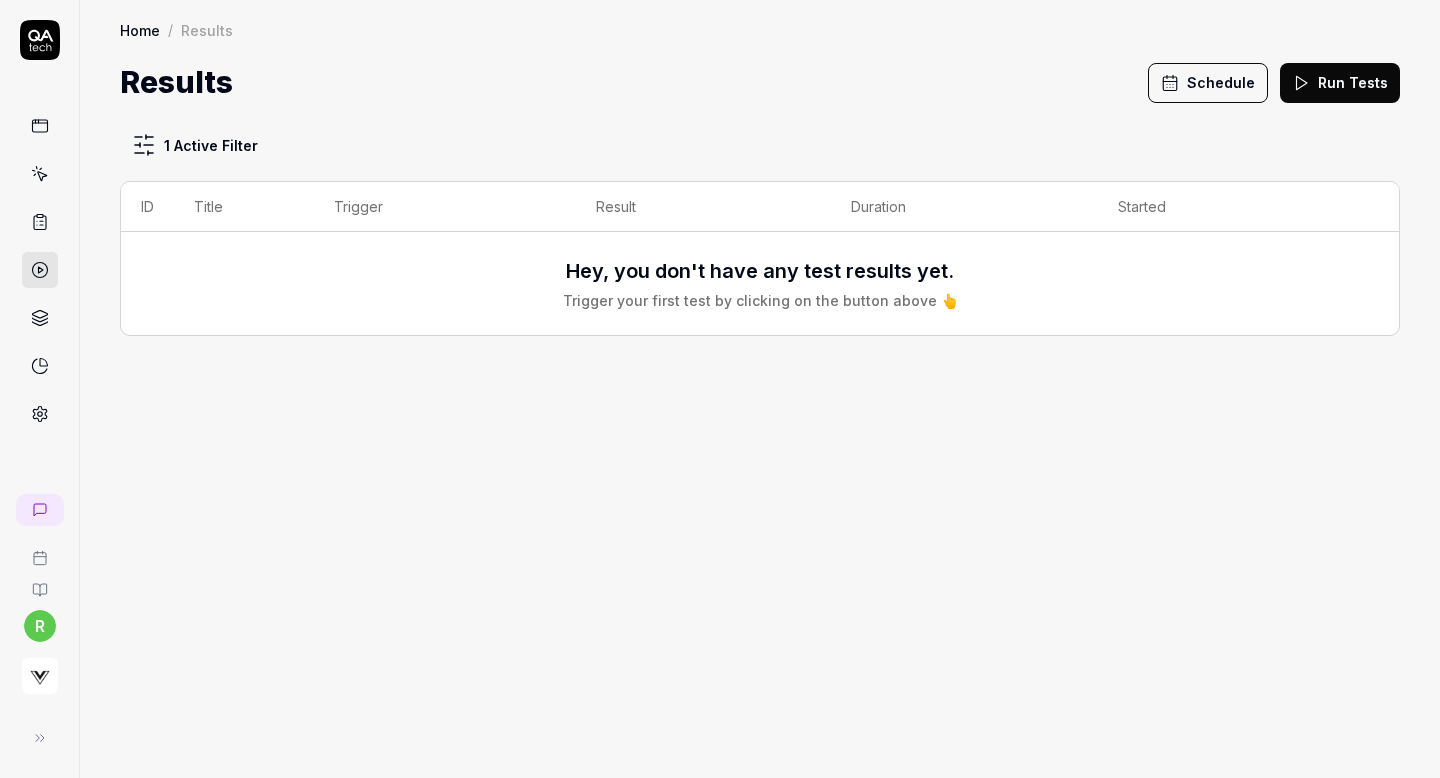scroll, scrollTop: 0, scrollLeft: 0, axis: both 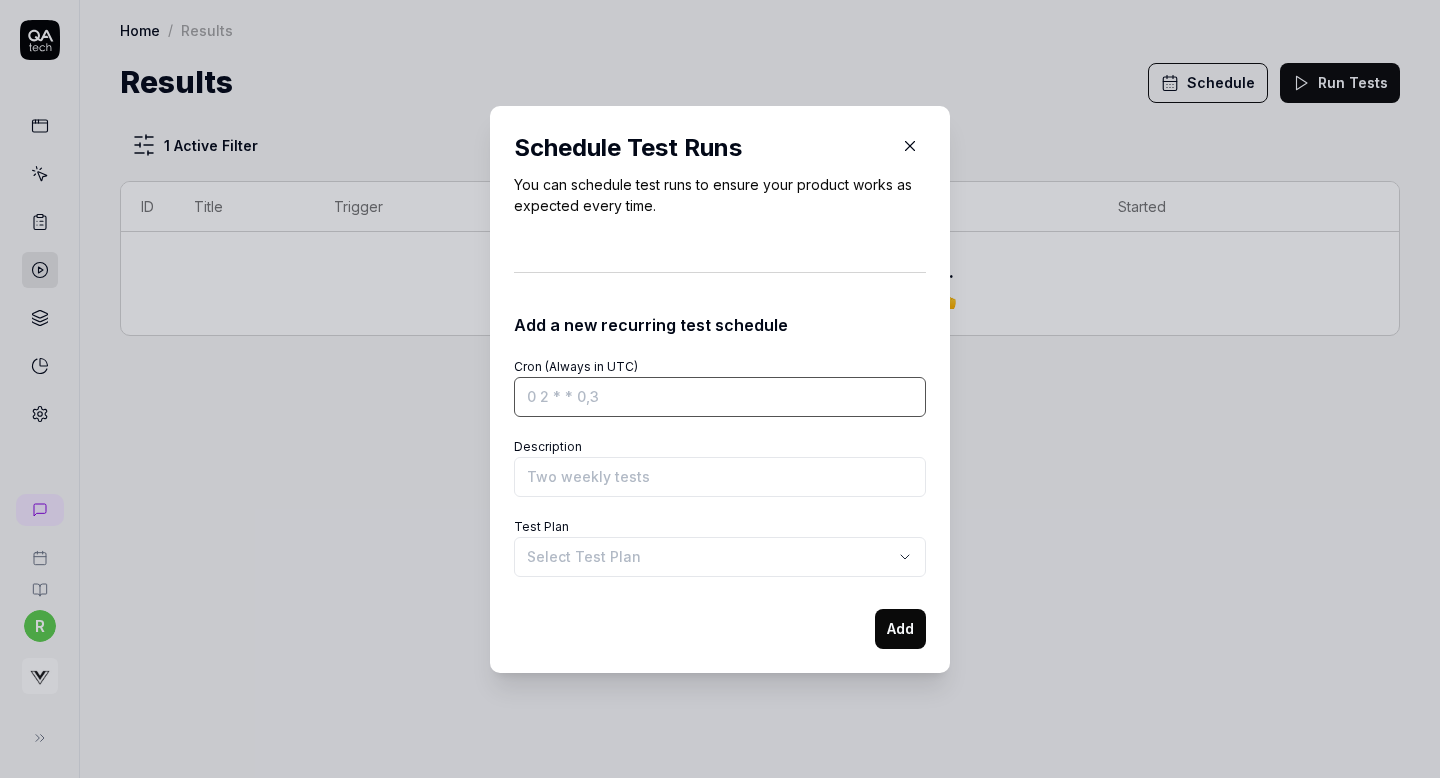 paste on "[CRON]" 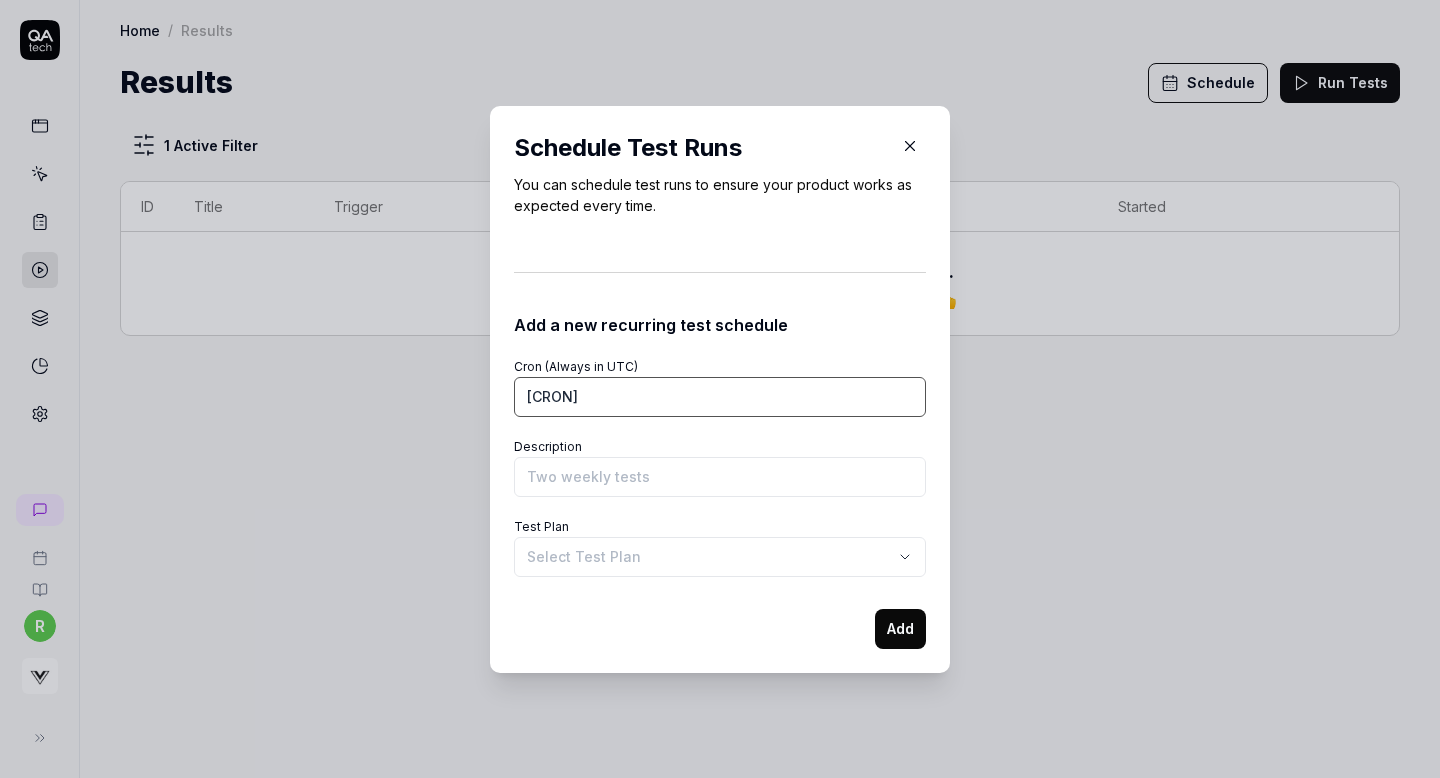 type on "[CRON]" 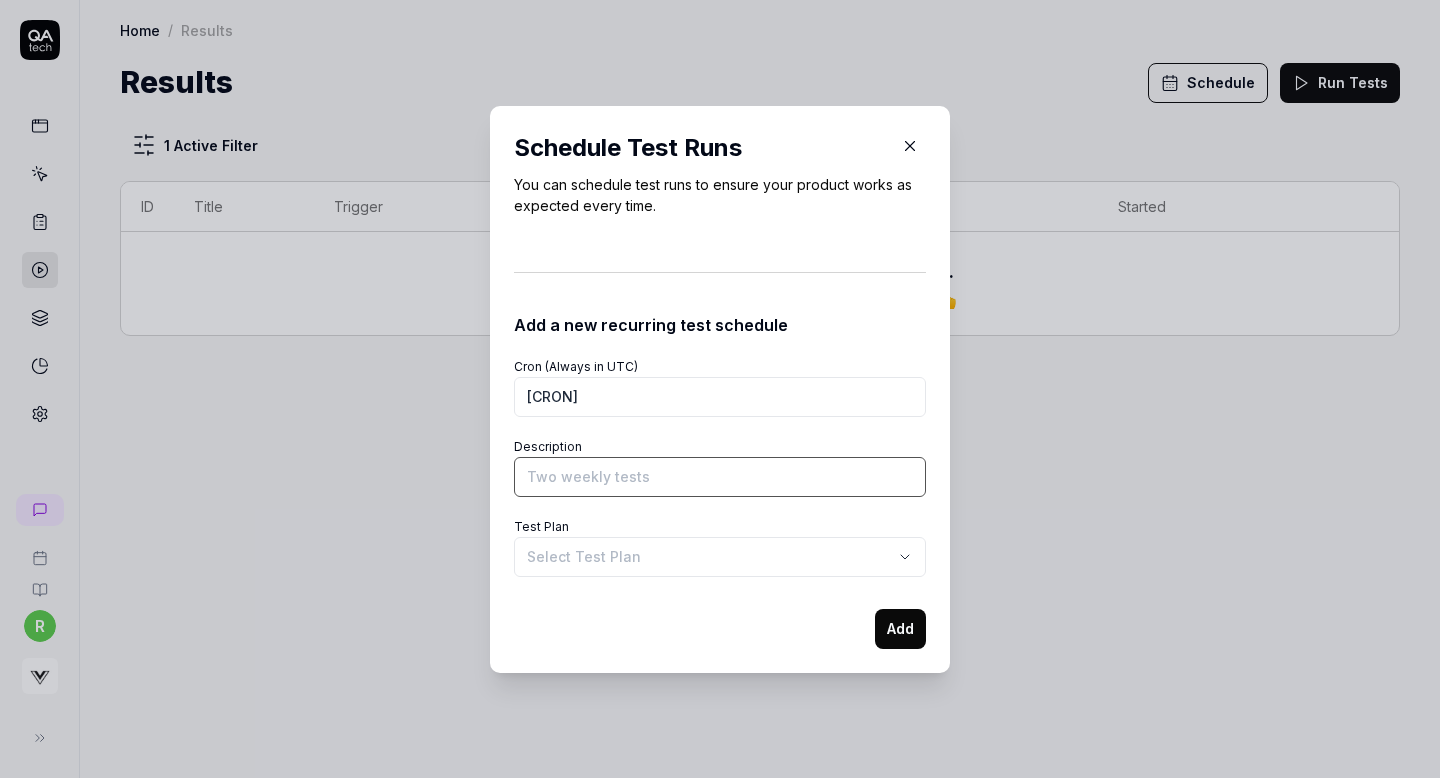 click on "Description" at bounding box center [720, 477] 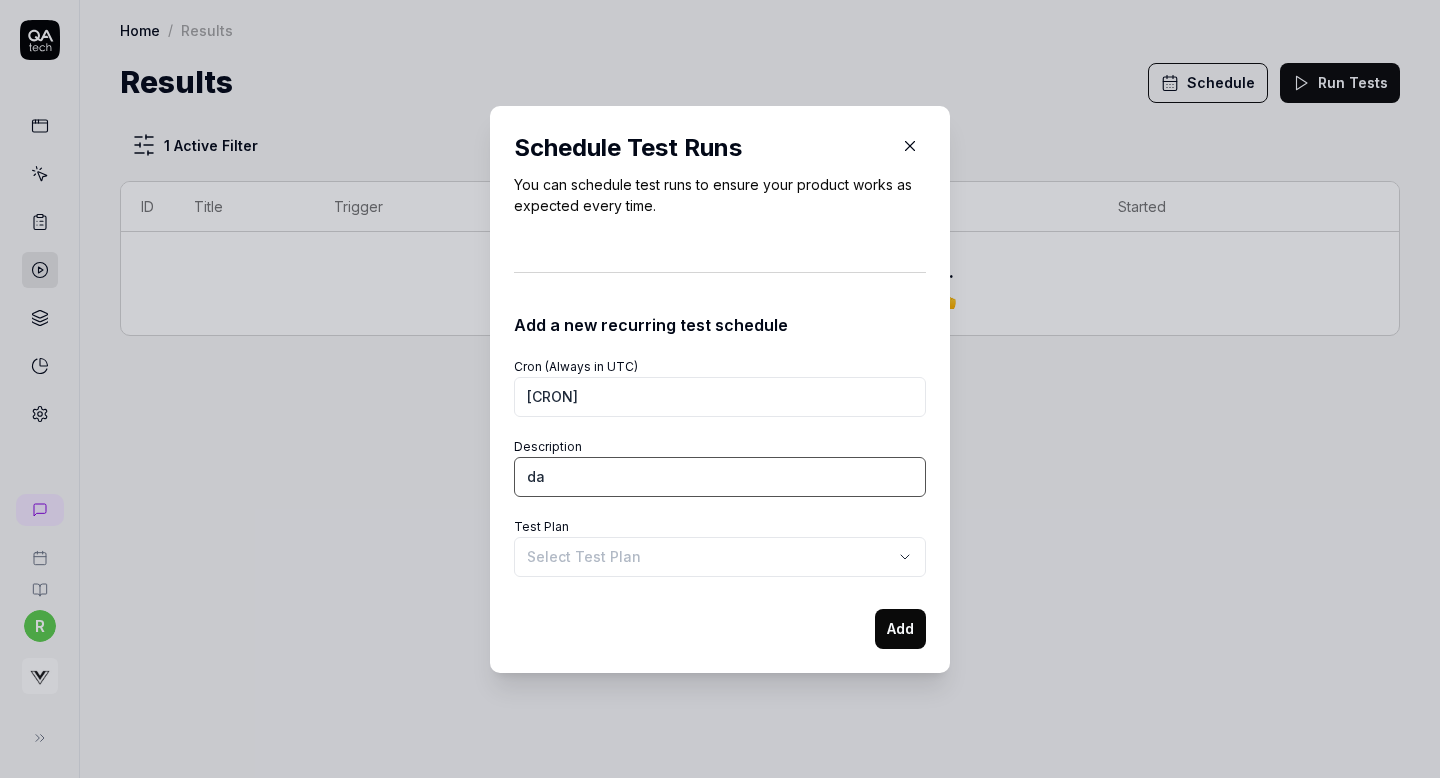 type on "d" 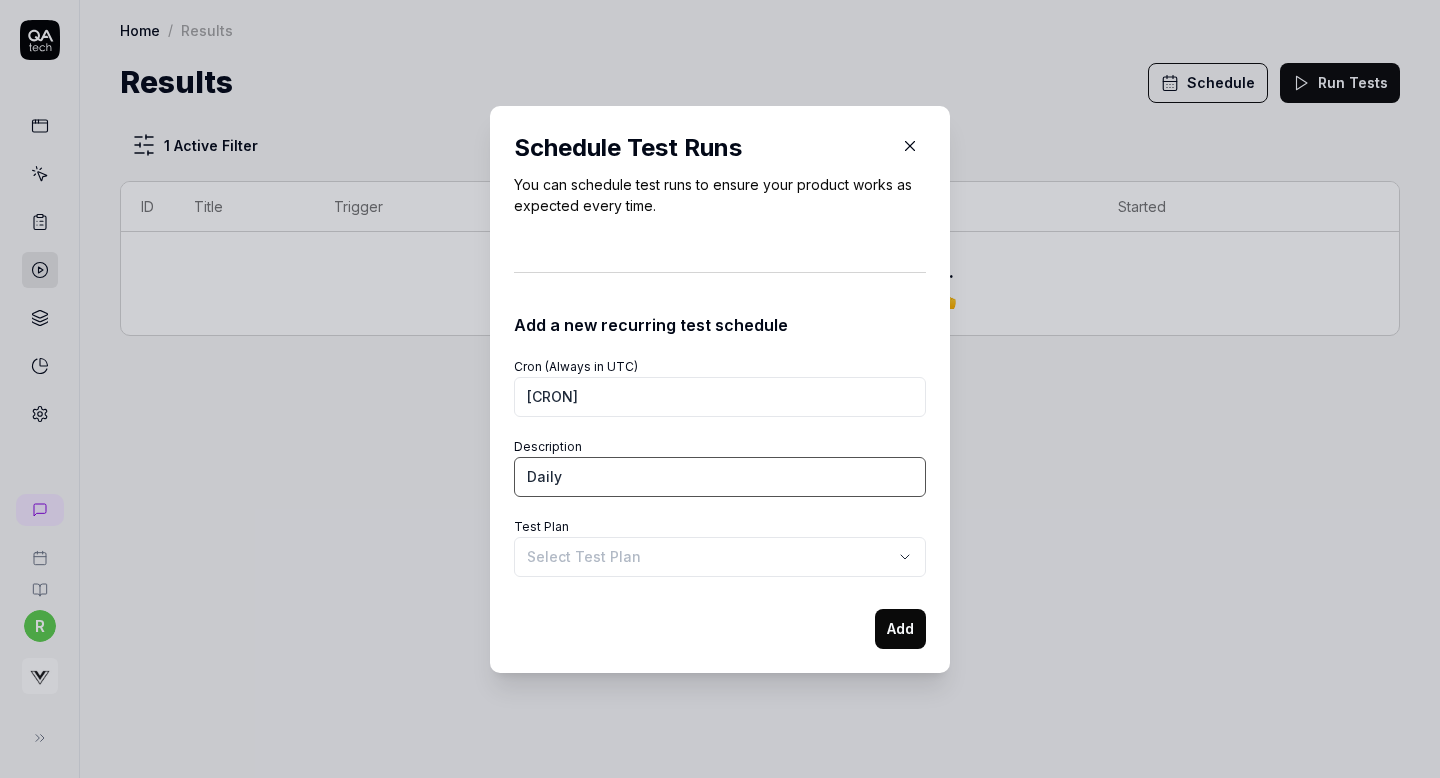 type on "Daily" 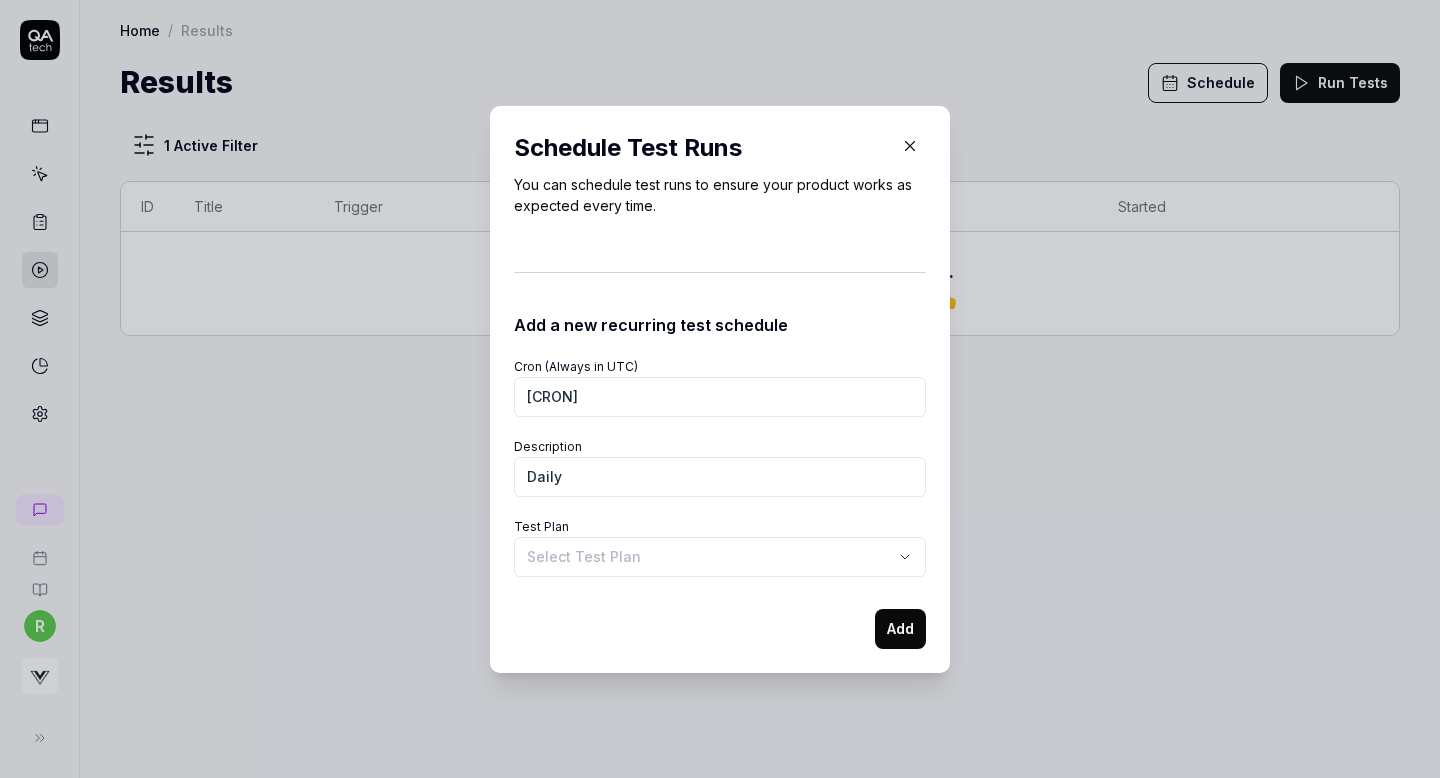 click on "**********" at bounding box center (720, 389) 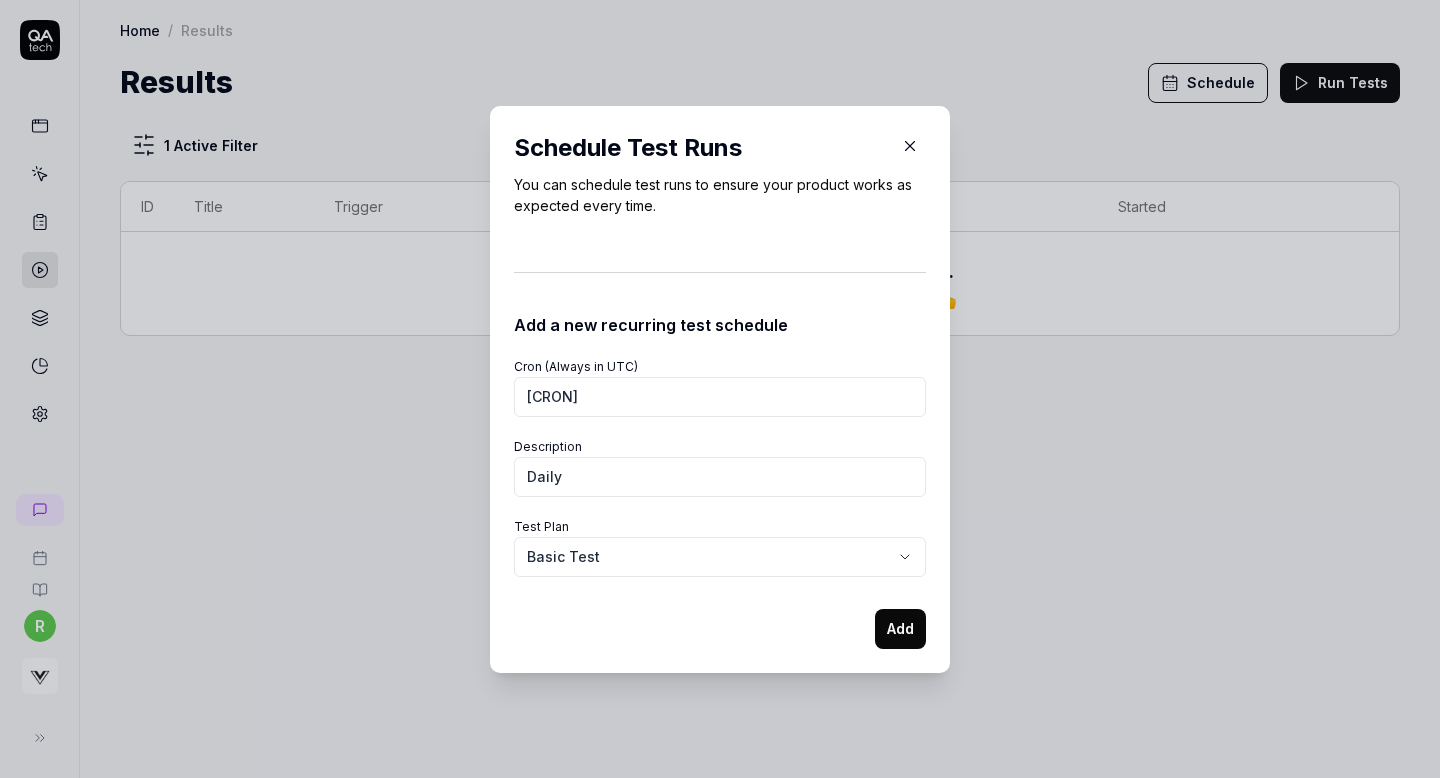 click on "Add" at bounding box center [900, 629] 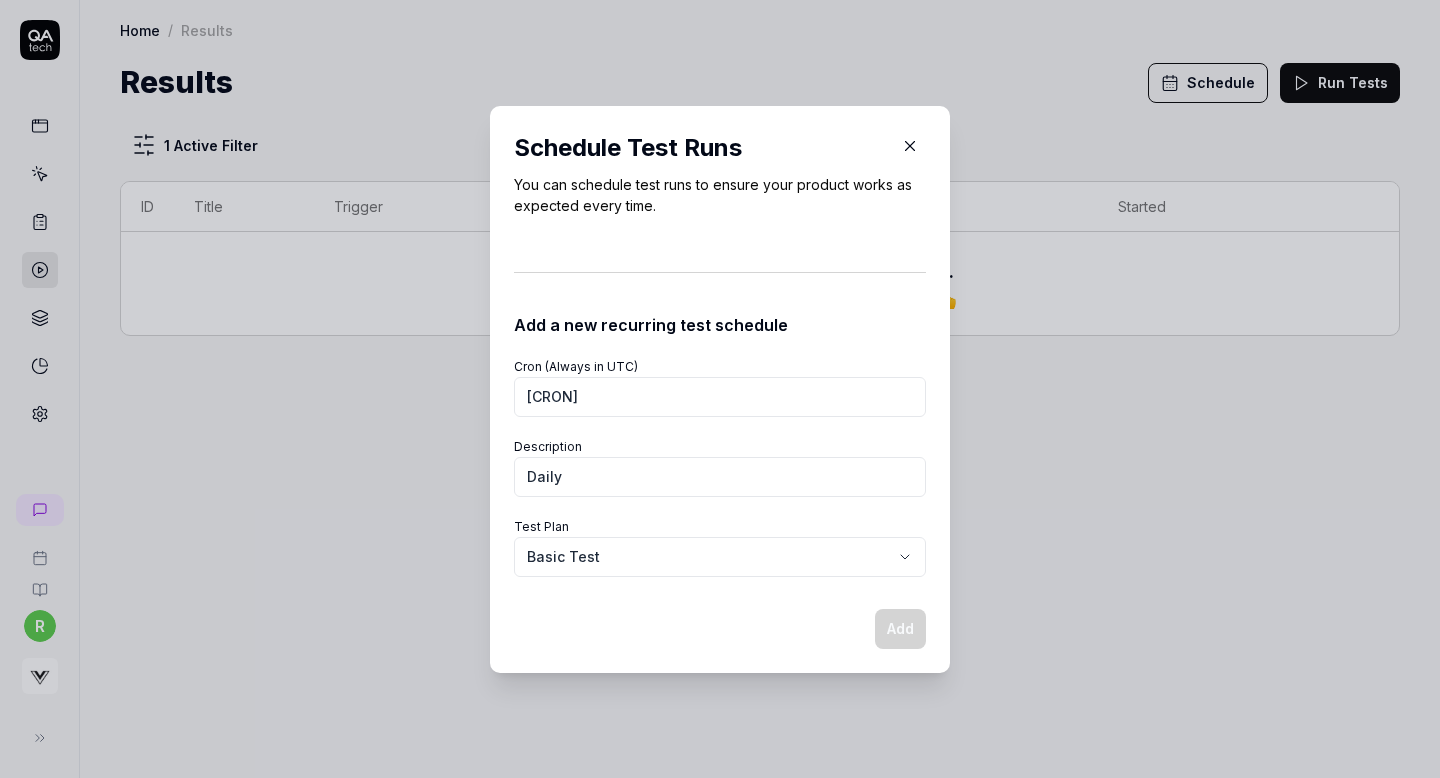 select 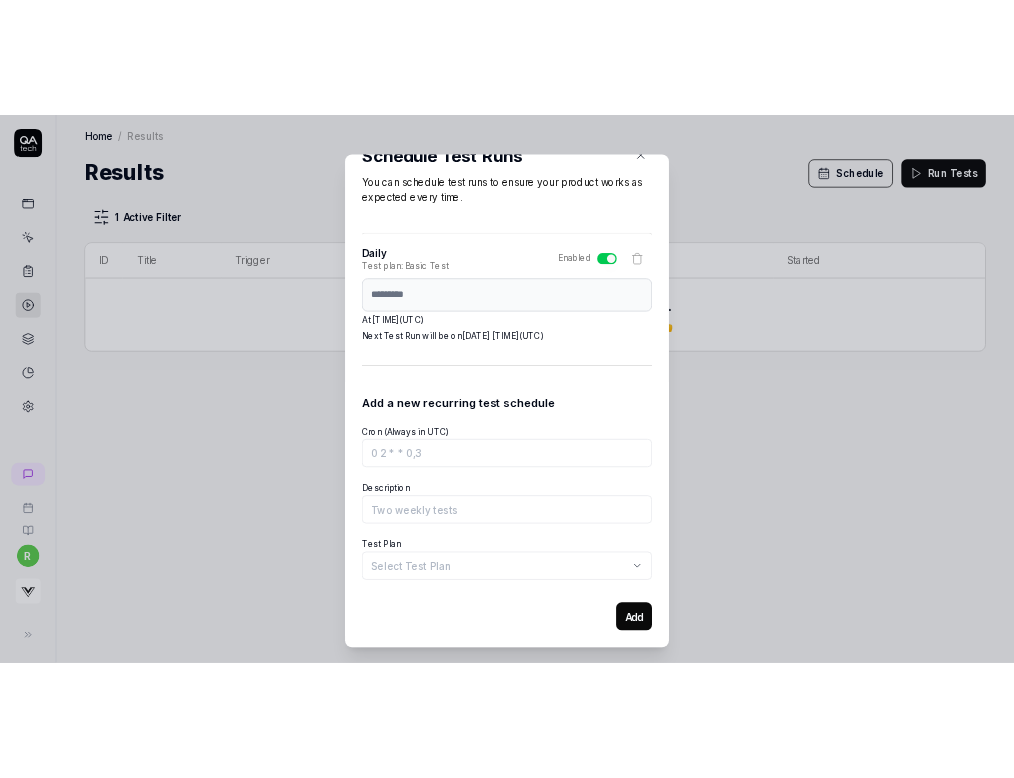 scroll, scrollTop: 0, scrollLeft: 0, axis: both 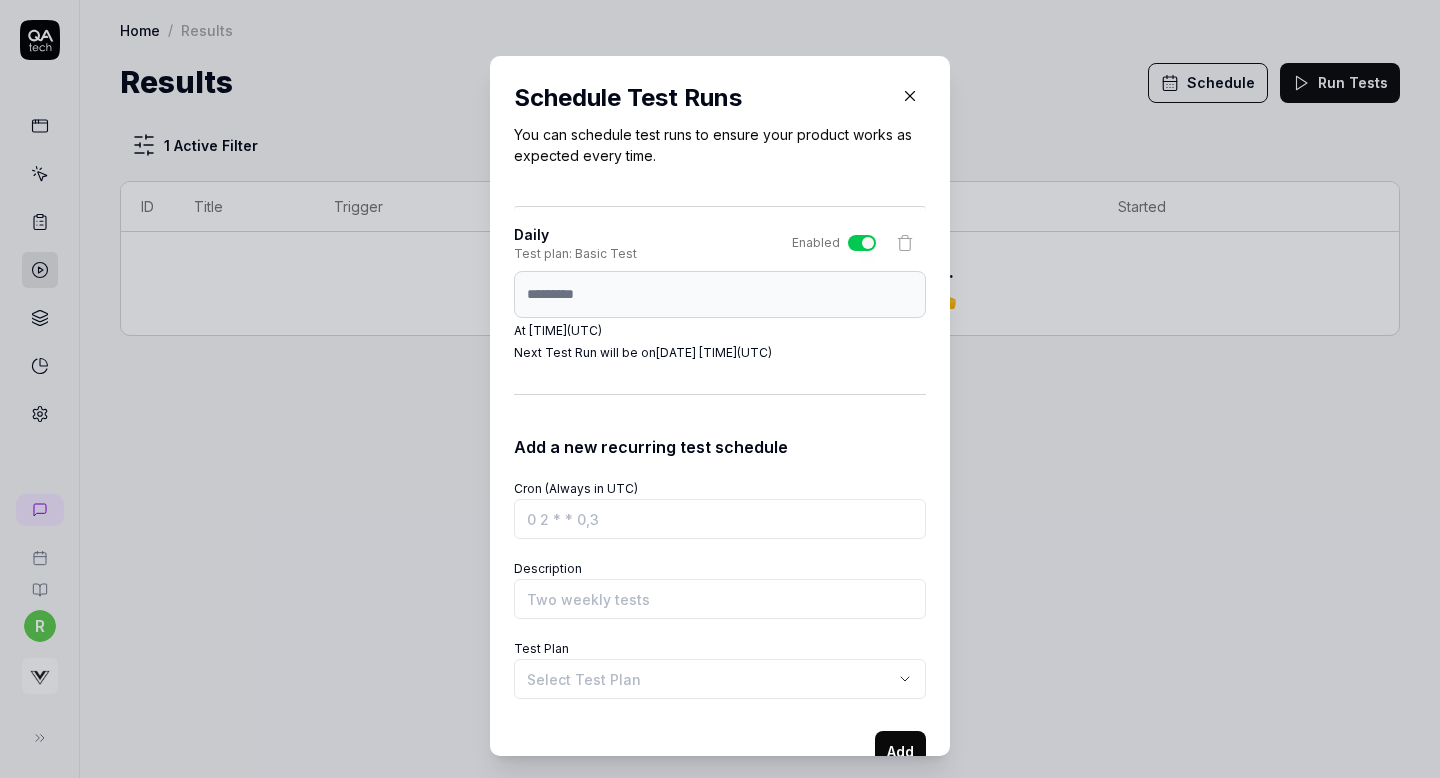 click 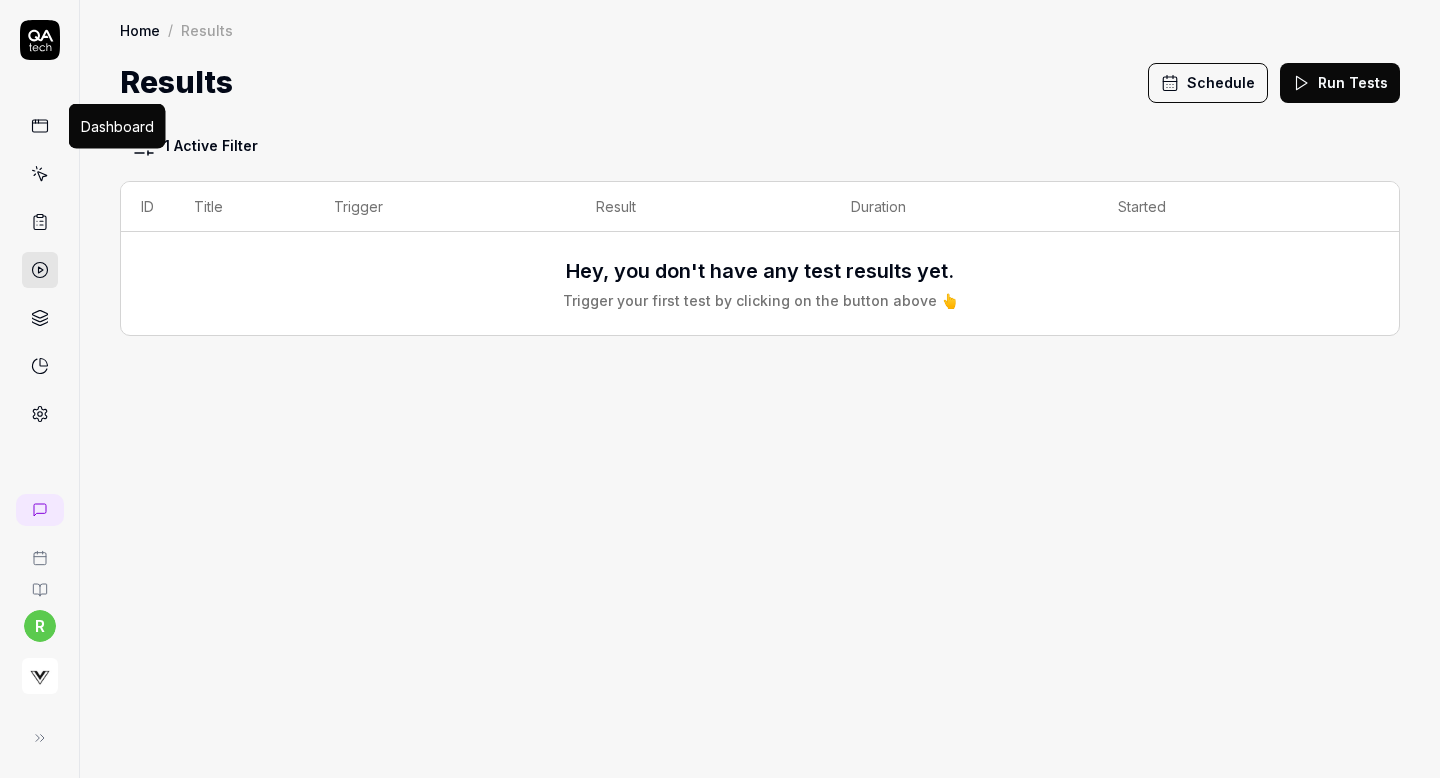 click 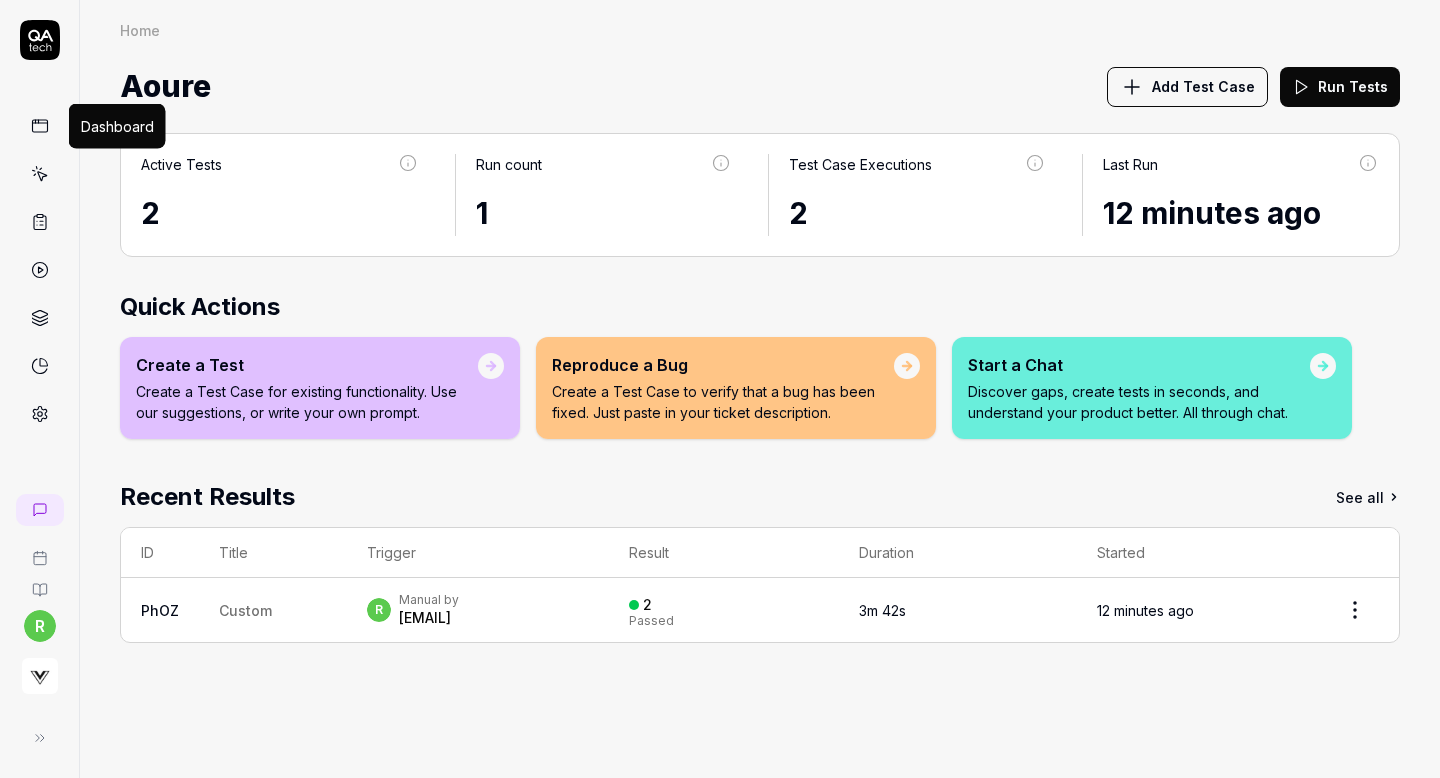 type 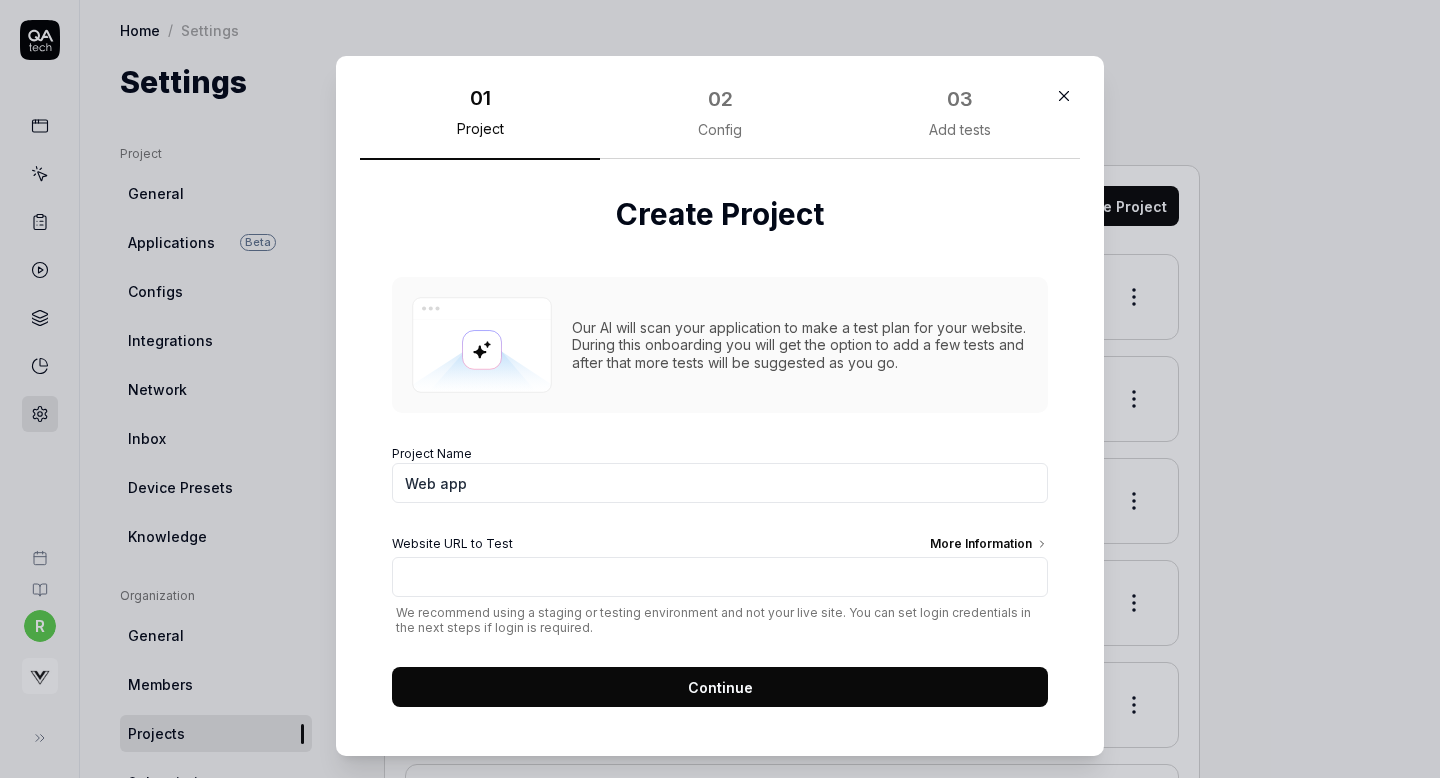 scroll, scrollTop: 0, scrollLeft: 0, axis: both 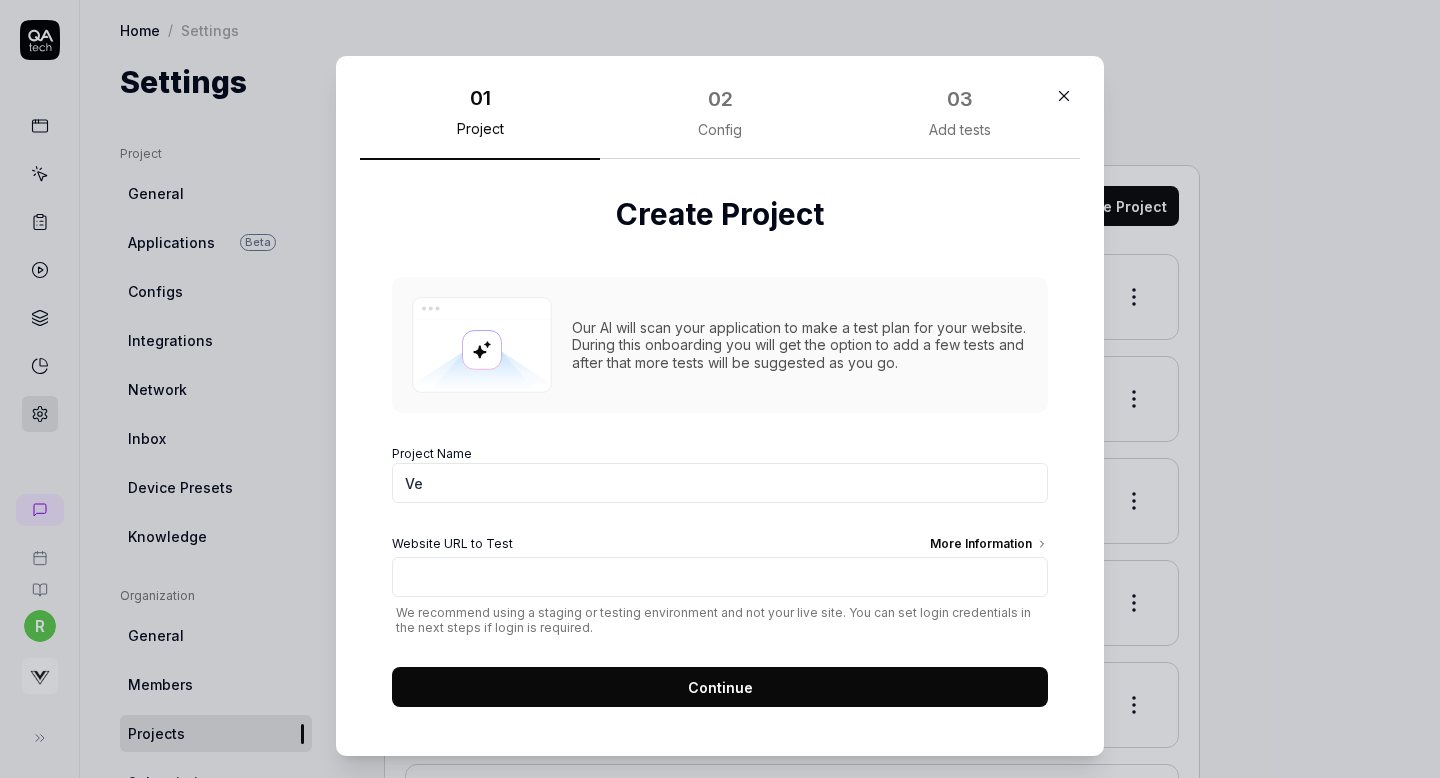 type on "V" 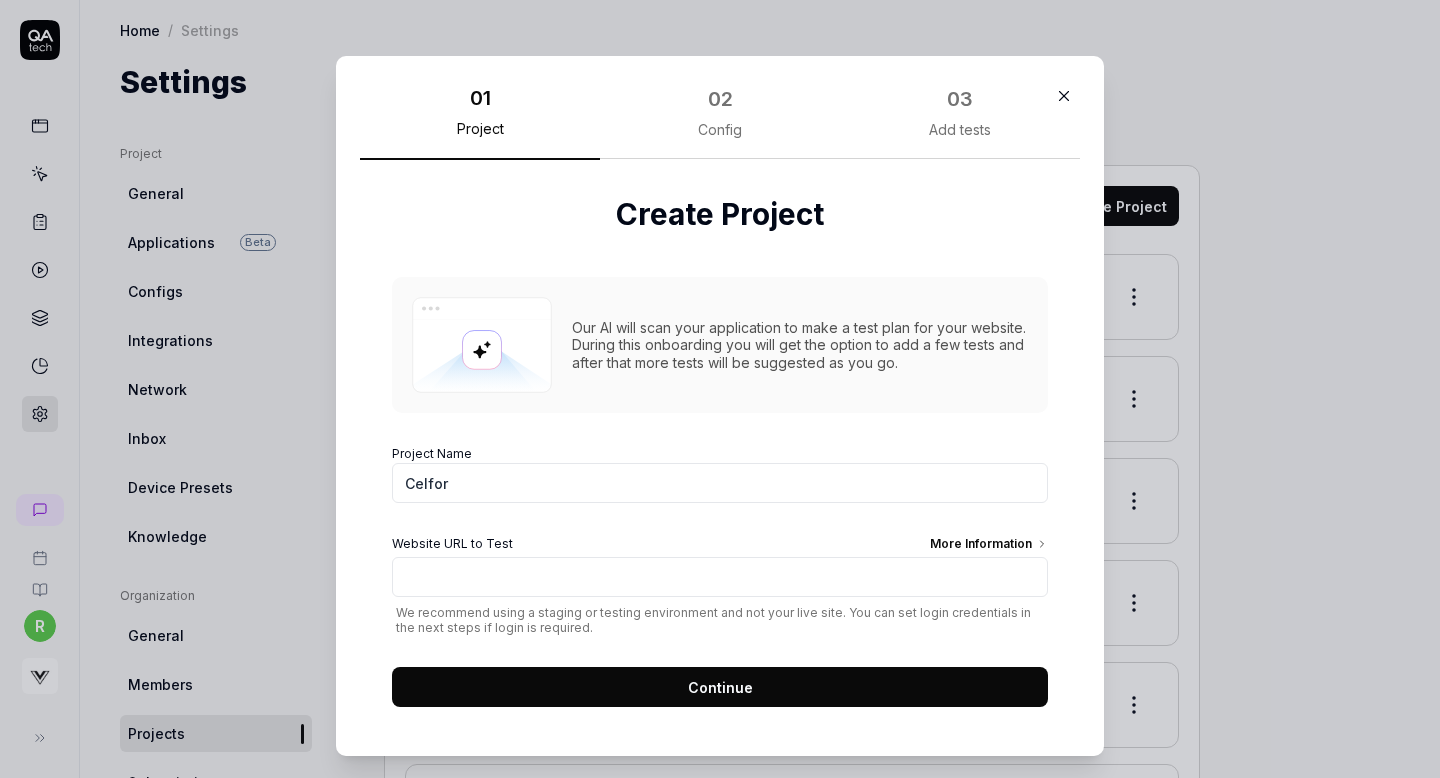 type on "Celfor" 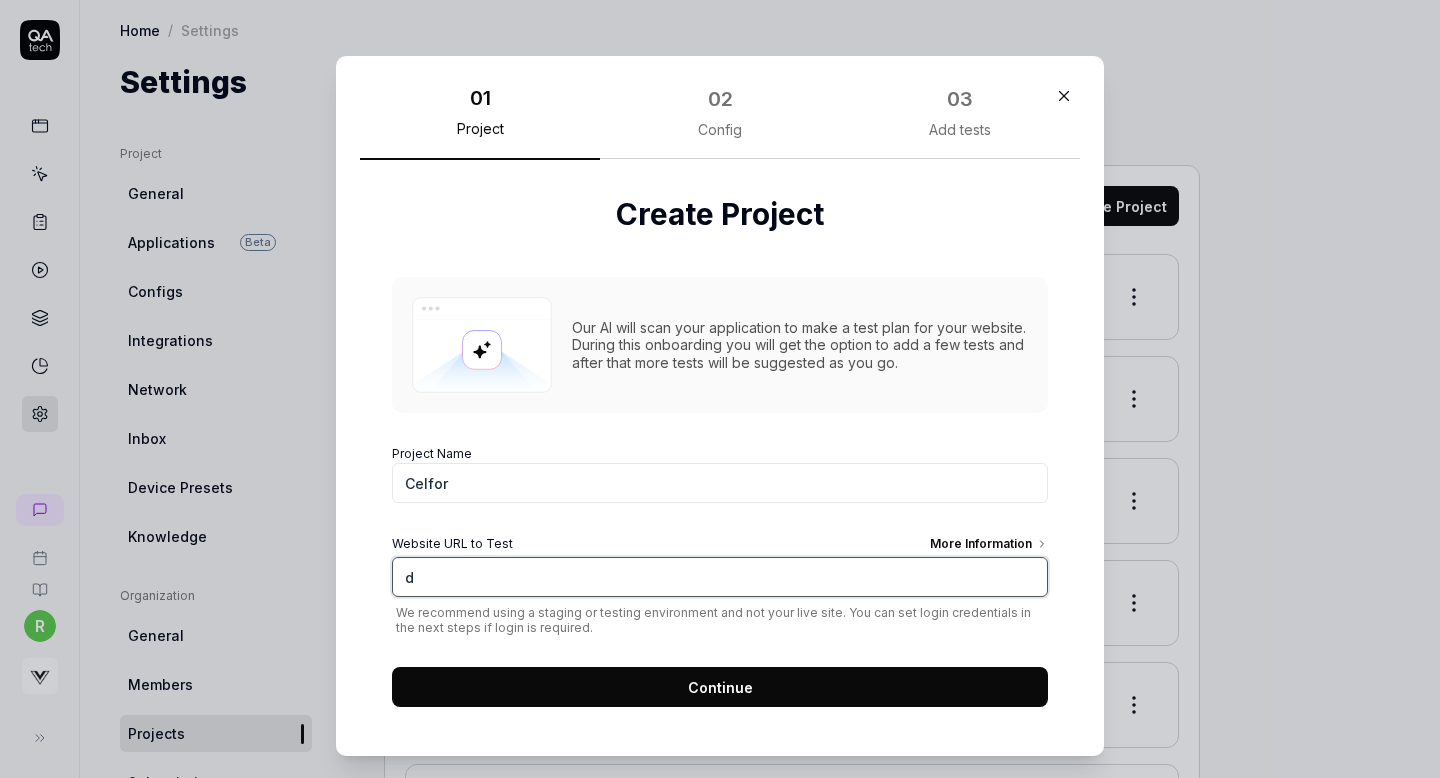 type on "d" 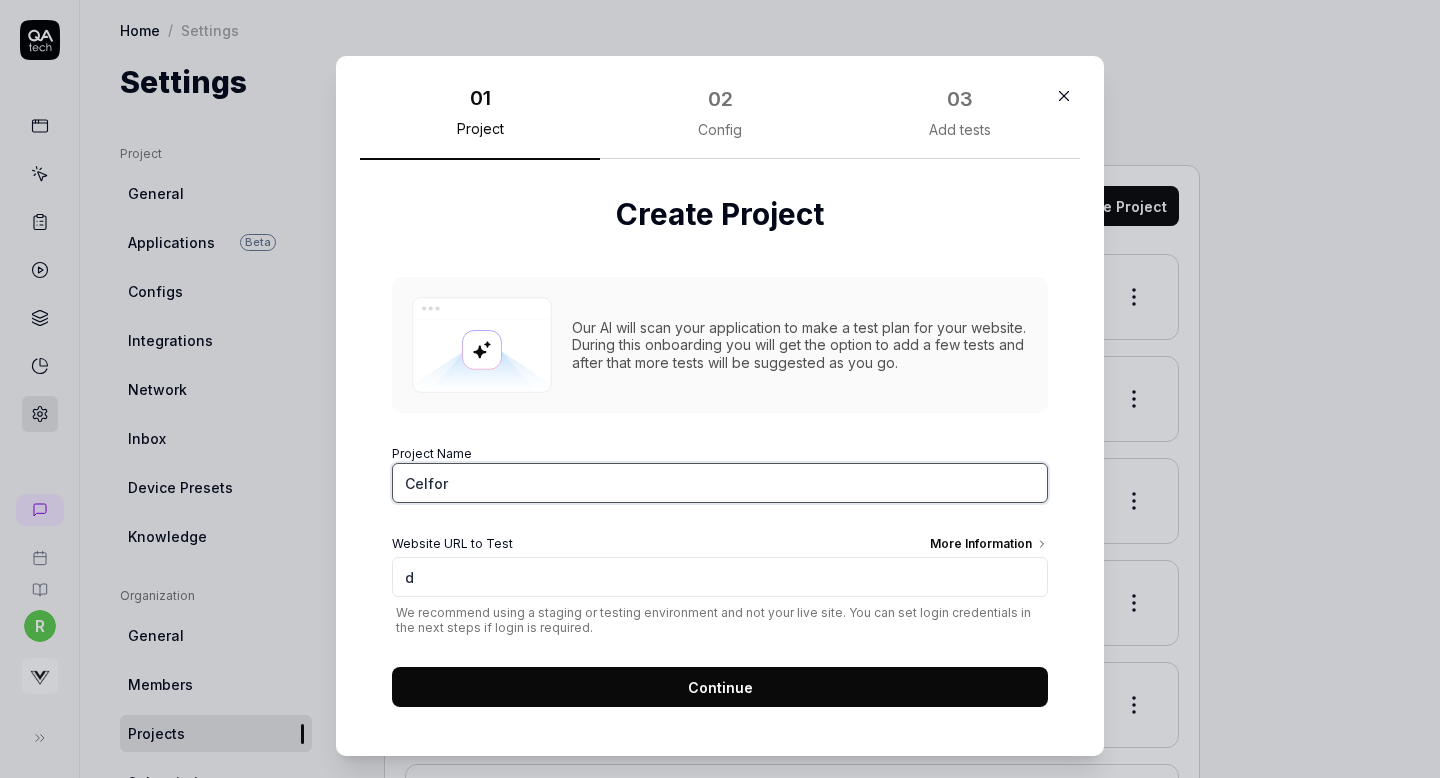 click on "Celfor" at bounding box center (720, 483) 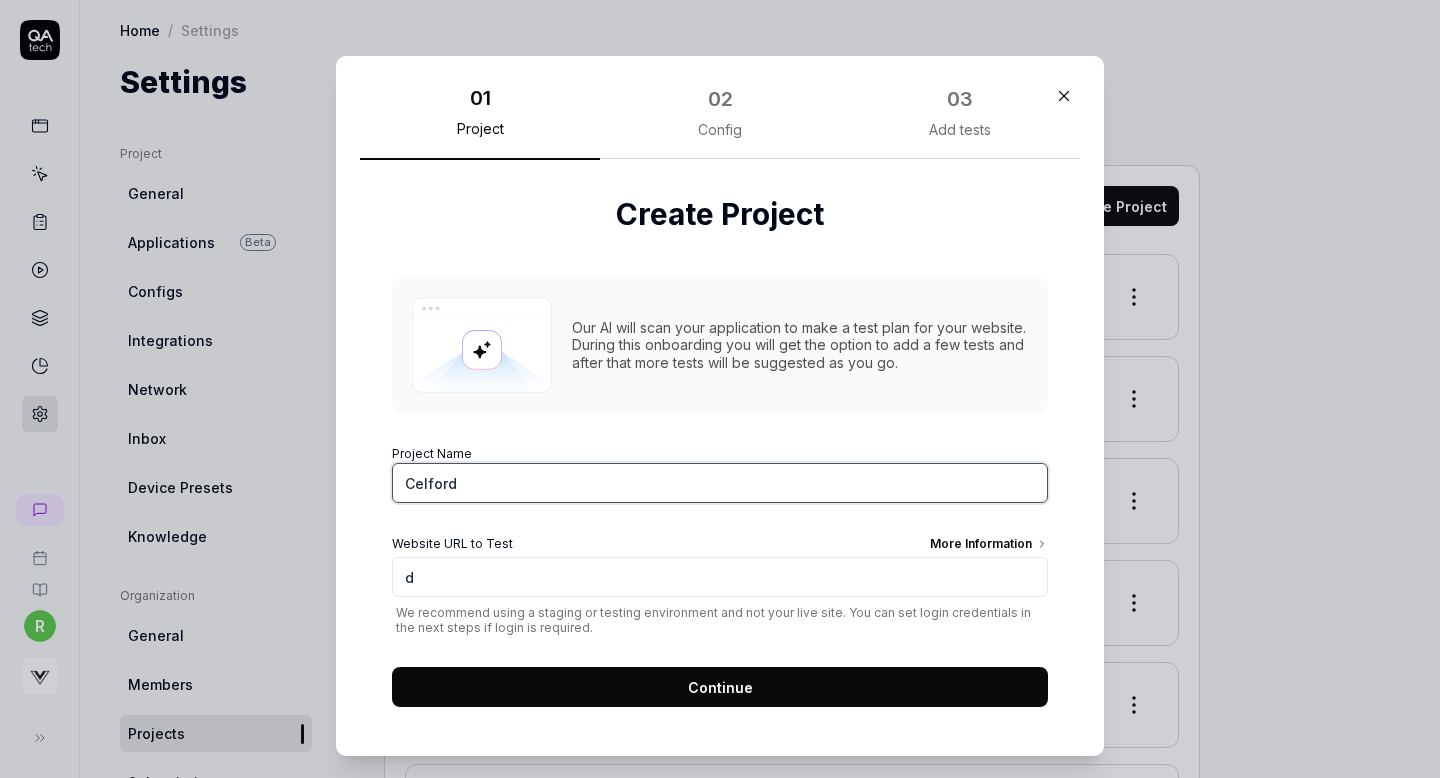 type on "Celford" 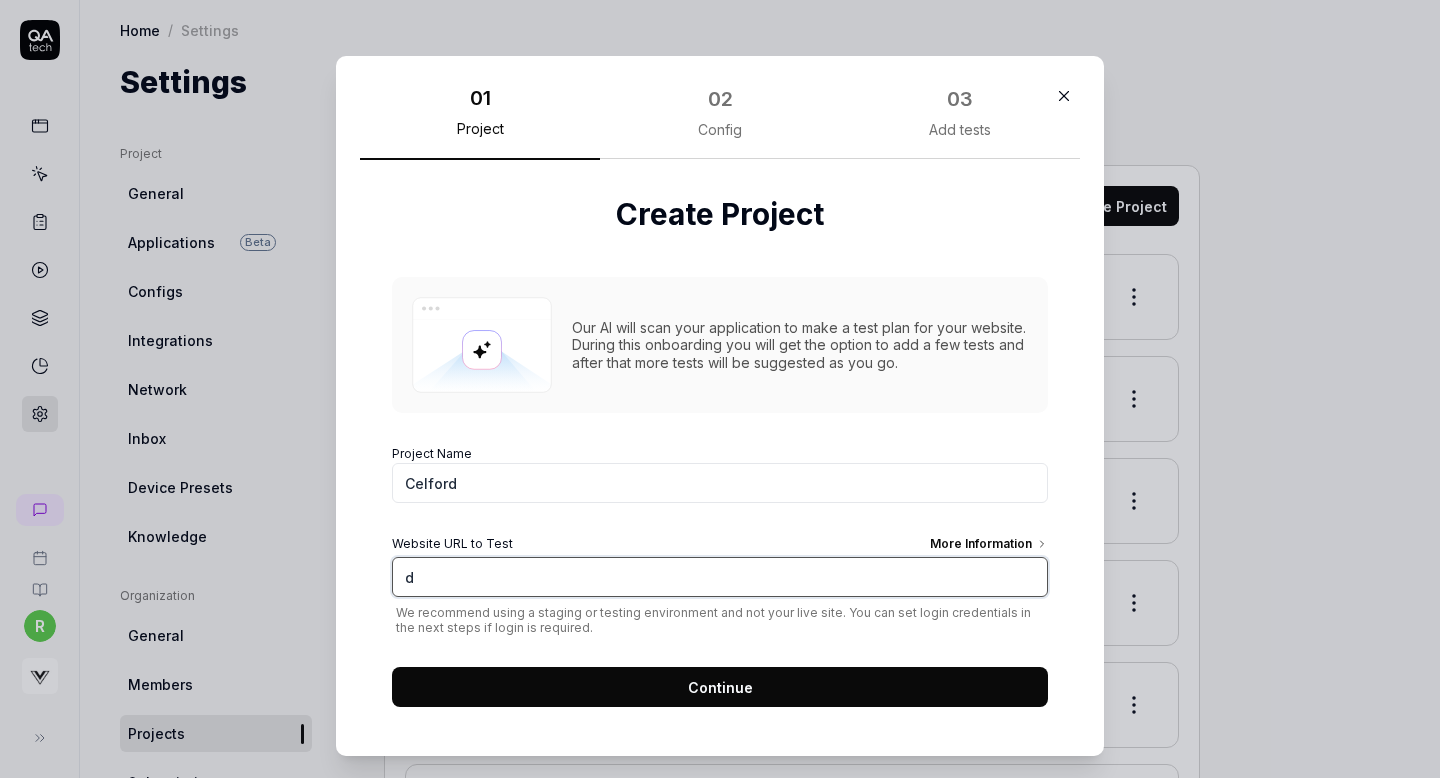 click on "d" at bounding box center (720, 577) 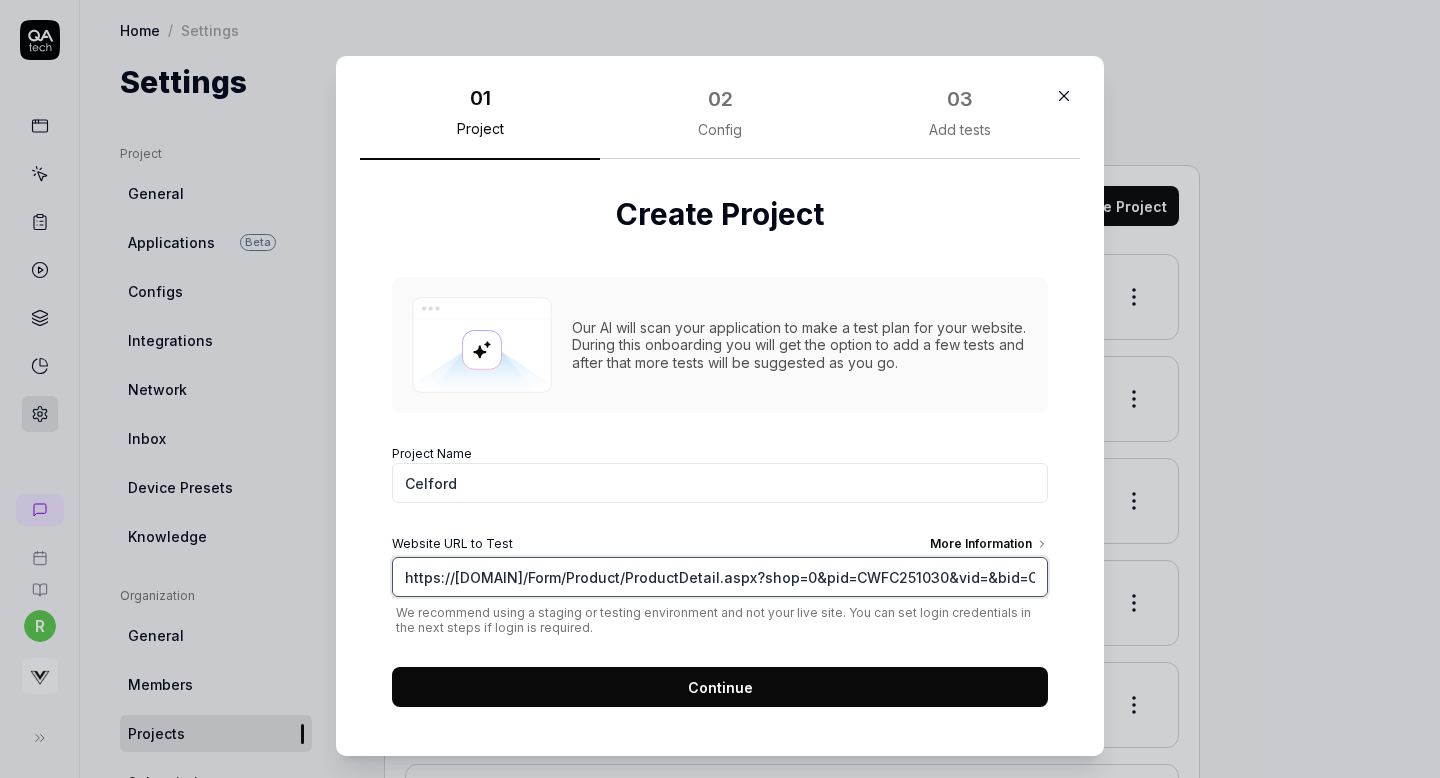 scroll, scrollTop: 0, scrollLeft: 274, axis: horizontal 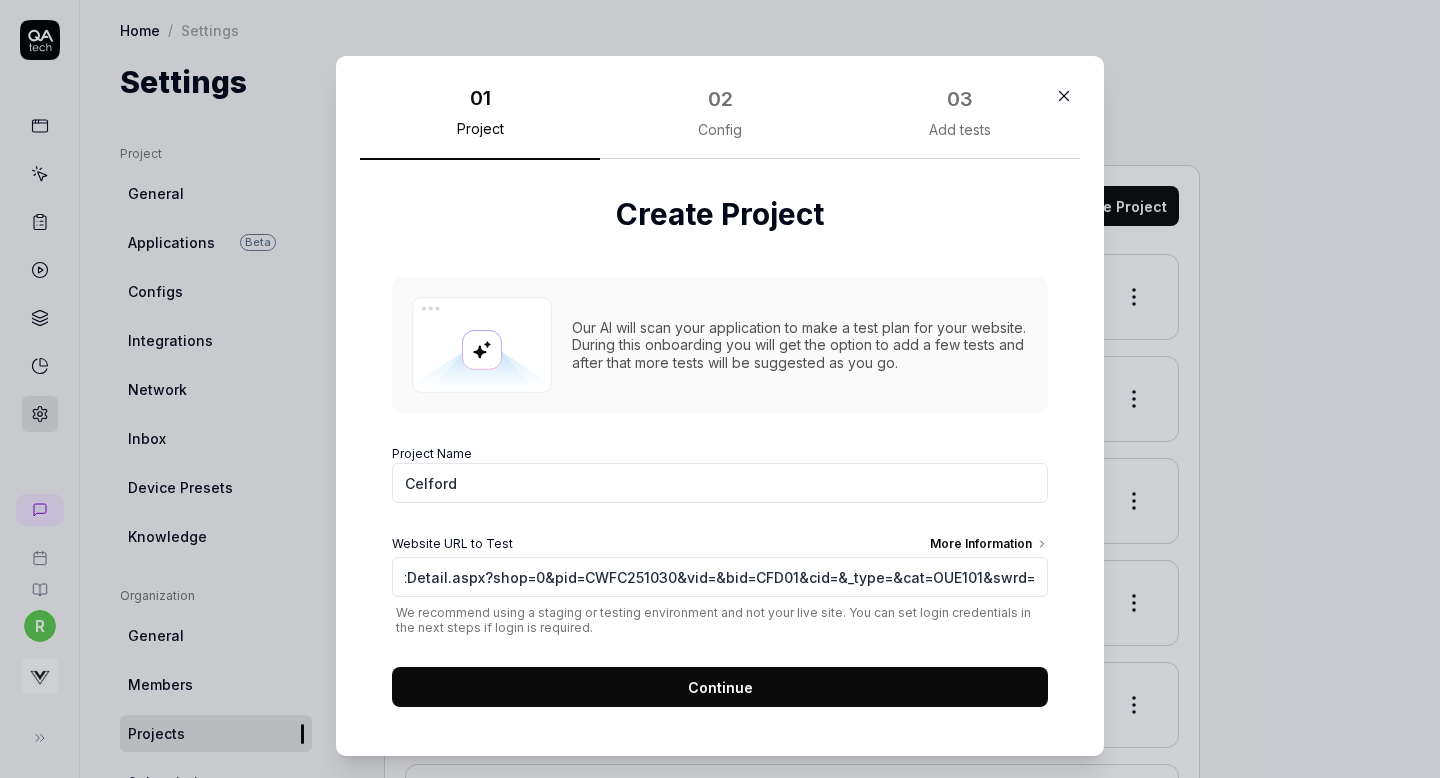 click on "Continue" at bounding box center [720, 687] 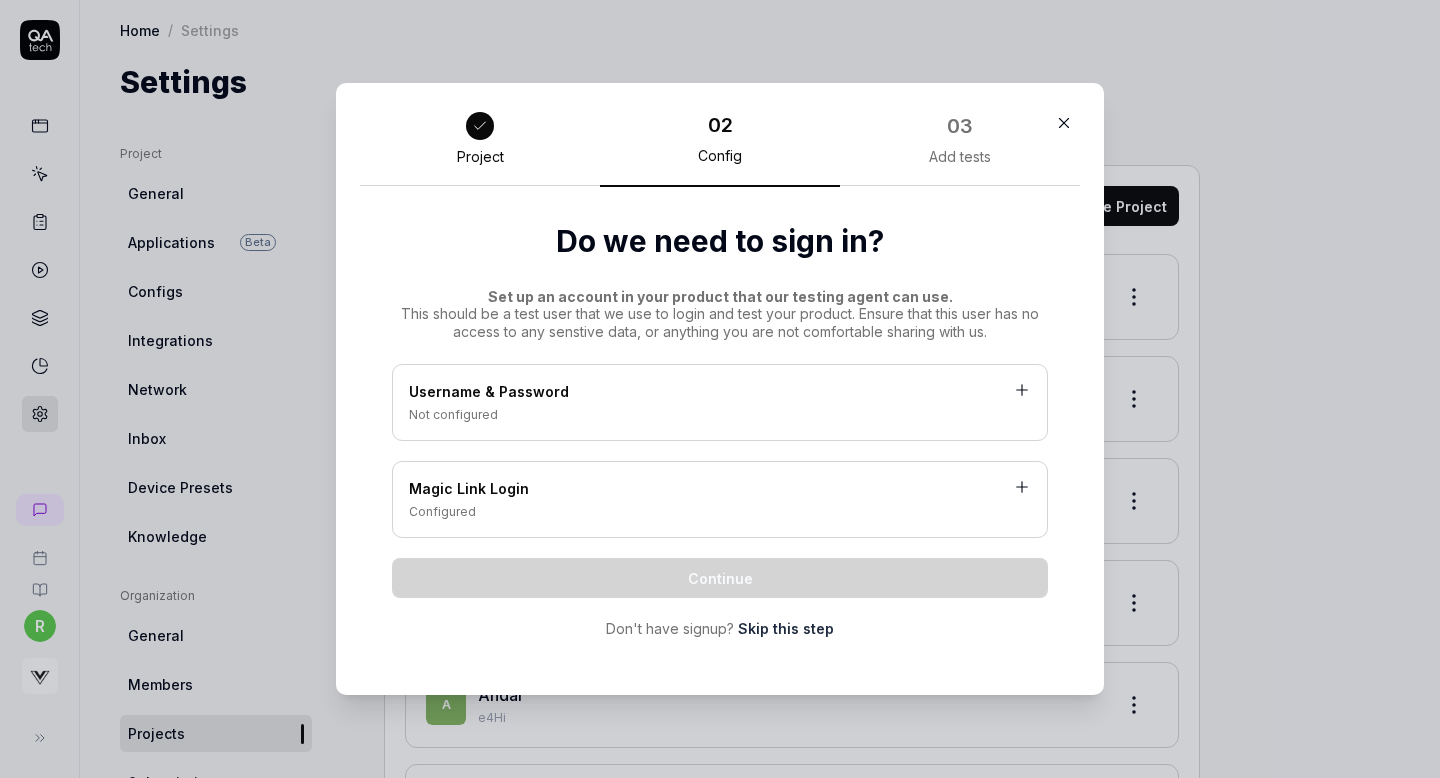 click on "Skip this step" at bounding box center [786, 628] 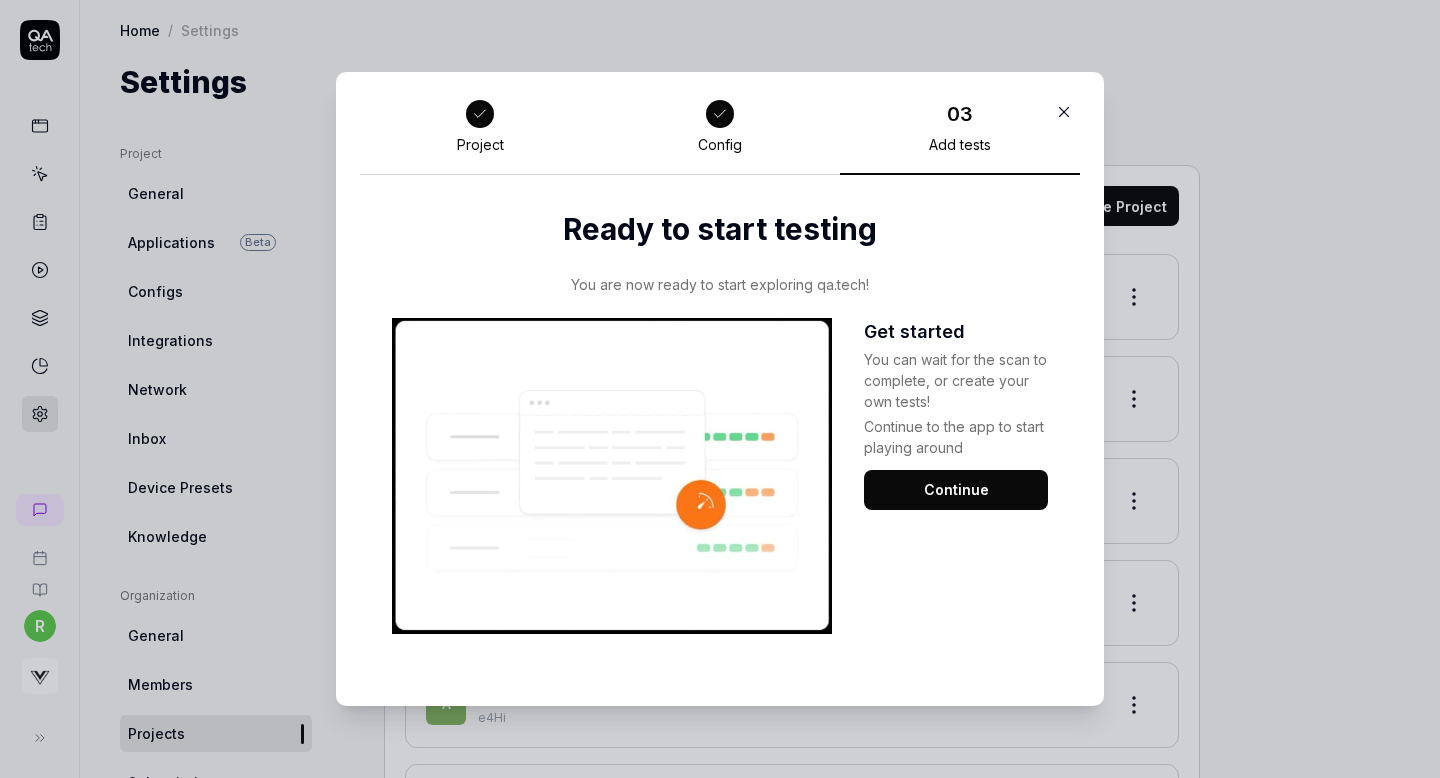 click on "Continue" at bounding box center [956, 490] 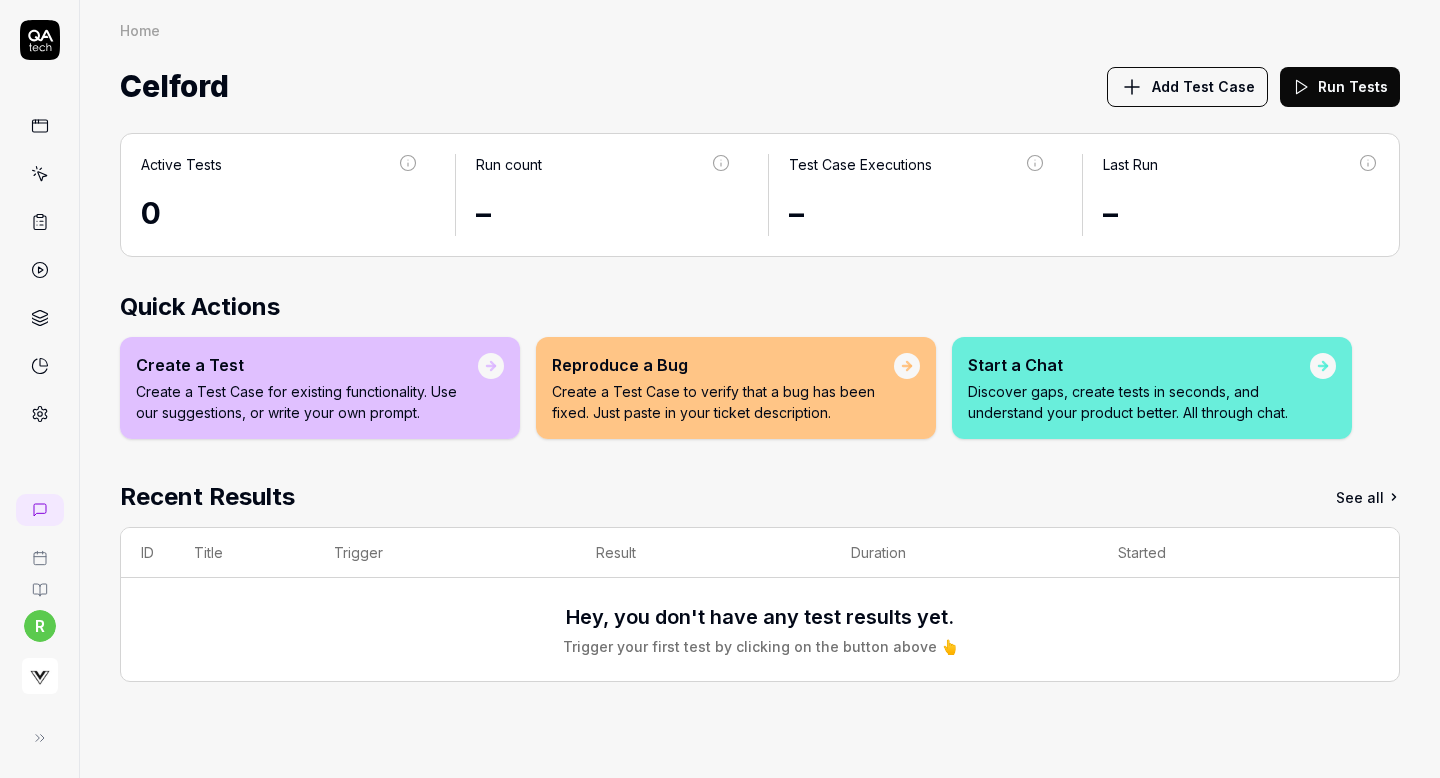 click on "Add Test Case" at bounding box center (1203, 86) 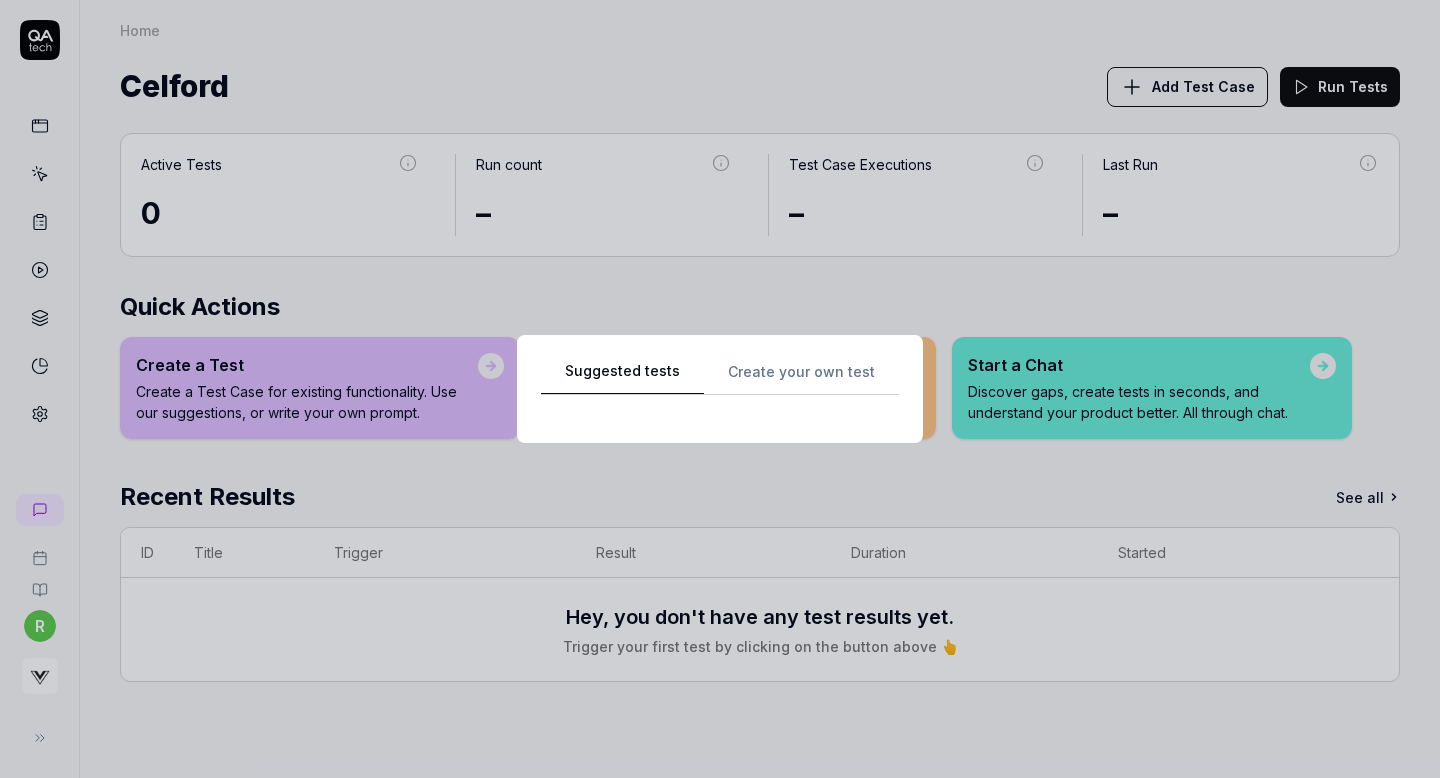 scroll, scrollTop: 0, scrollLeft: 0, axis: both 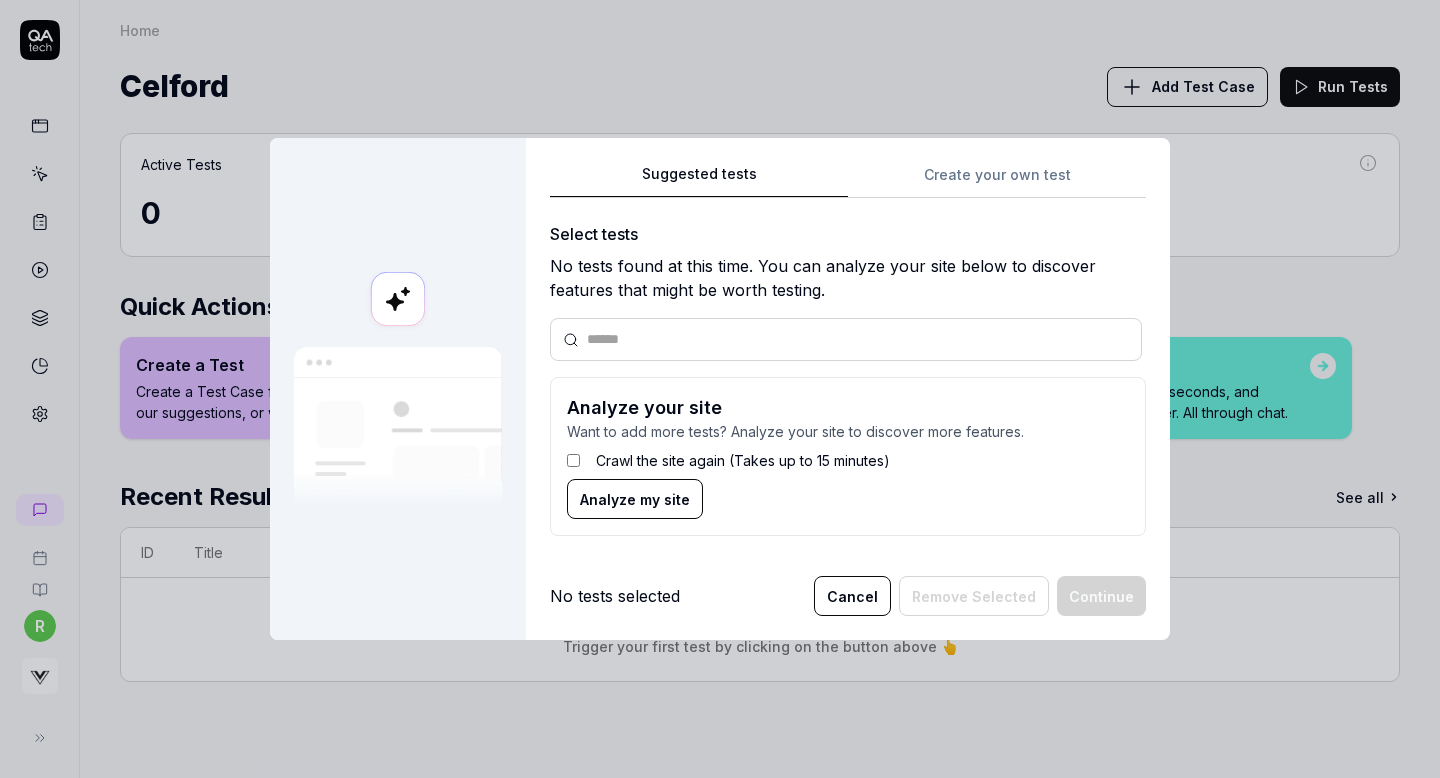 click on "Suggested tests Create your own test Select tests No tests found at this time. You can analyze your site below to discover features that might be worth testing. Analyze your site Want to add more tests? Analyze your site to discover more features. Crawl the site again (Takes up to 15 minutes) Analyze my site" at bounding box center (848, 357) 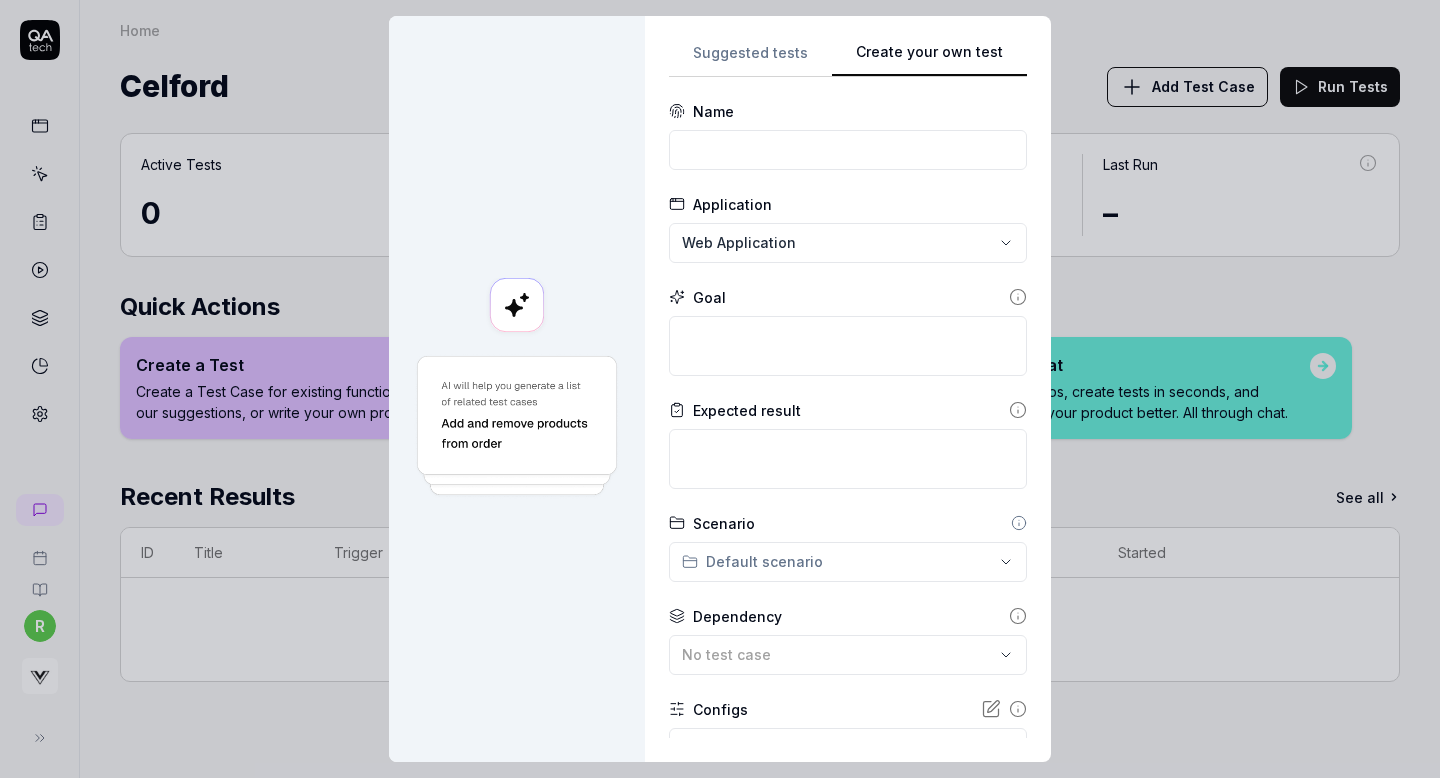 type 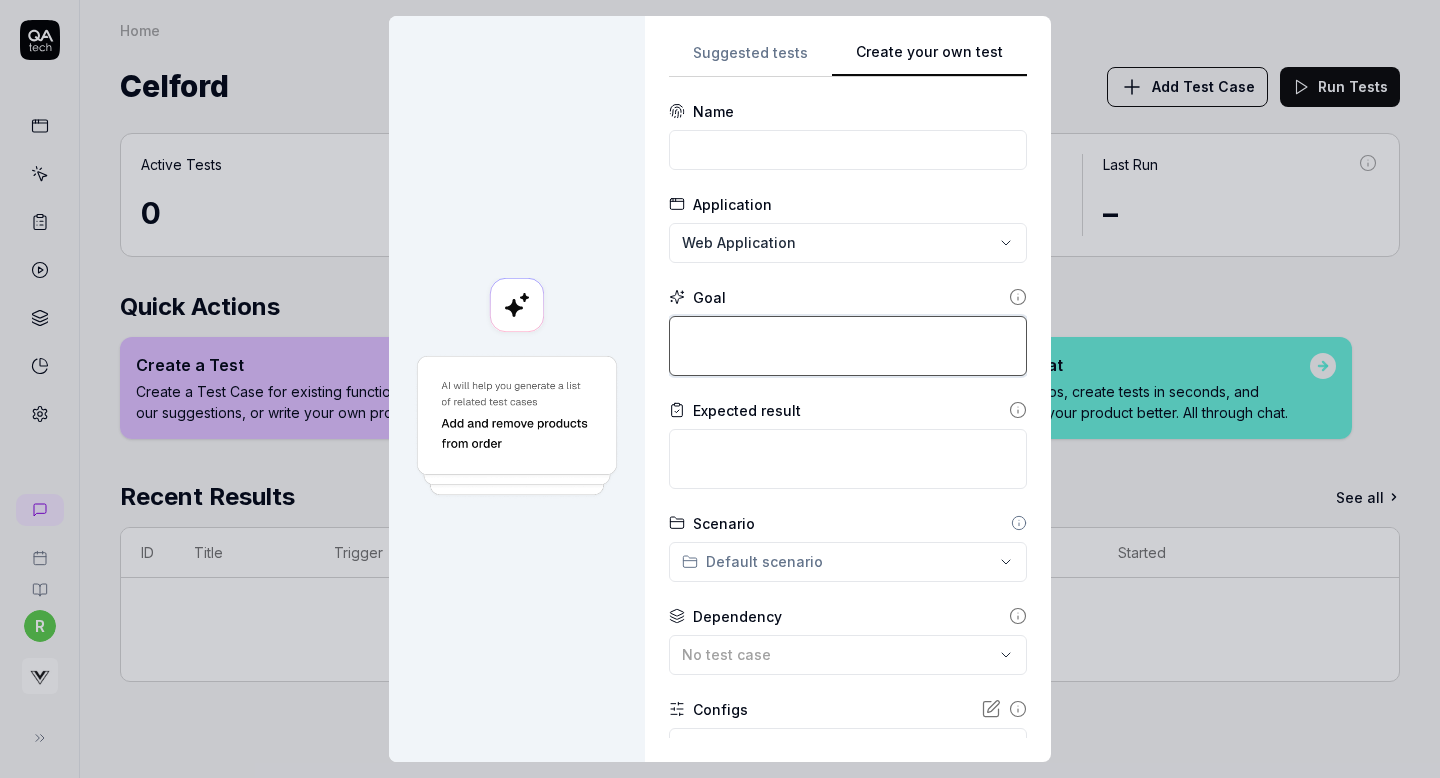 click at bounding box center [848, 346] 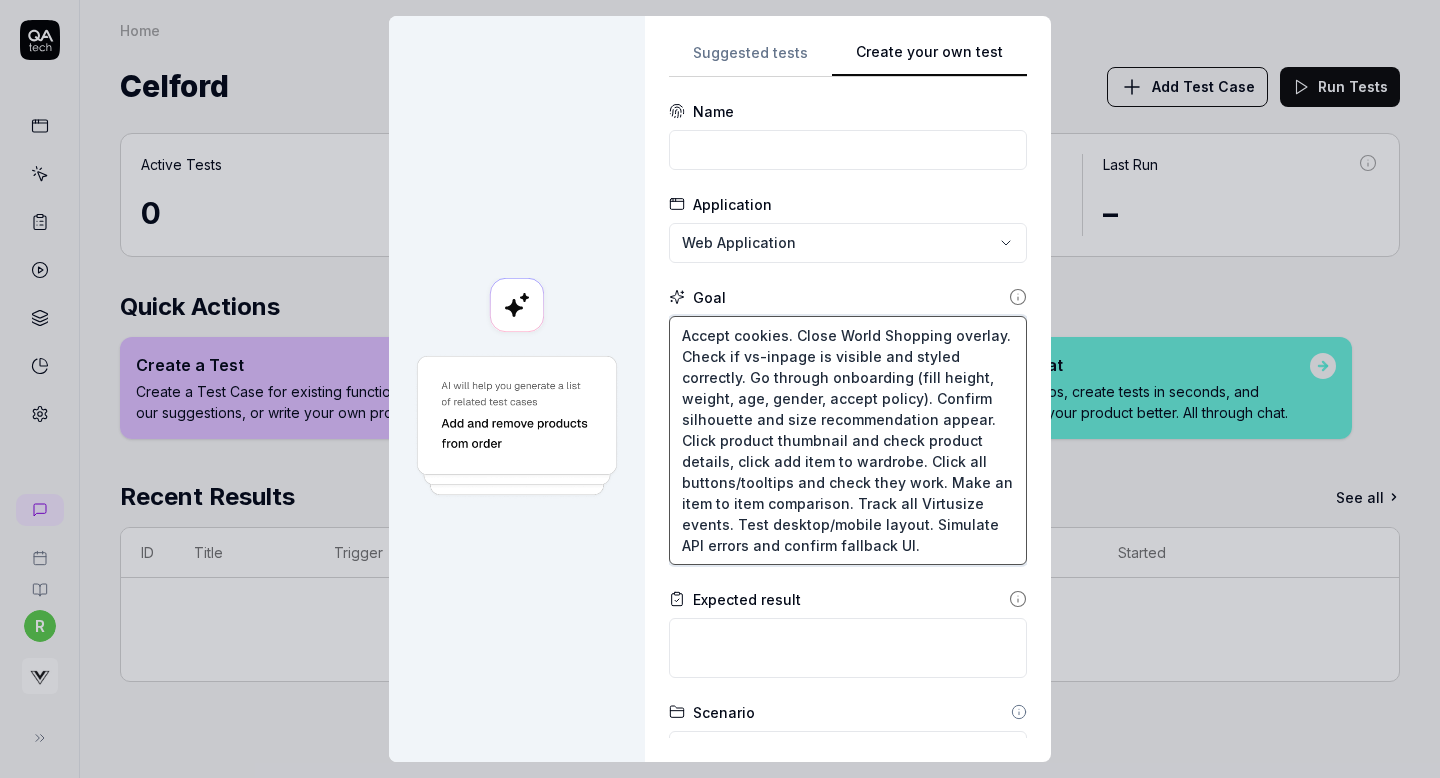 type on "Accept cookies. Close World Shopping overlay. Check if vs-inpage is visible and styled correctly. Go through onboarding (fill height, weight, age, gender, accept policy). Confirm silhouette and size recommendation appear. Click product thumbnail and check product details, click add item to wardrobe. Click all buttons/tooltips and check they work. Make an item to item comparison. Track all Virtusize events. Test desktop/mobile layout. Simulate API errors and confirm fallback UI." 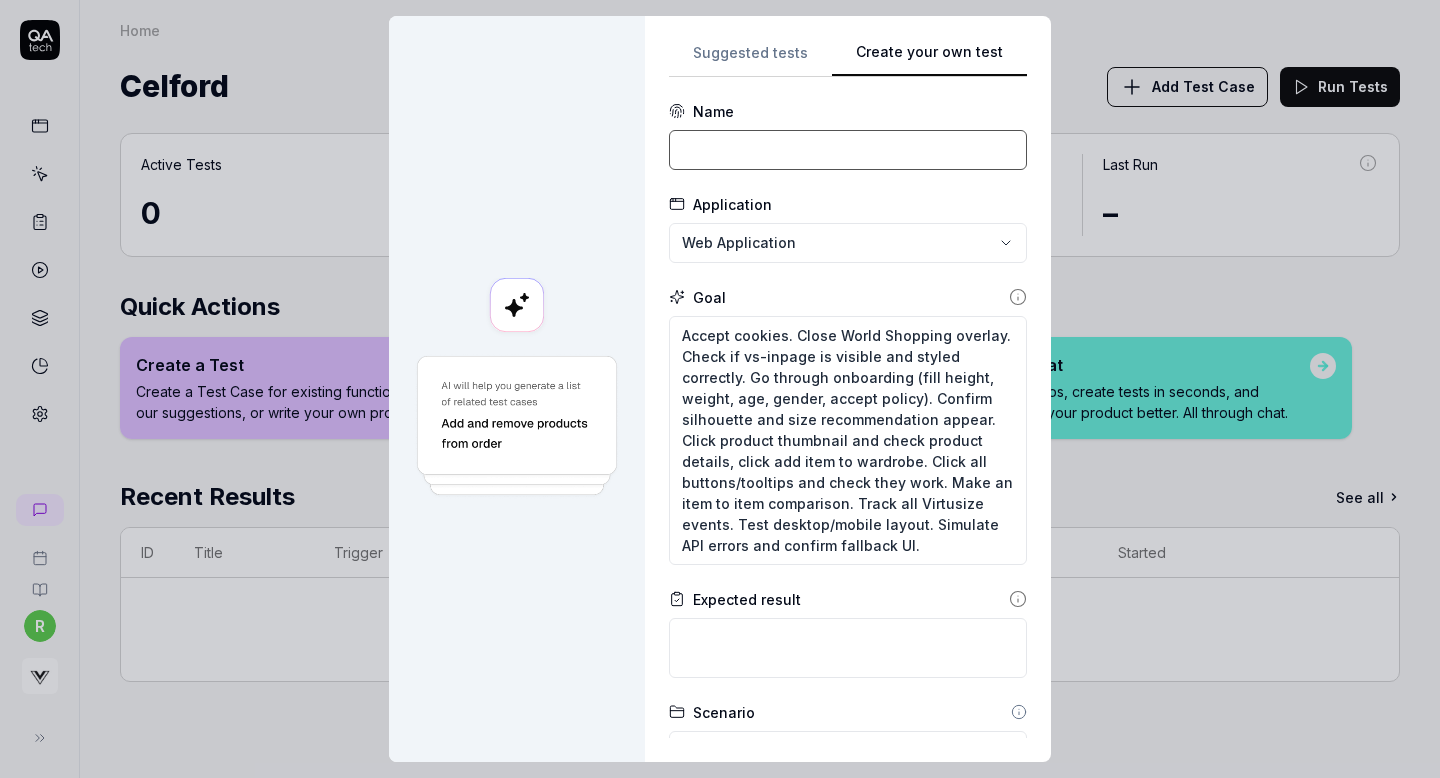 click at bounding box center [848, 150] 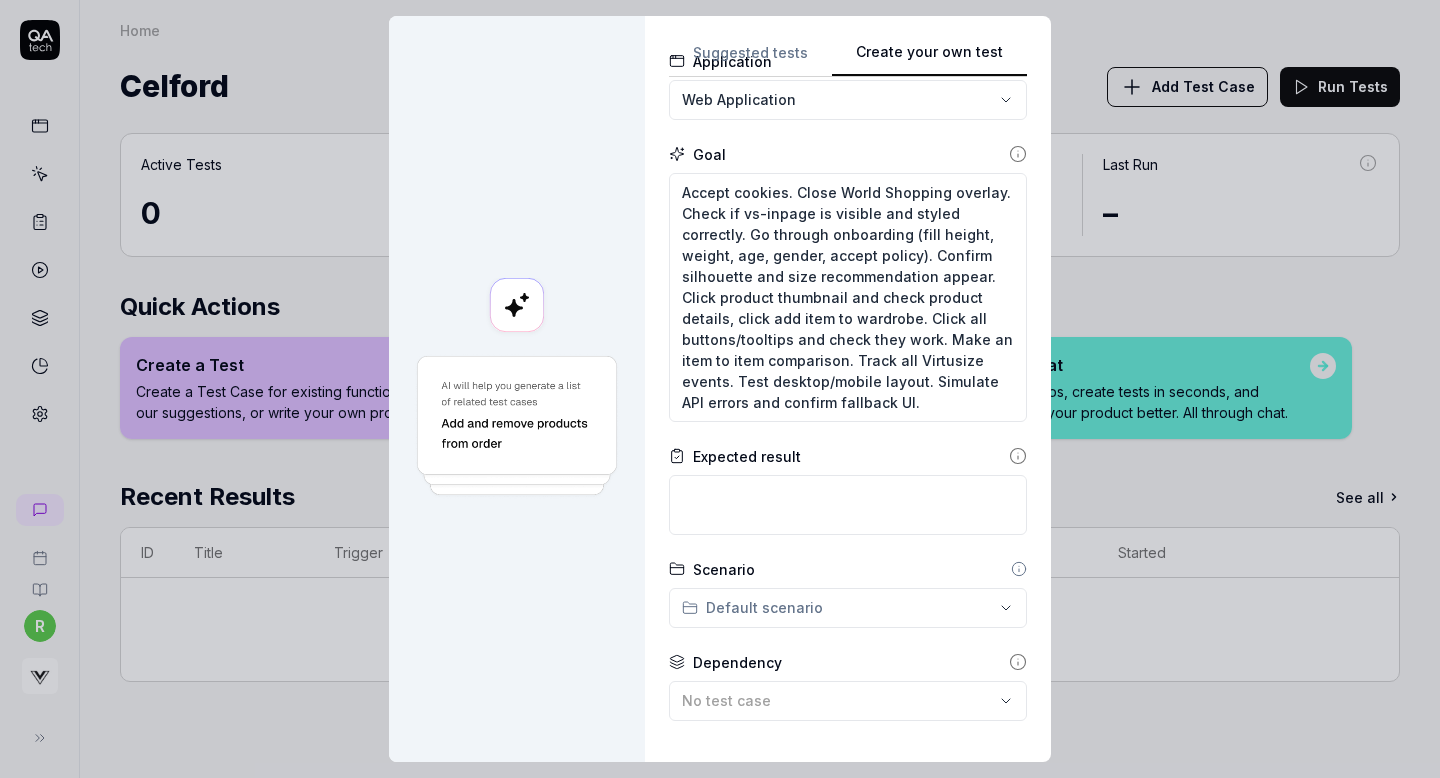scroll, scrollTop: 330, scrollLeft: 0, axis: vertical 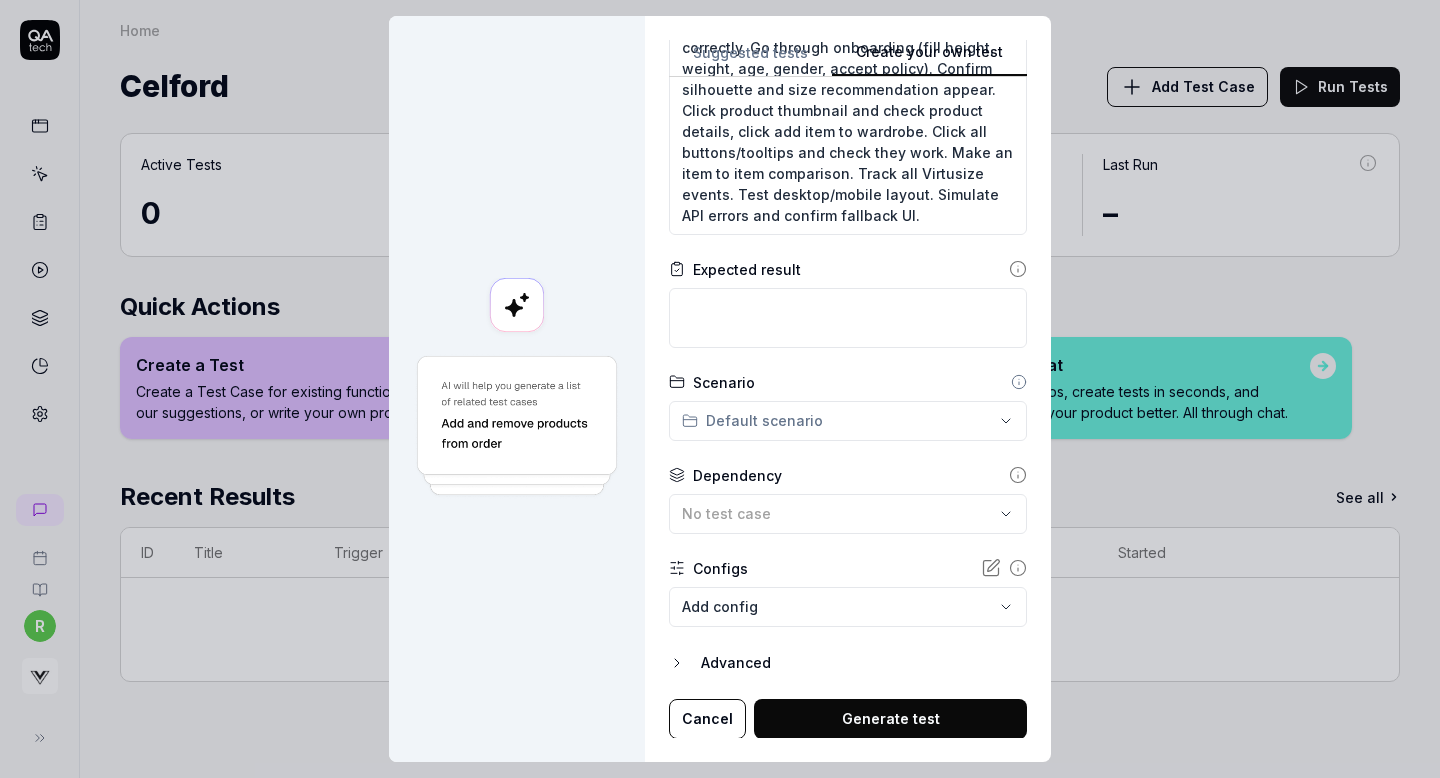 type on "Inpage" 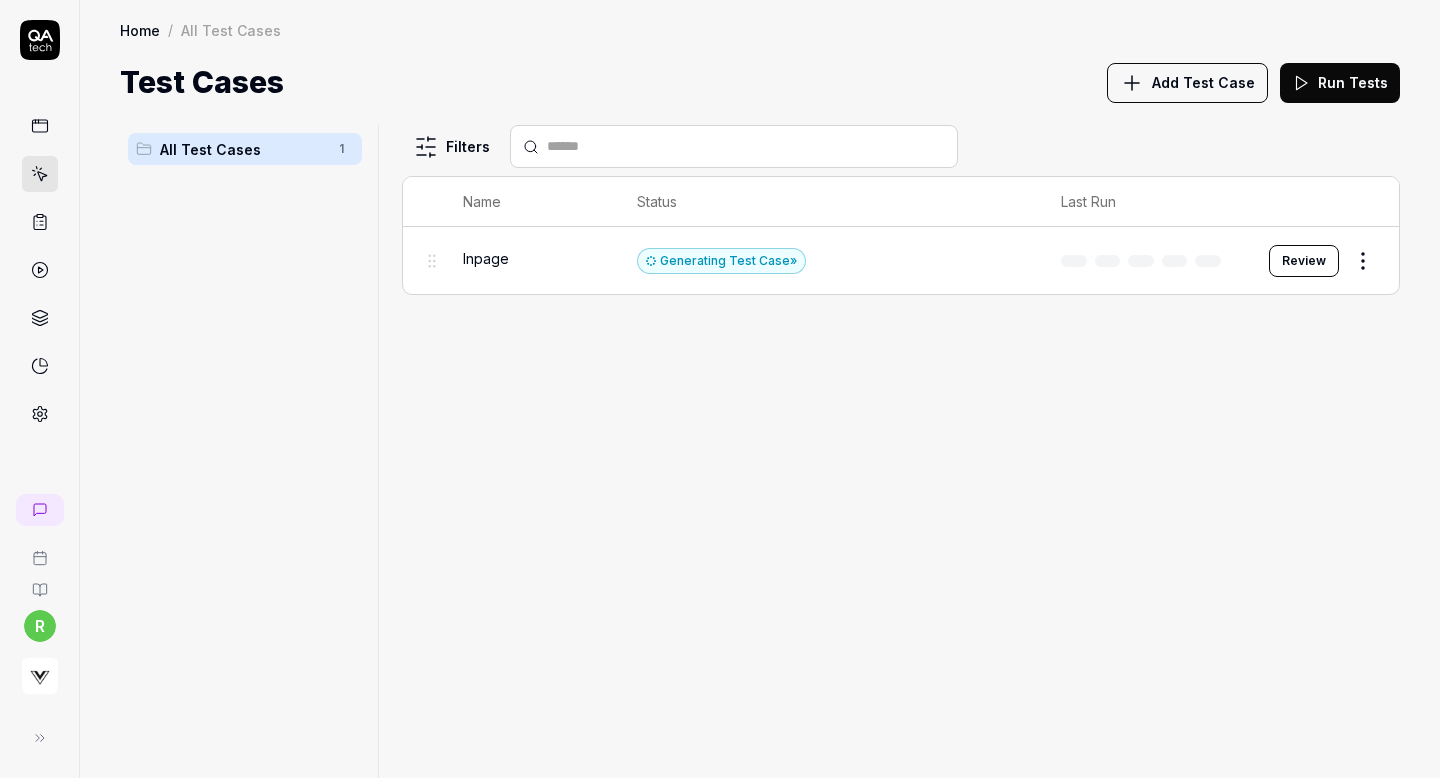 click on "Add Test Case" at bounding box center [1203, 82] 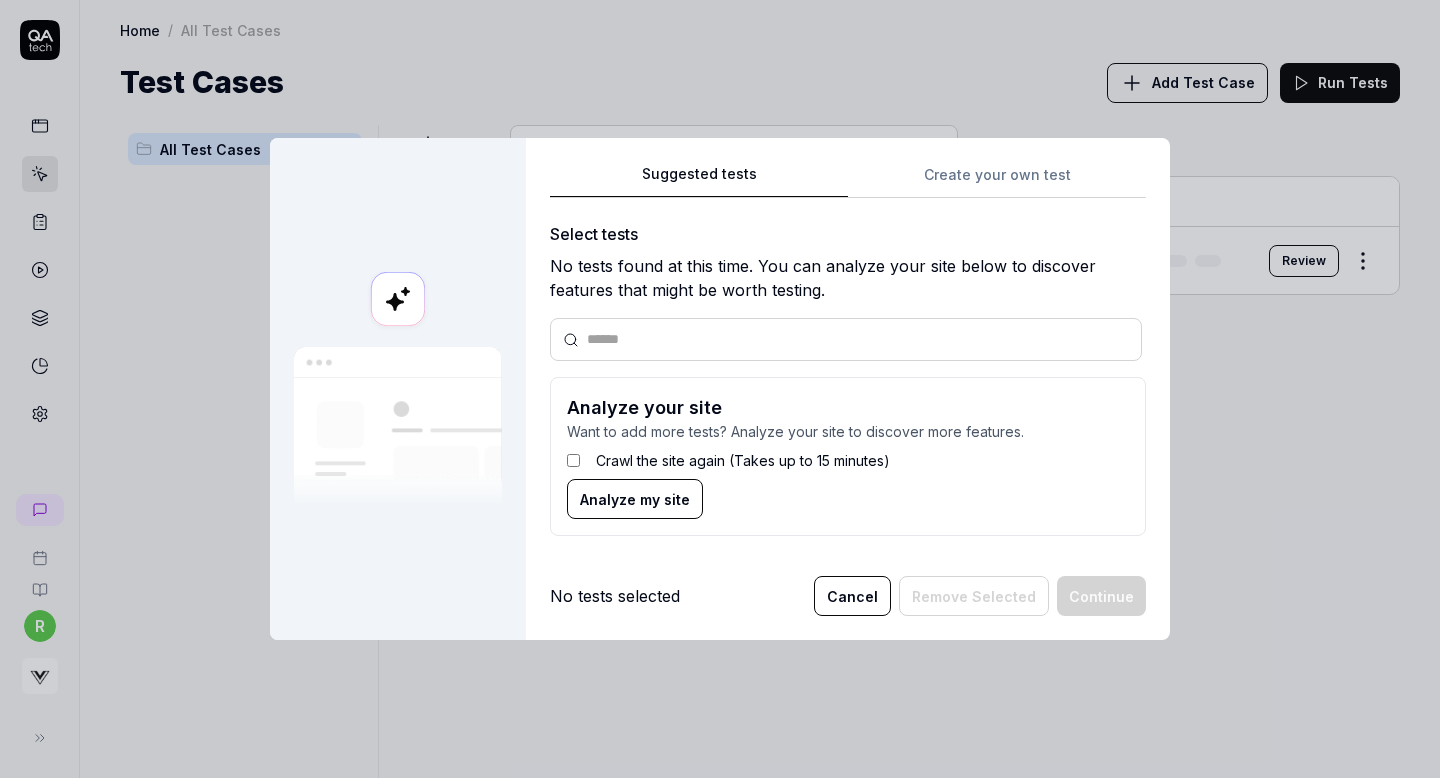 click on "Suggested tests Create your own test Select tests No tests found at this time. You can analyze your site below to discover features that might be worth testing. Analyze your site Want to add more tests? Analyze your site to discover more features. Crawl the site again (Takes up to 15 minutes) Analyze my site No tests selected Cancel Remove Selected Continue" at bounding box center (848, 389) 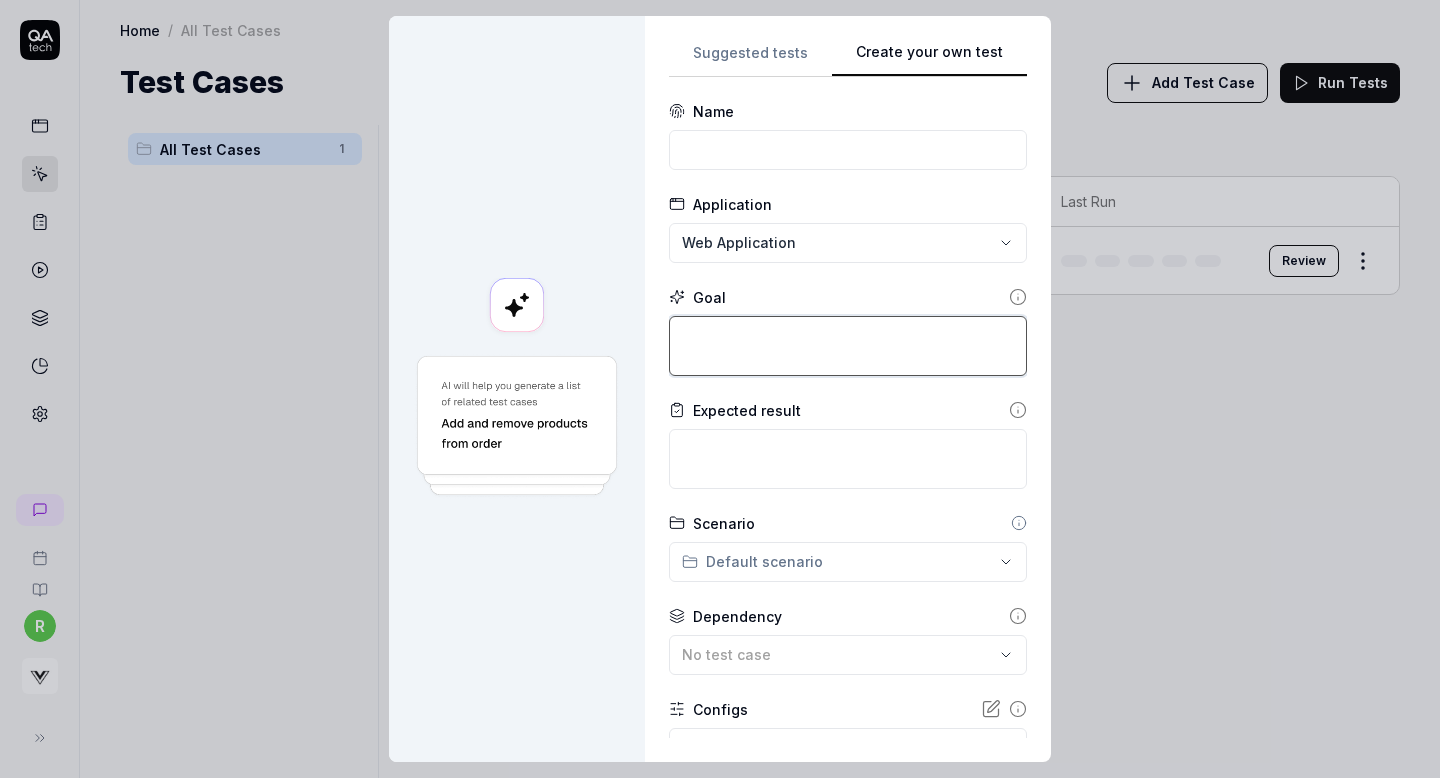 click at bounding box center [848, 346] 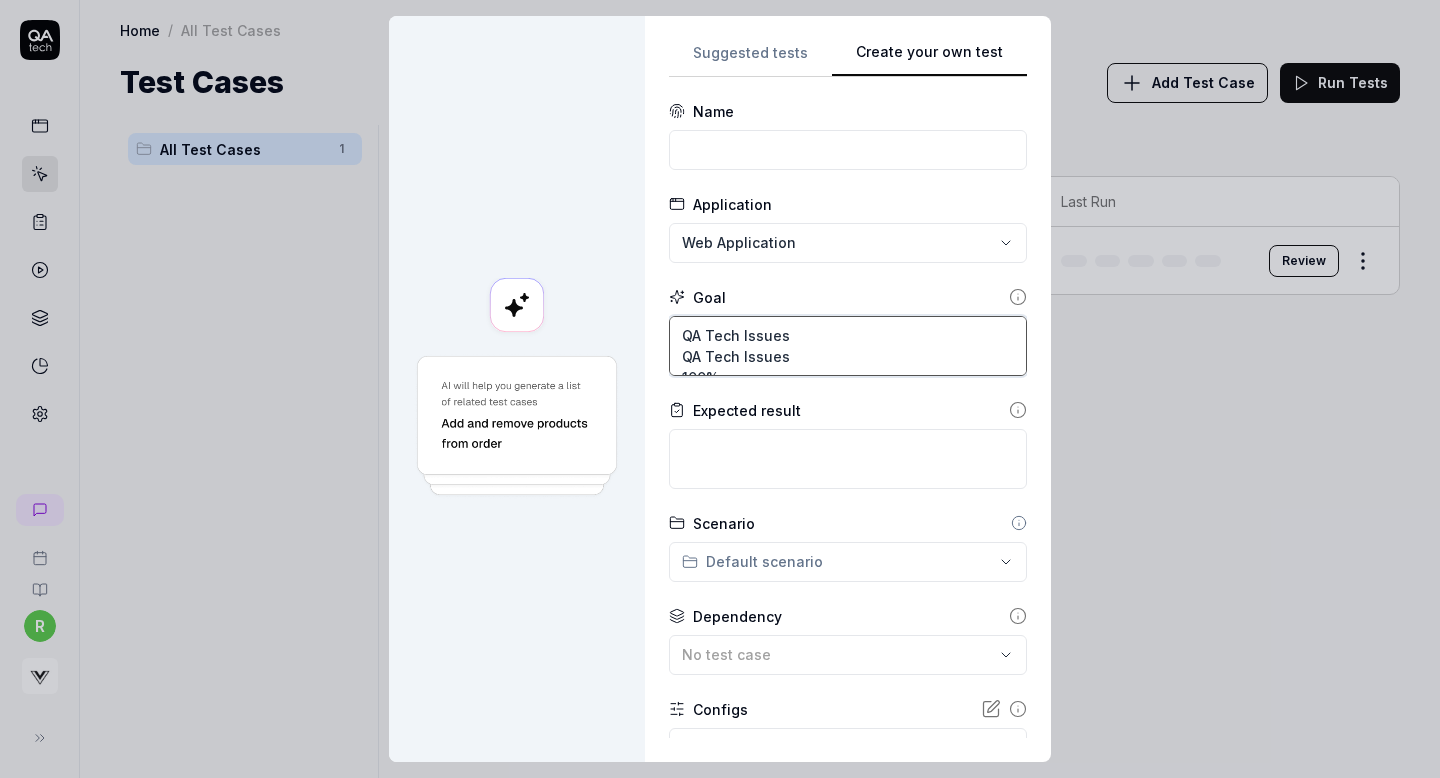 scroll, scrollTop: 46, scrollLeft: 0, axis: vertical 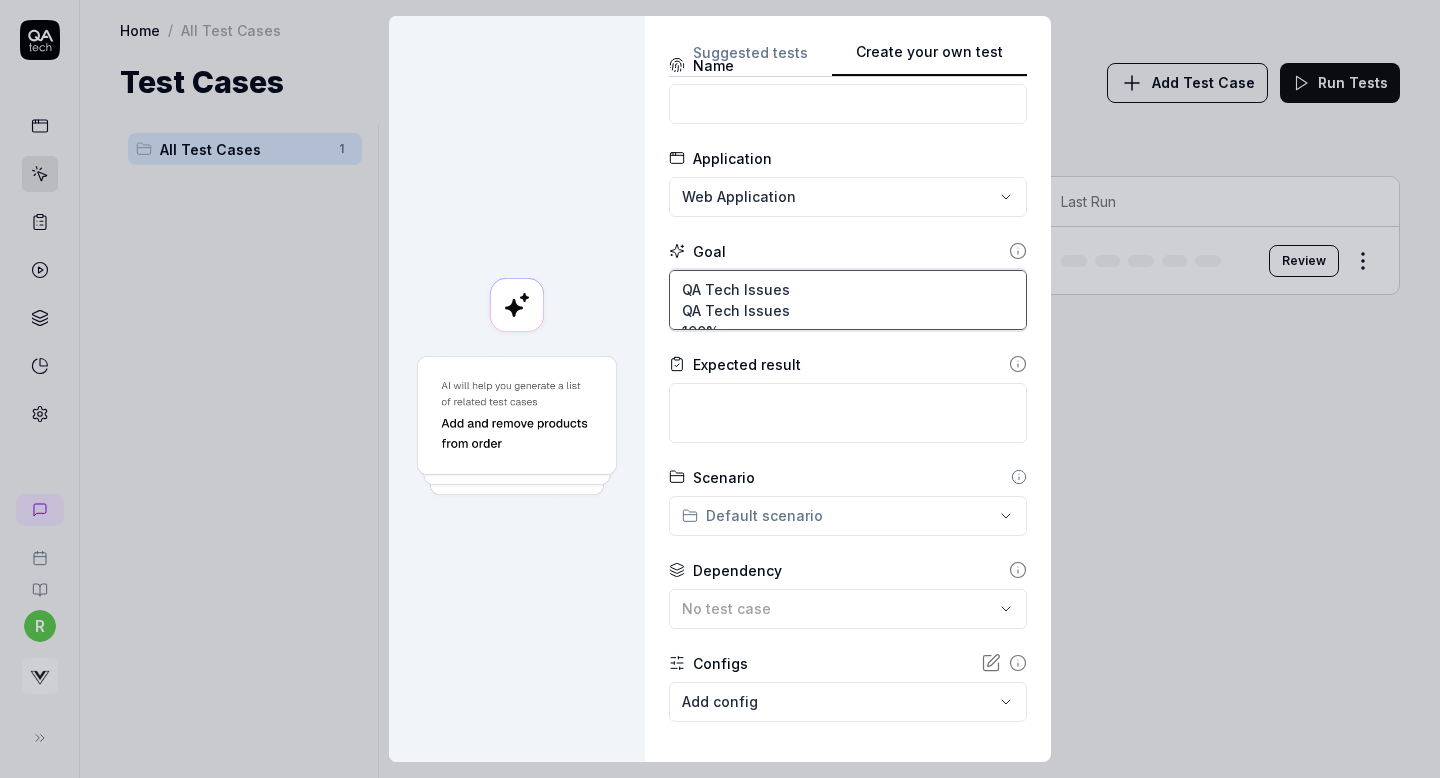 type 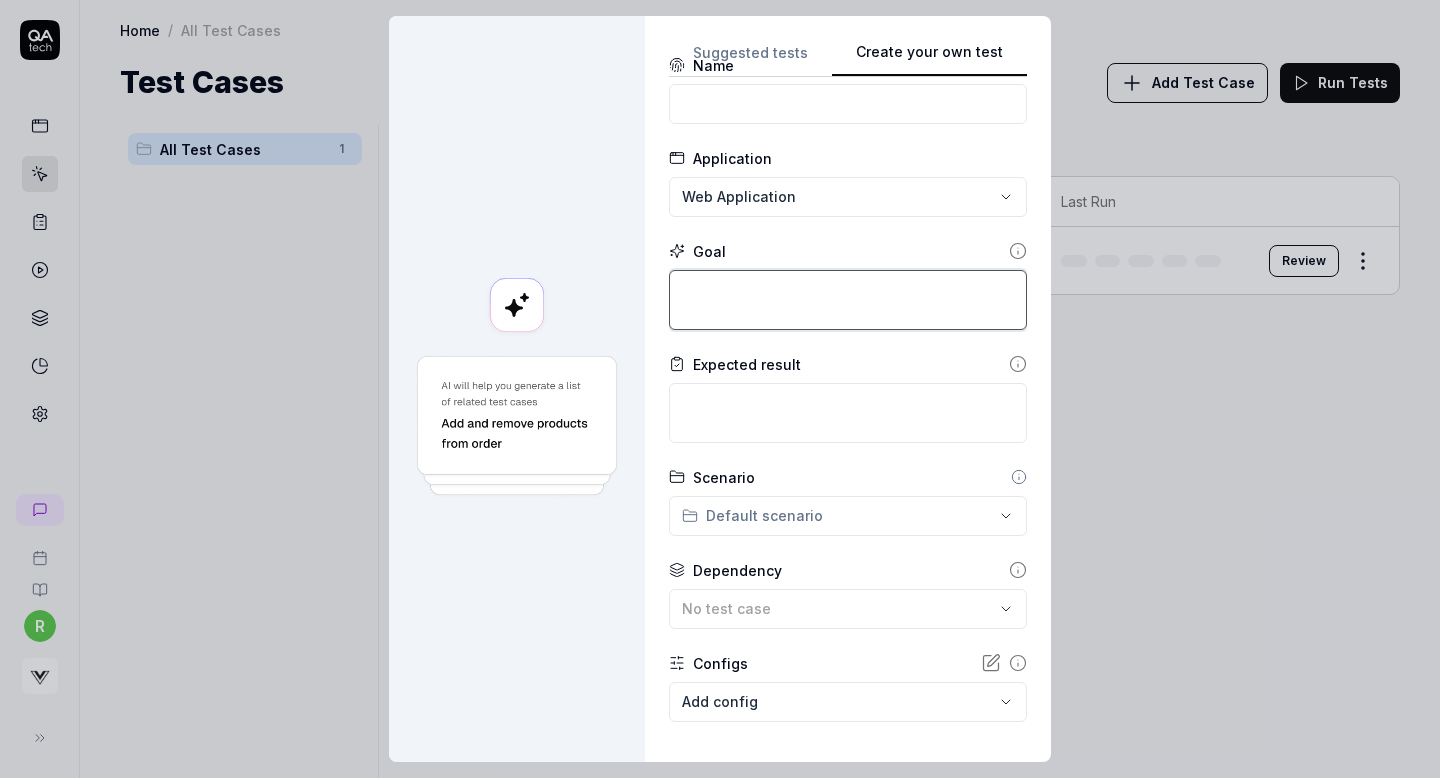 paste on "Based on model's body information. Compare the size worn by model and Virtusize size recommendation." 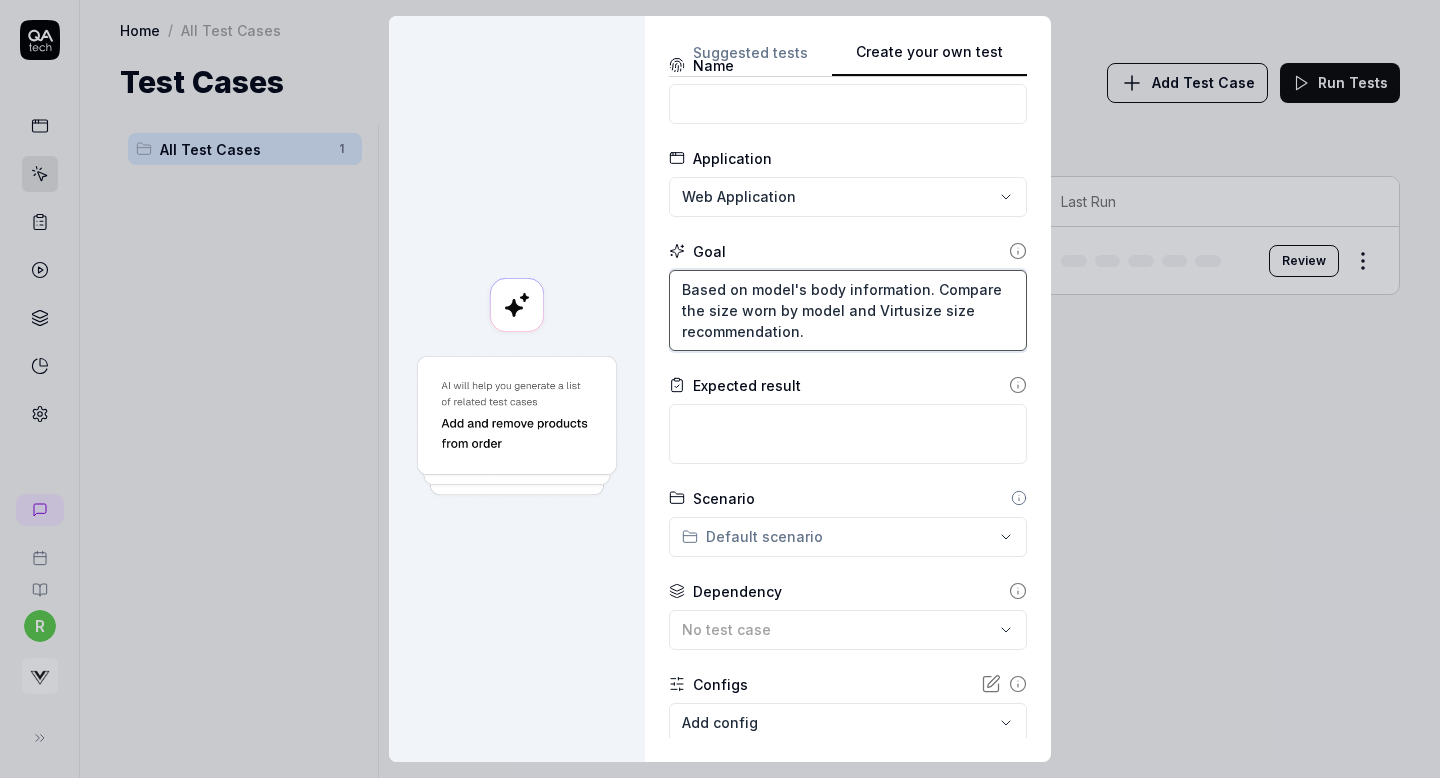 type on "Based on model's body information. Compare the size worn by model and Virtusize size recommendation." 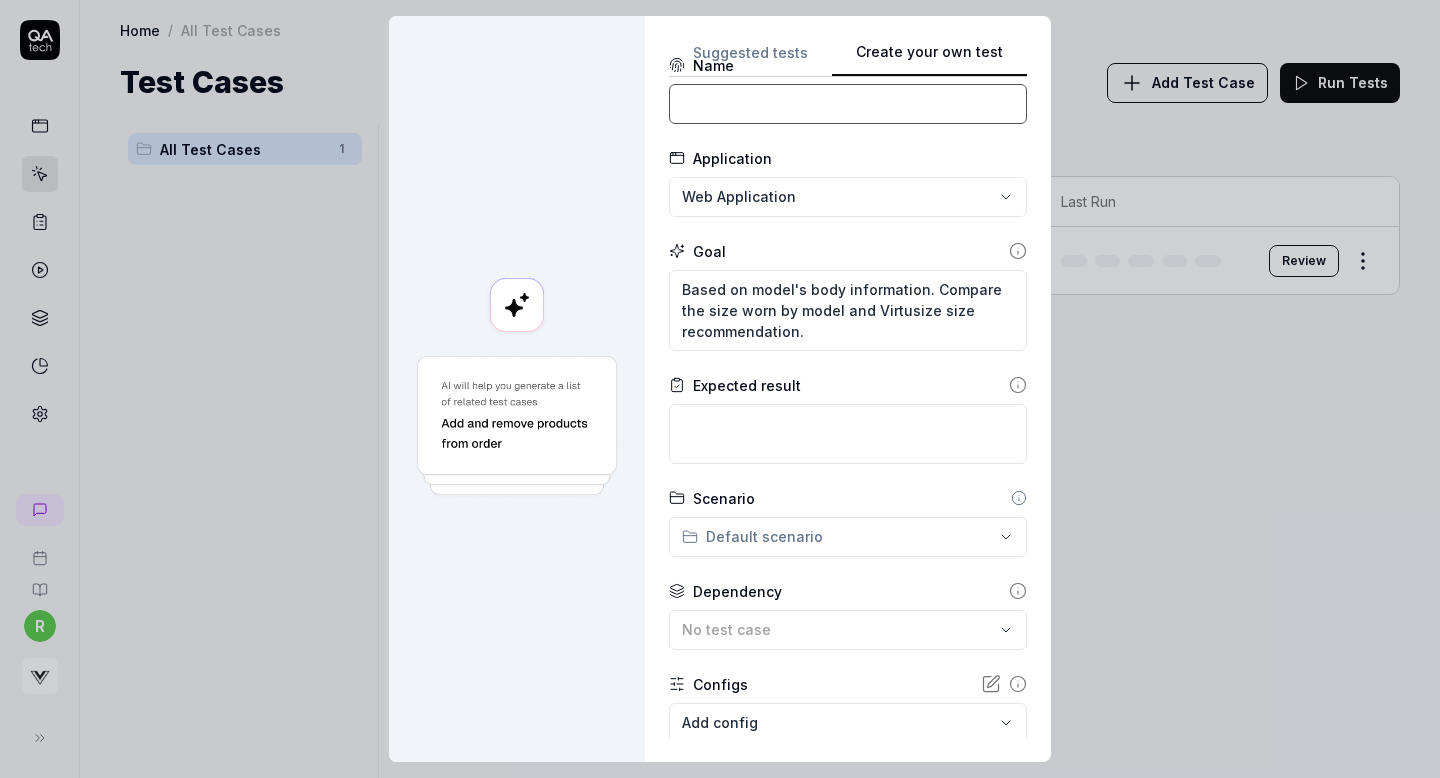 click at bounding box center [848, 104] 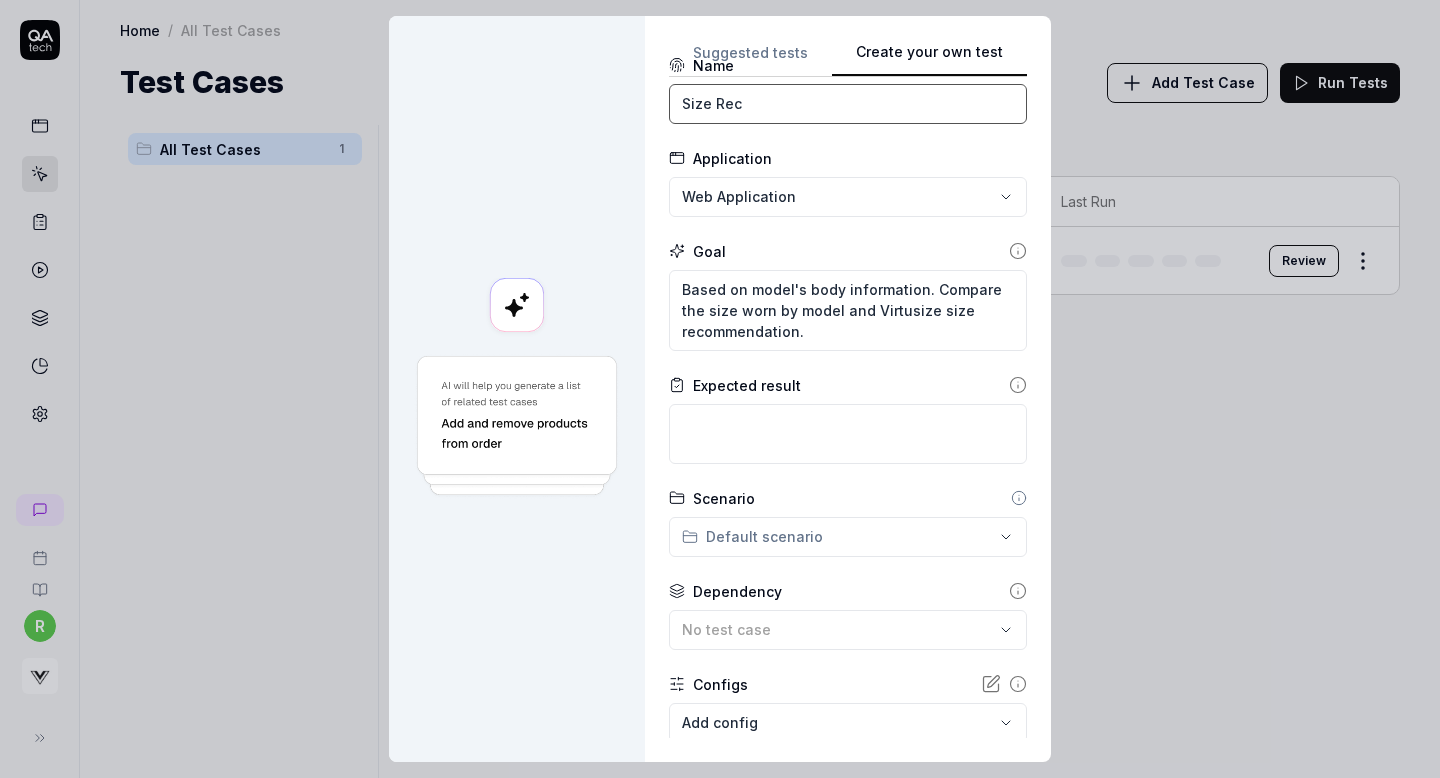 scroll, scrollTop: 162, scrollLeft: 0, axis: vertical 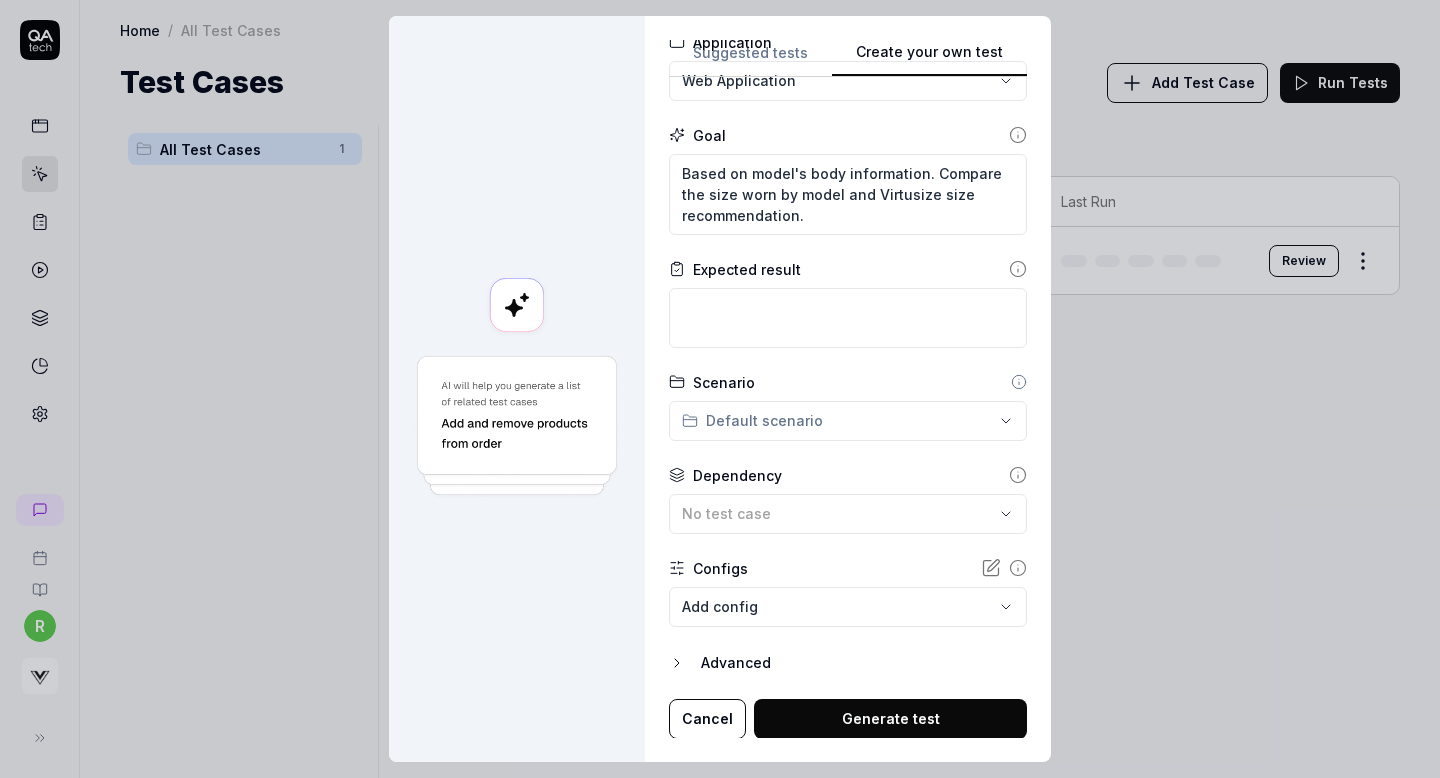 type on "Size Rec" 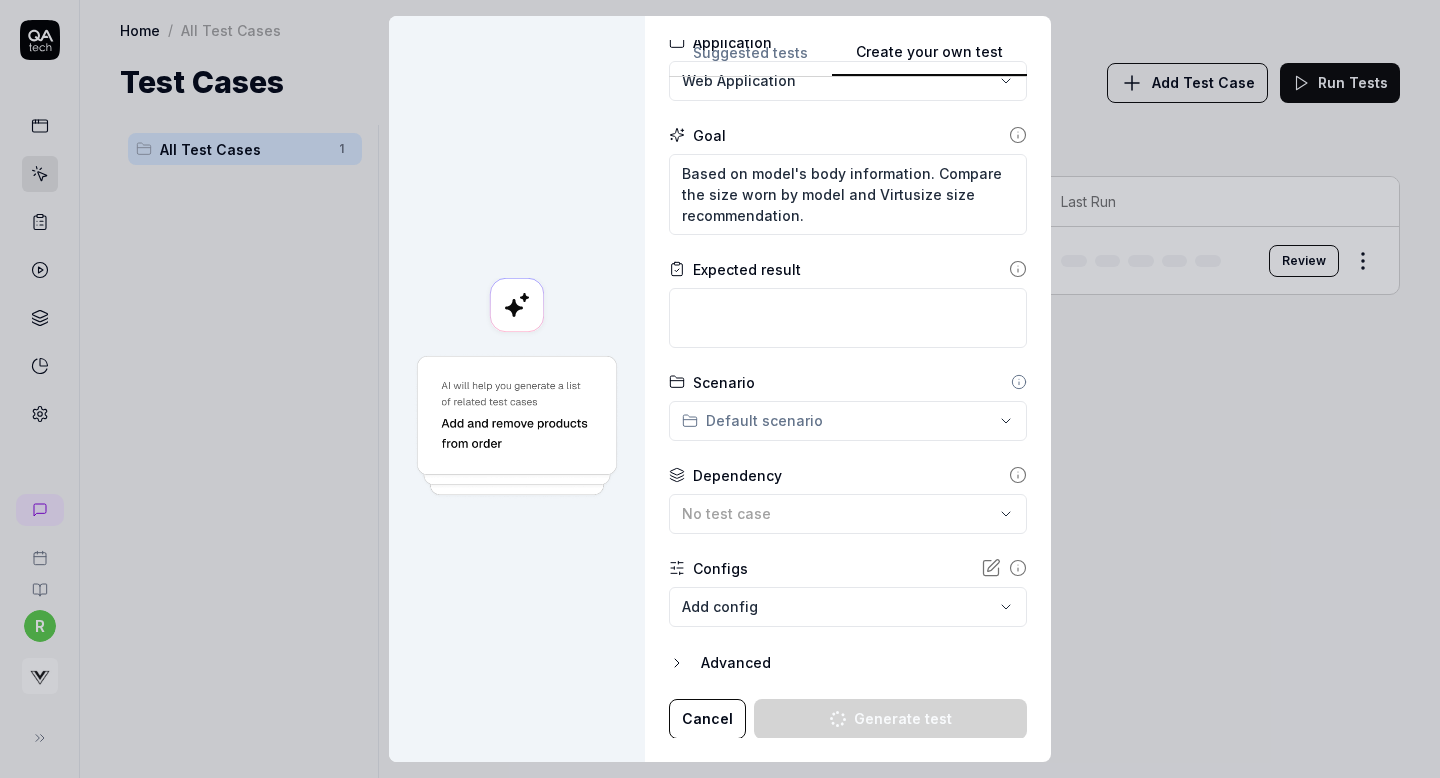 type on "*" 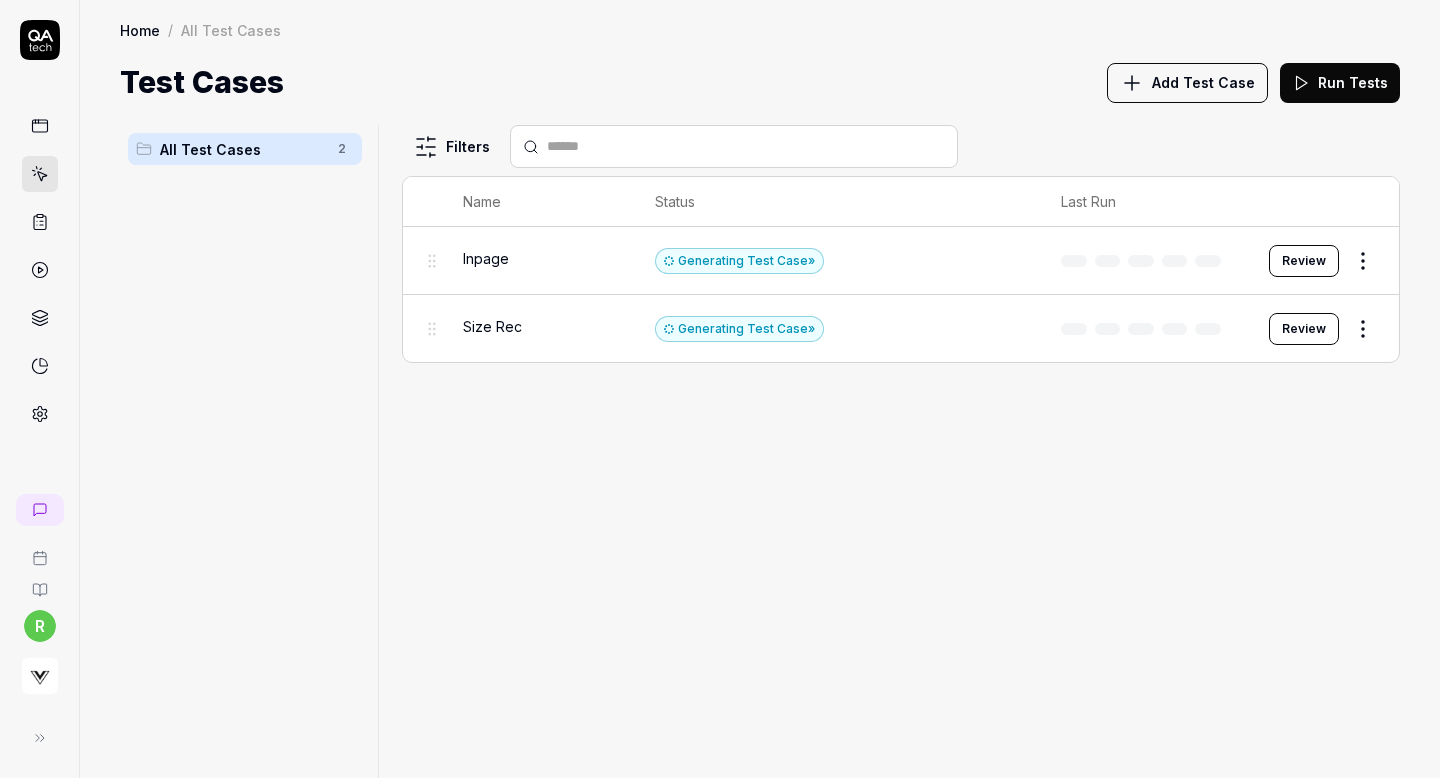 click 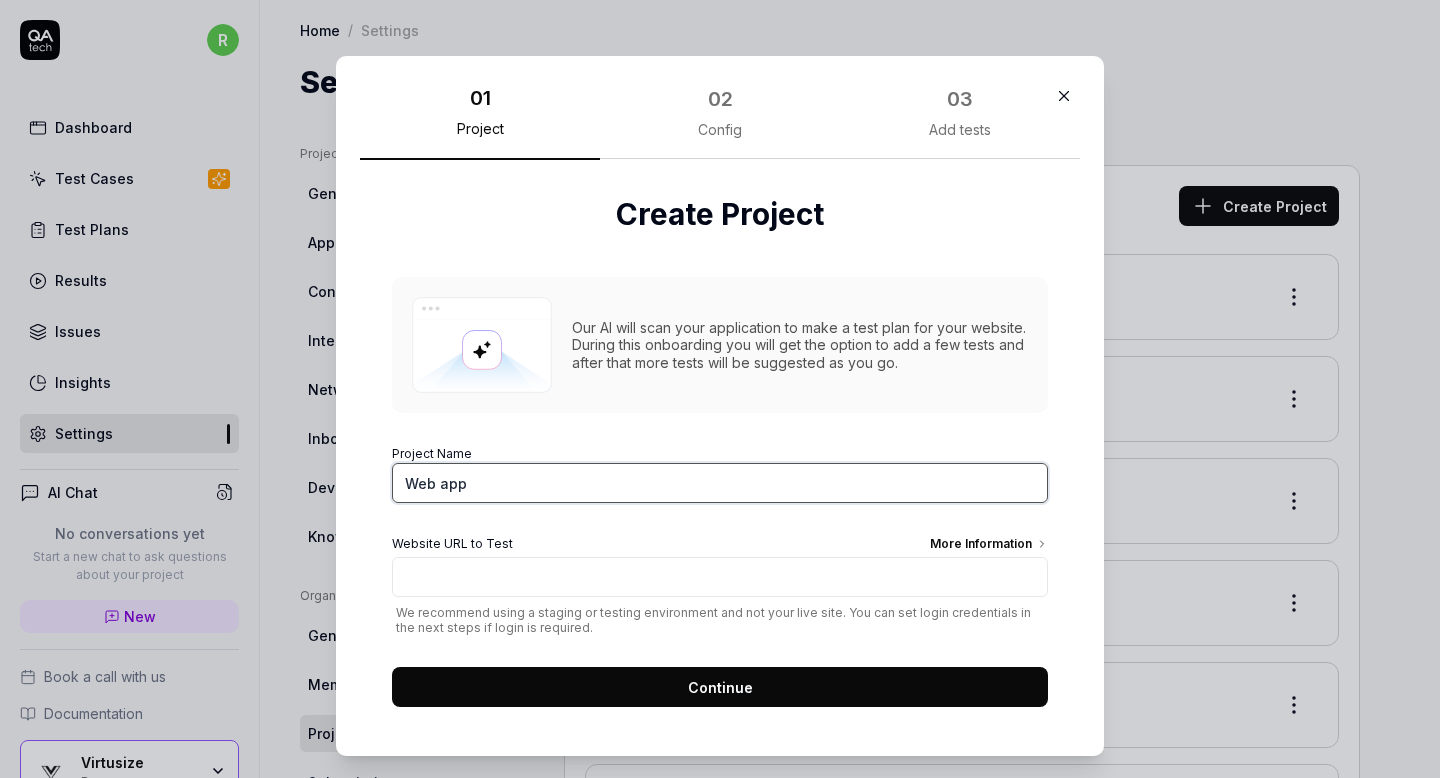 scroll, scrollTop: 0, scrollLeft: 0, axis: both 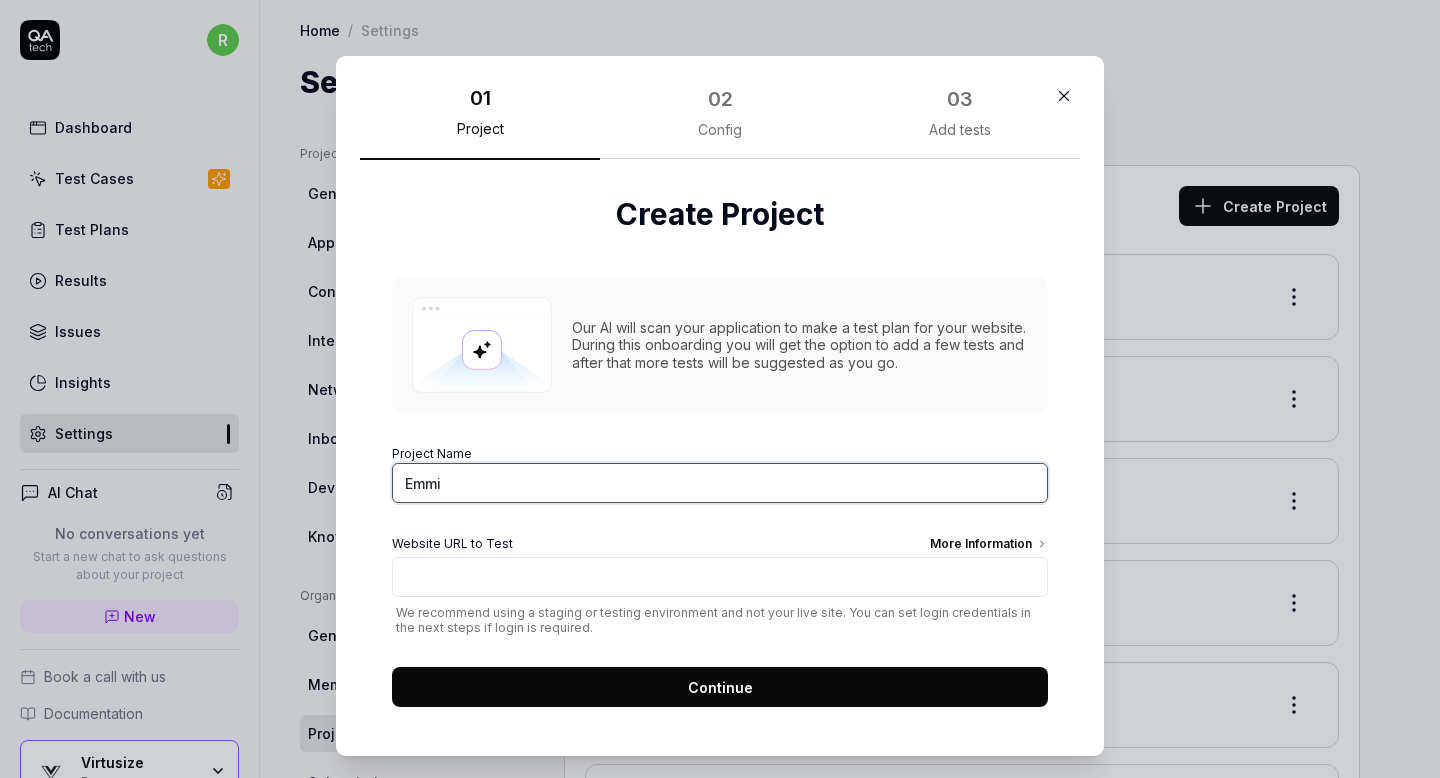 type on "Emmi" 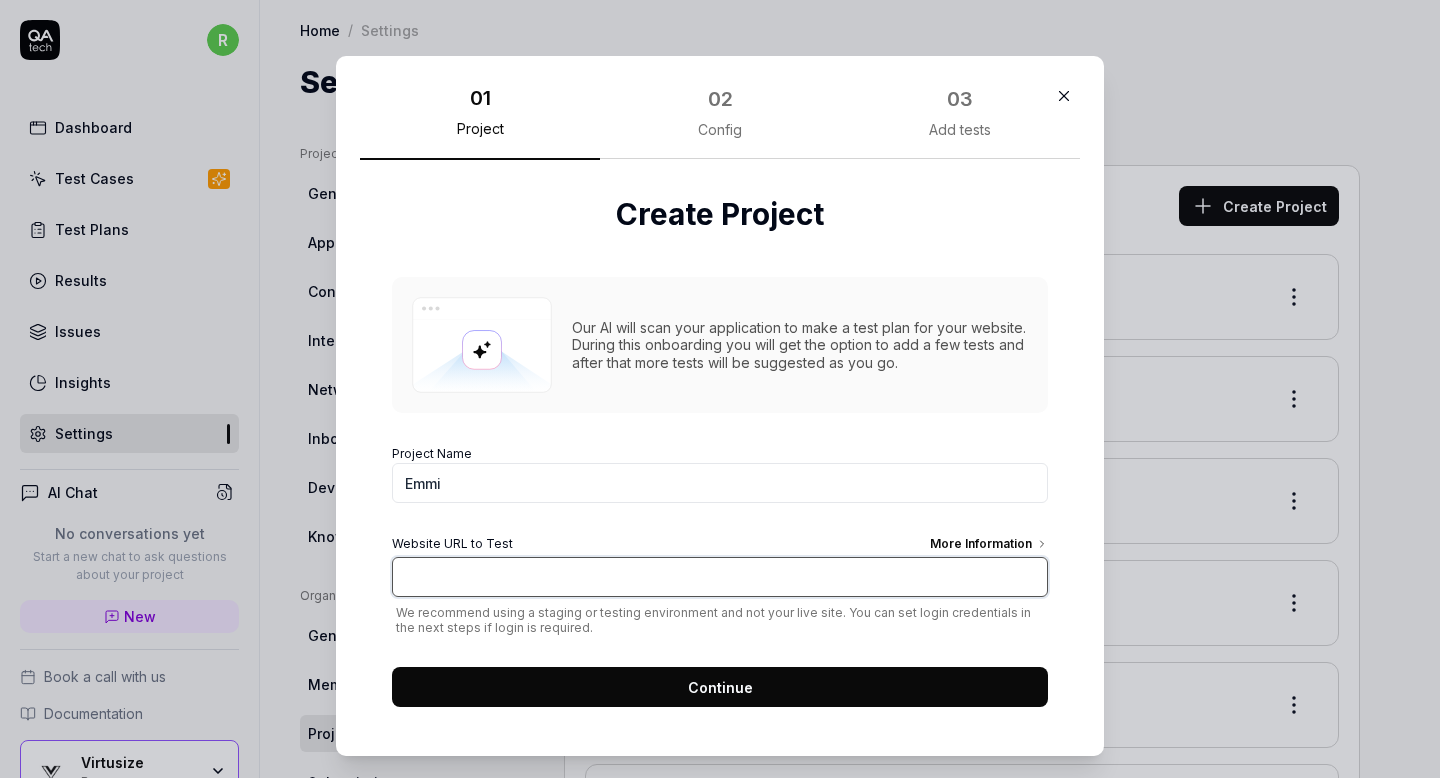 paste on "https://emmi.jp/Form/Product/ProductDetail.aspx?shop=&pid=SFW92331-K&vid=&bid=OTB01&cid=&_type=&cat=&swrd=" 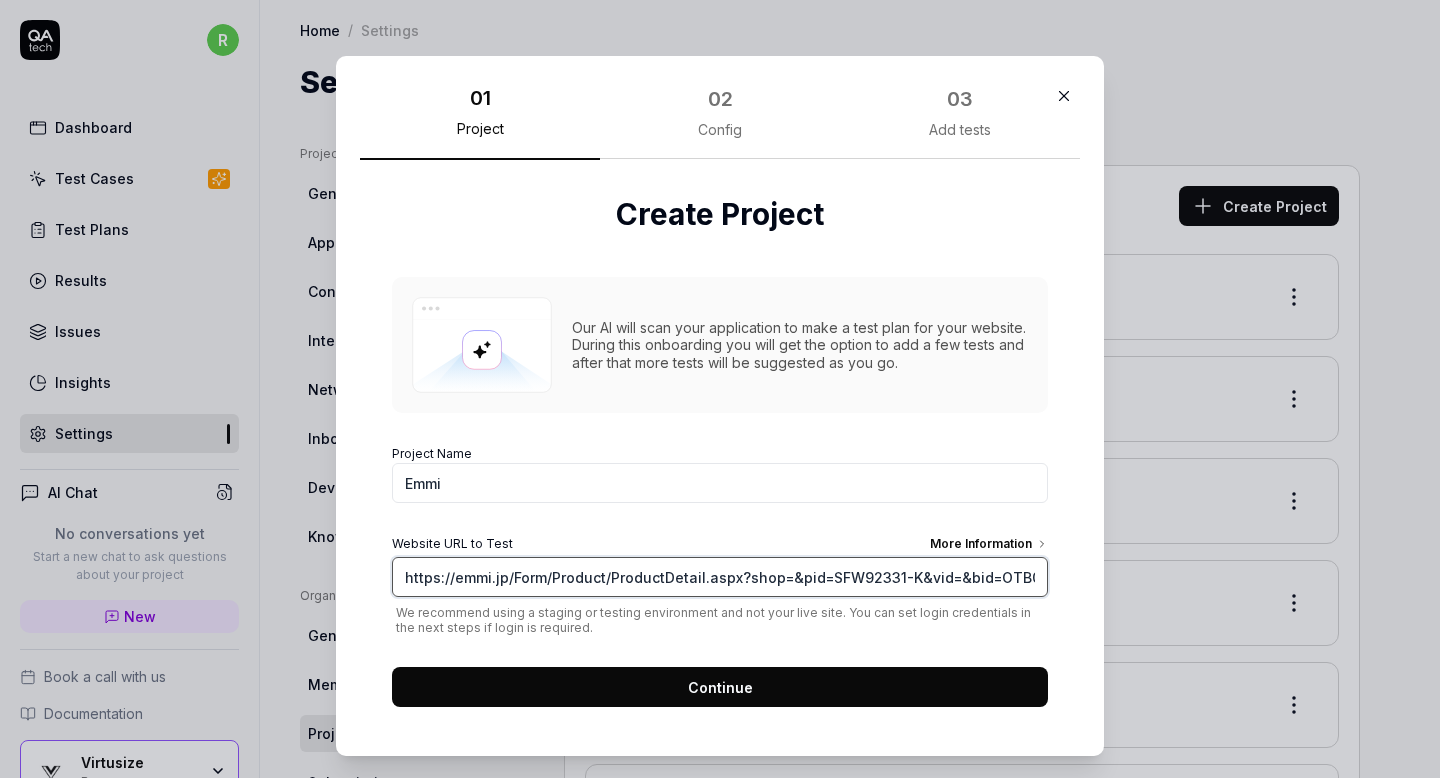 scroll, scrollTop: 0, scrollLeft: 183, axis: horizontal 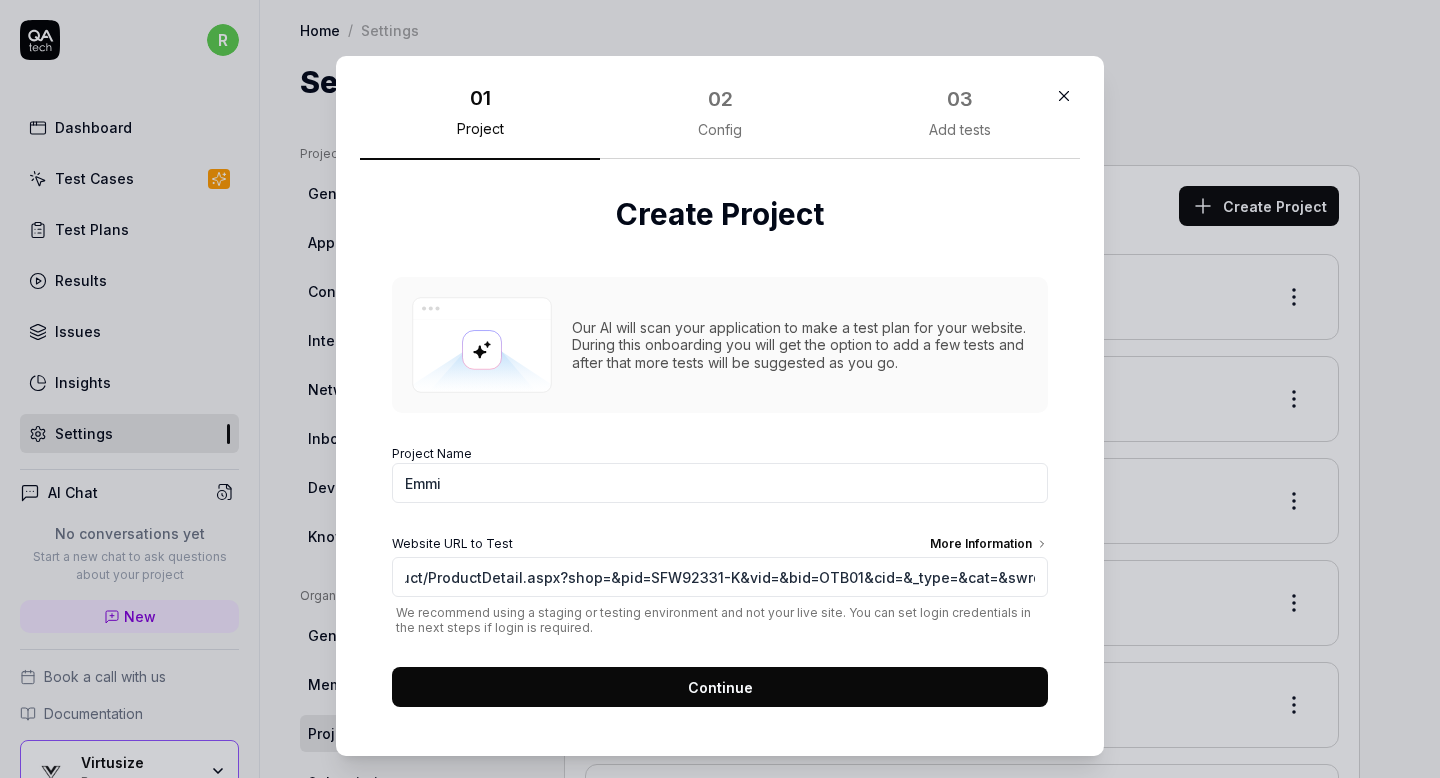 click on "Continue" at bounding box center [720, 687] 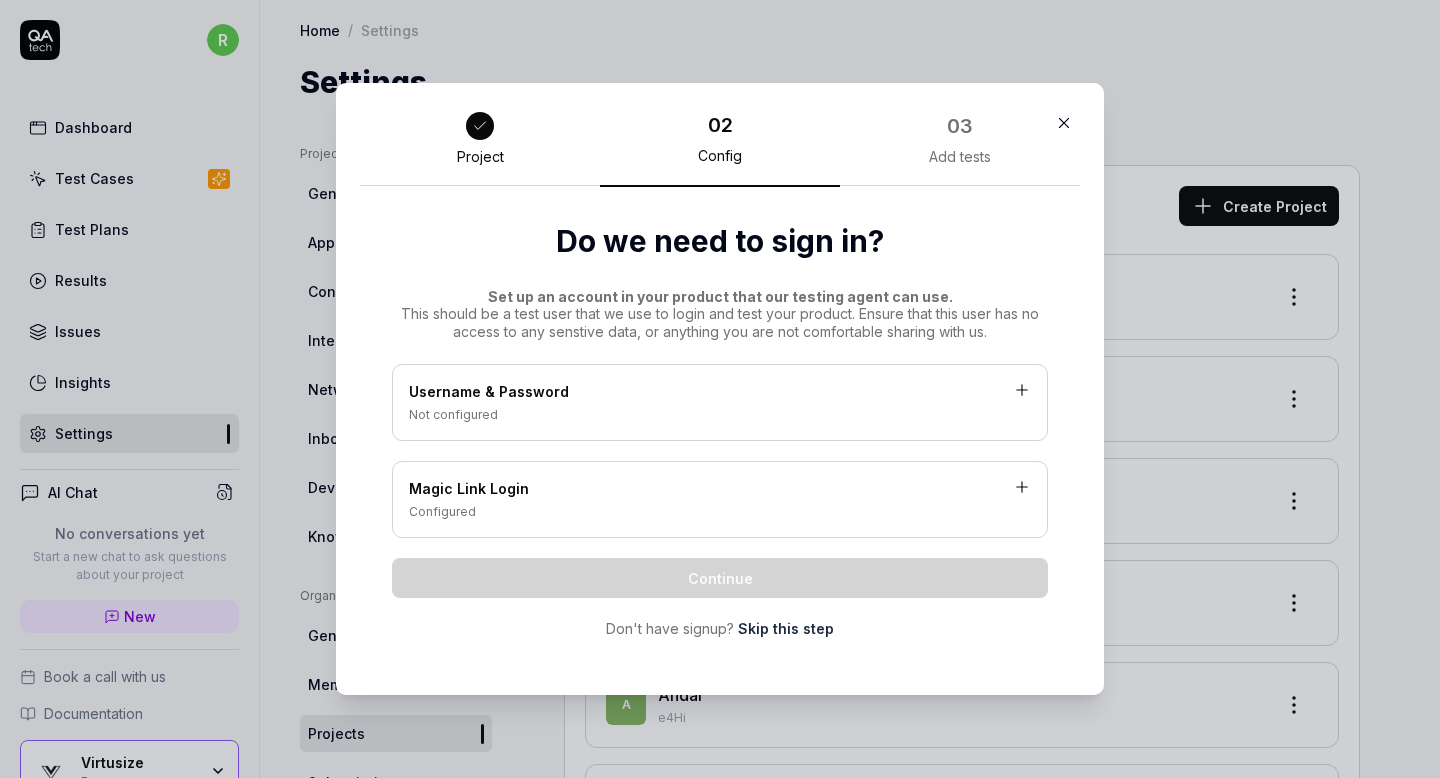 click on "Skip this step" at bounding box center [786, 628] 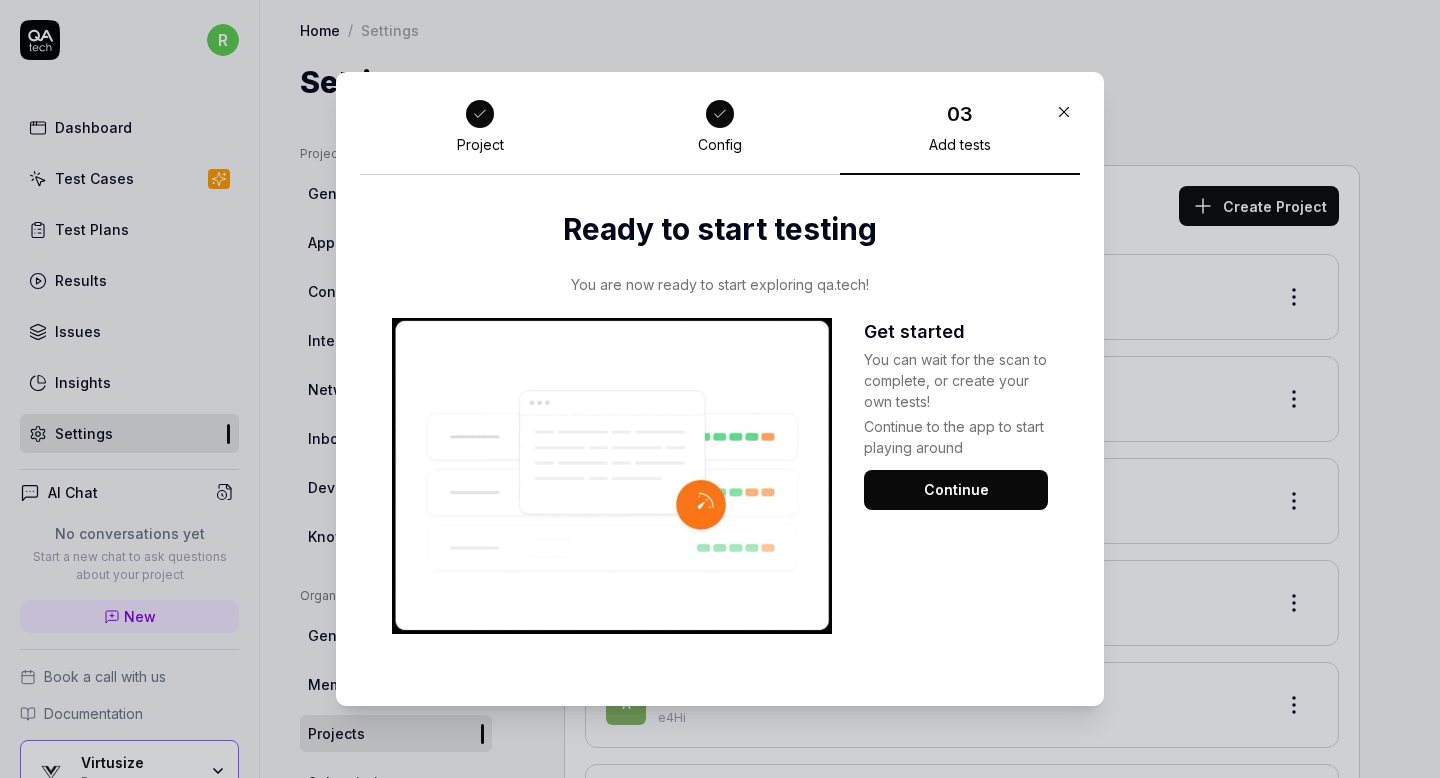click on "Continue" at bounding box center [956, 490] 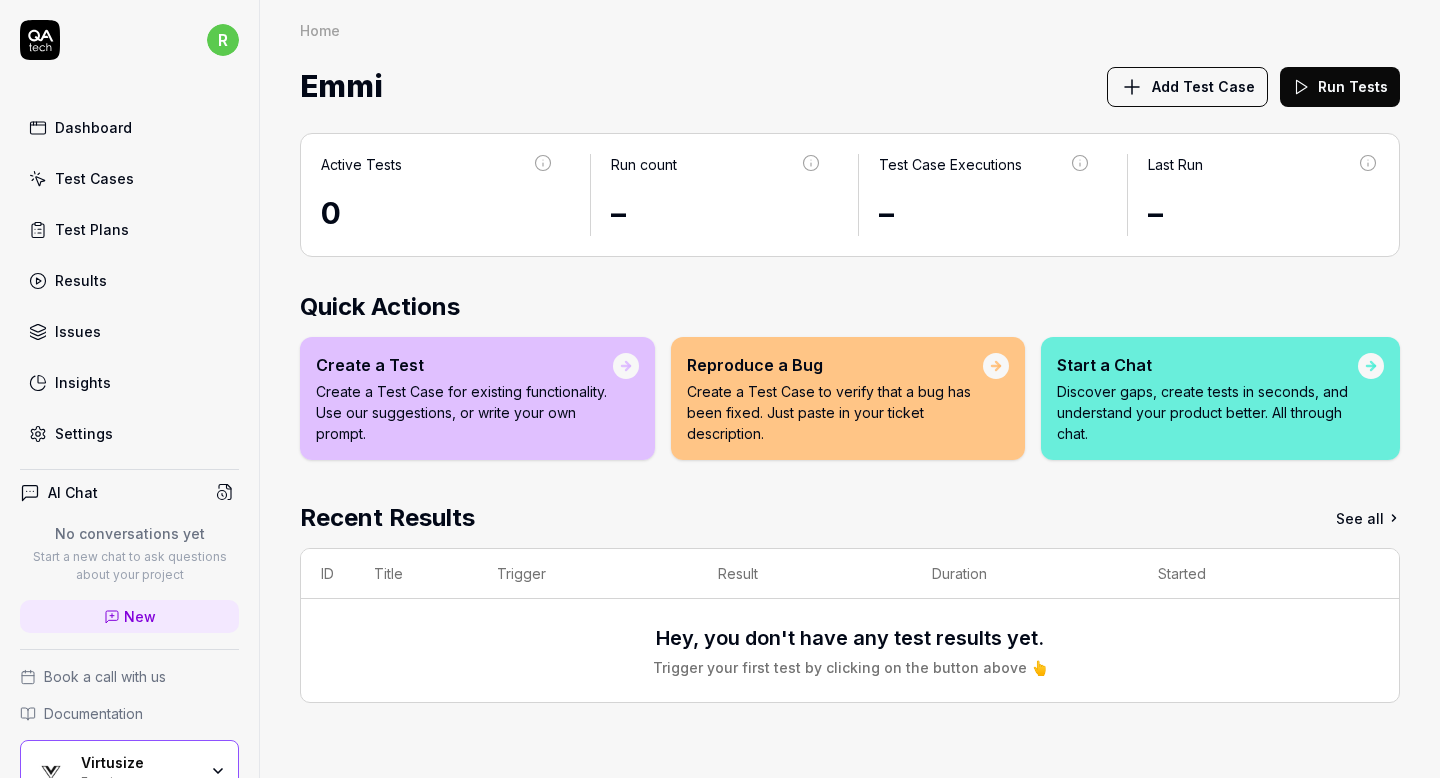 click on "Add Test Case" at bounding box center (1203, 86) 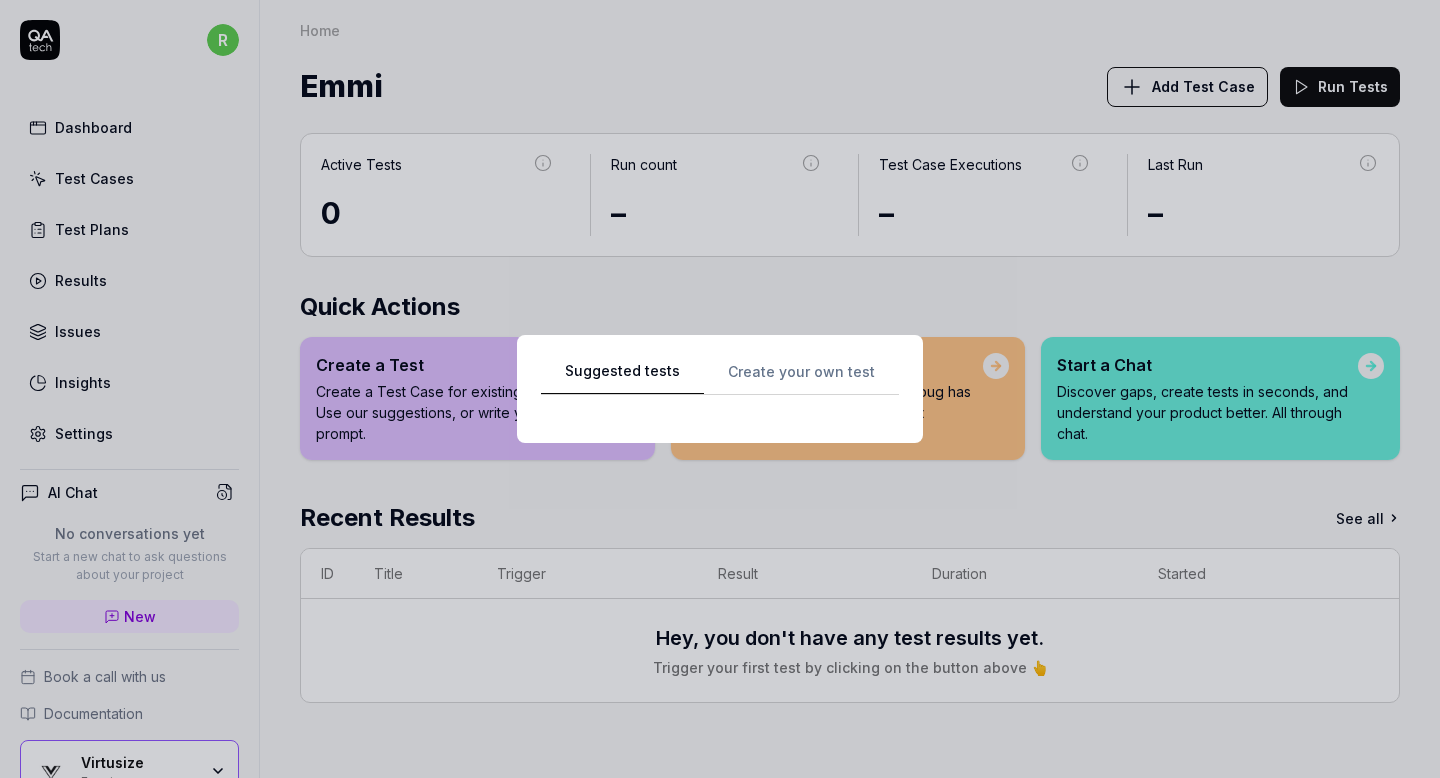 scroll, scrollTop: 0, scrollLeft: 0, axis: both 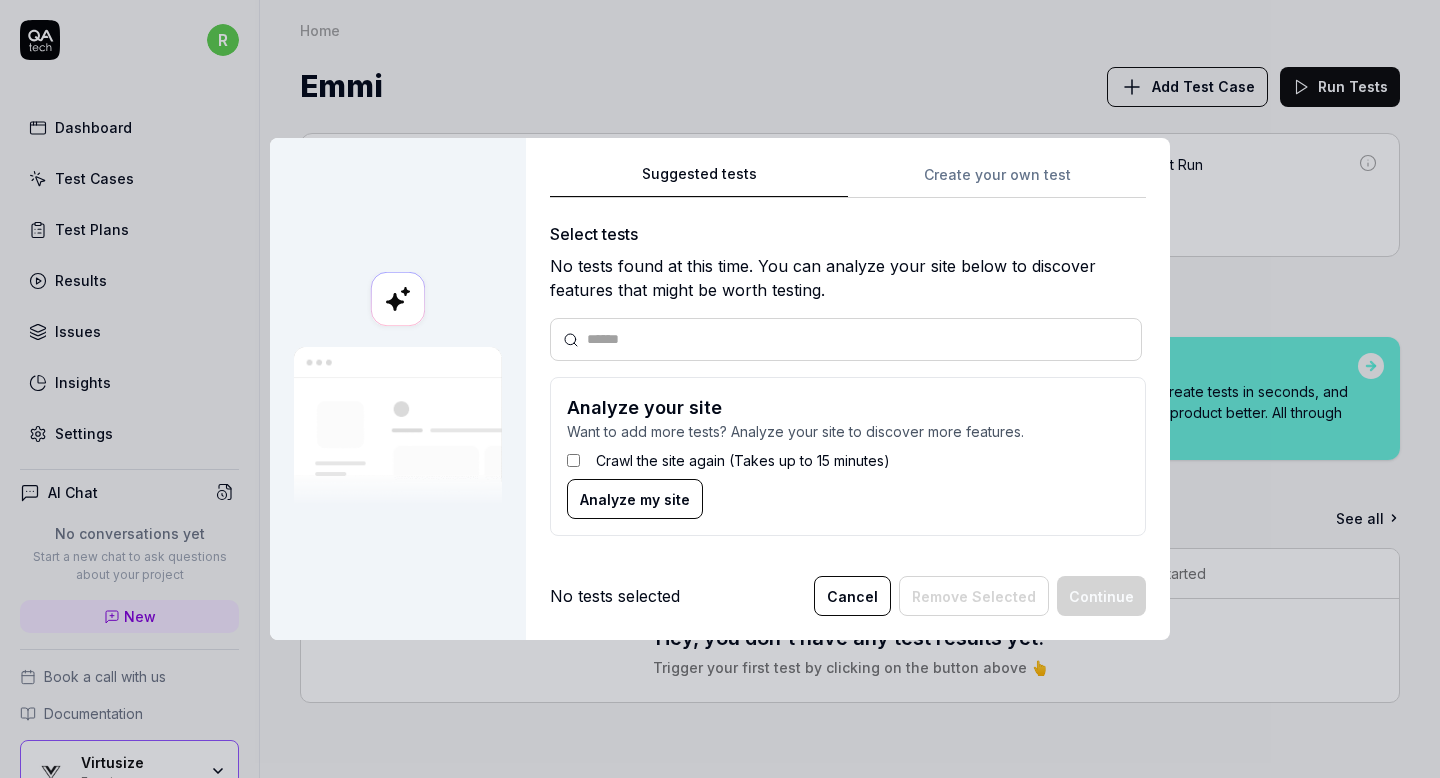 click on "Suggested tests Create your own test Select tests No tests found at this time. You can analyze your site below to discover features that might be worth testing. Analyze your site Want to add more tests? Analyze your site to discover more features. Crawl the site again (Takes up to 15 minutes) Analyze my site" at bounding box center [848, 357] 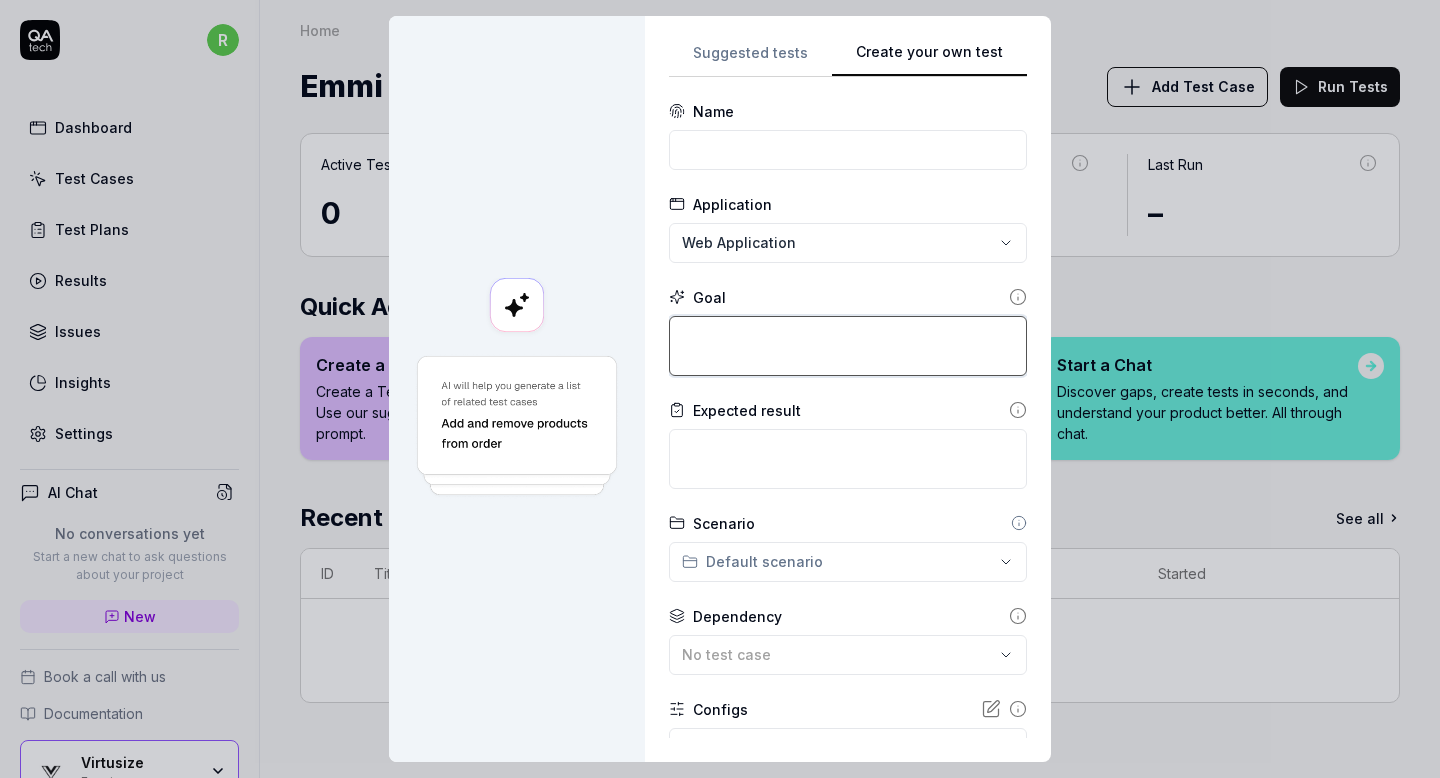 click at bounding box center (848, 346) 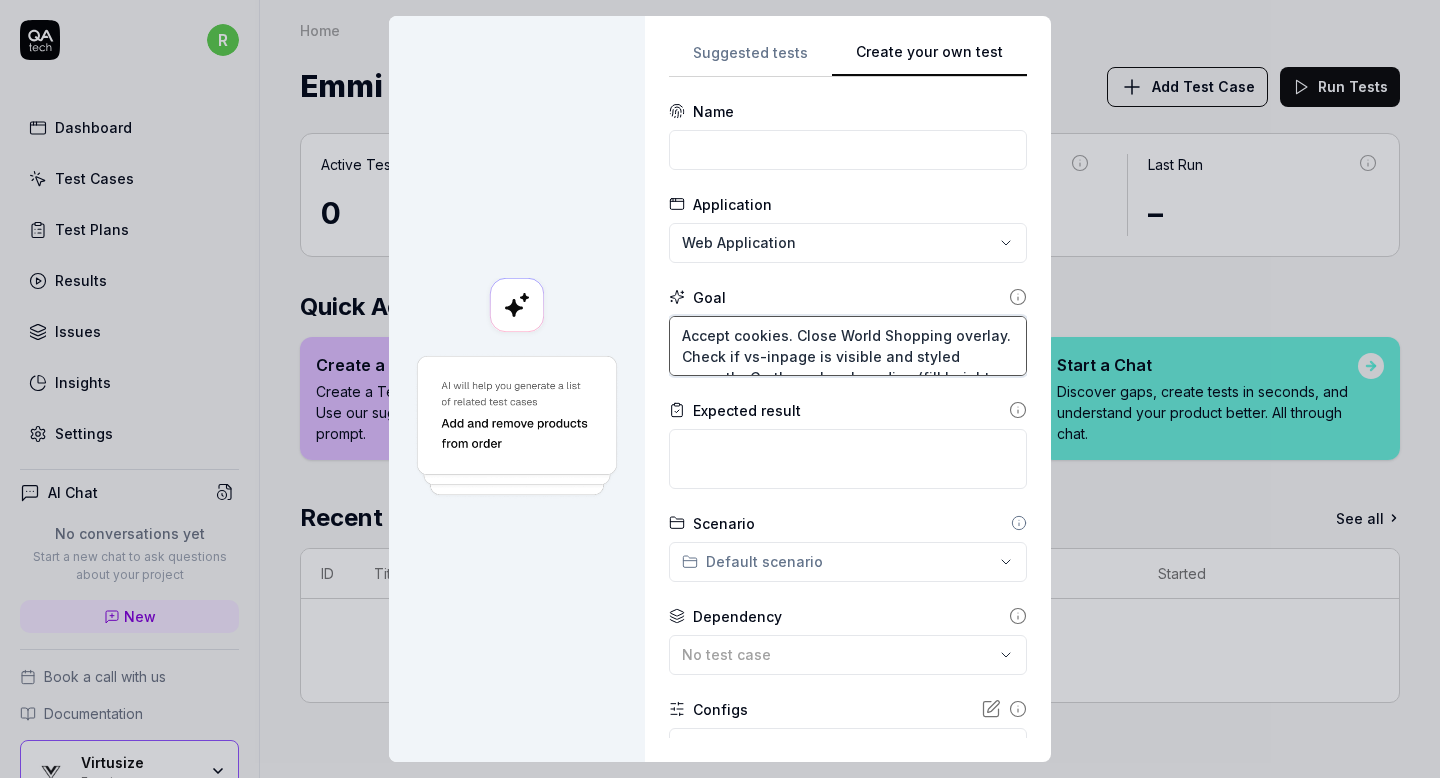 type on "*" 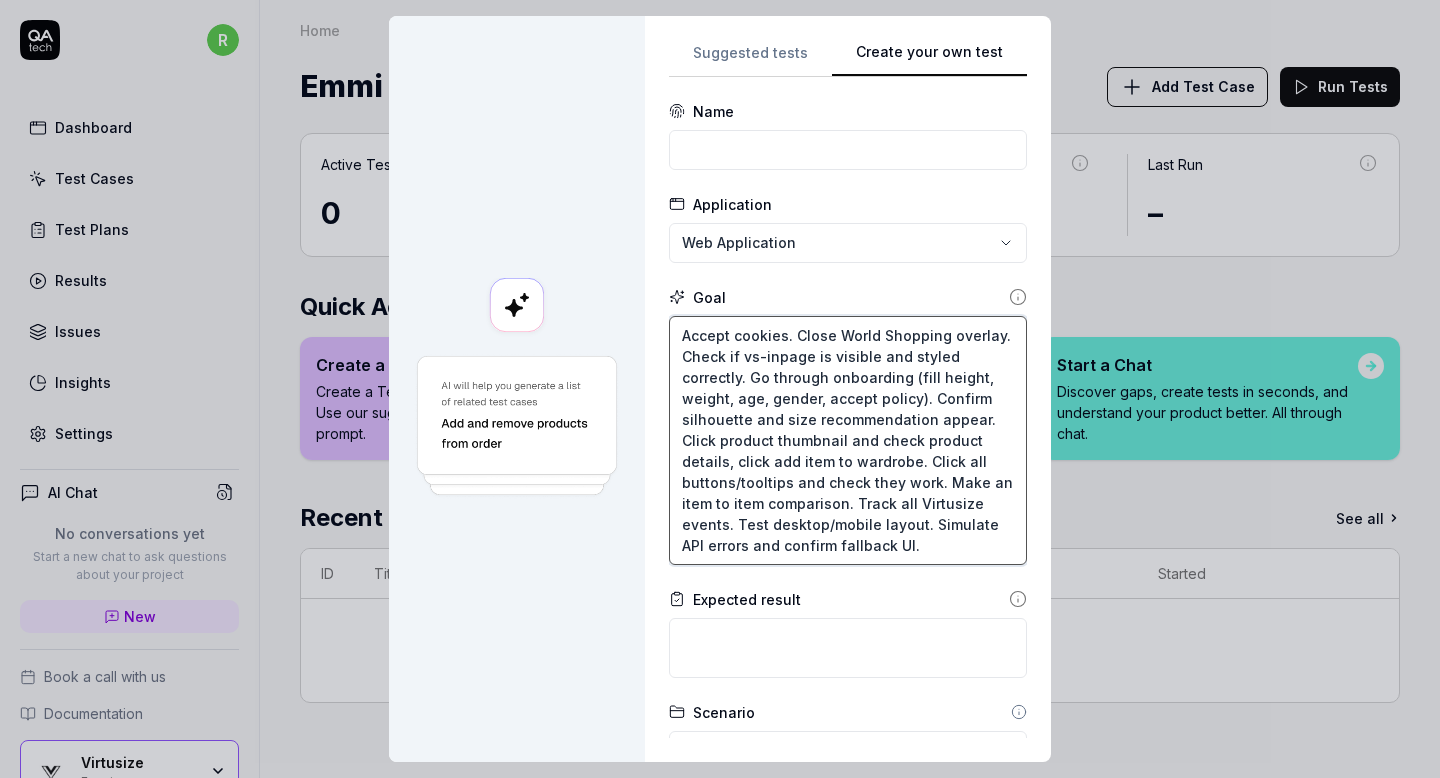 type on "Accept cookies. Close World Shopping overlay. Check if vs-inpage is visible and styled correctly. Go through onboarding (fill height, weight, age, gender, accept policy). Confirm silhouette and size recommendation appear. Click product thumbnail and check product details, click add item to wardrobe. Click all buttons/tooltips and check they work. Make an item to item comparison. Track all Virtusize events. Test desktop/mobile layout. Simulate API errors and confirm fallback UI." 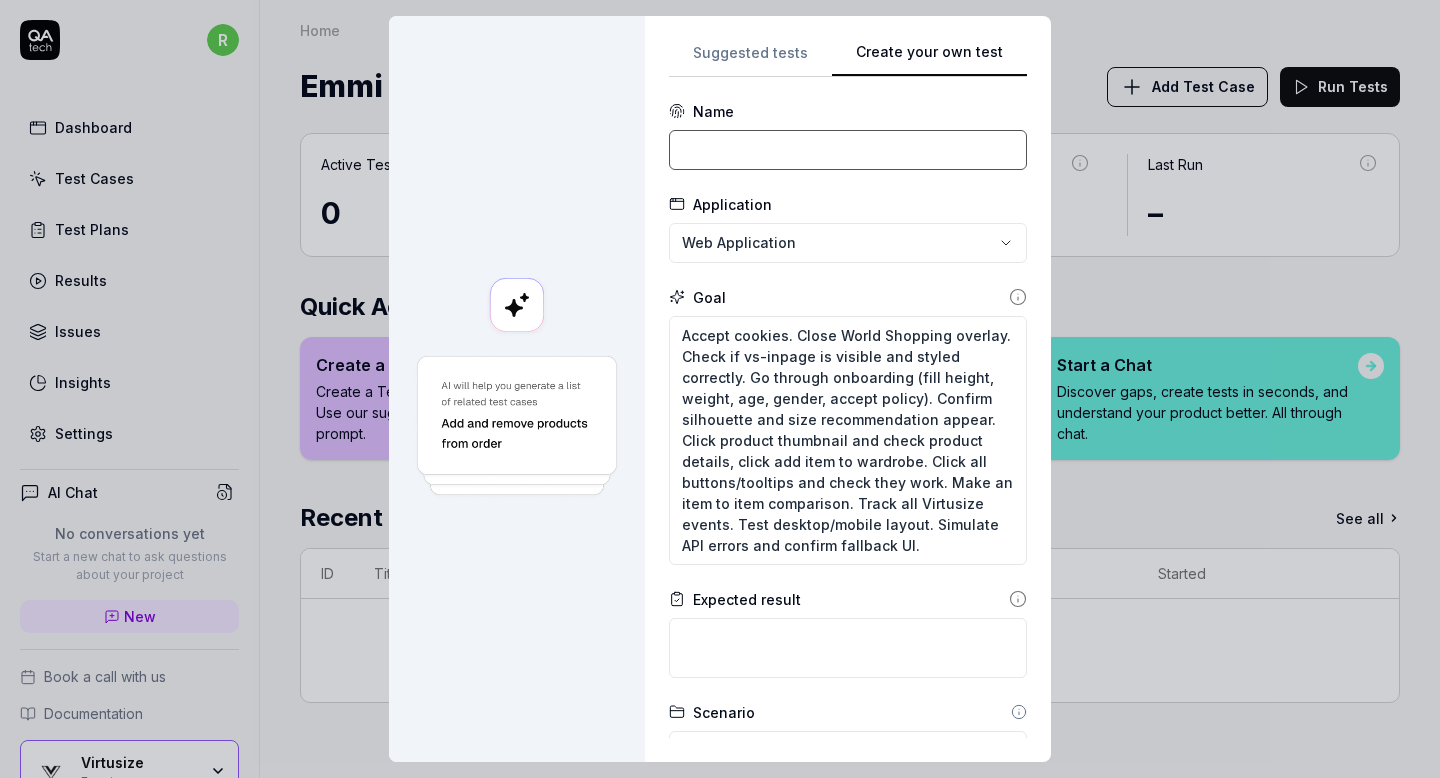click at bounding box center [848, 150] 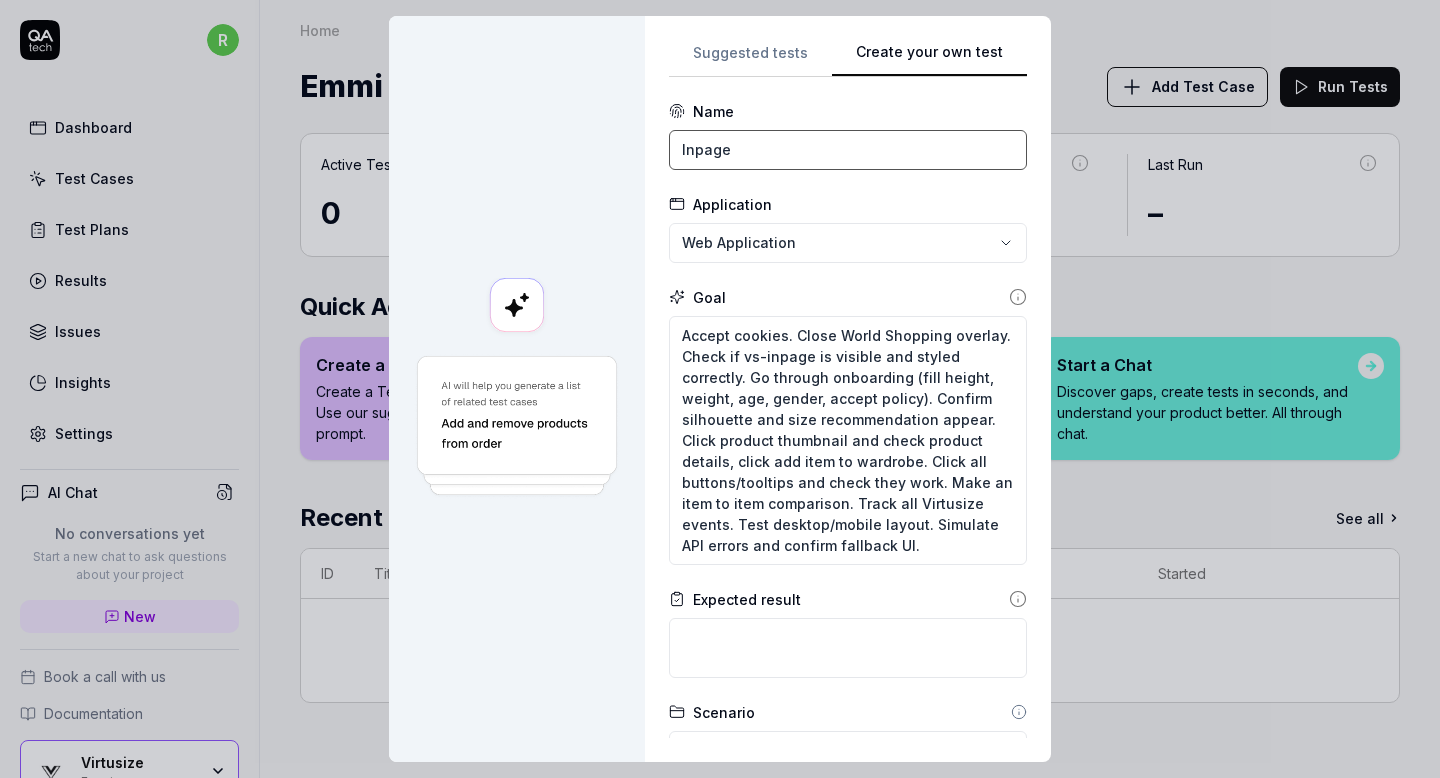 scroll, scrollTop: 330, scrollLeft: 0, axis: vertical 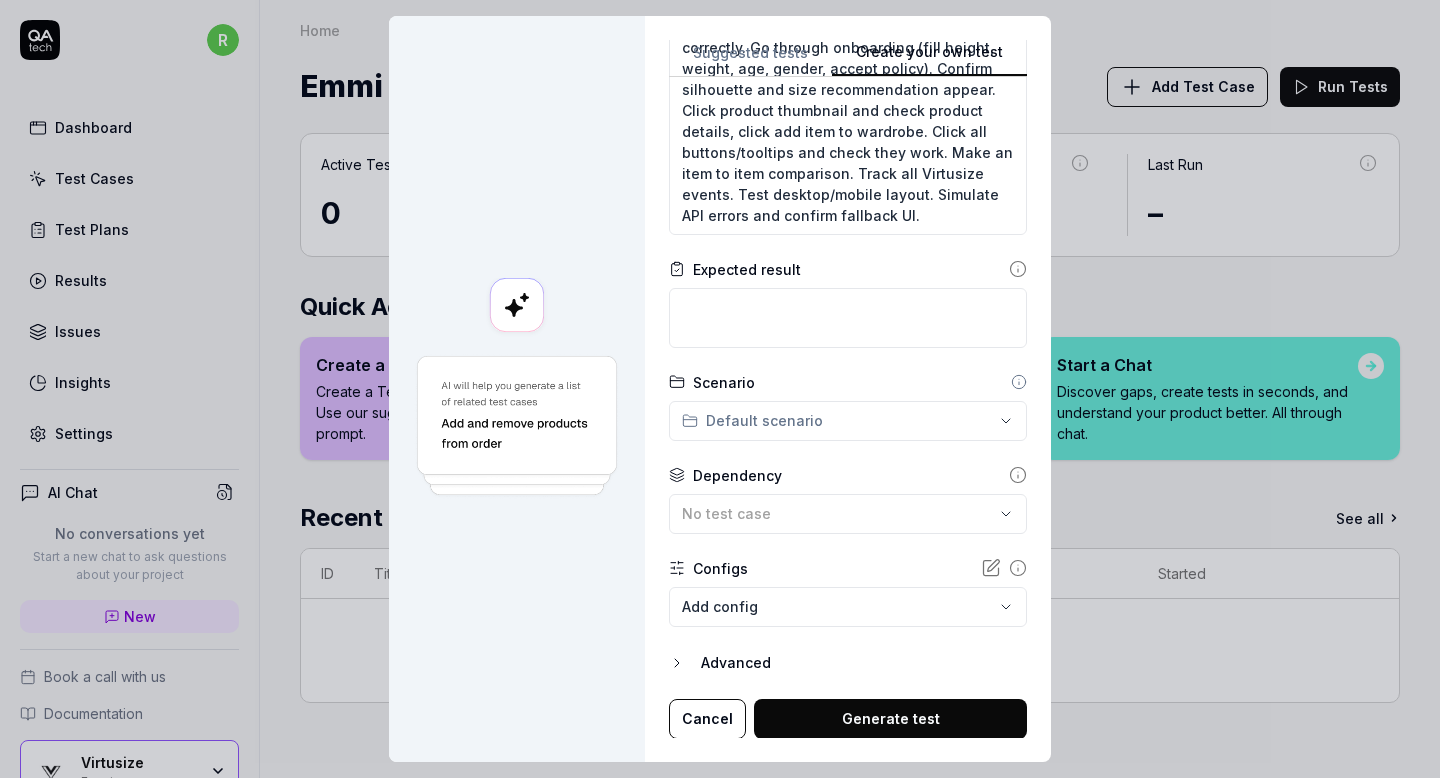 type on "Inpage" 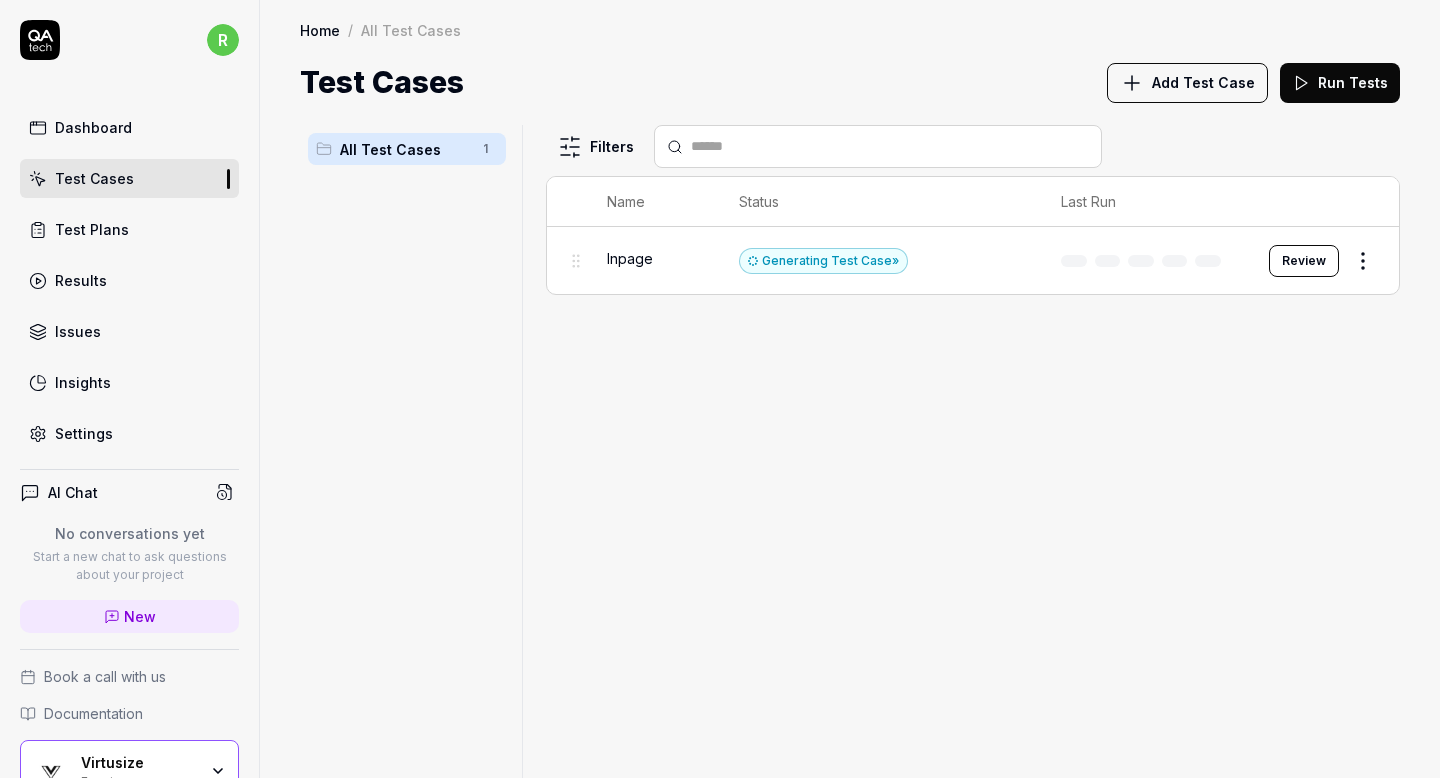 click on "Add Test Case" at bounding box center (1203, 82) 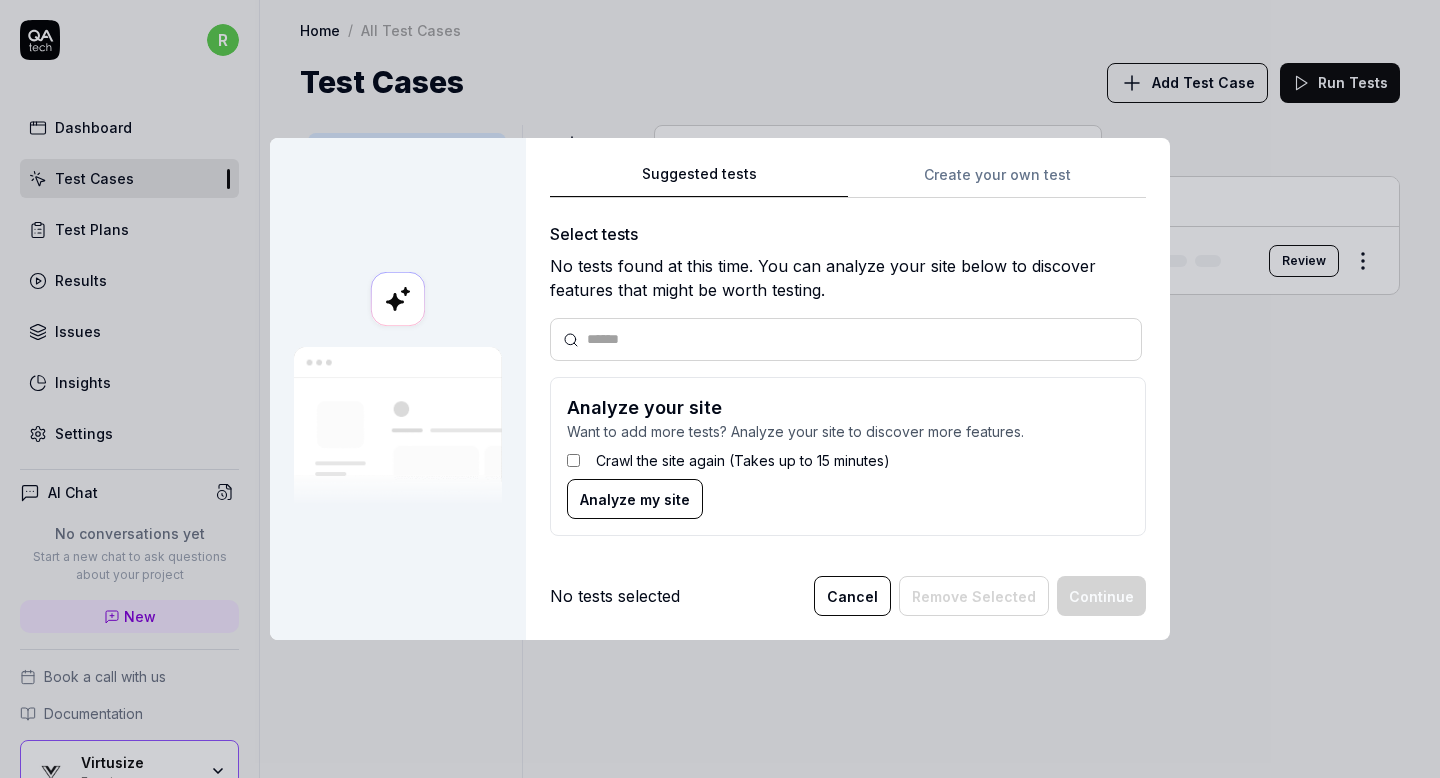 click on "Suggested tests Create your own test Select tests No tests found at this time. You can analyze your site below to discover features that might be worth testing. Analyze your site Want to add more tests? Analyze your site to discover more features. Crawl the site again (Takes up to 15 minutes) Analyze my site" at bounding box center [848, 357] 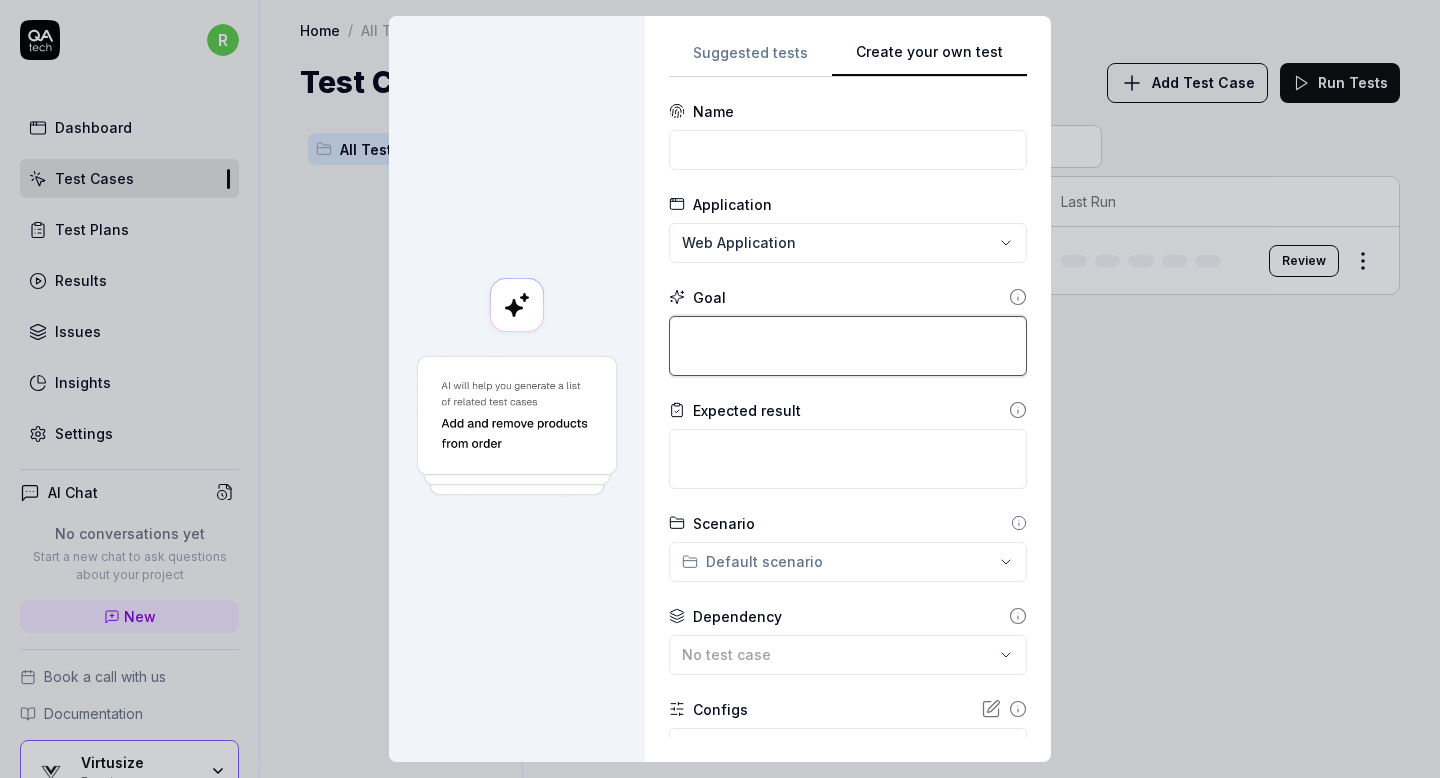 click at bounding box center (848, 346) 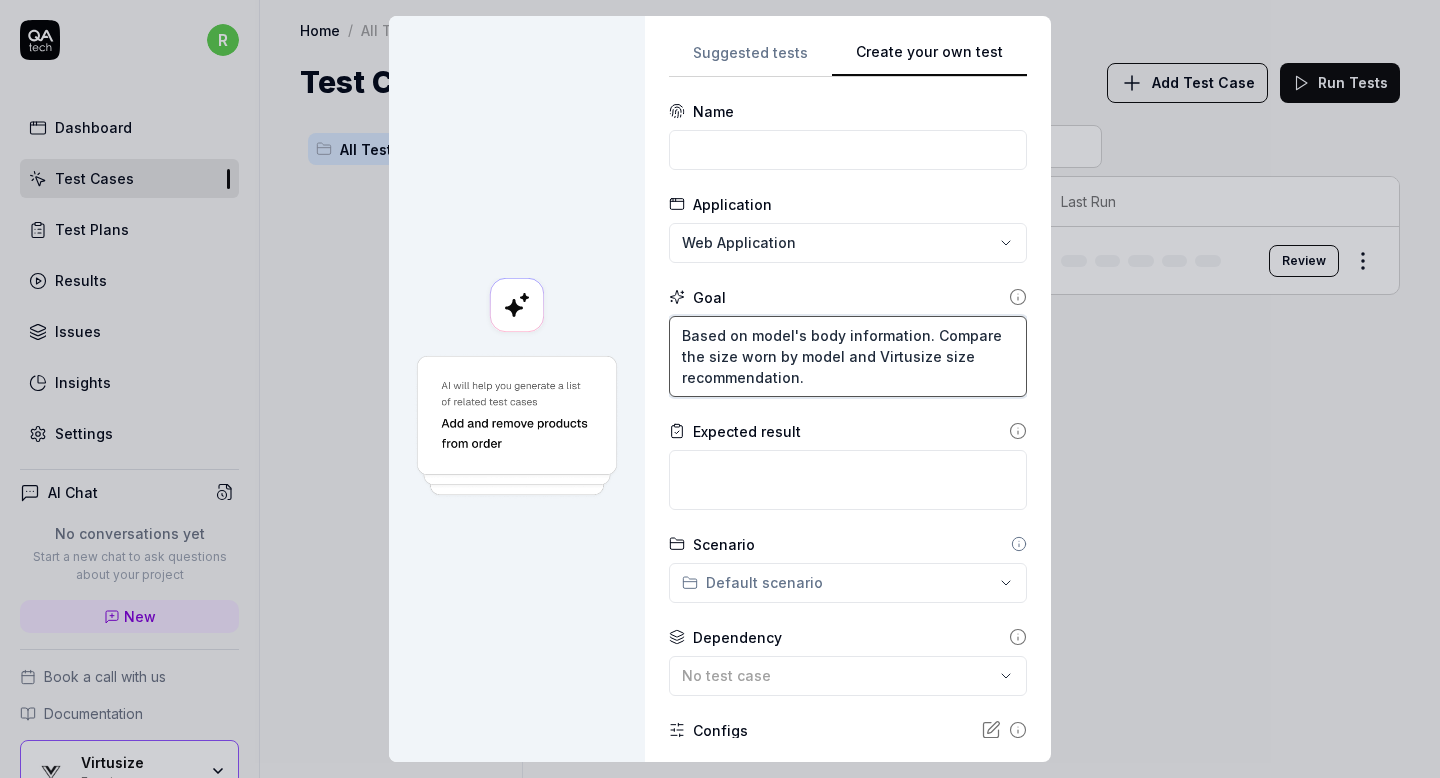 type on "Based on model's body information. Compare the size worn by model and Virtusize size recommendation." 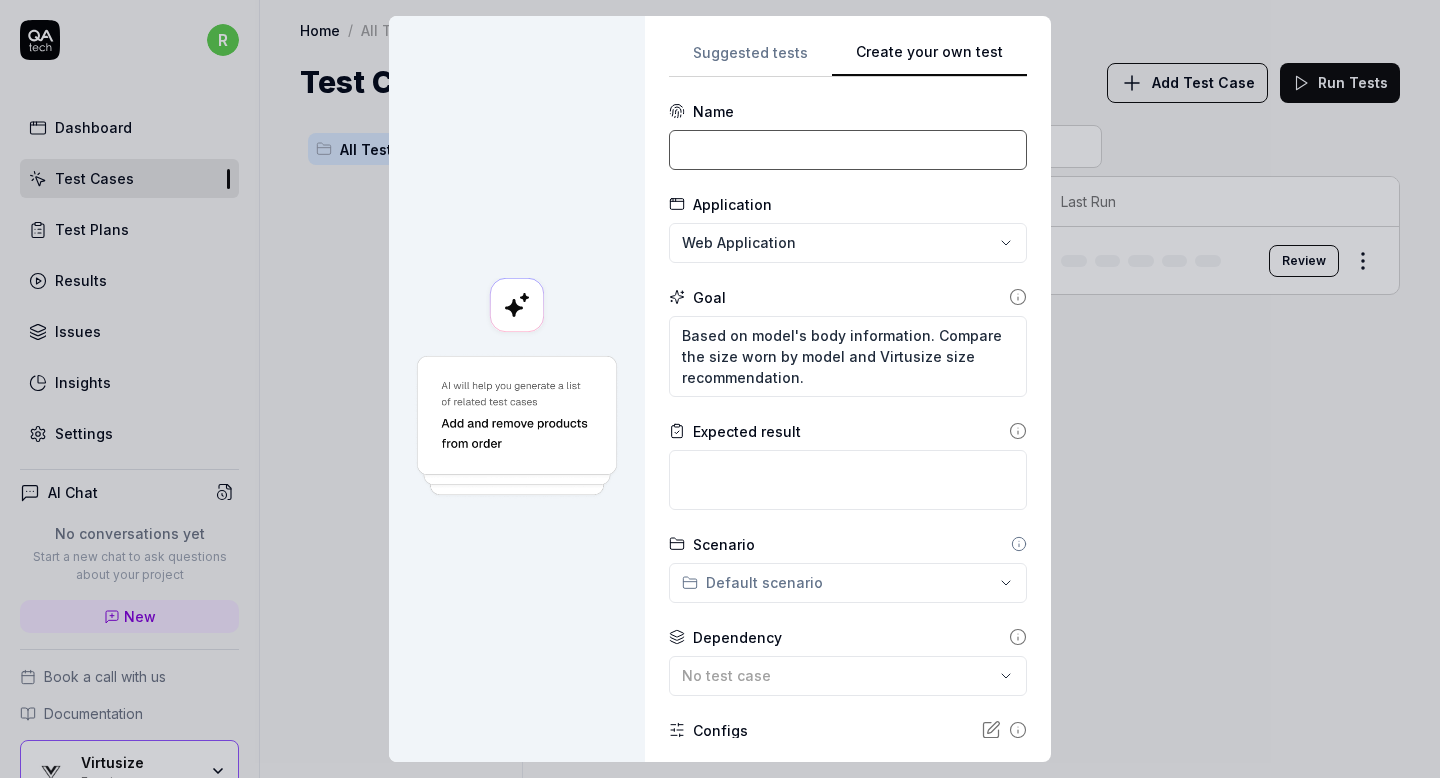 click at bounding box center [848, 150] 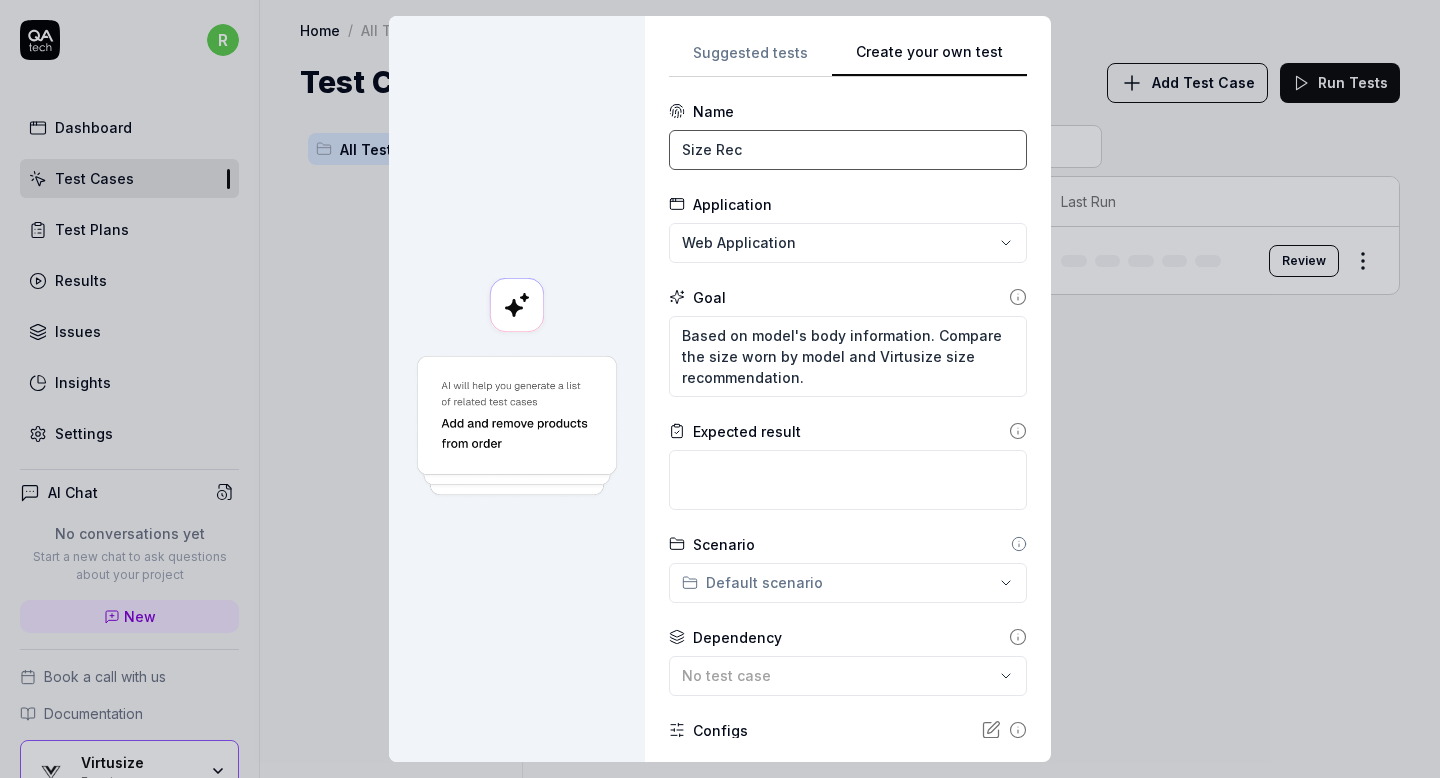 scroll, scrollTop: 162, scrollLeft: 0, axis: vertical 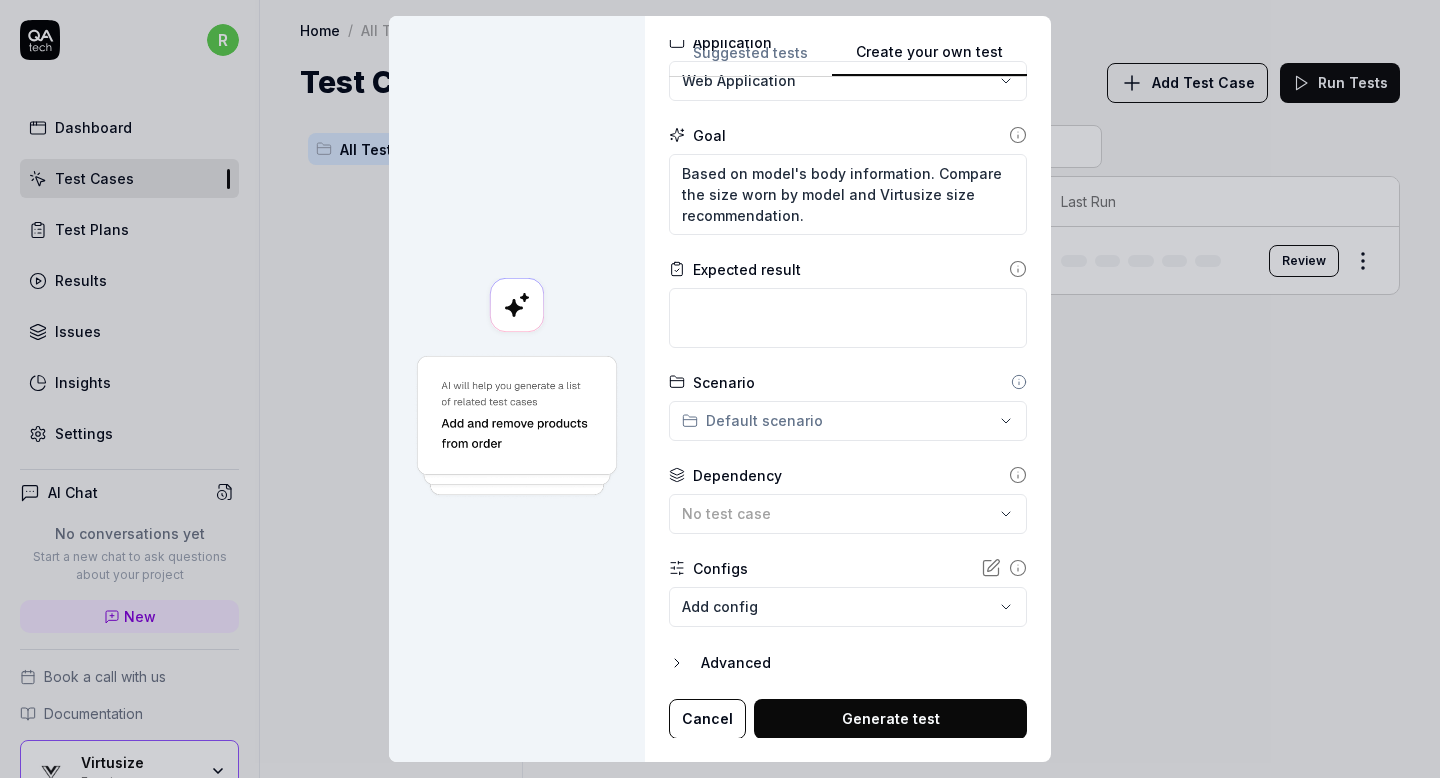 type on "Size Rec" 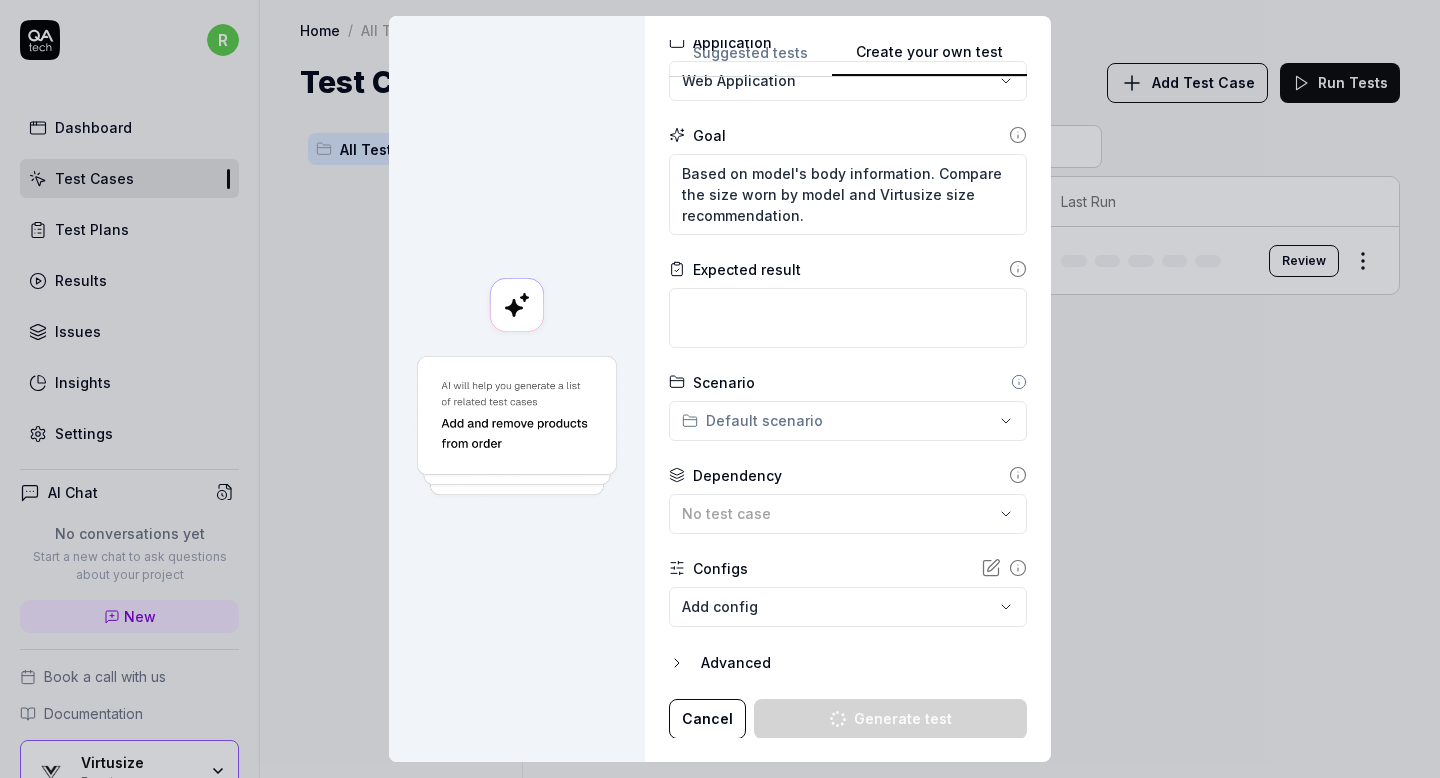 type on "*" 